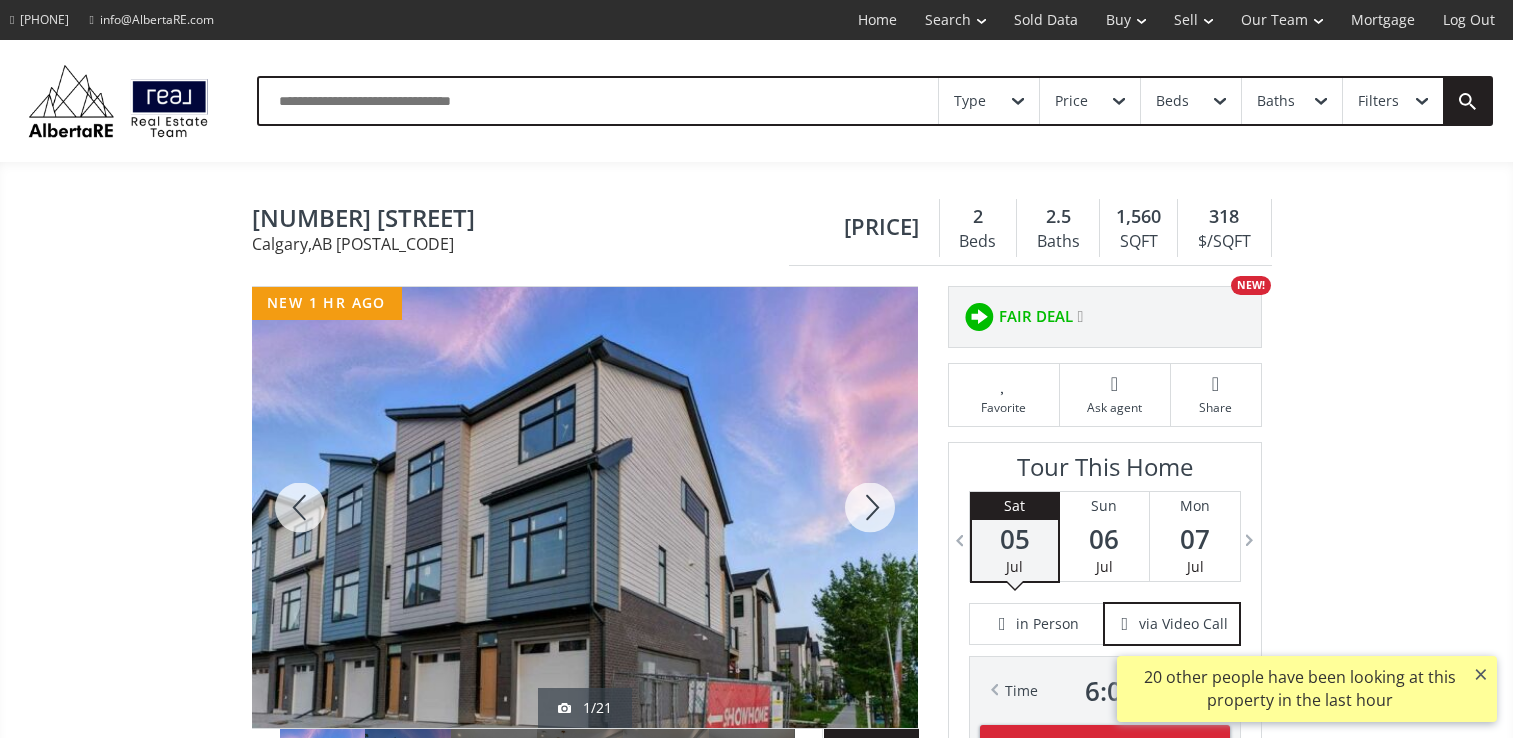 scroll, scrollTop: 0, scrollLeft: 0, axis: both 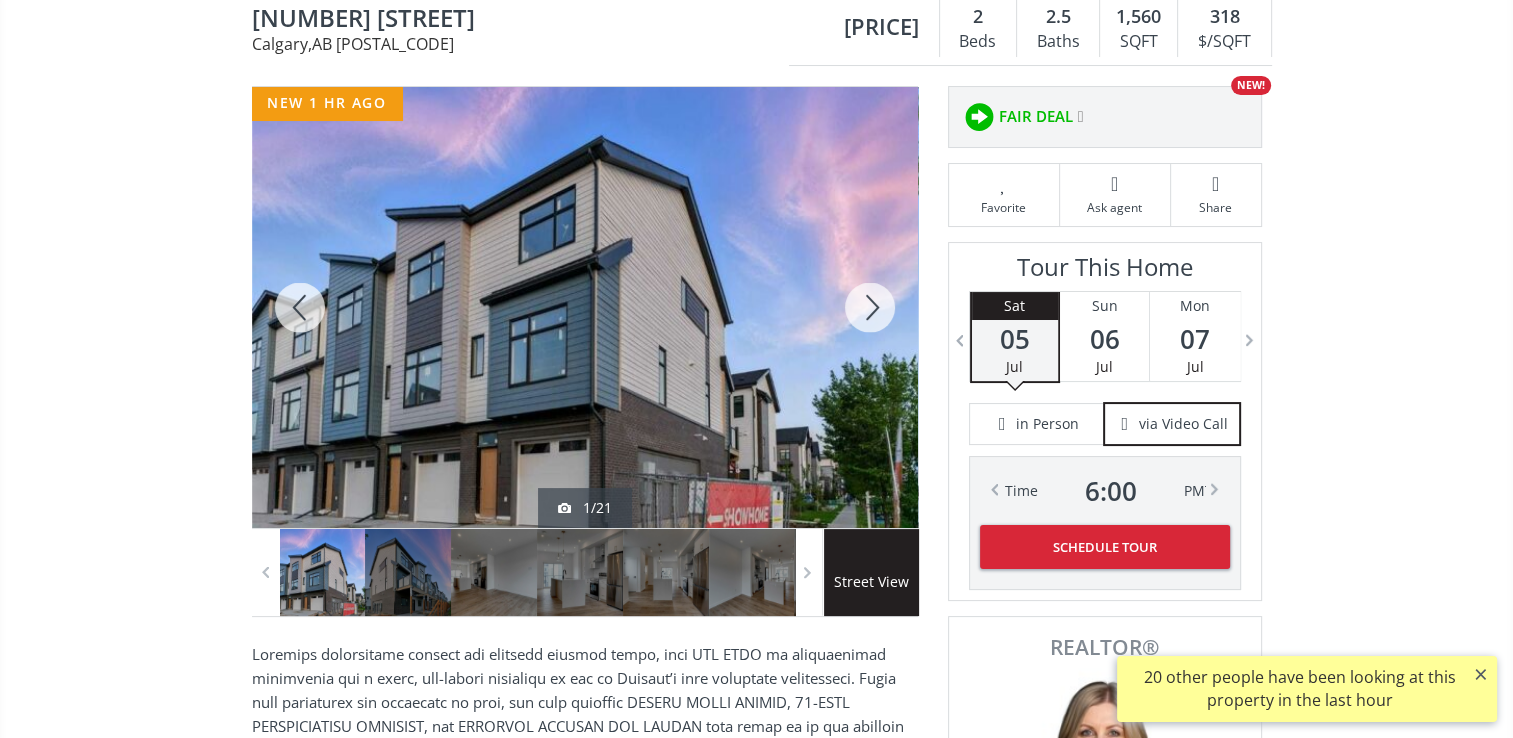 click at bounding box center [585, 307] 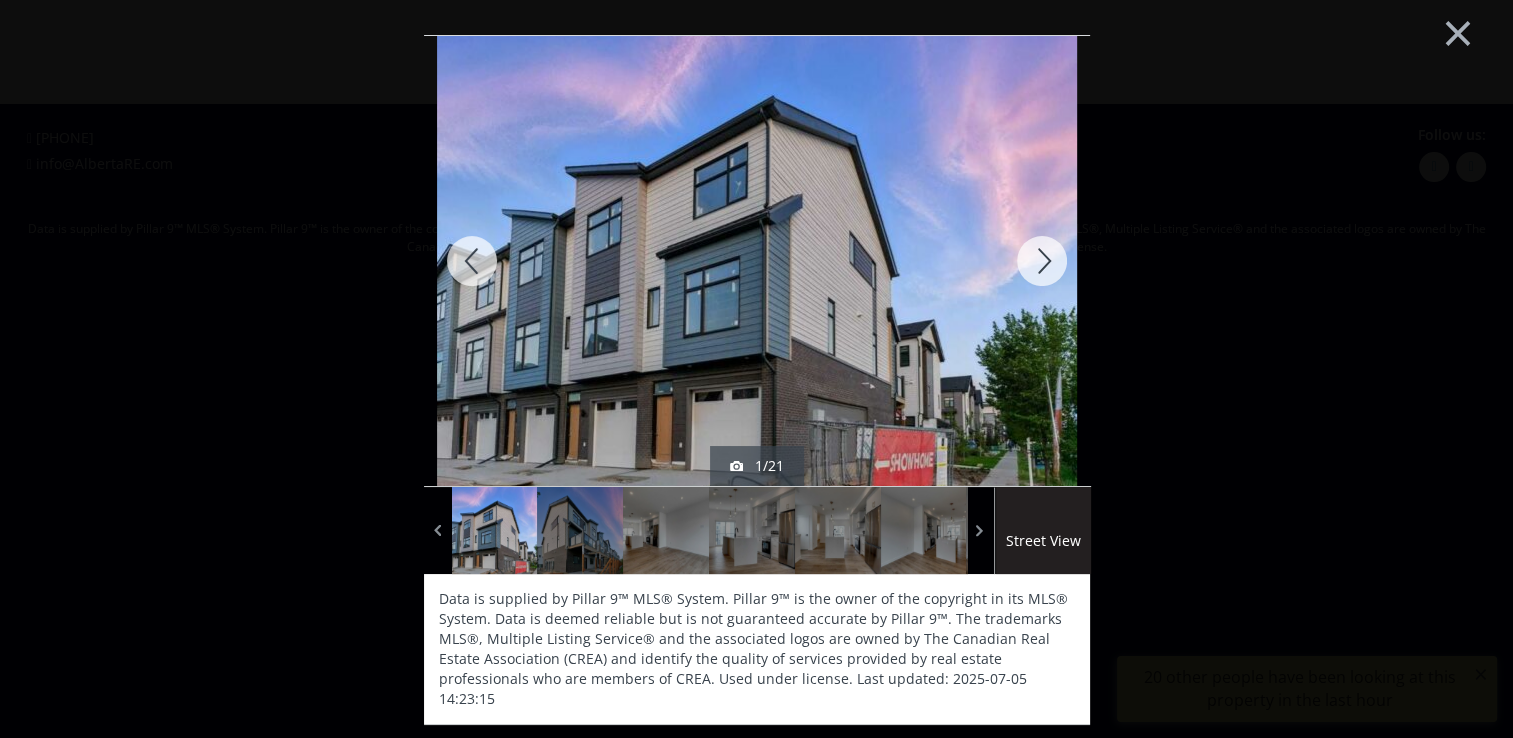 scroll, scrollTop: 0, scrollLeft: 0, axis: both 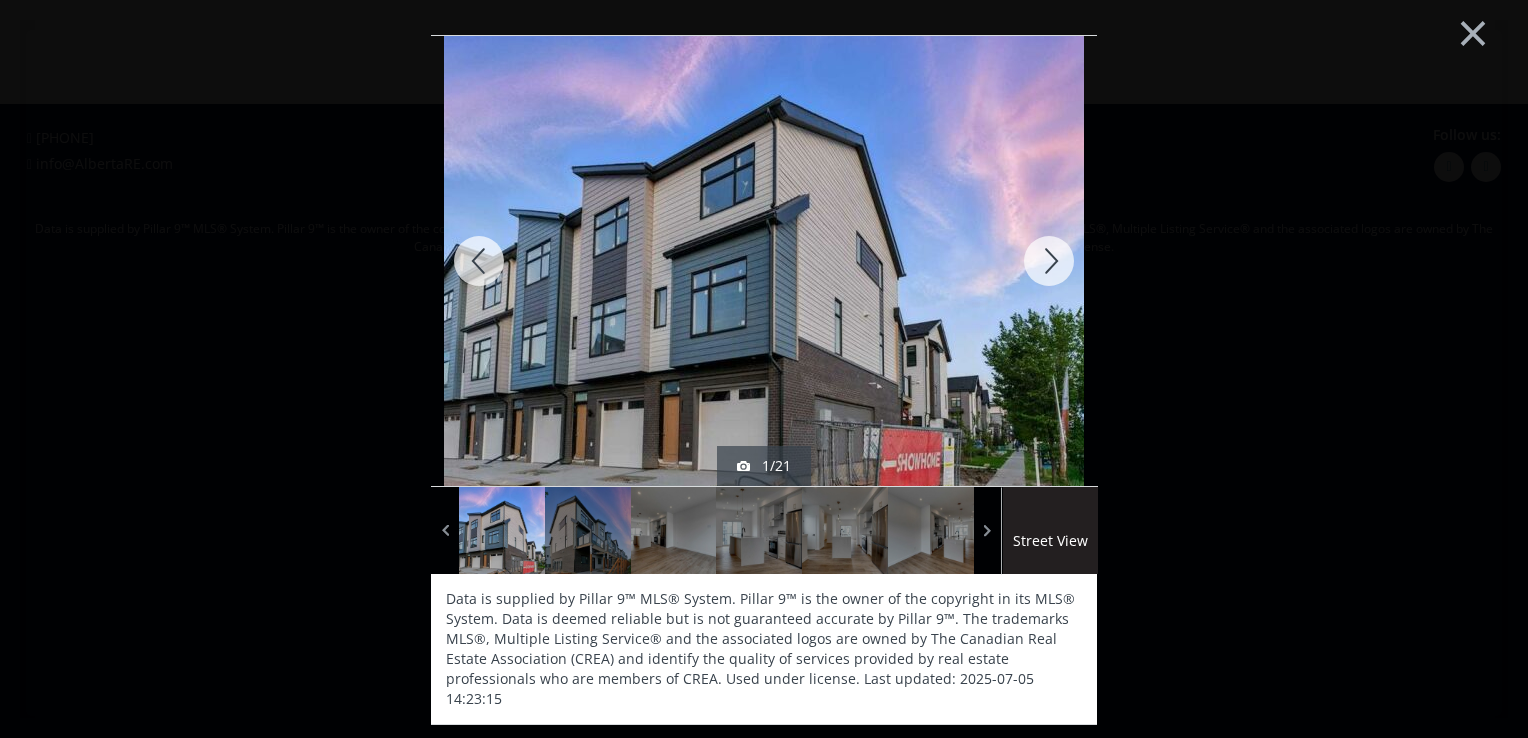 click at bounding box center (1049, 261) 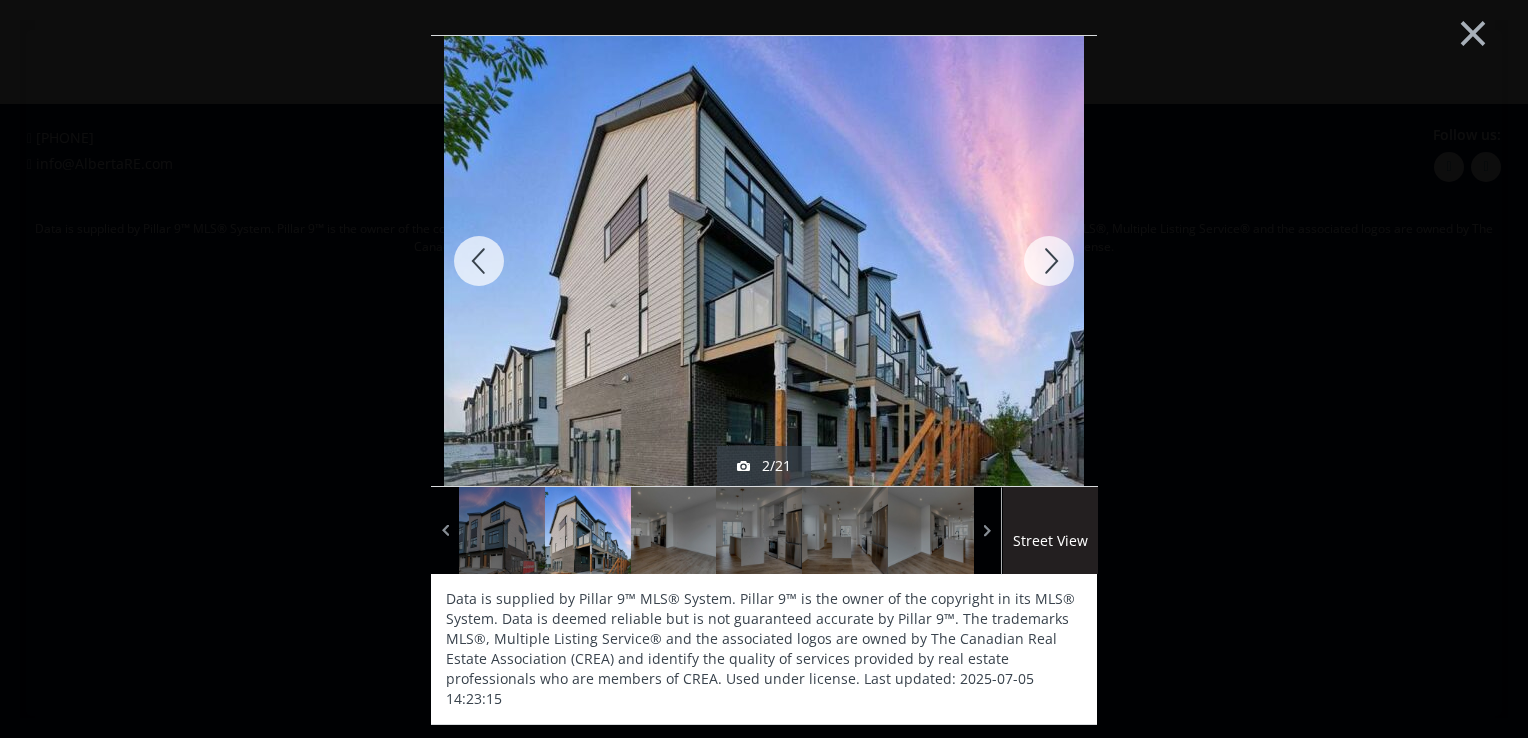 click at bounding box center (1049, 261) 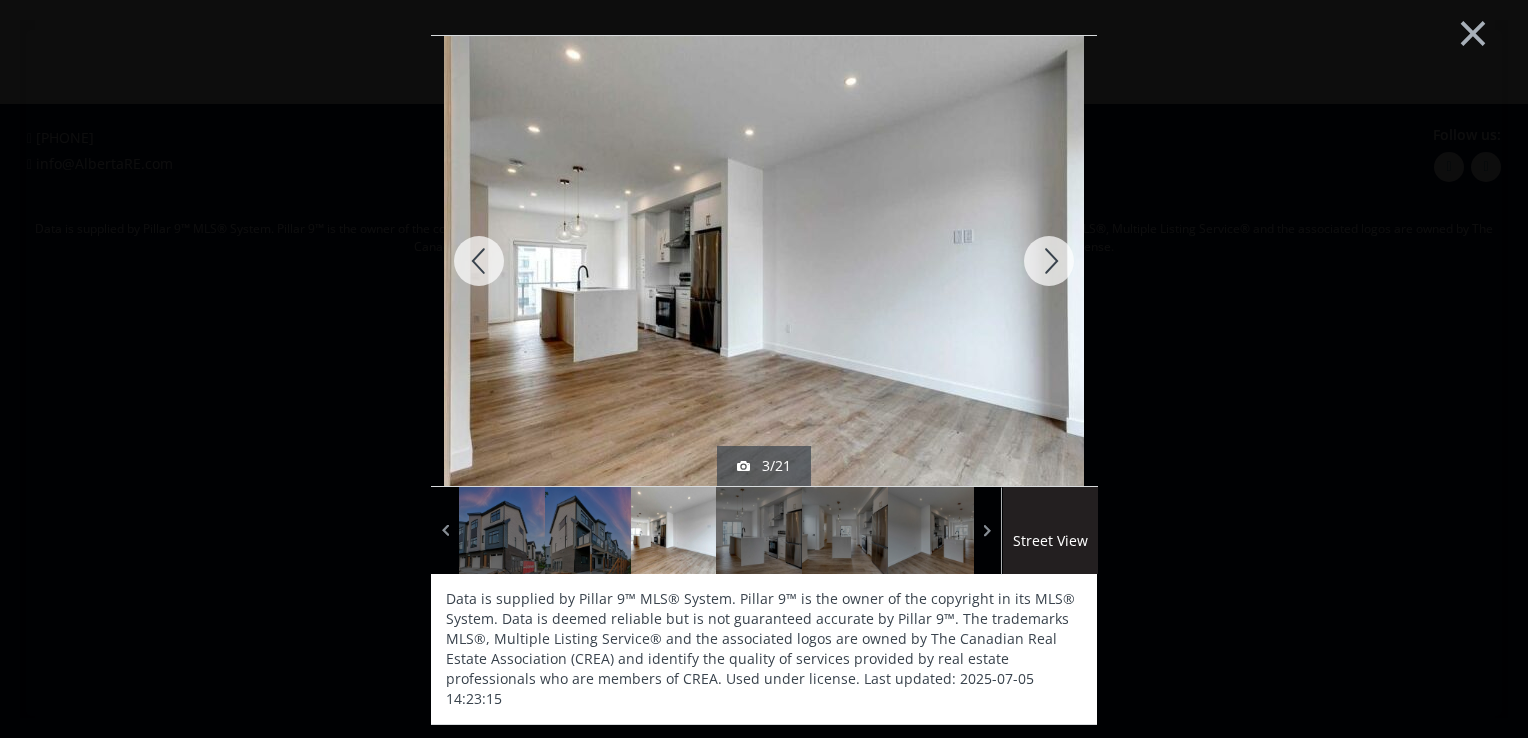 click at bounding box center [1049, 261] 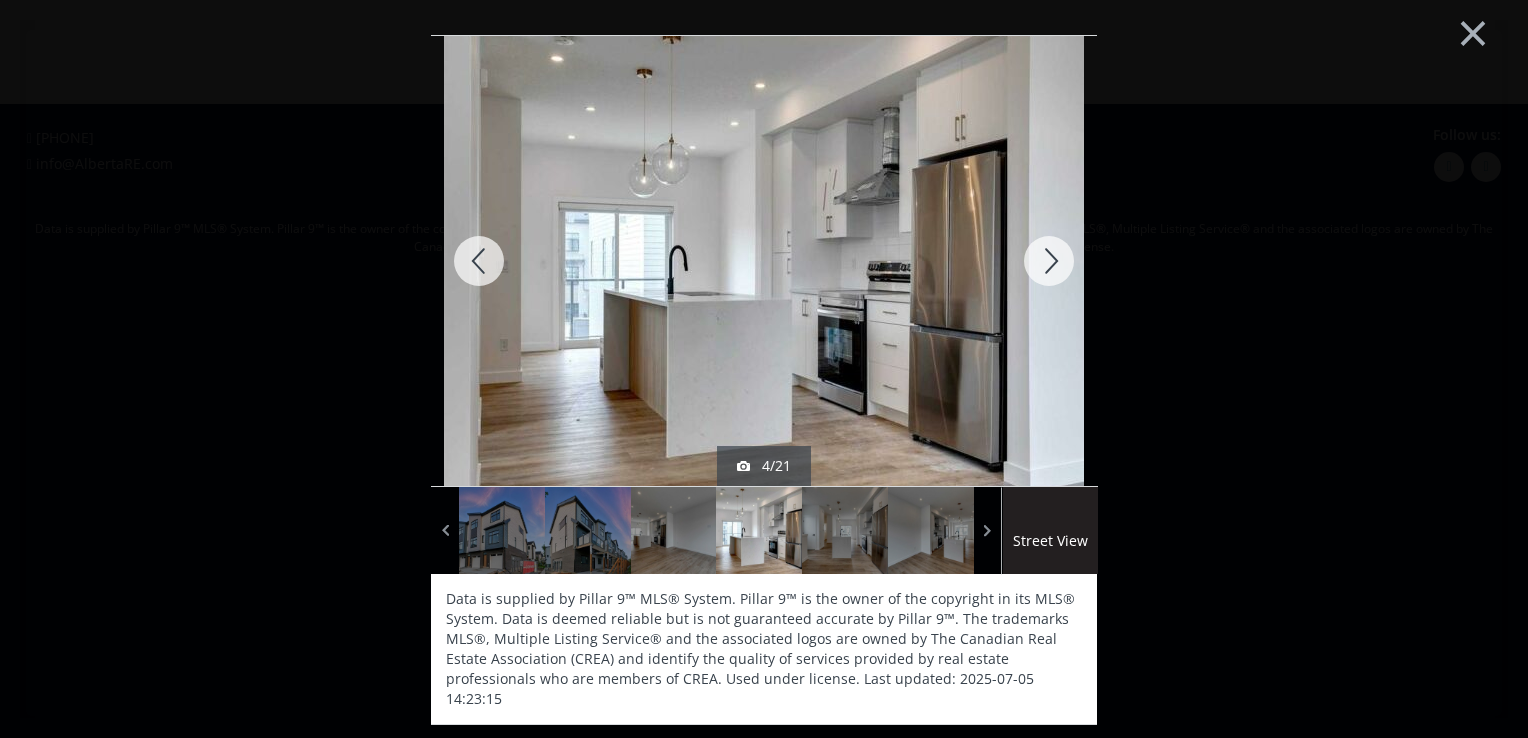 click at bounding box center (1049, 261) 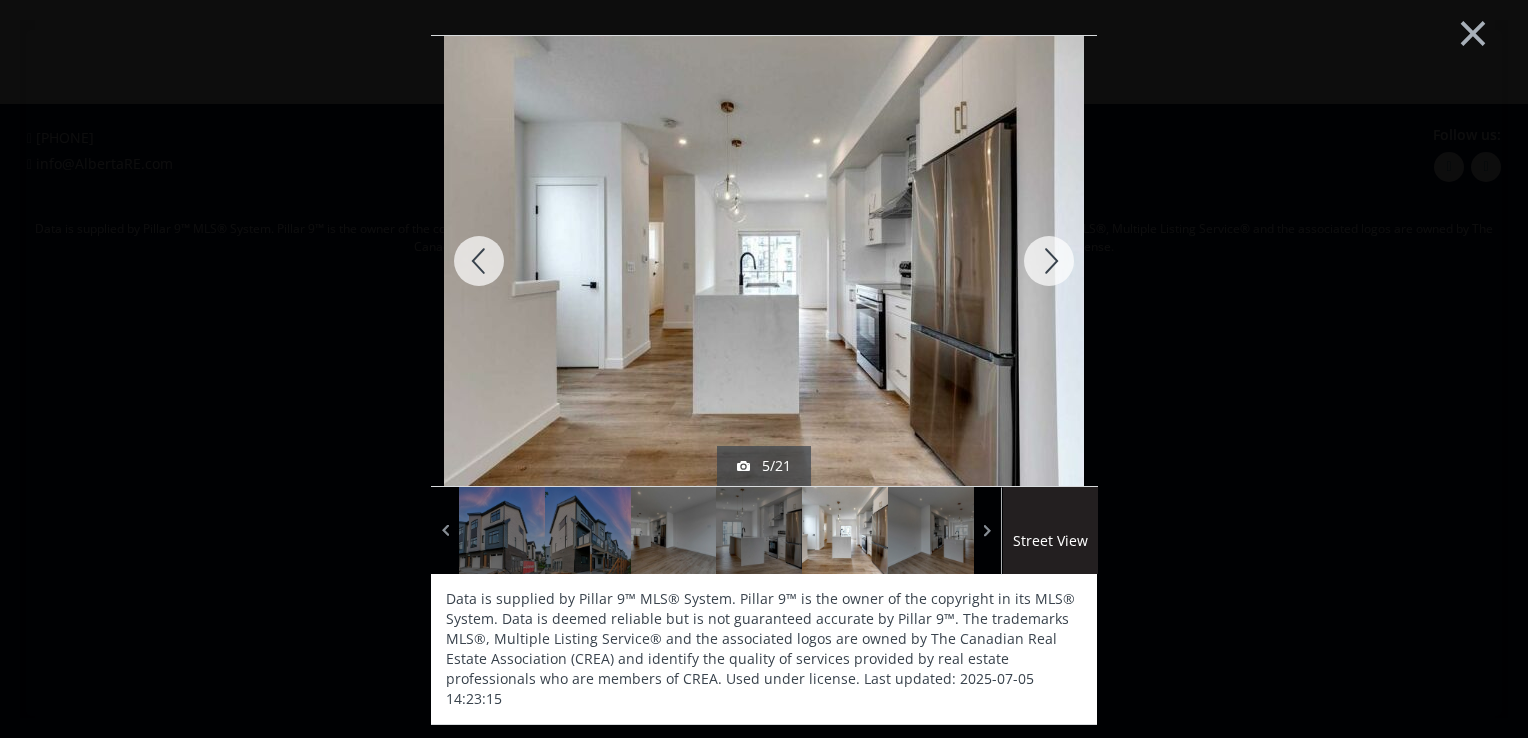 click at bounding box center (1049, 261) 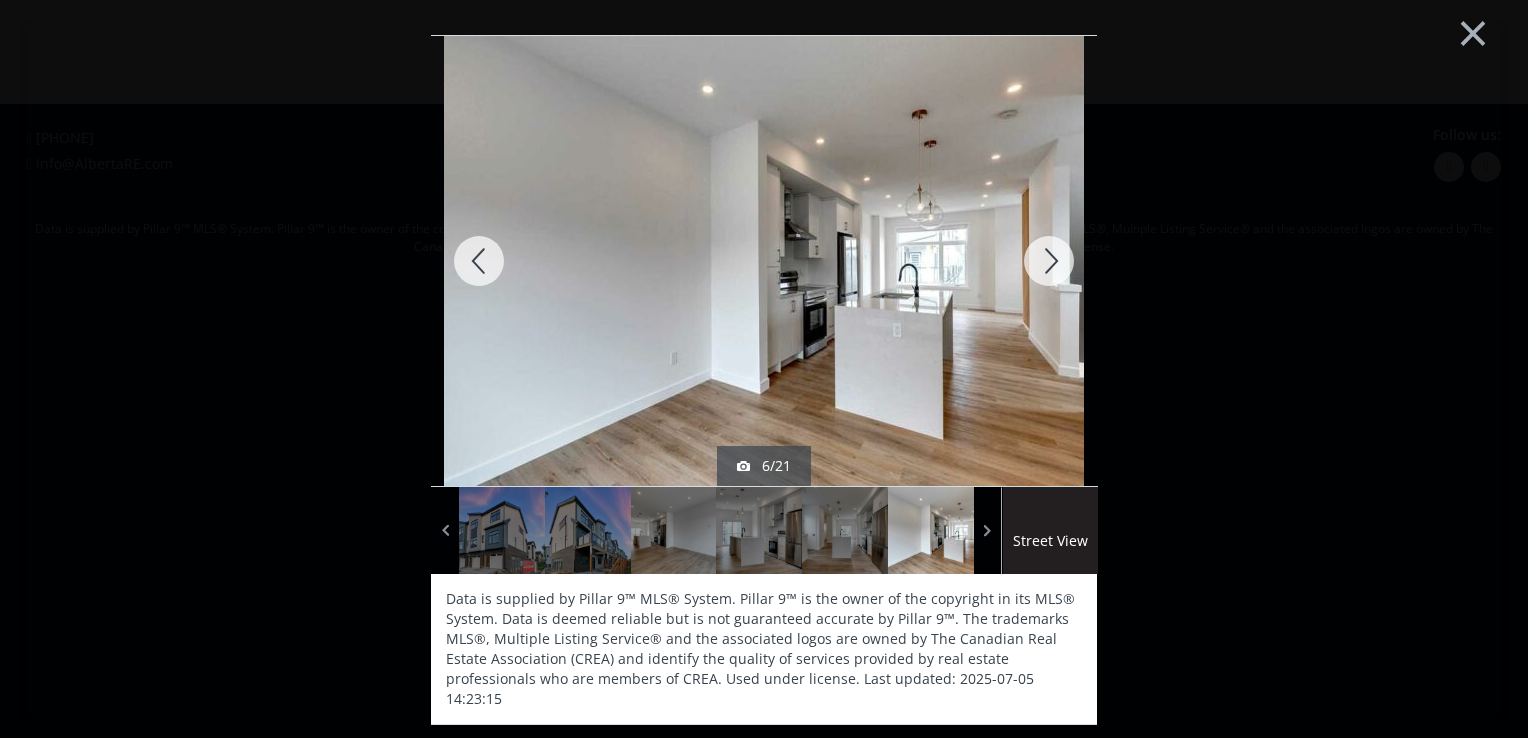 click at bounding box center (1049, 261) 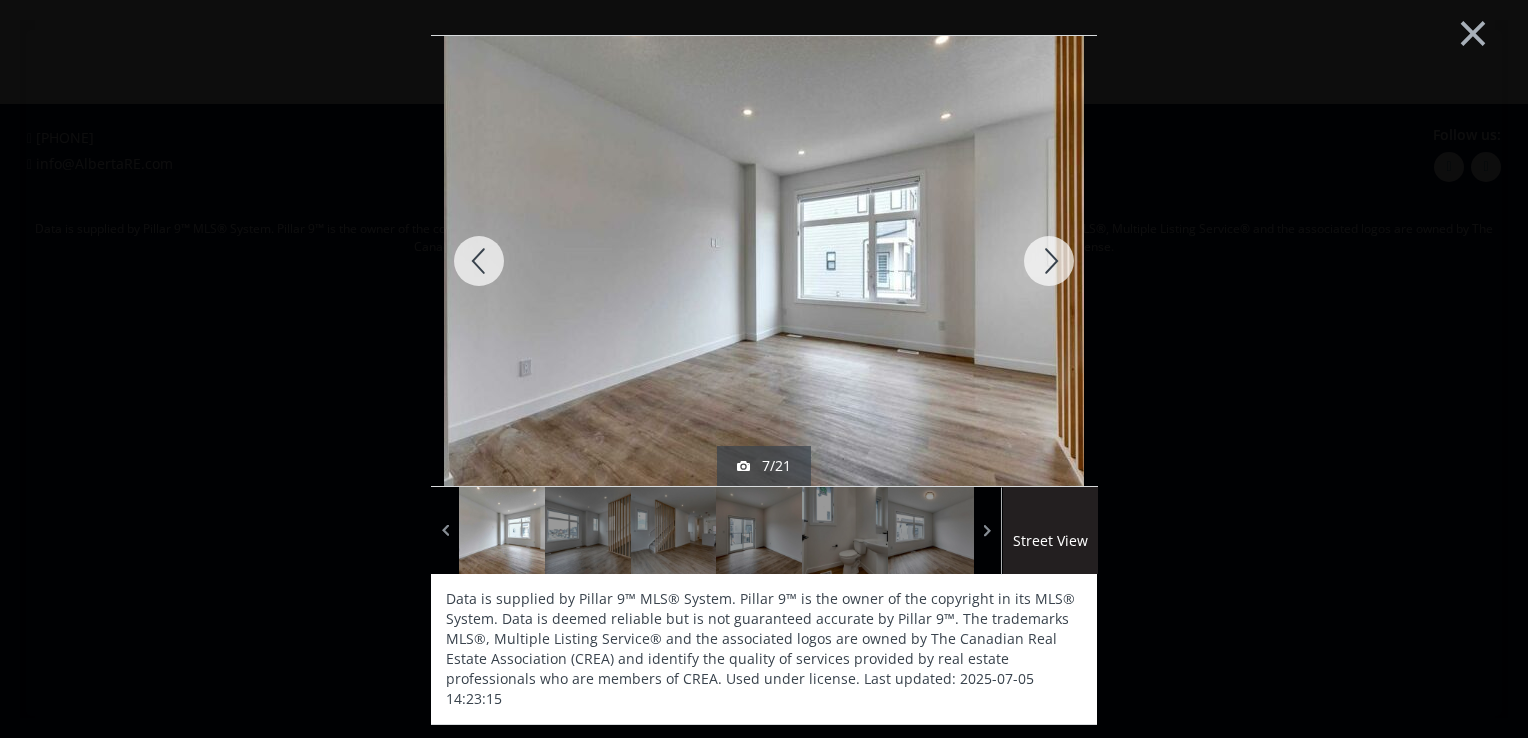 click at bounding box center (1049, 261) 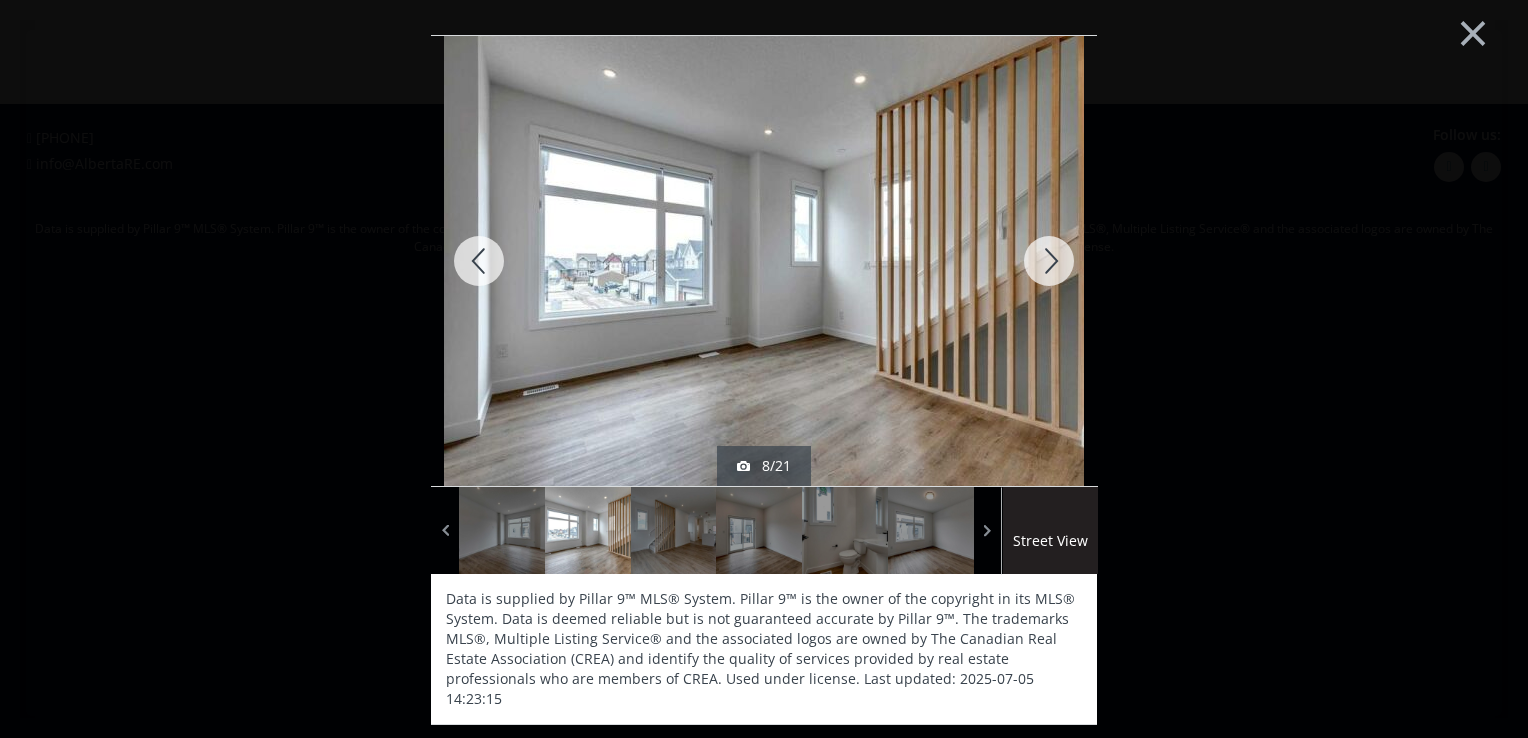 click at bounding box center [1049, 261] 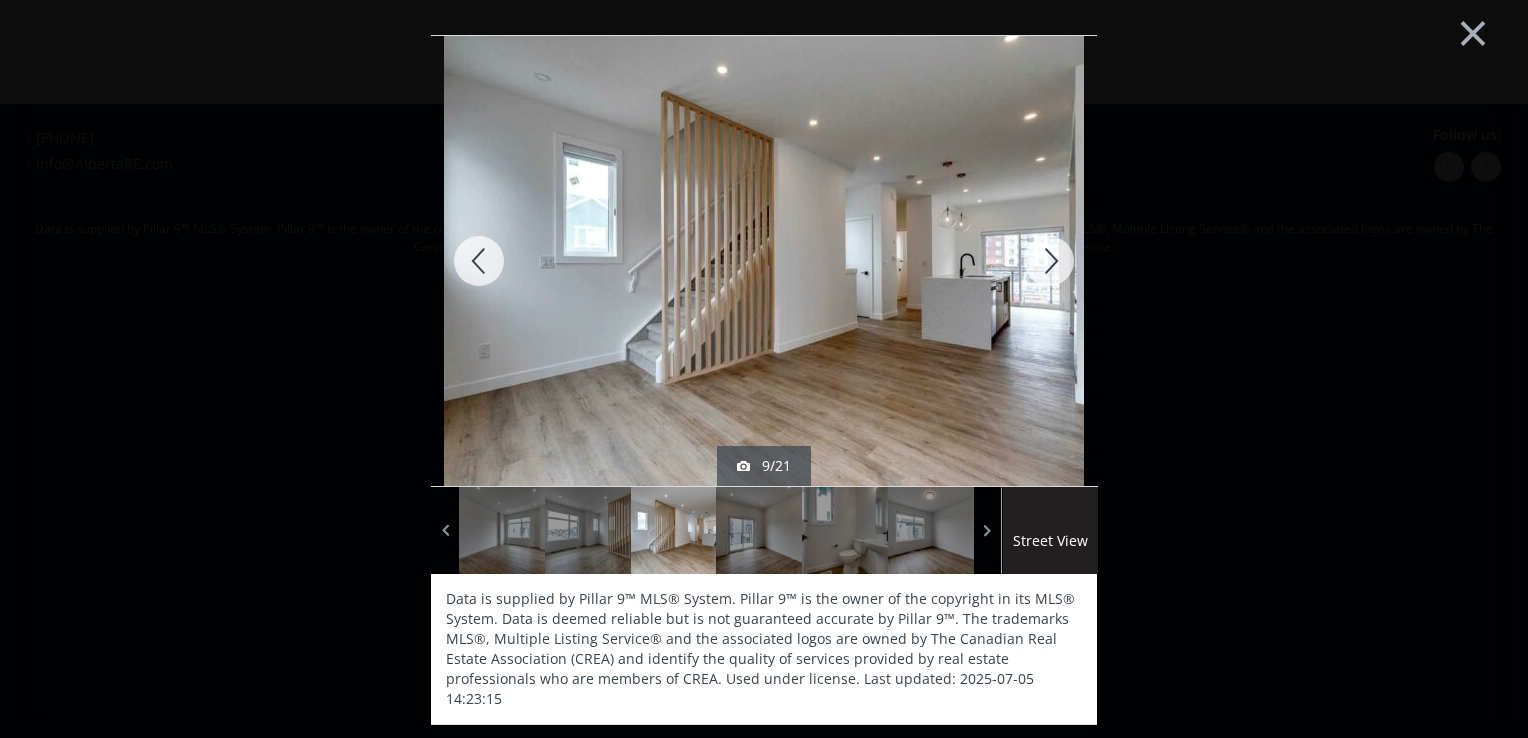 click at bounding box center (1049, 261) 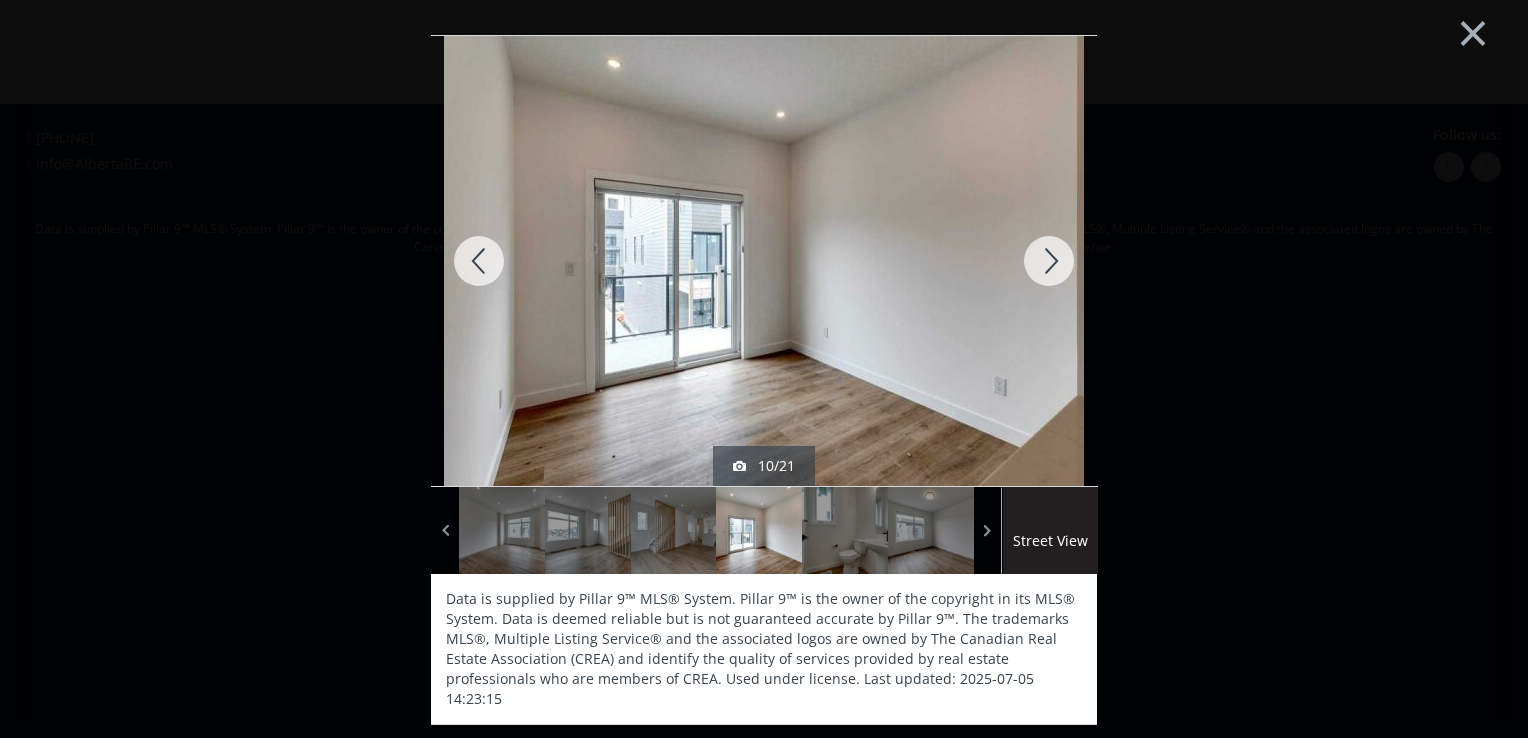 click at bounding box center [1049, 261] 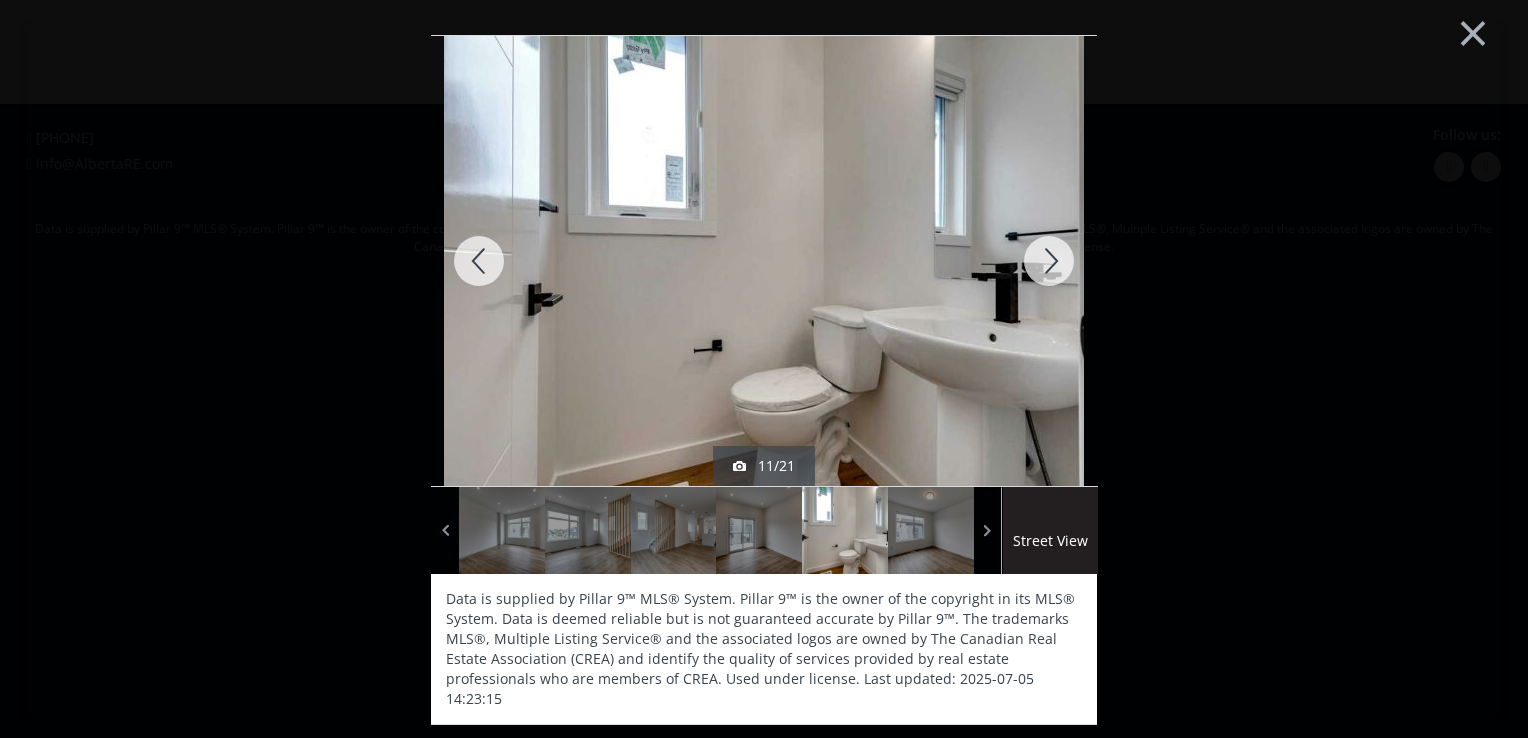 click at bounding box center (1049, 261) 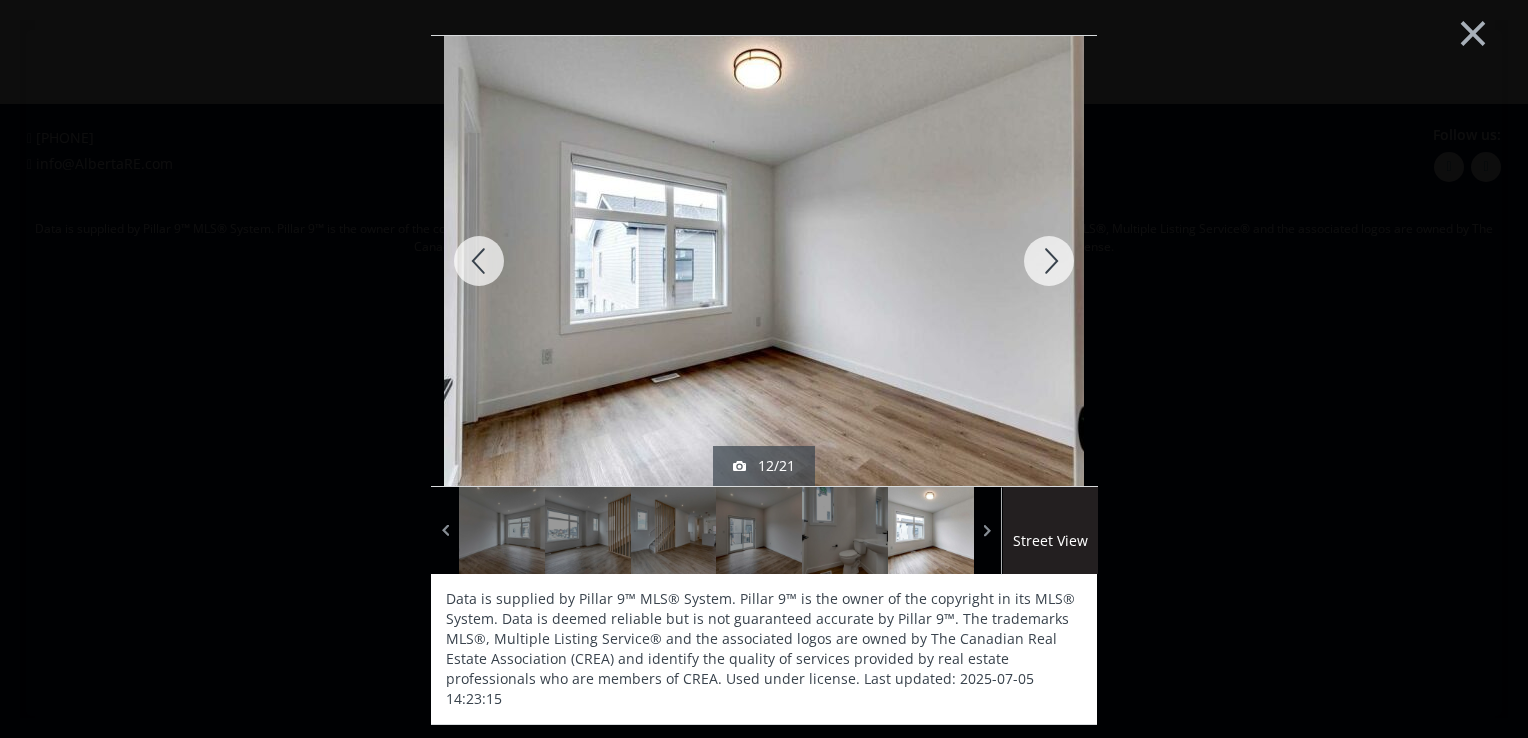 click at bounding box center [1049, 261] 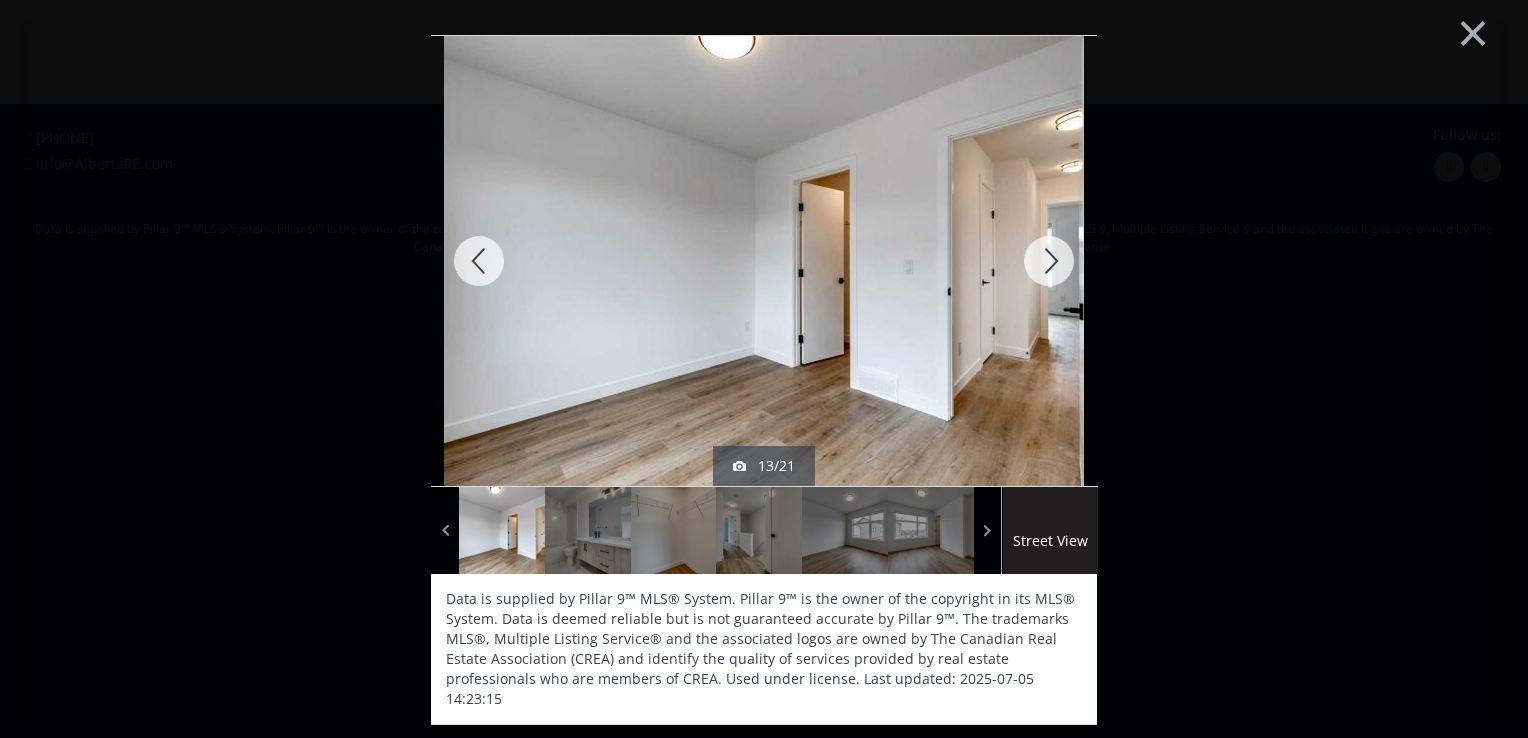 click at bounding box center (1049, 261) 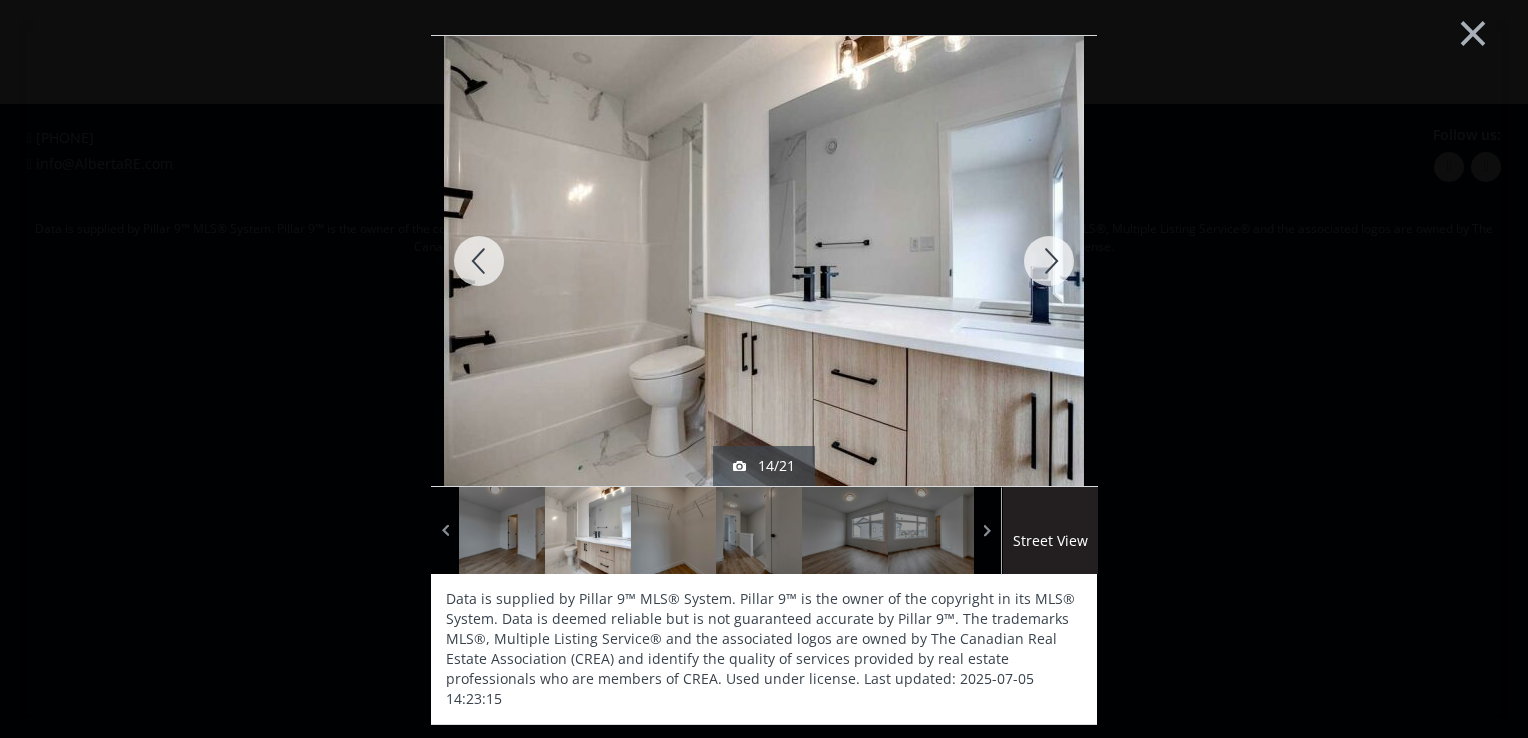 click at bounding box center (1049, 261) 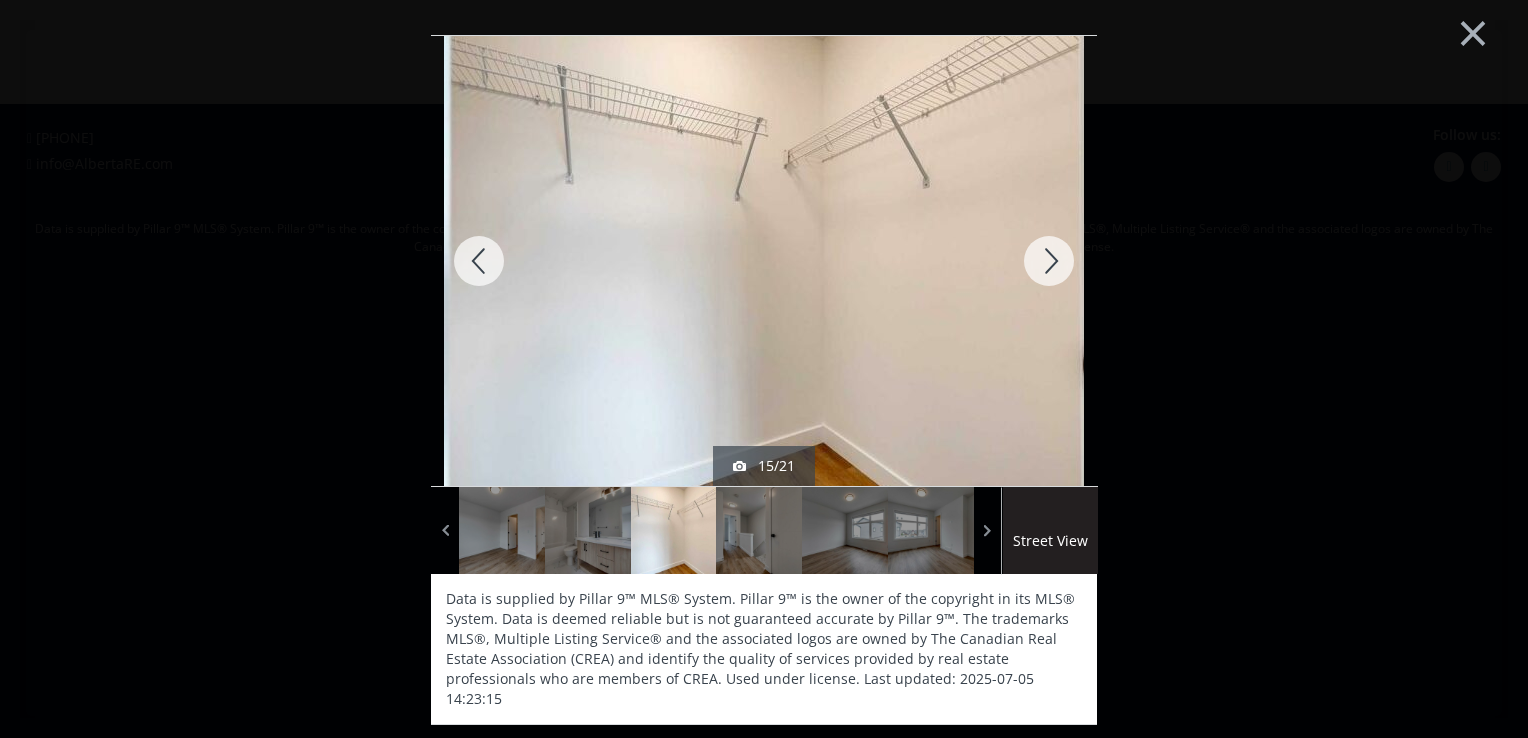 click at bounding box center [1049, 261] 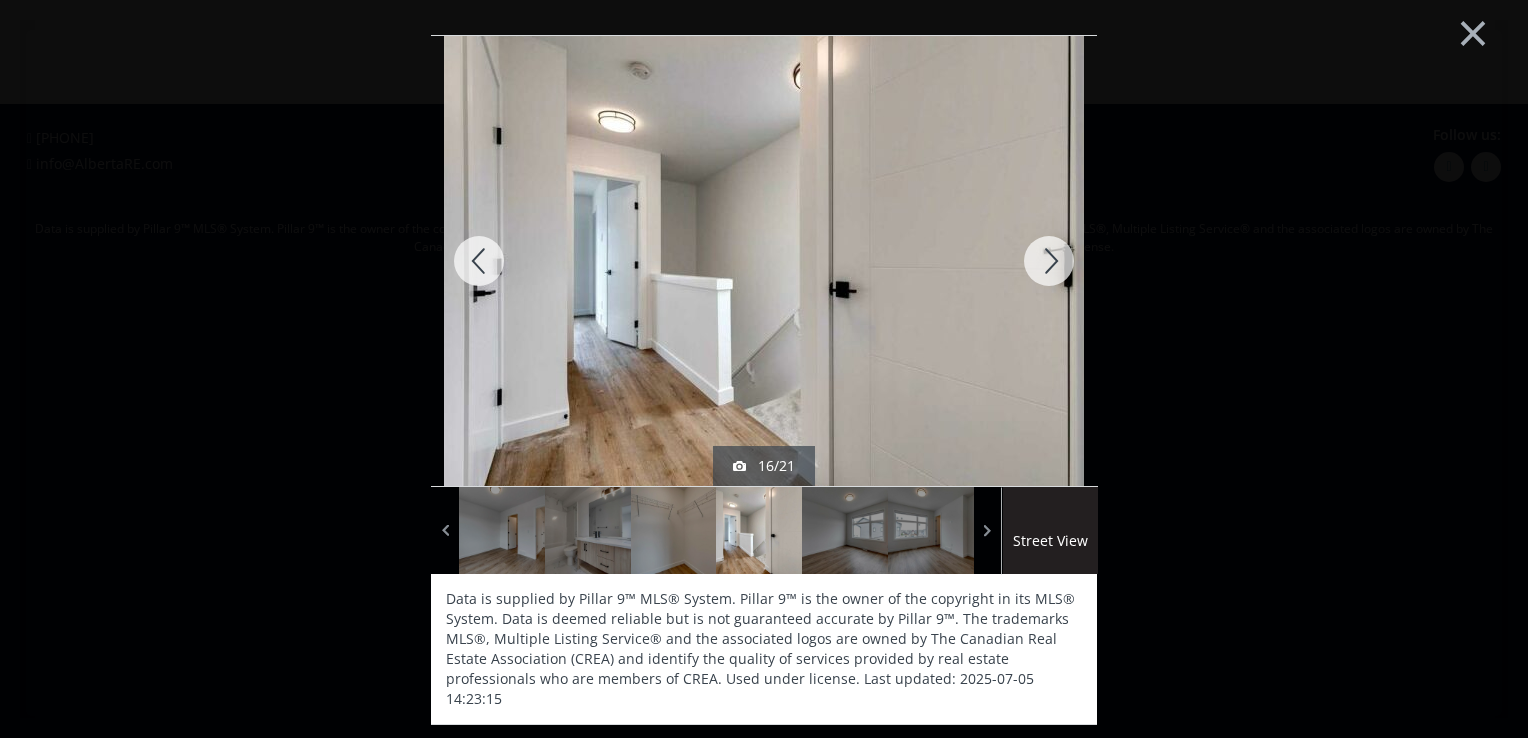 click at bounding box center [1049, 261] 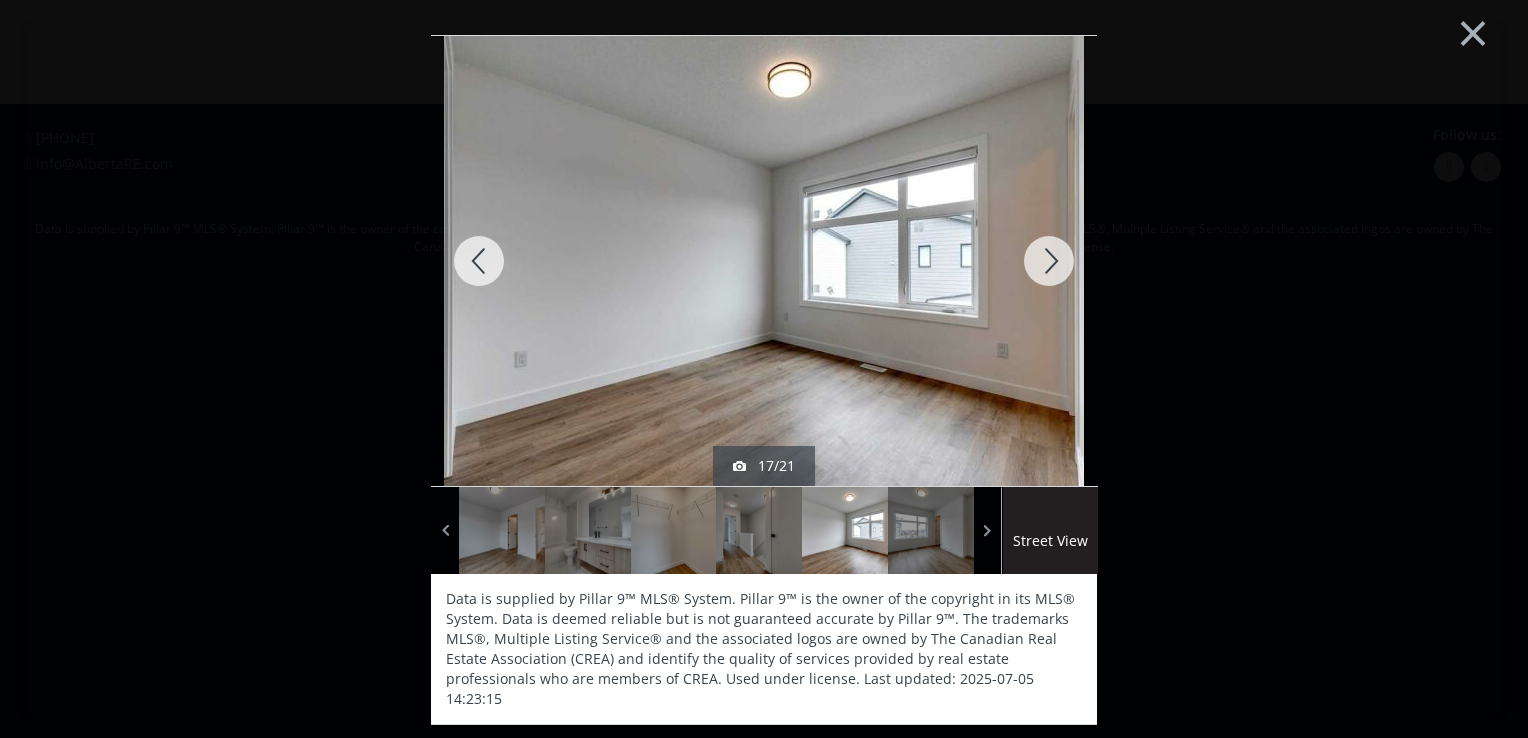 click at bounding box center (1049, 261) 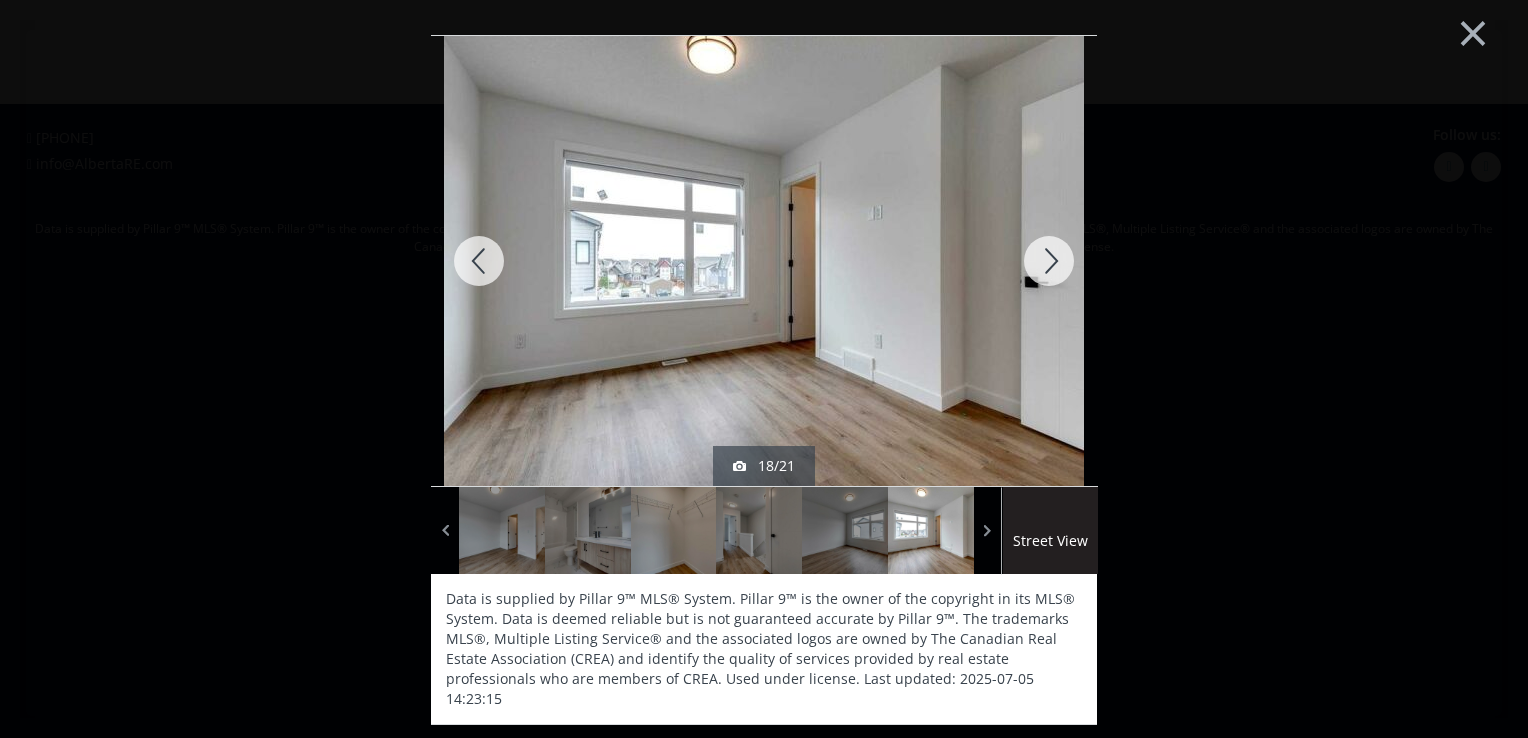 click at bounding box center (1049, 261) 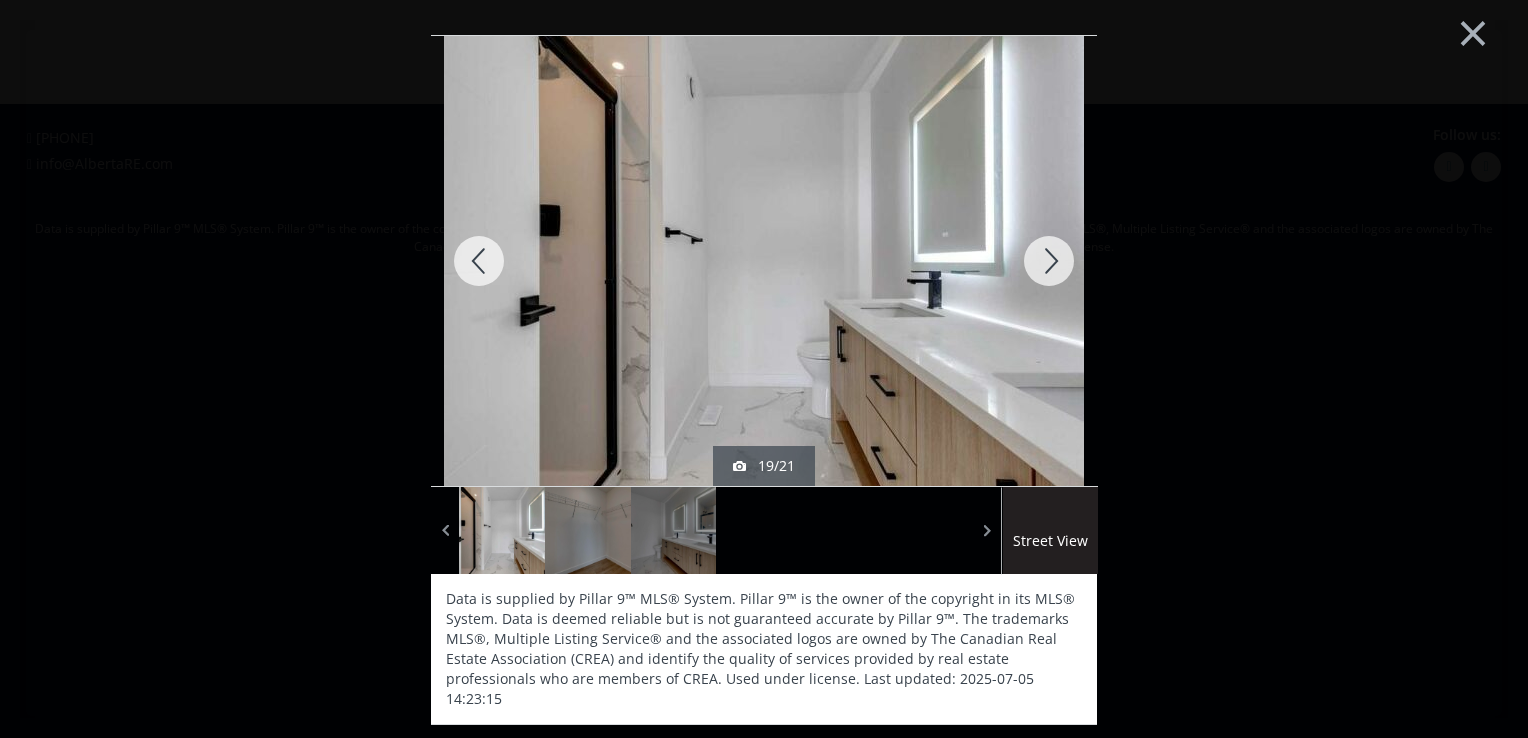 click at bounding box center [1049, 261] 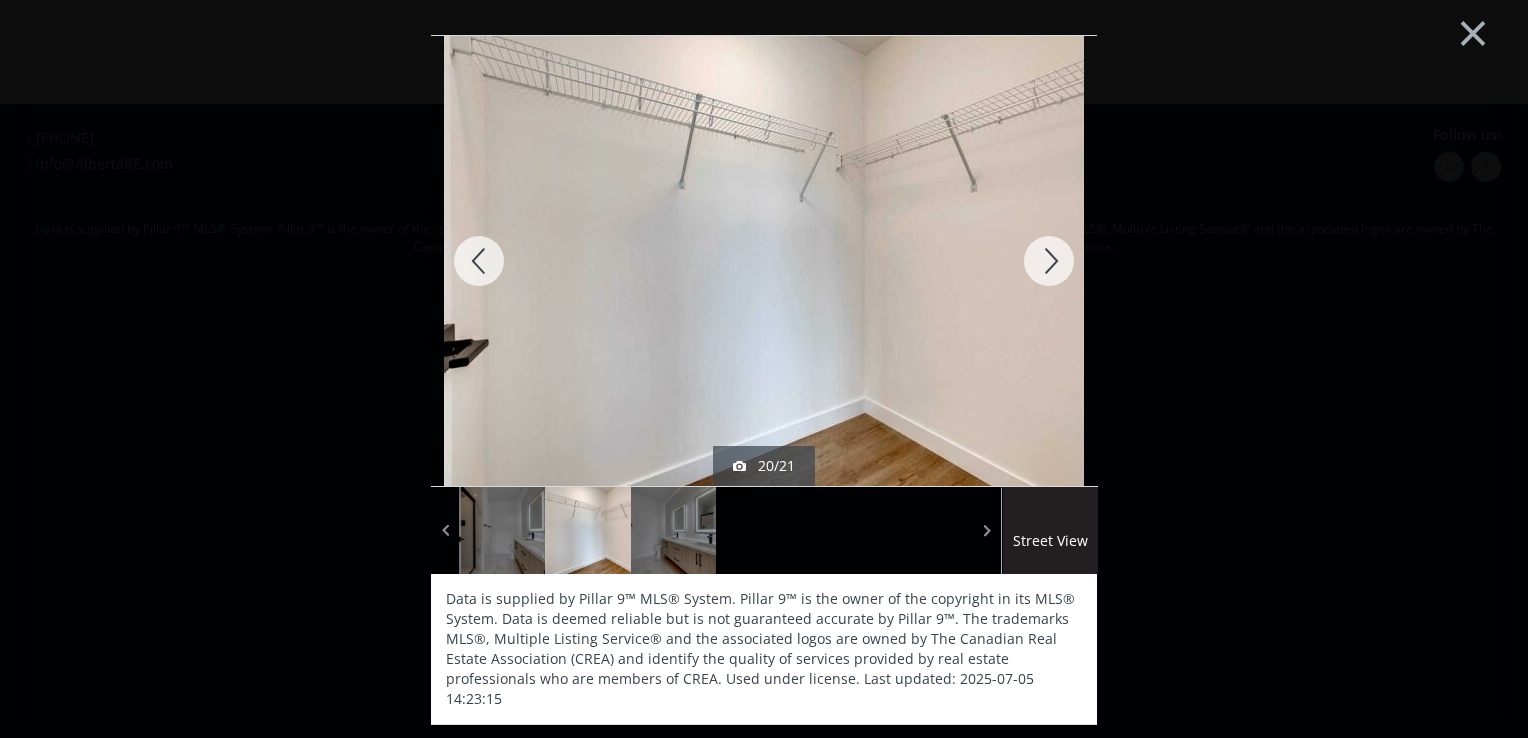 click at bounding box center (1049, 261) 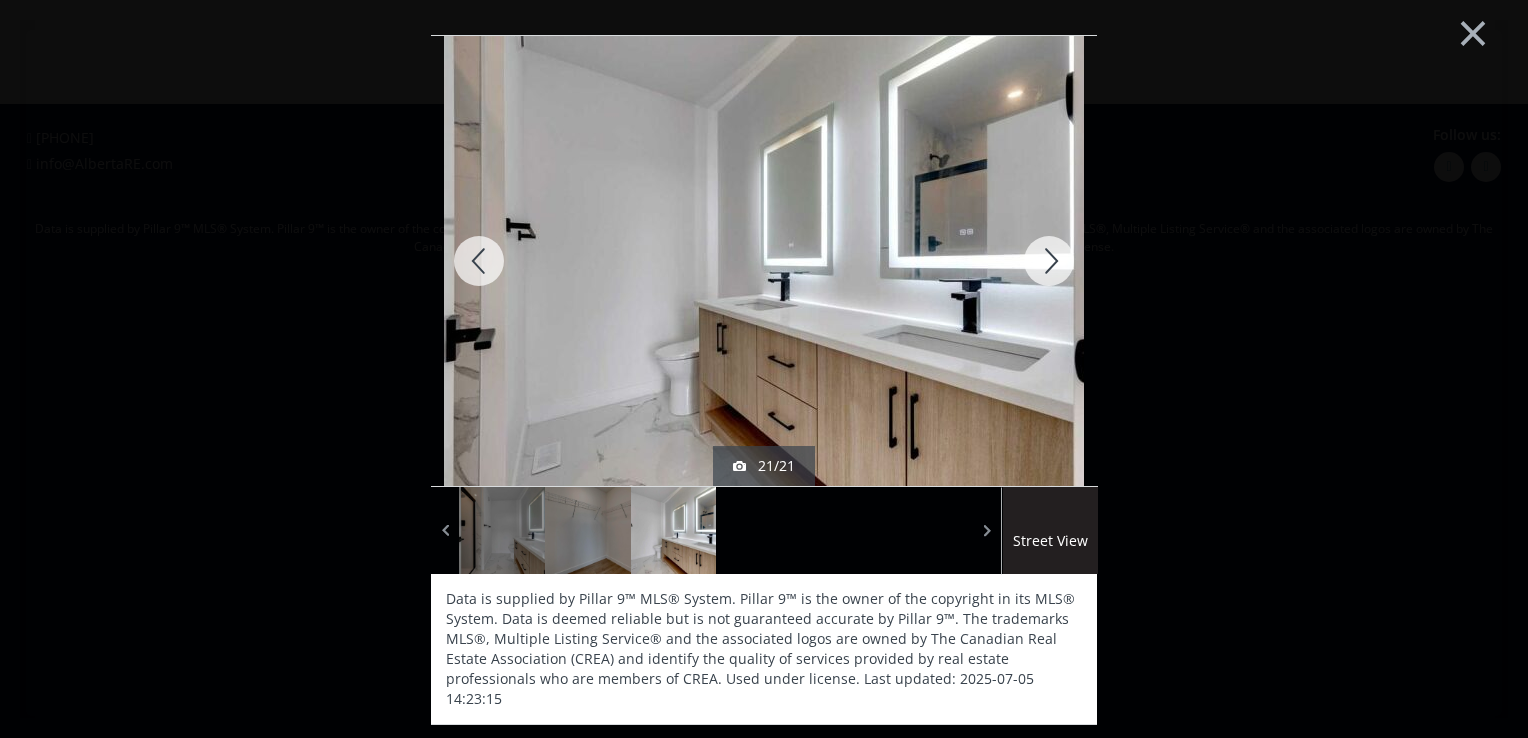 click at bounding box center [1049, 261] 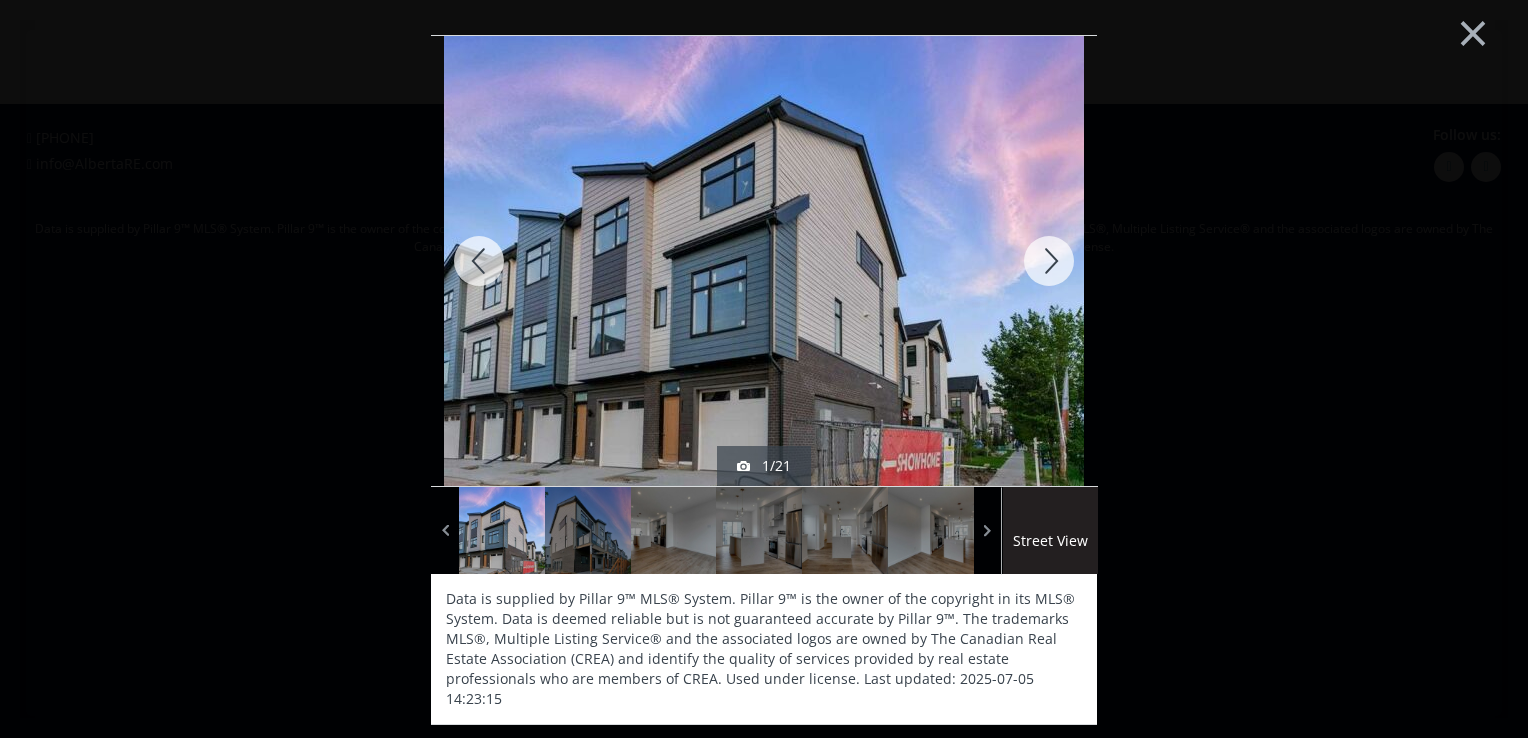 click at bounding box center (1049, 261) 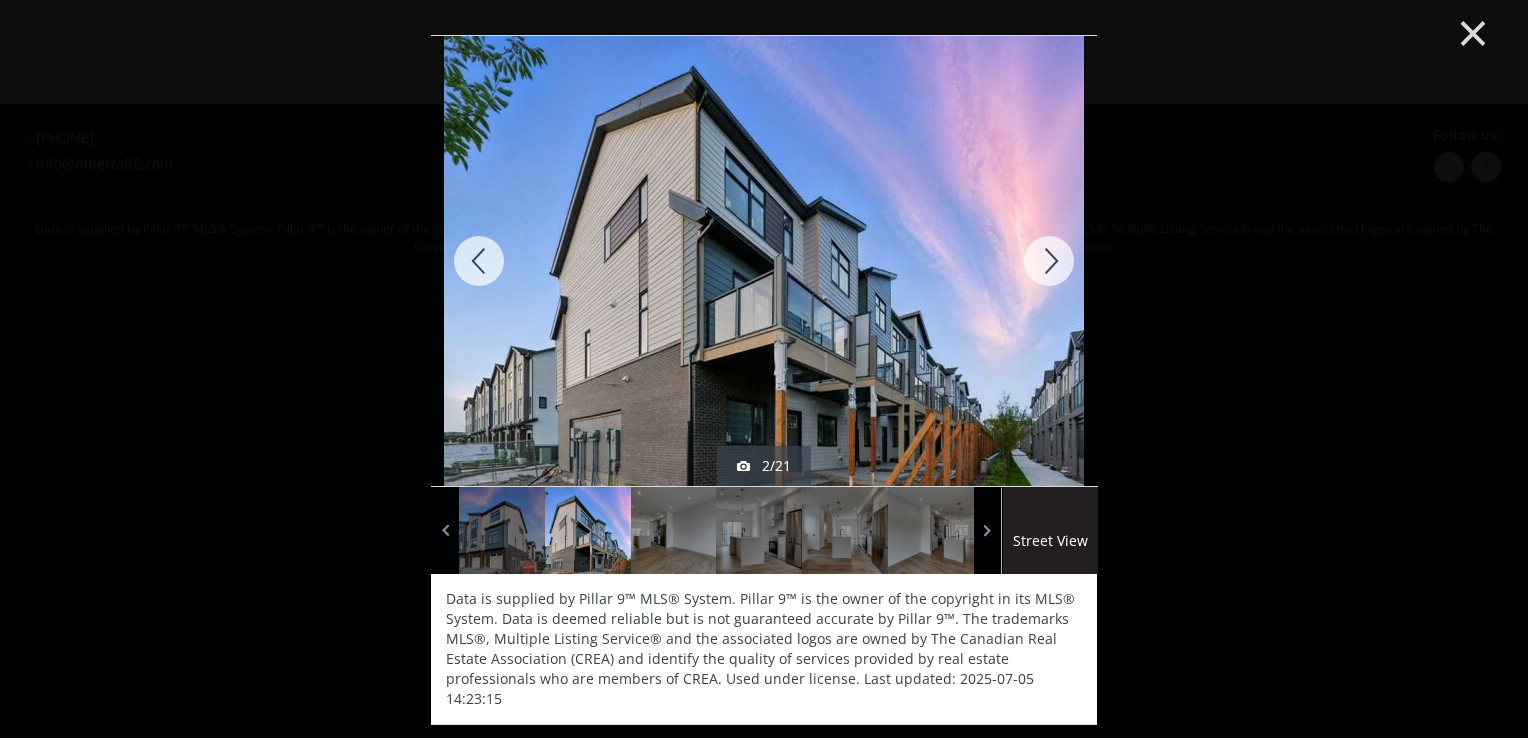 click on "×" at bounding box center (1473, 31) 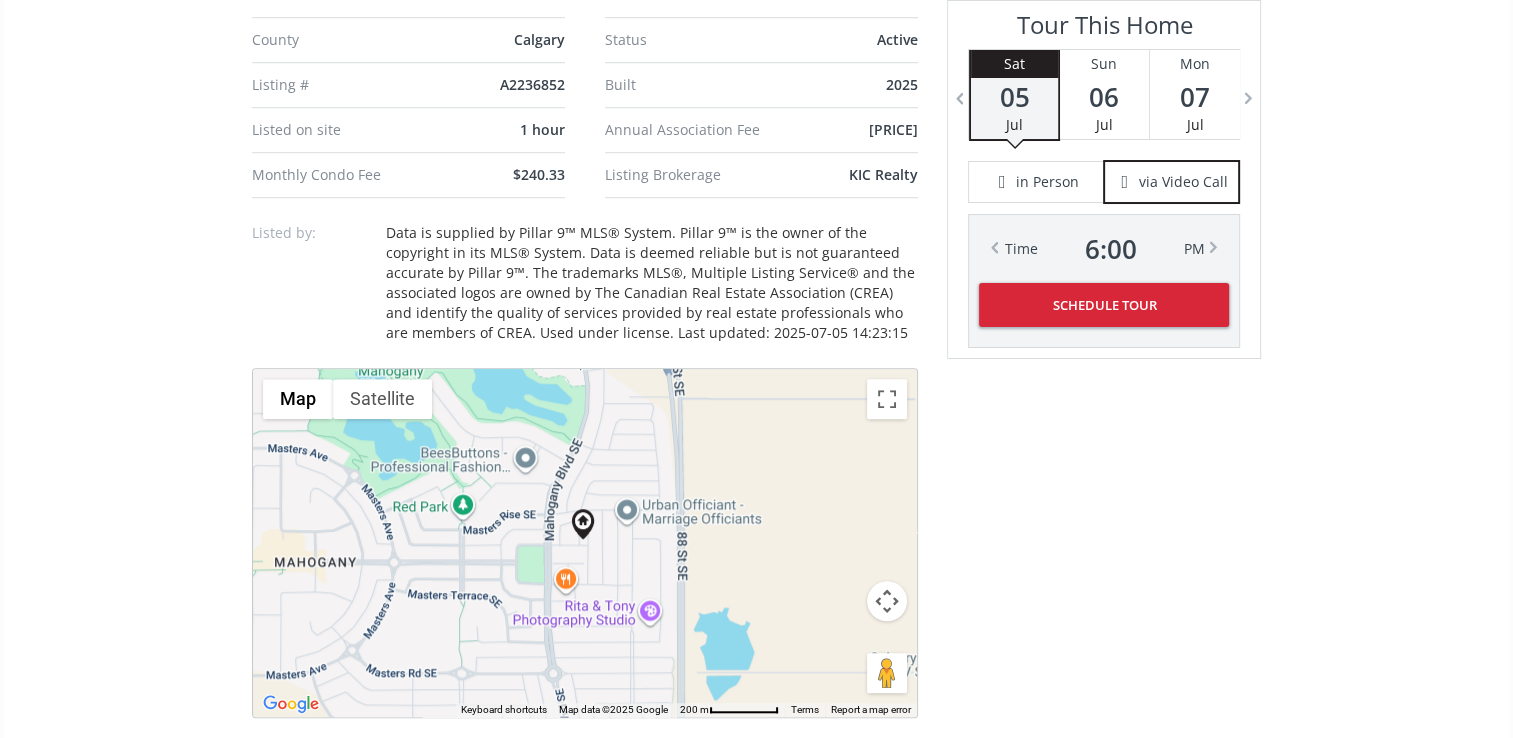 scroll, scrollTop: 1500, scrollLeft: 0, axis: vertical 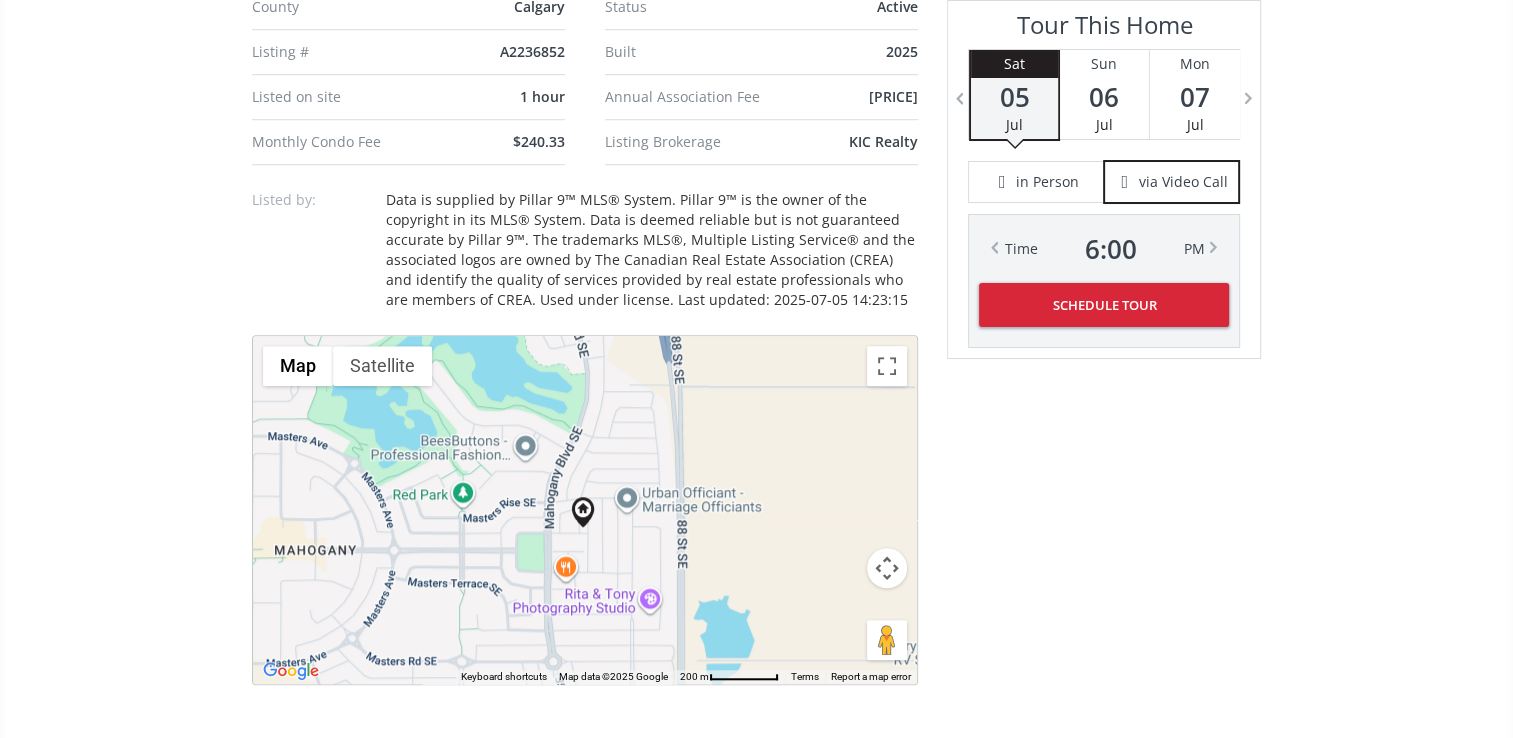 click at bounding box center [887, 568] 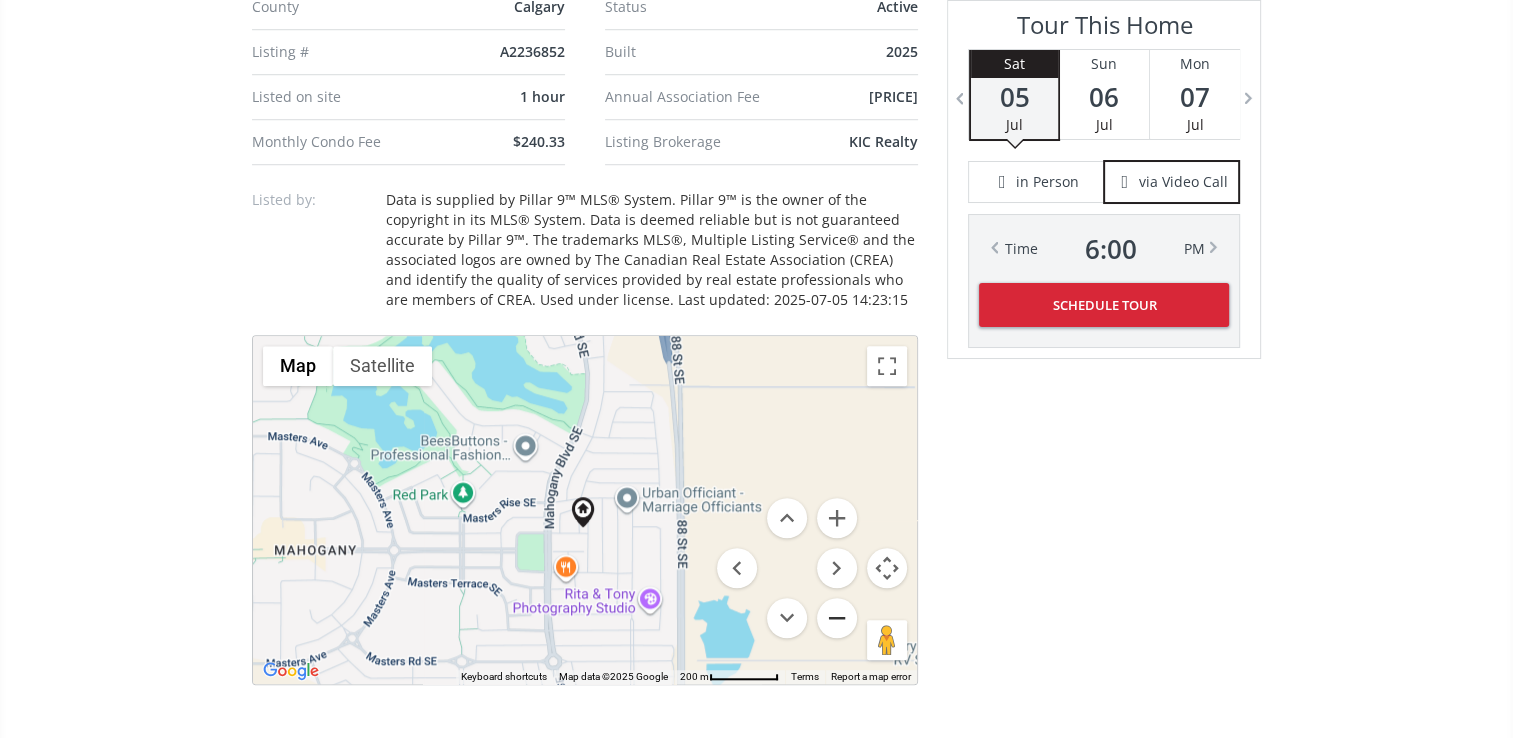 click at bounding box center [837, 618] 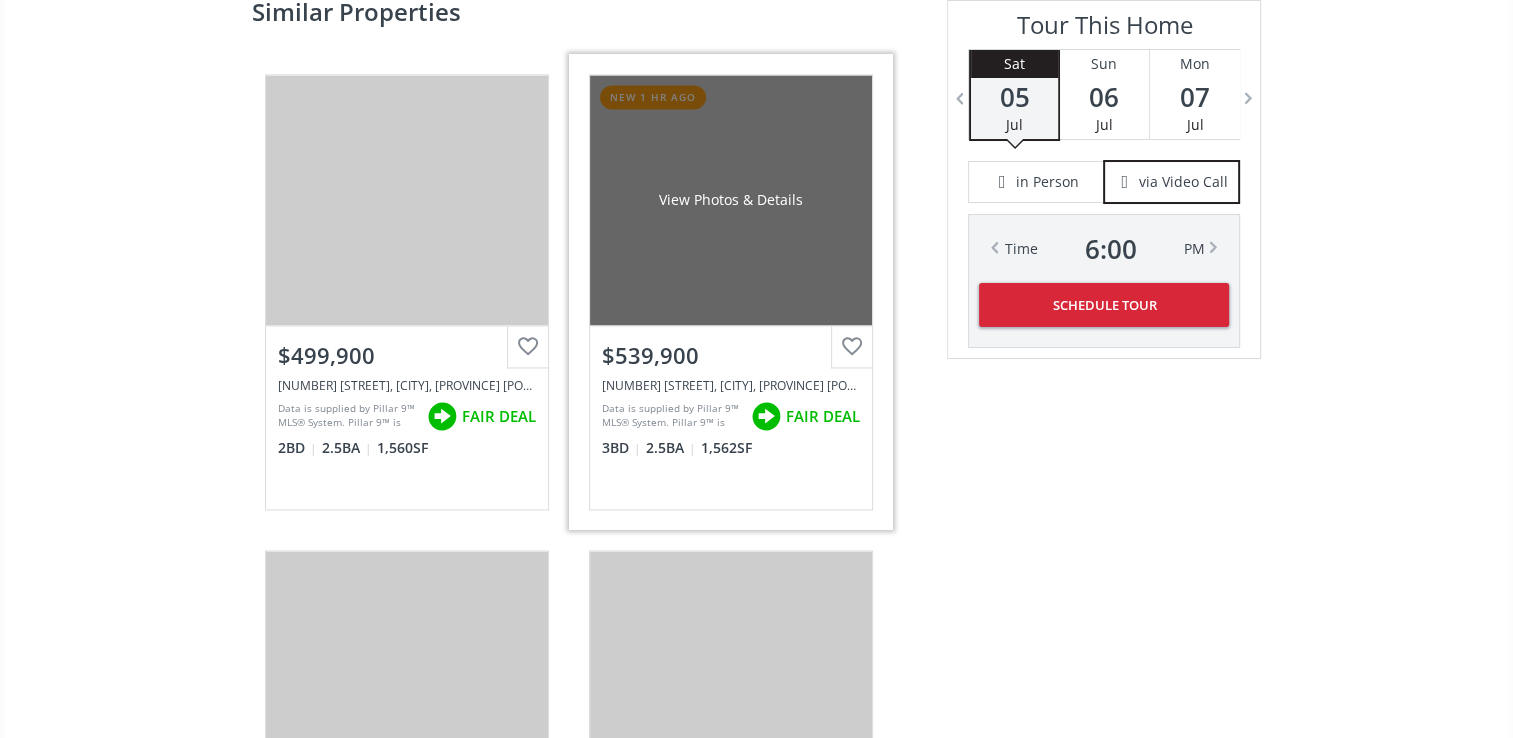 scroll, scrollTop: 3000, scrollLeft: 0, axis: vertical 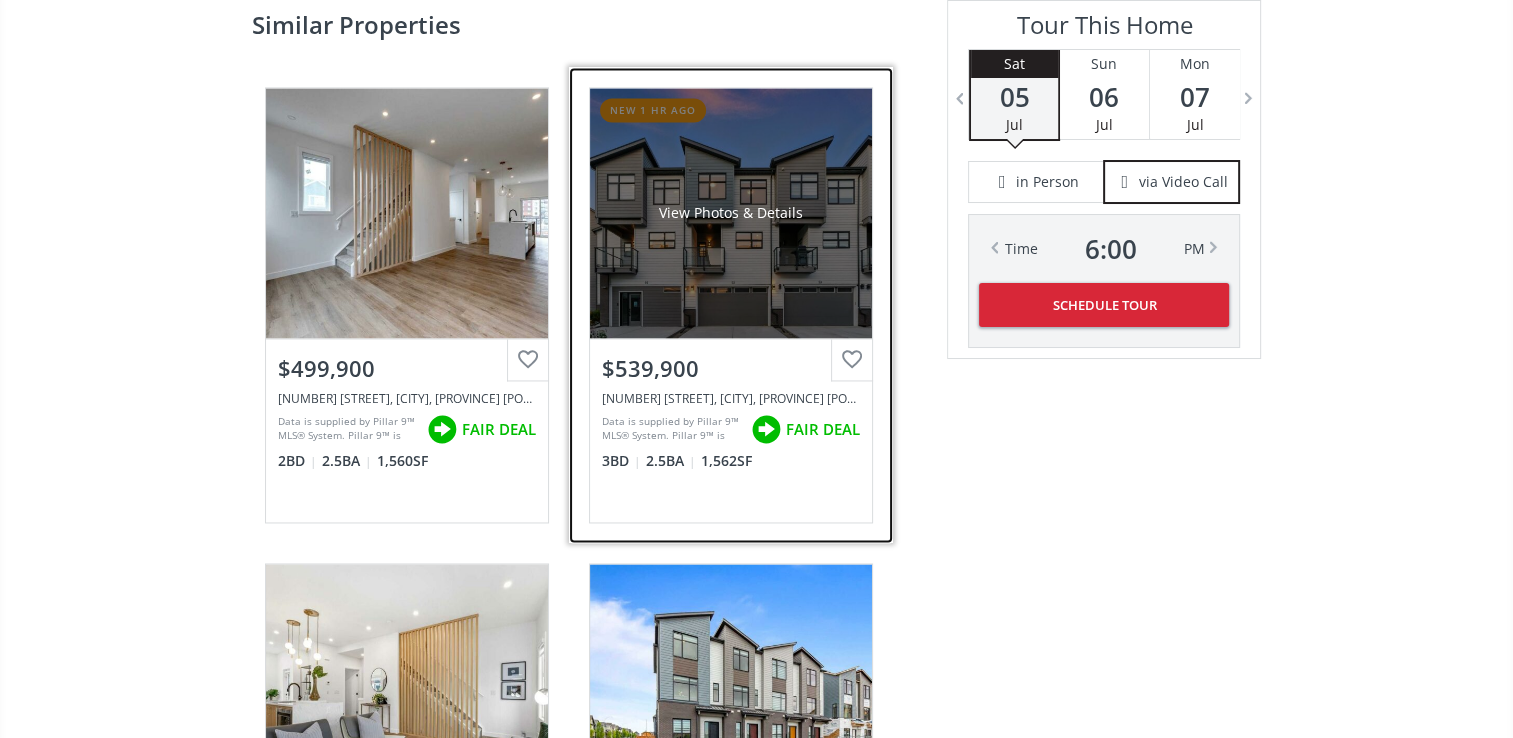 click on "View Photos & Details" at bounding box center (731, 213) 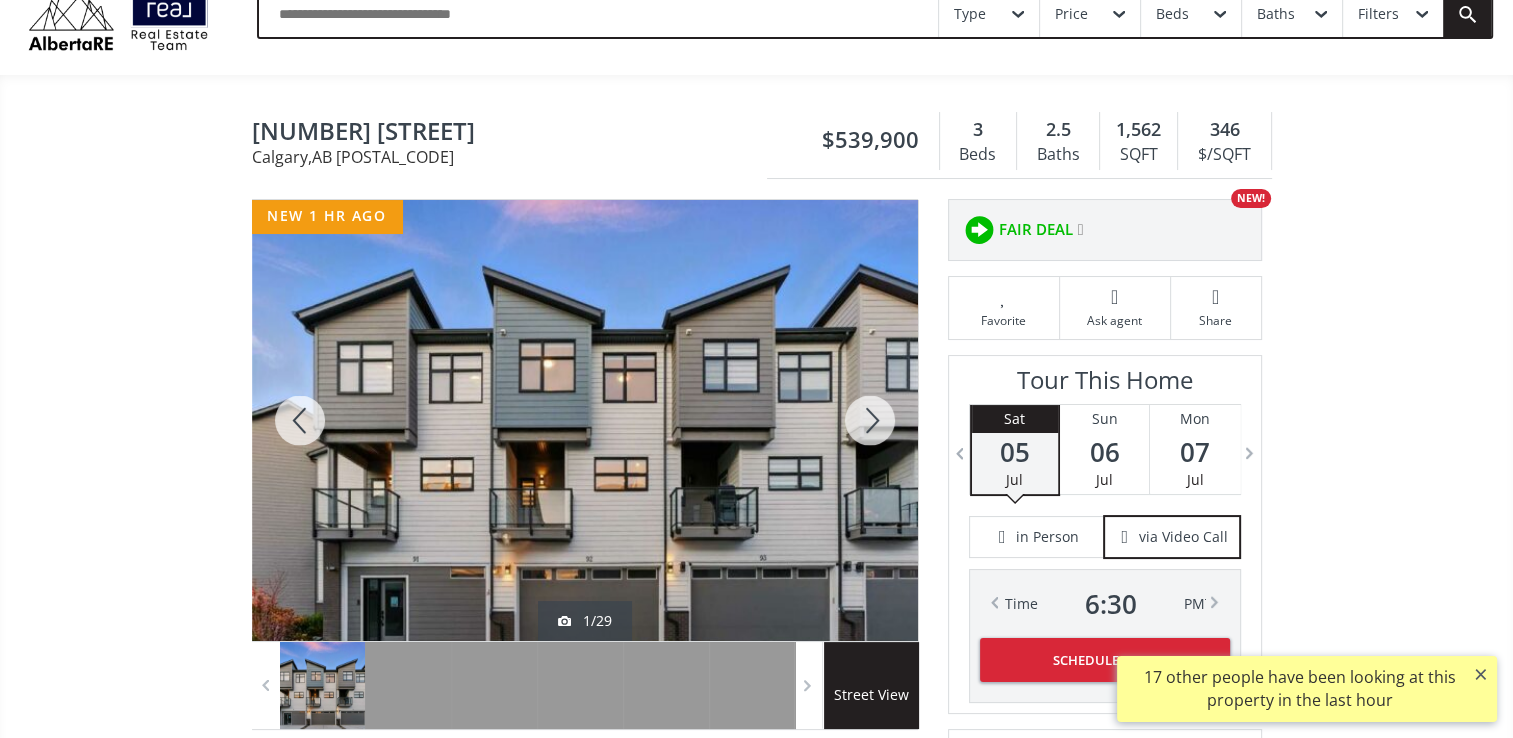 scroll, scrollTop: 200, scrollLeft: 0, axis: vertical 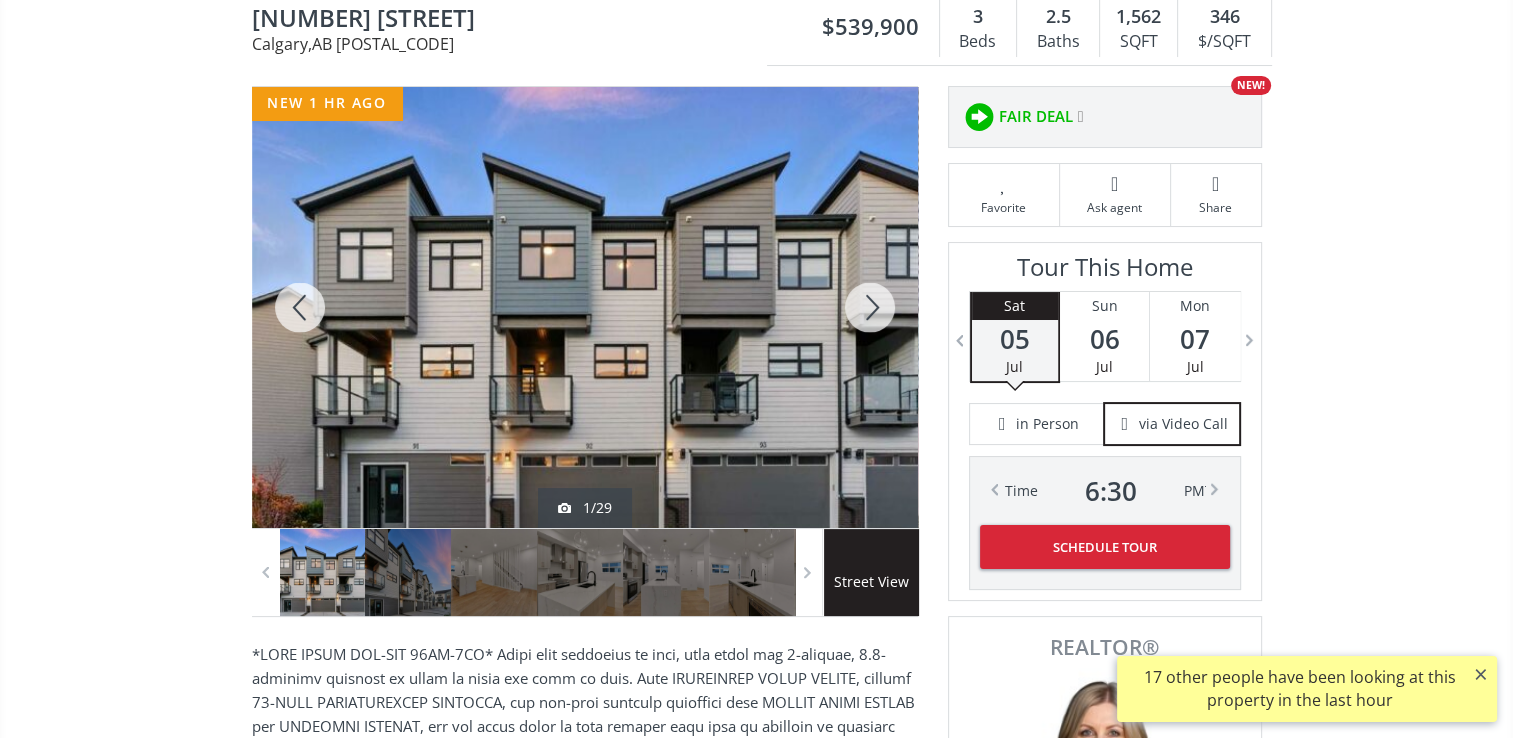 click at bounding box center (585, 307) 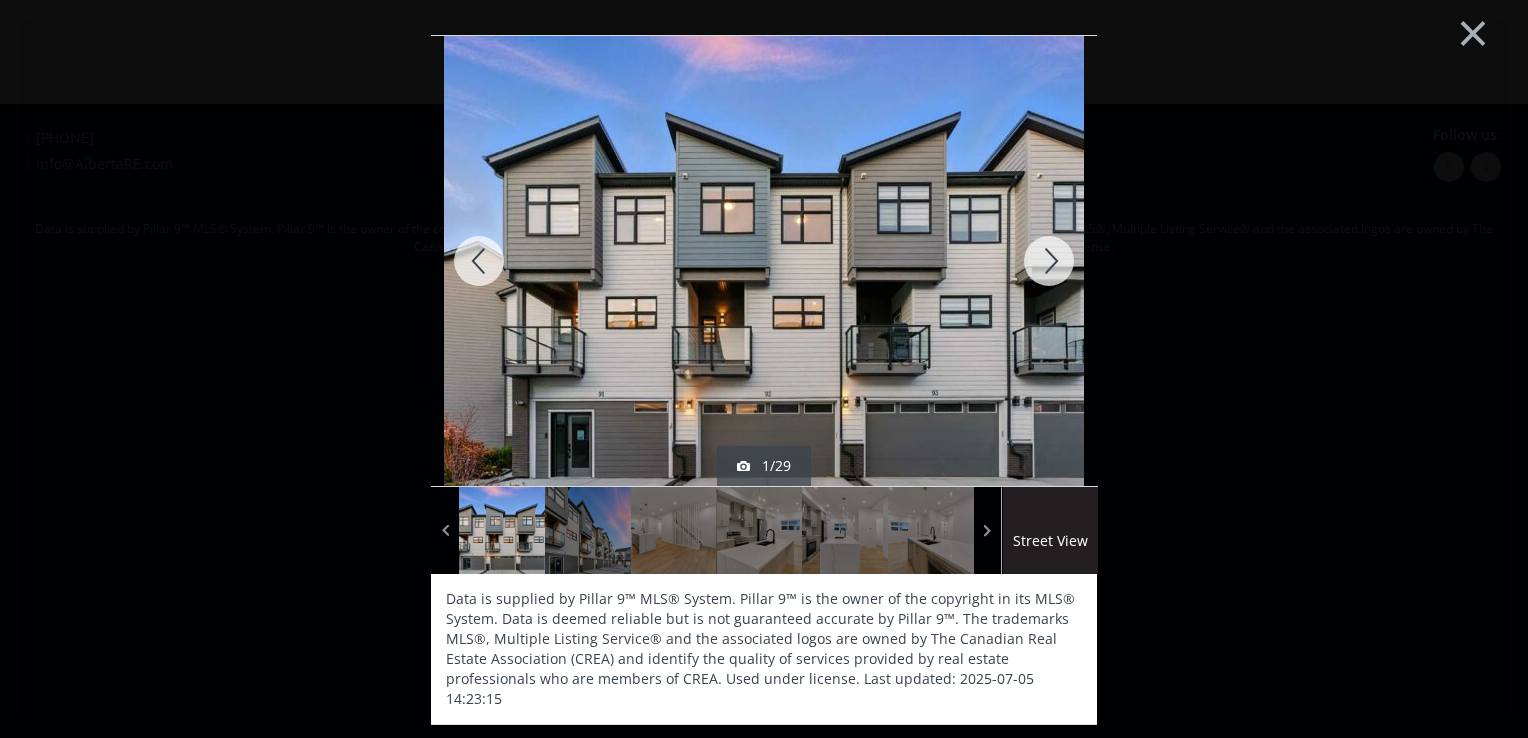 click at bounding box center (764, 261) 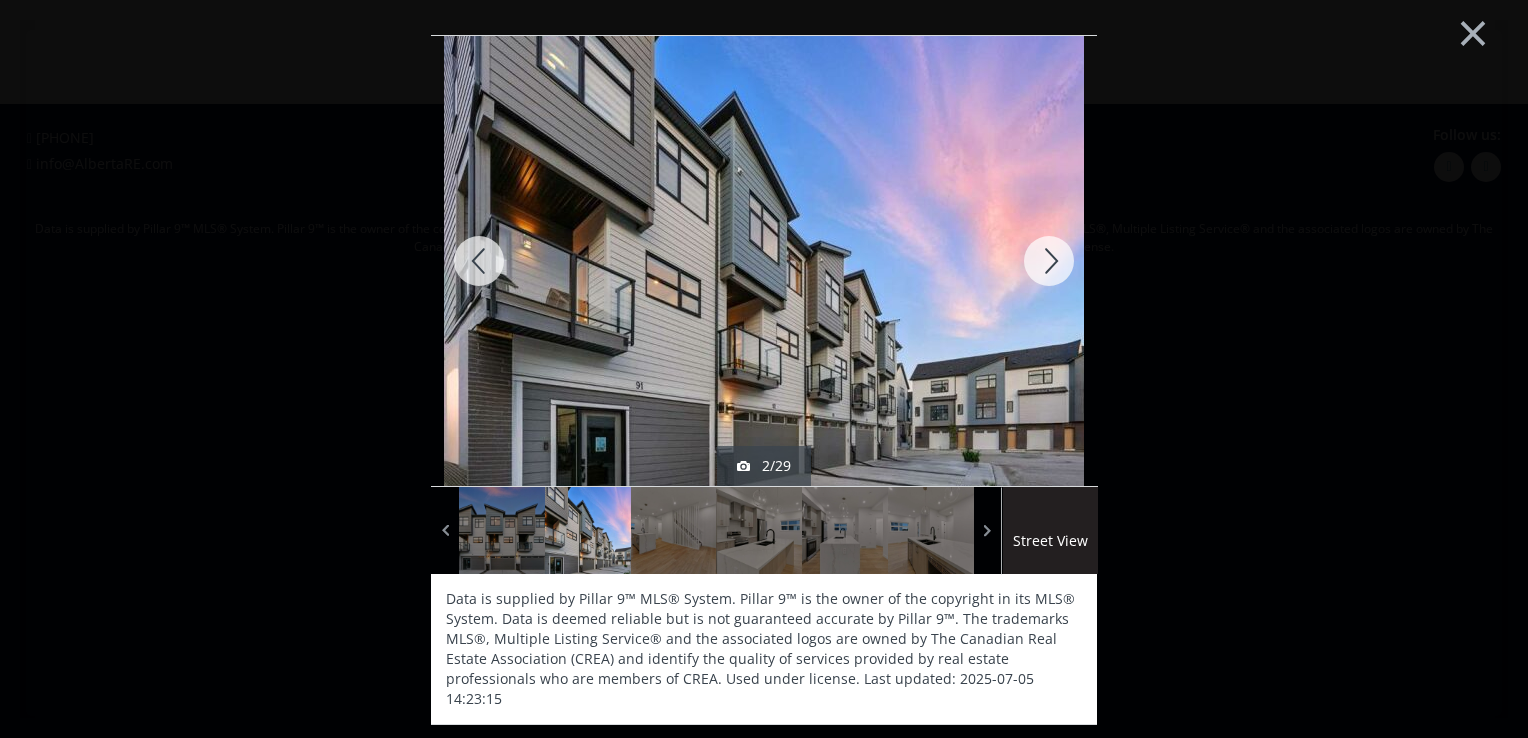 click at bounding box center [1049, 261] 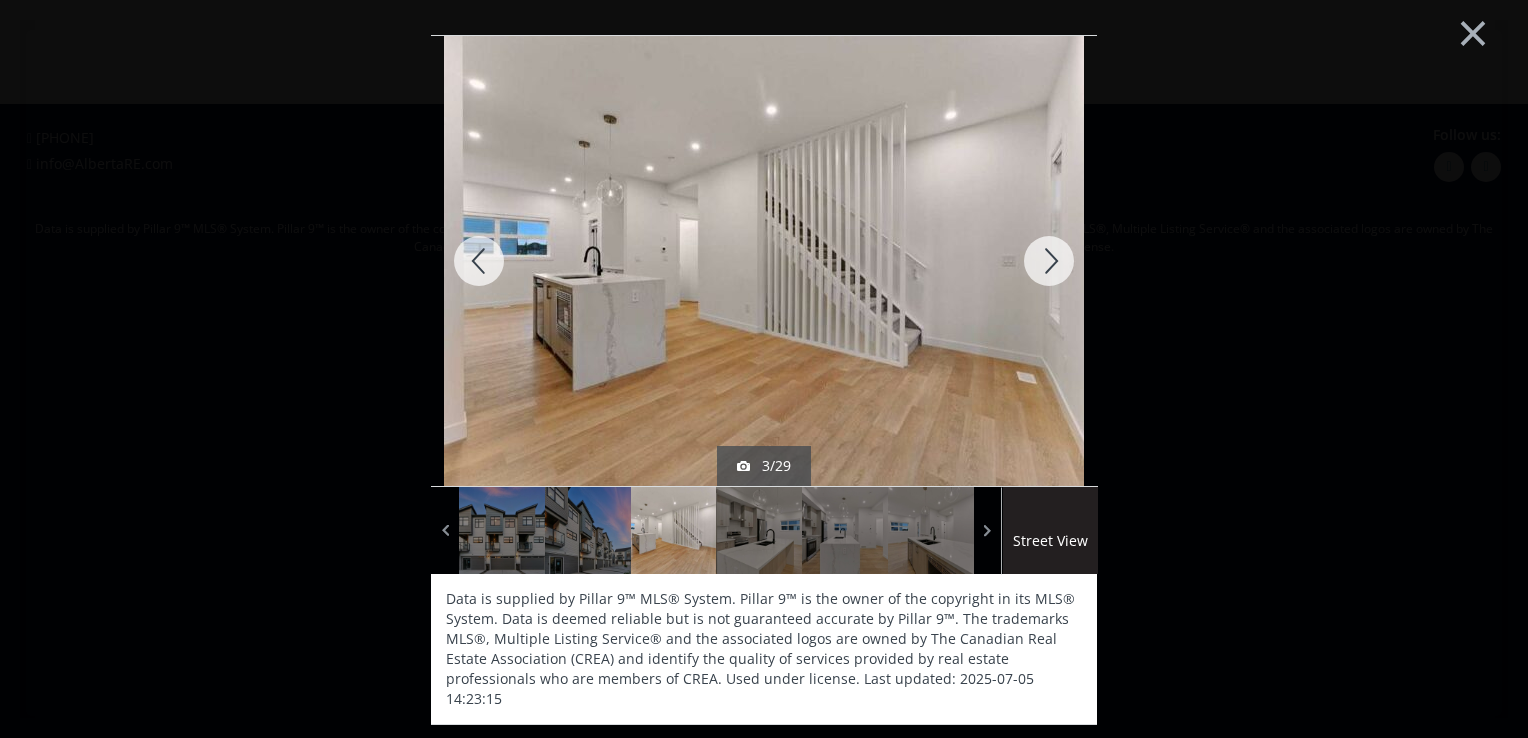 click at bounding box center [1049, 261] 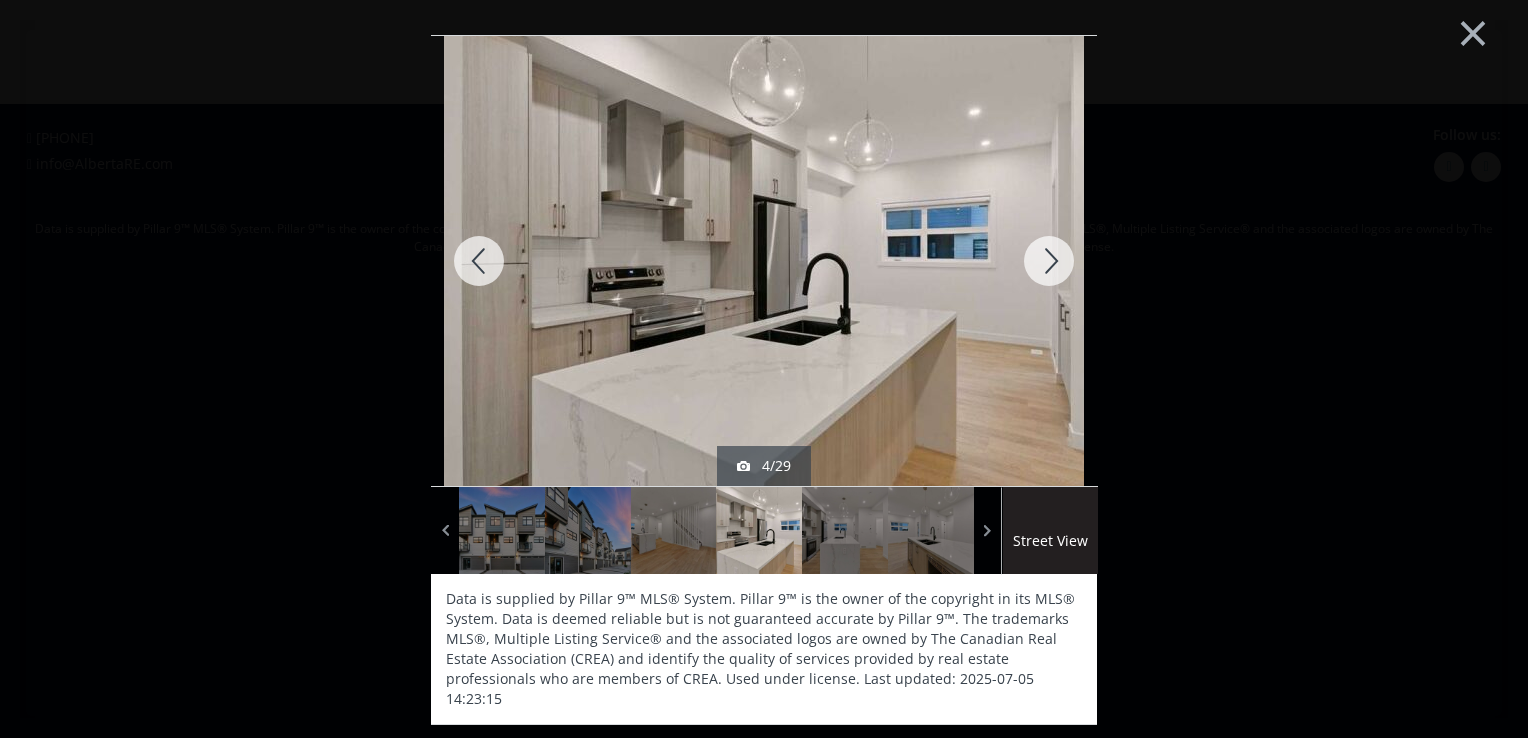 click at bounding box center (1049, 261) 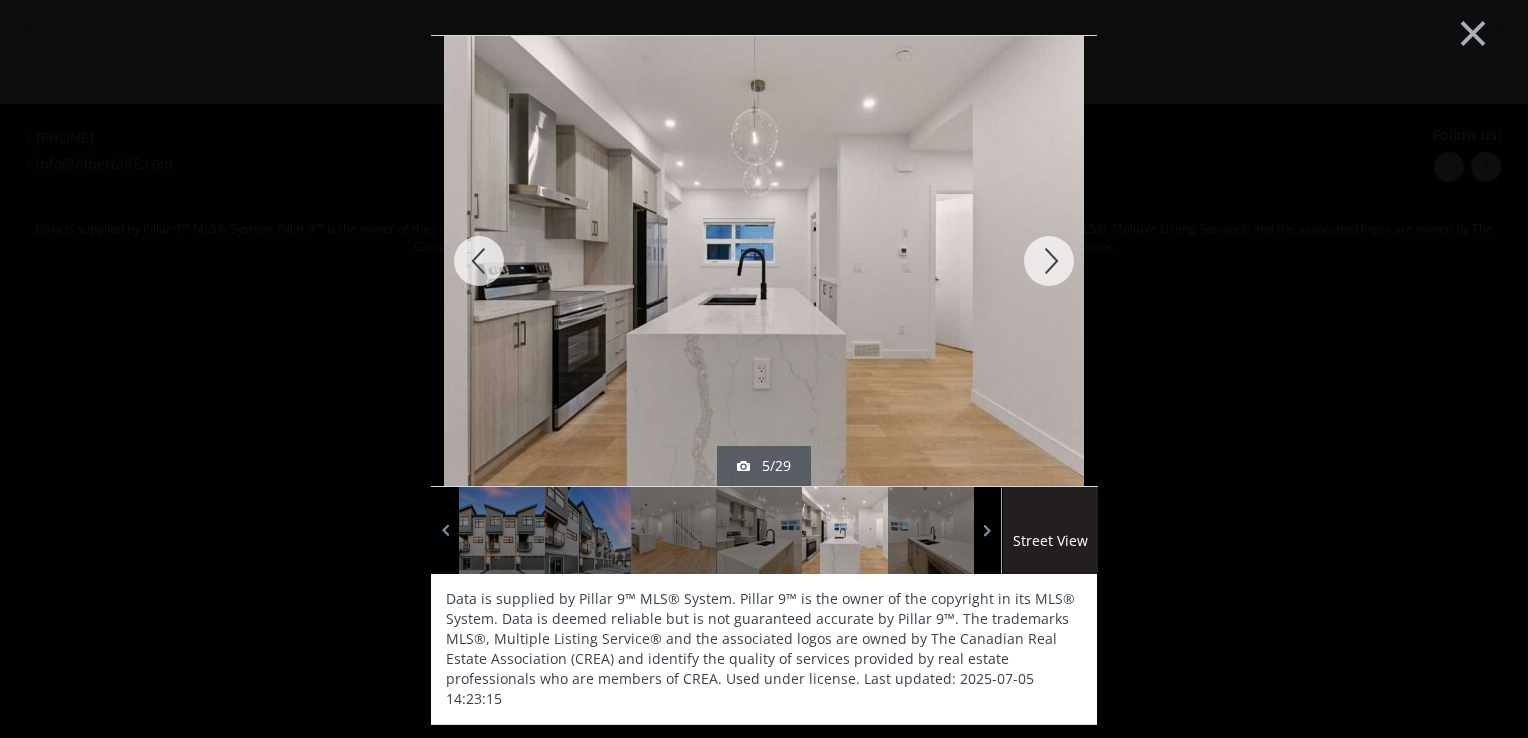 click at bounding box center [1049, 261] 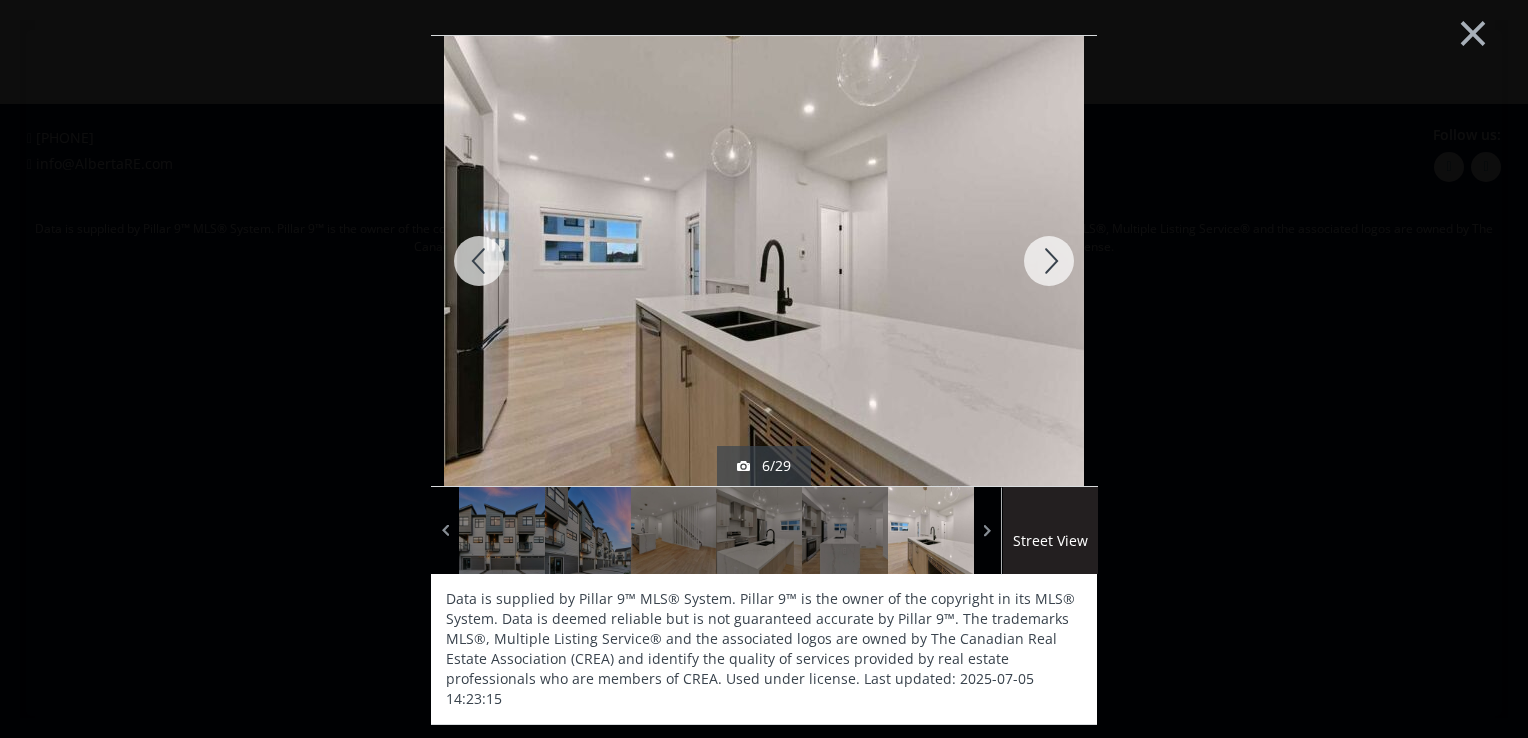 click at bounding box center [1049, 261] 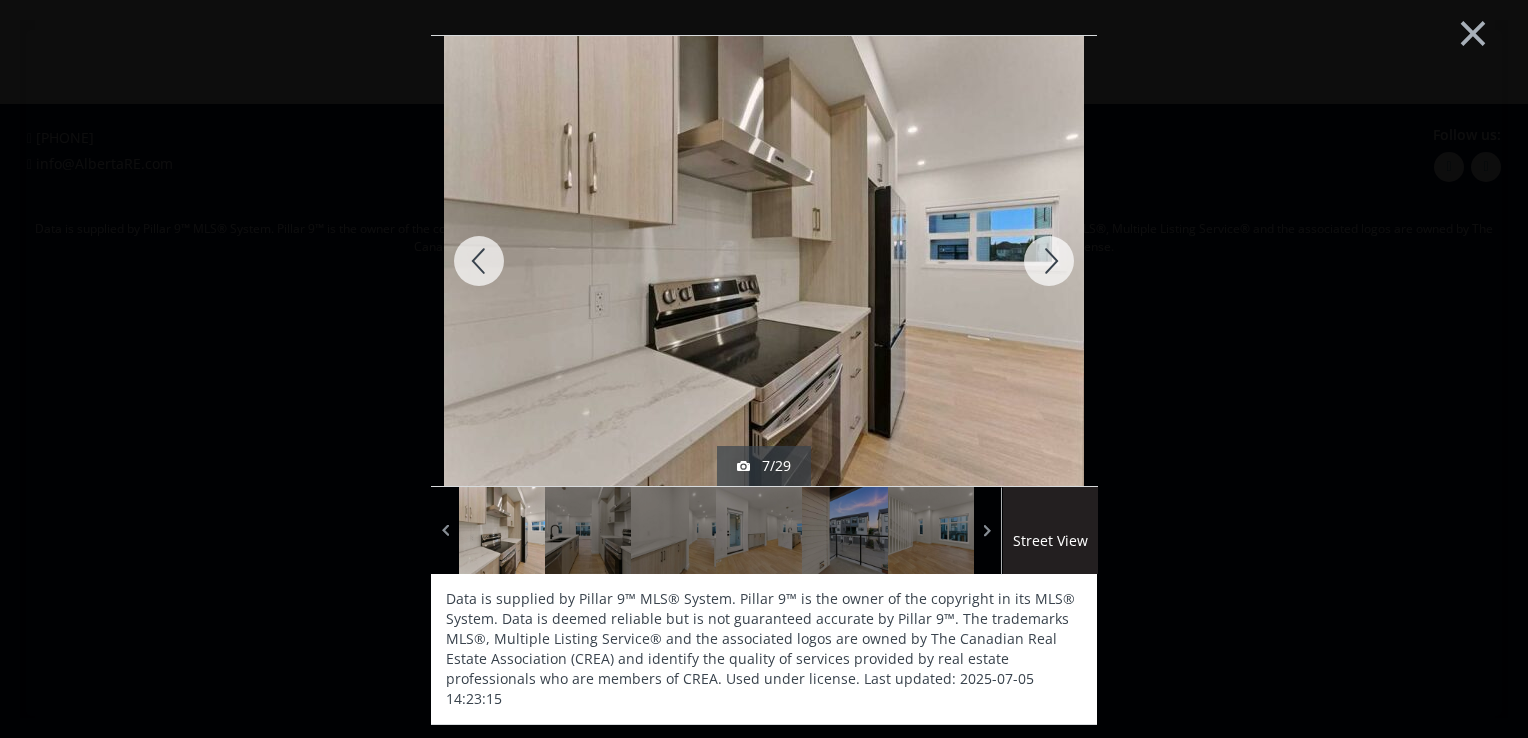 click at bounding box center (1049, 261) 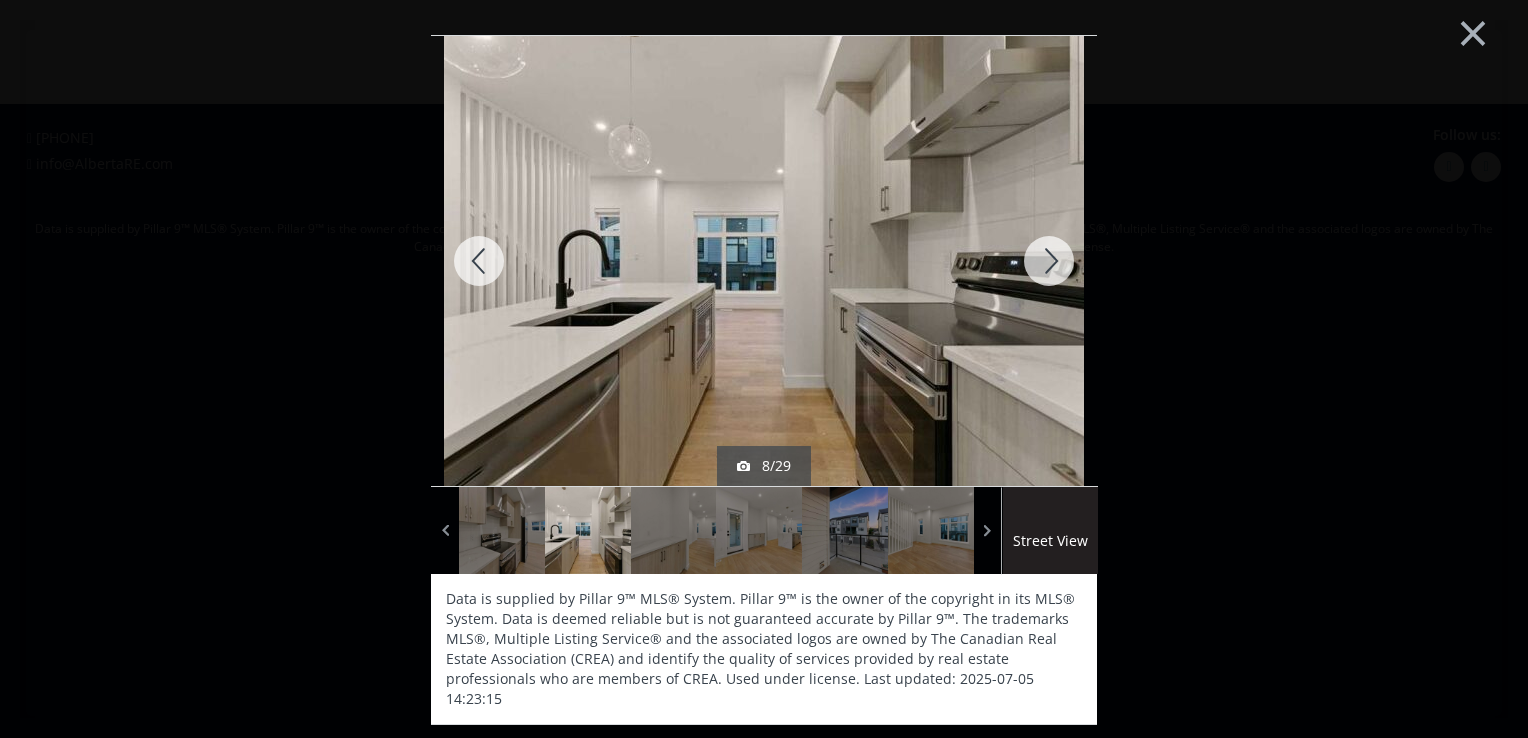 click at bounding box center [1049, 261] 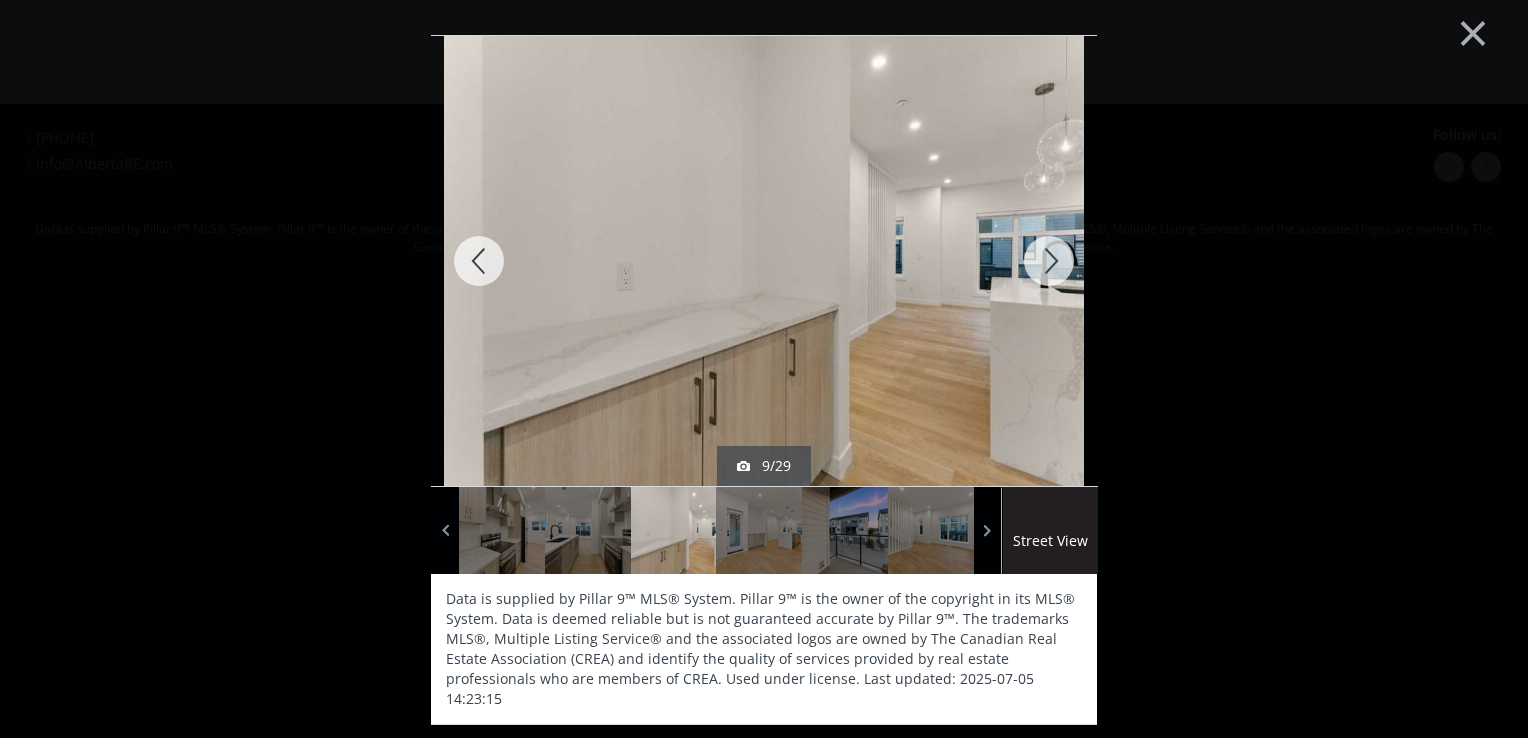 click at bounding box center [1049, 261] 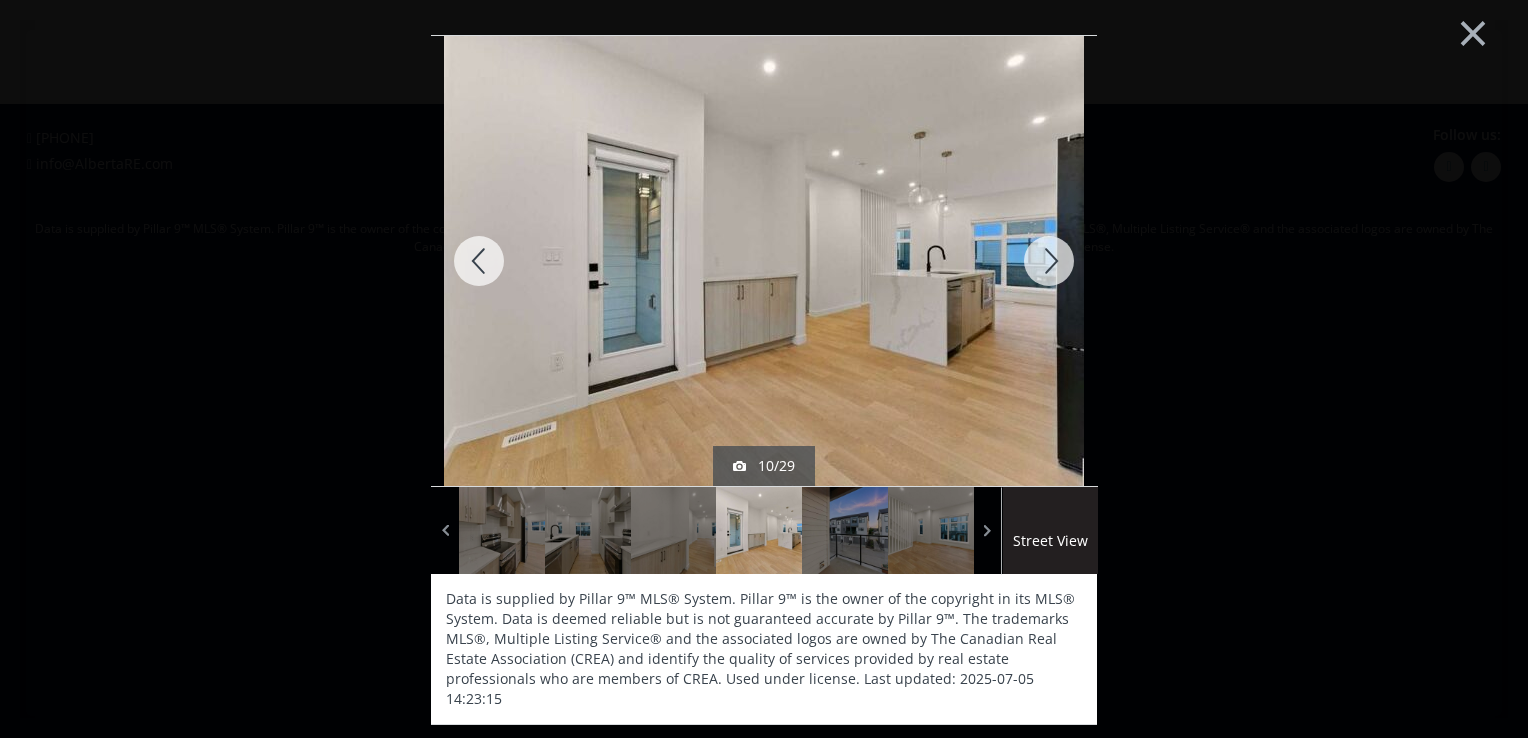 click at bounding box center [1049, 261] 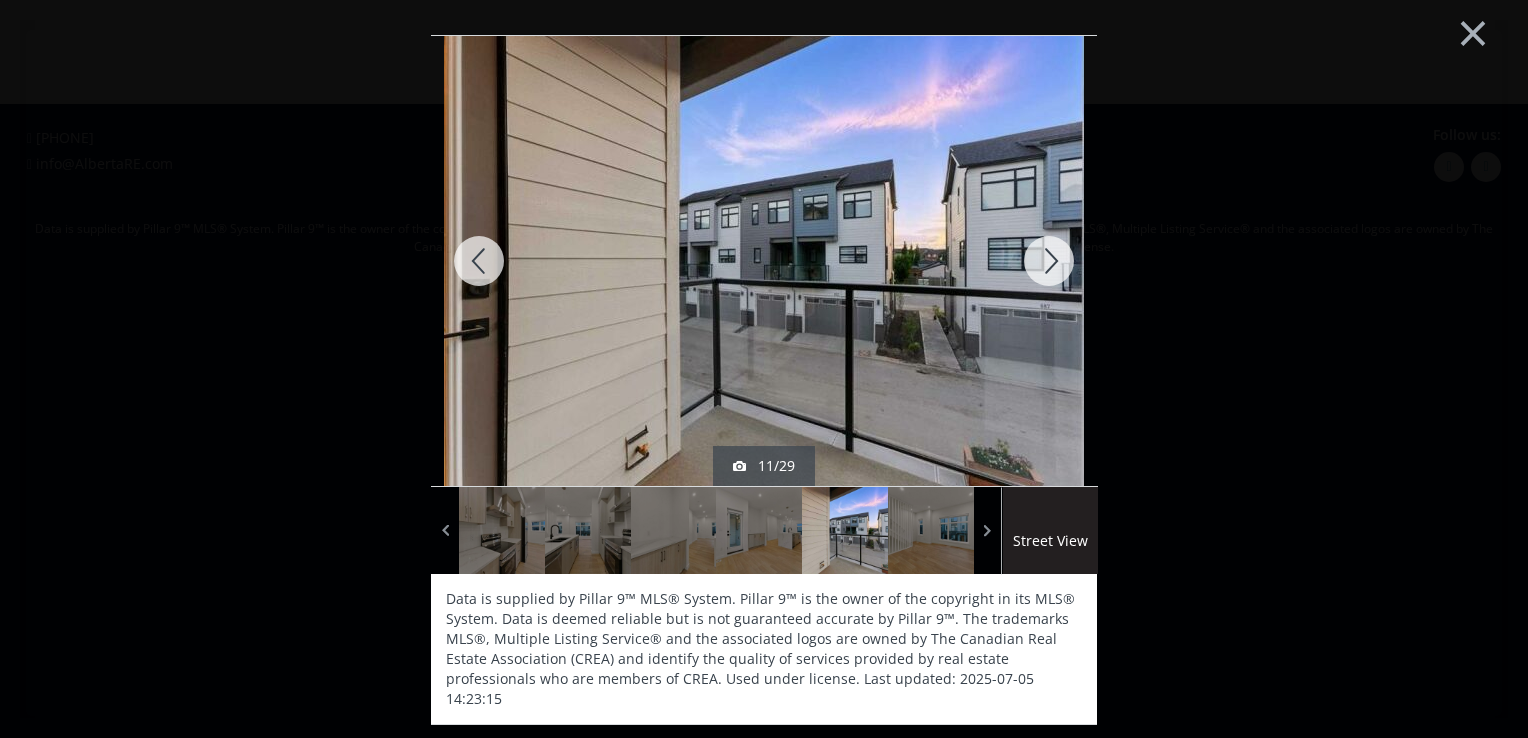 click at bounding box center [1049, 261] 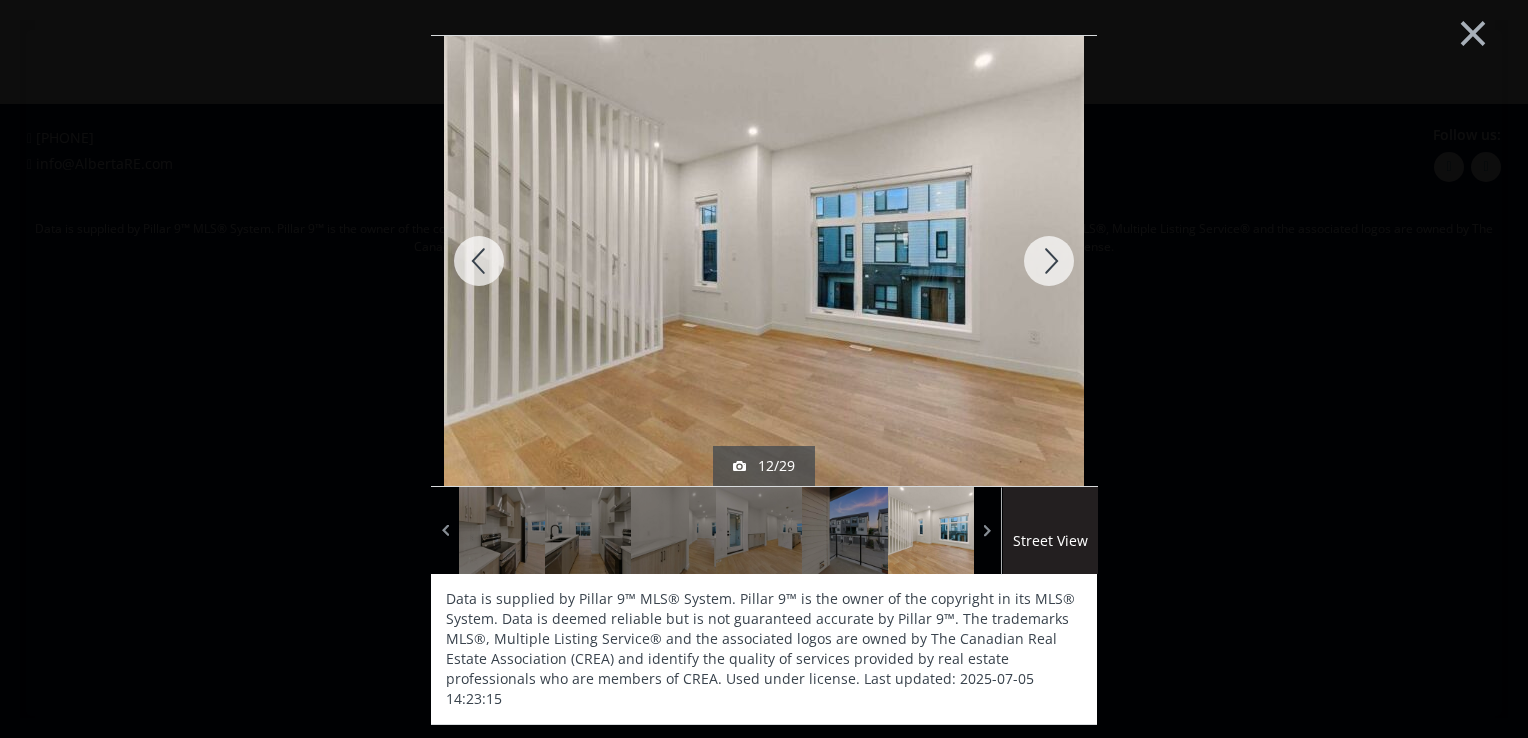 click at bounding box center [1049, 261] 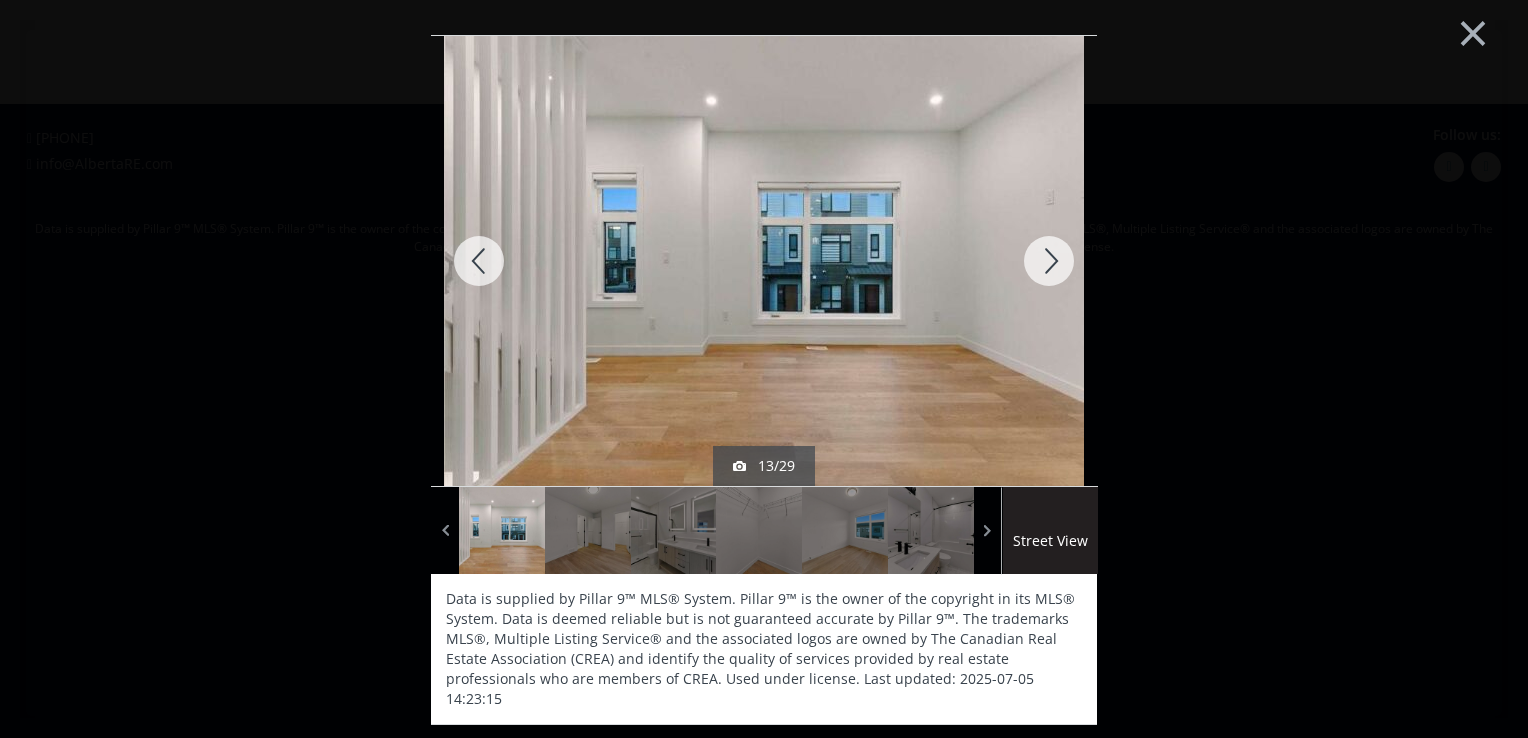 click at bounding box center [1049, 261] 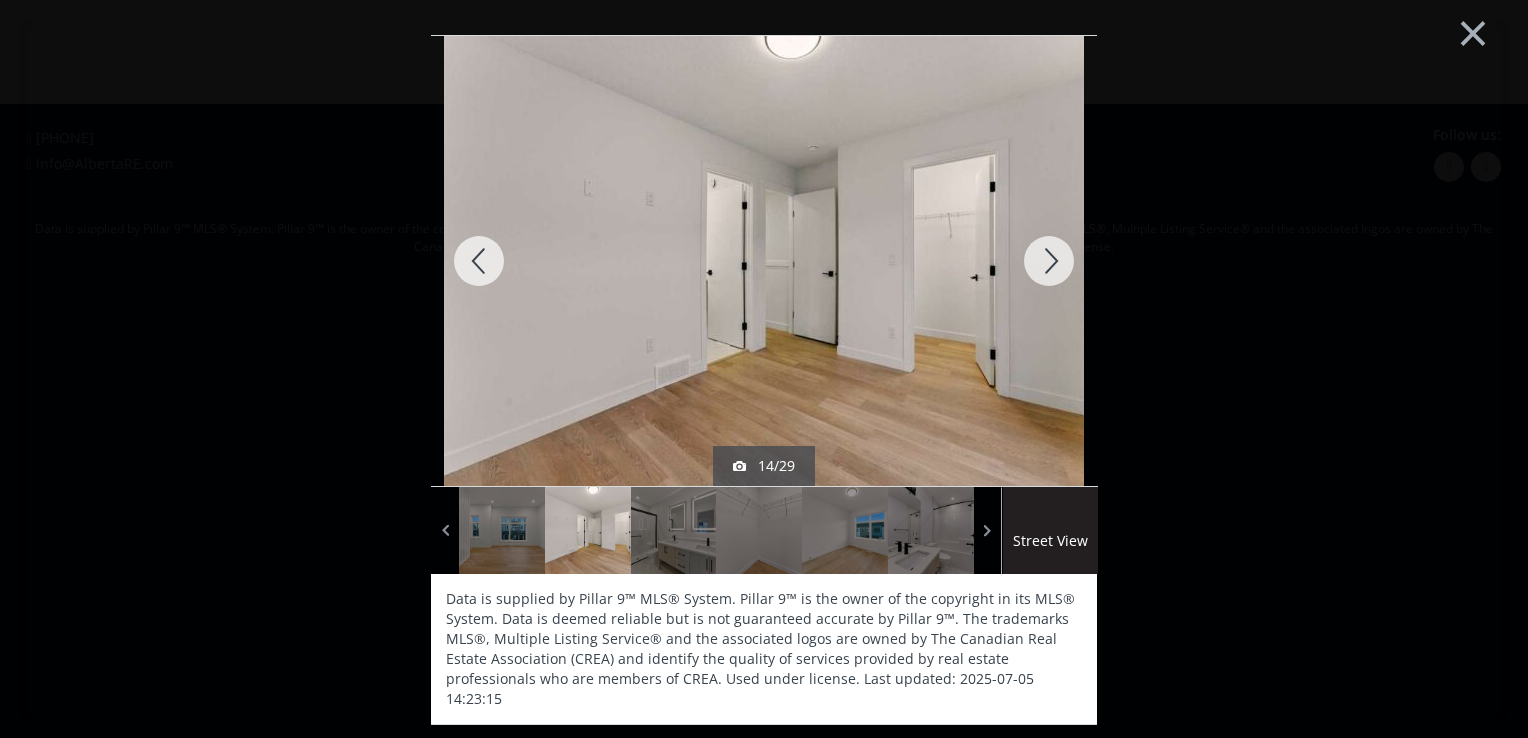 click at bounding box center [1049, 261] 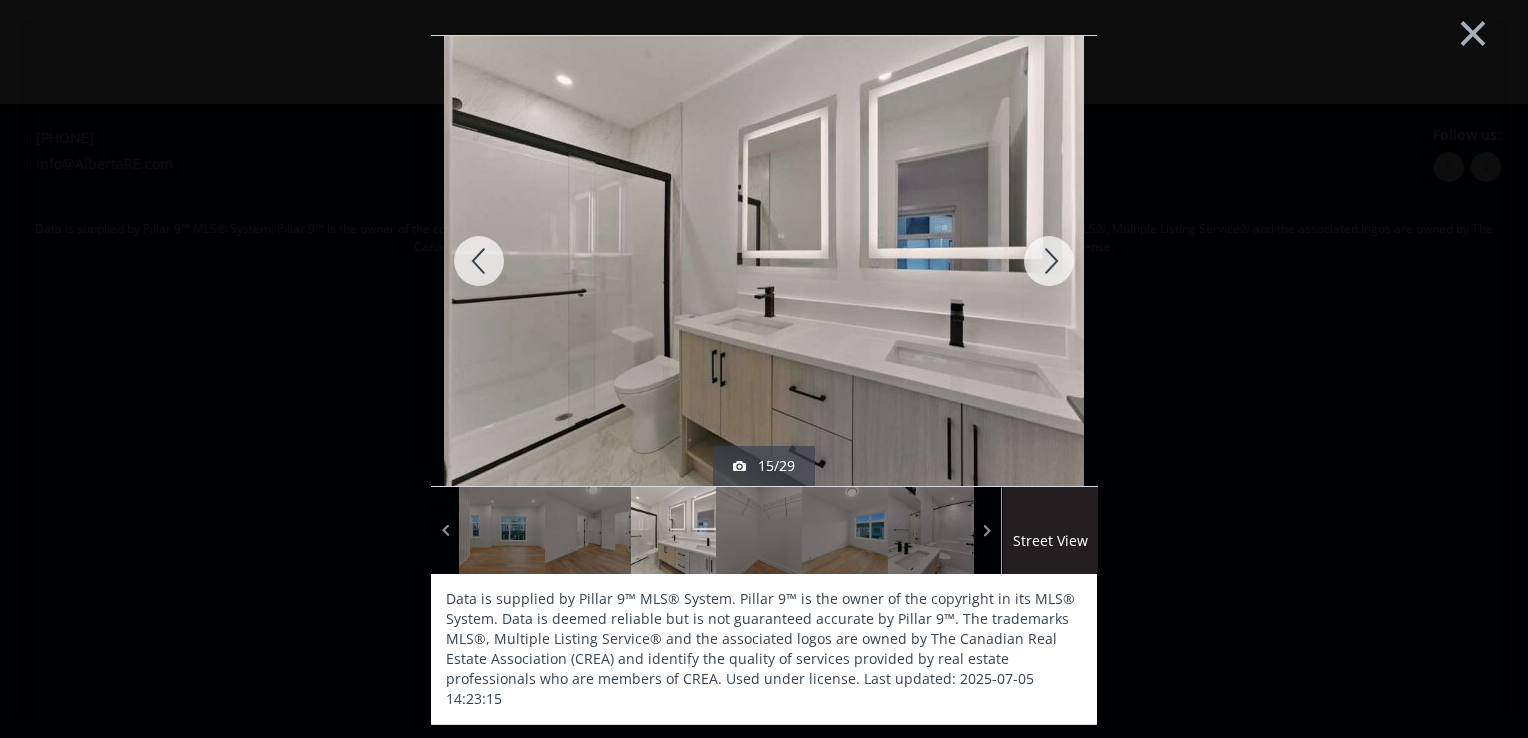 click at bounding box center [1049, 261] 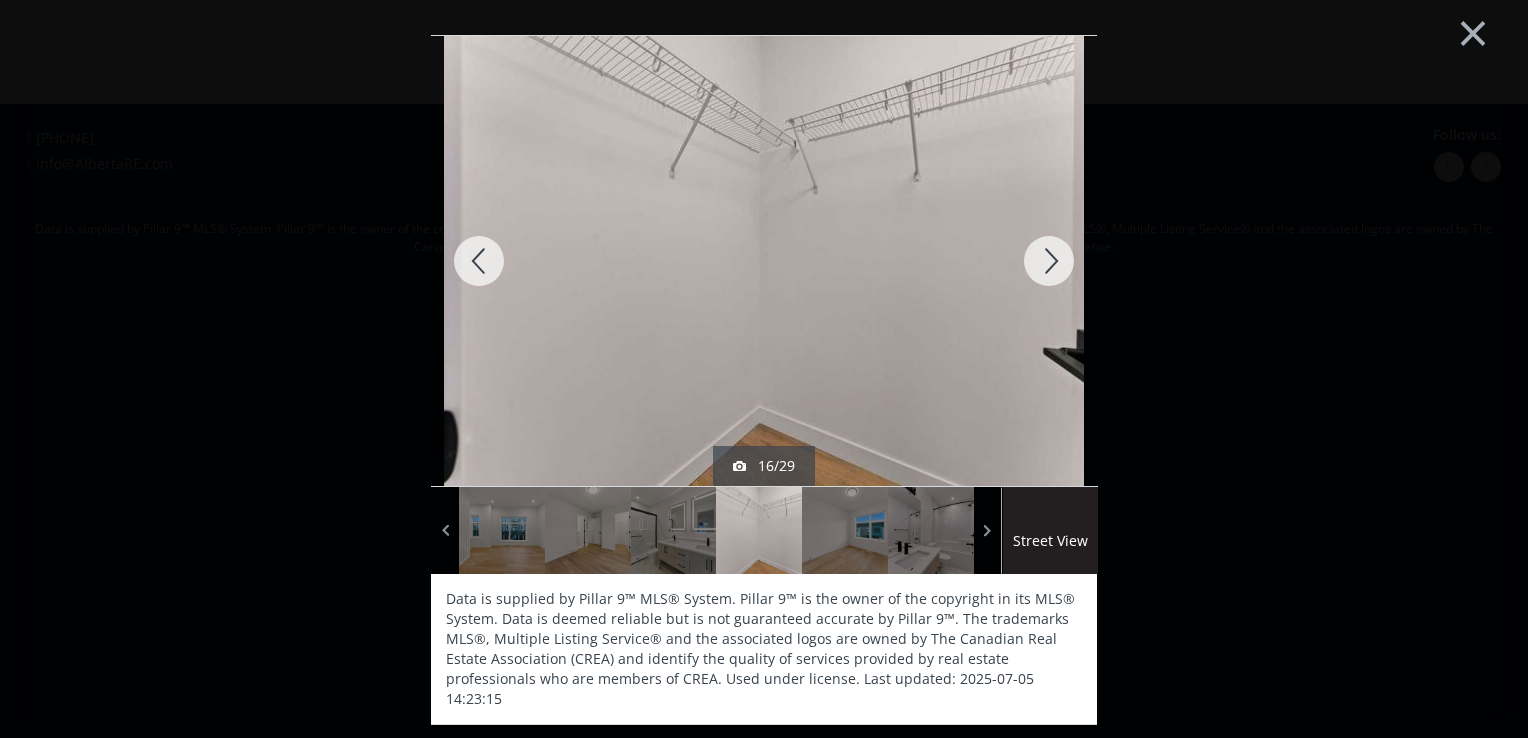 click at bounding box center (1049, 261) 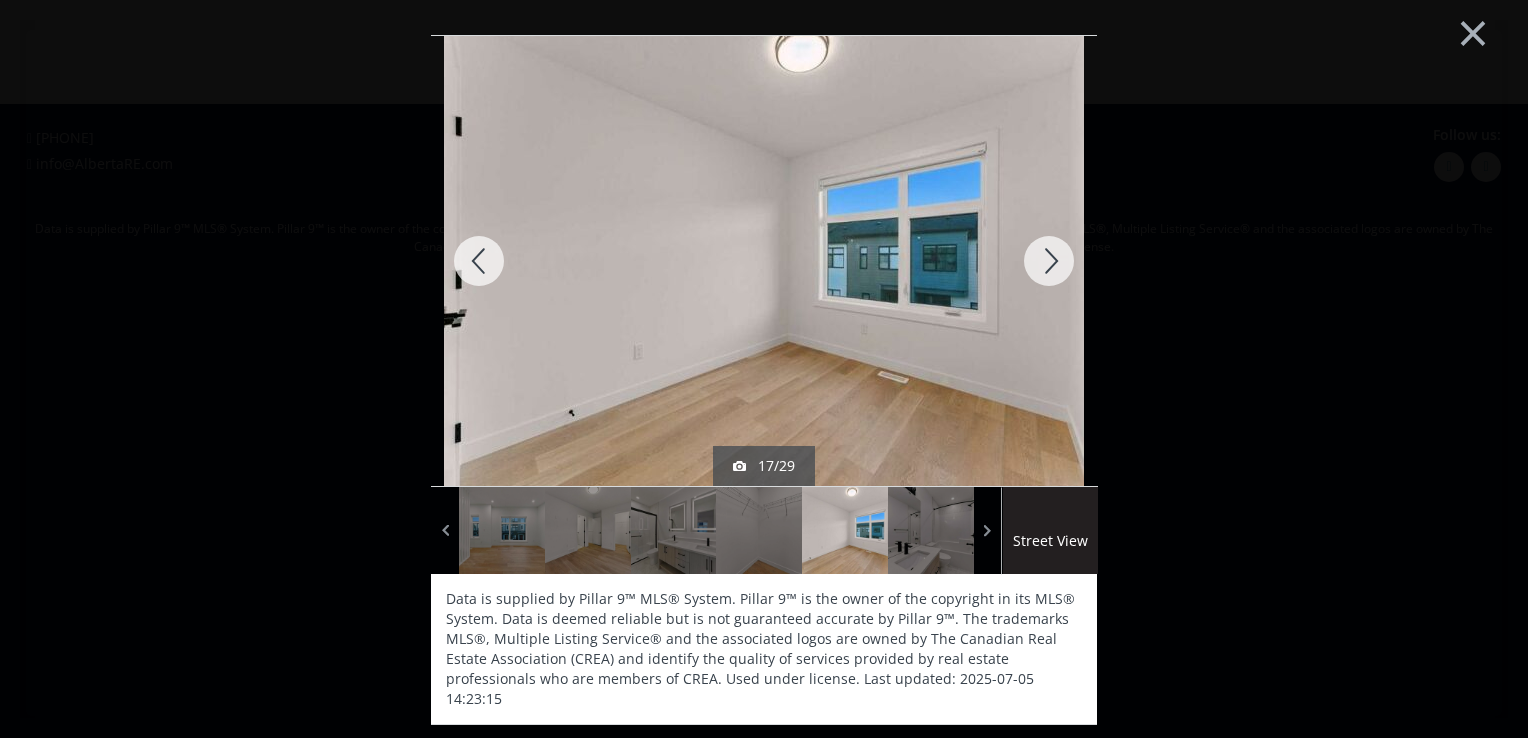 click at bounding box center (1049, 261) 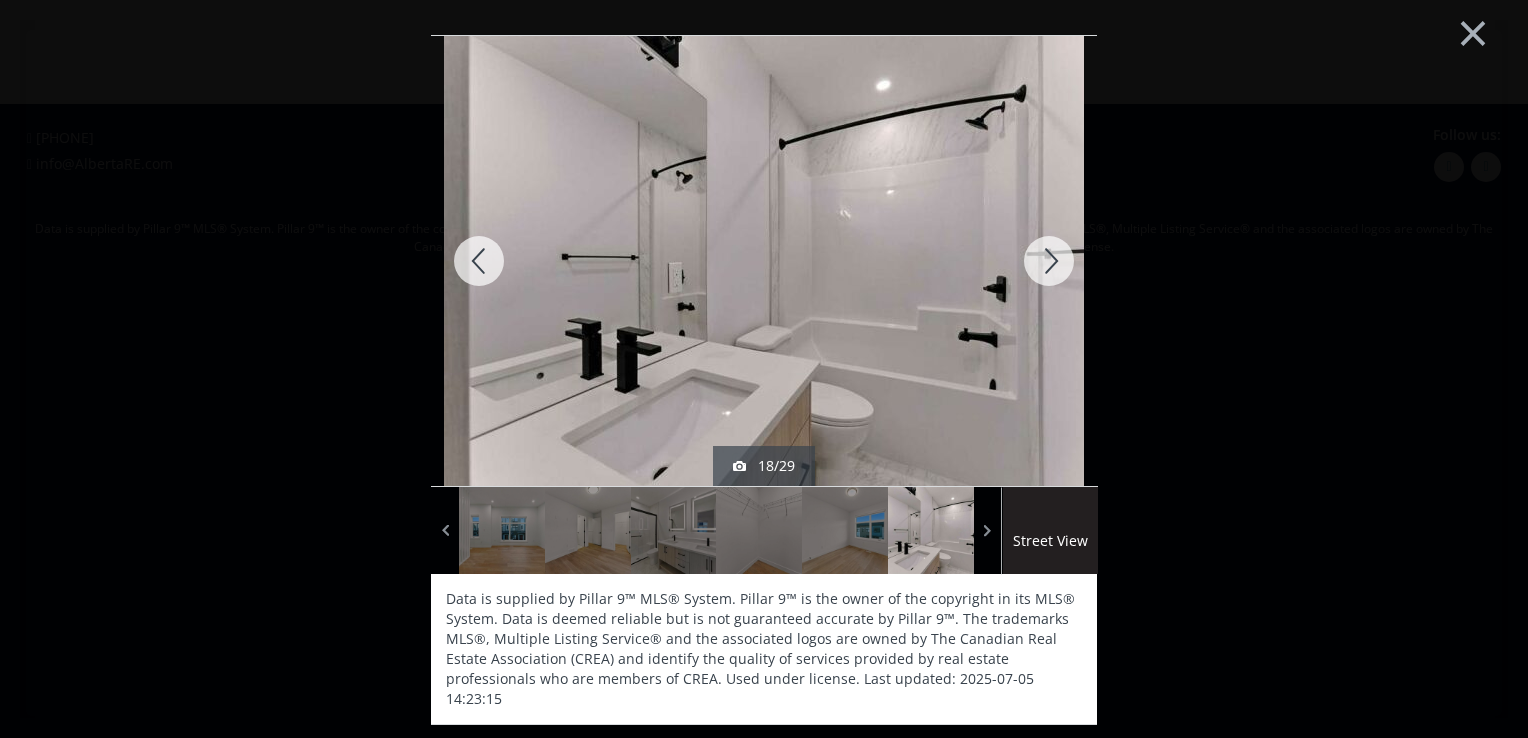 click at bounding box center [1049, 261] 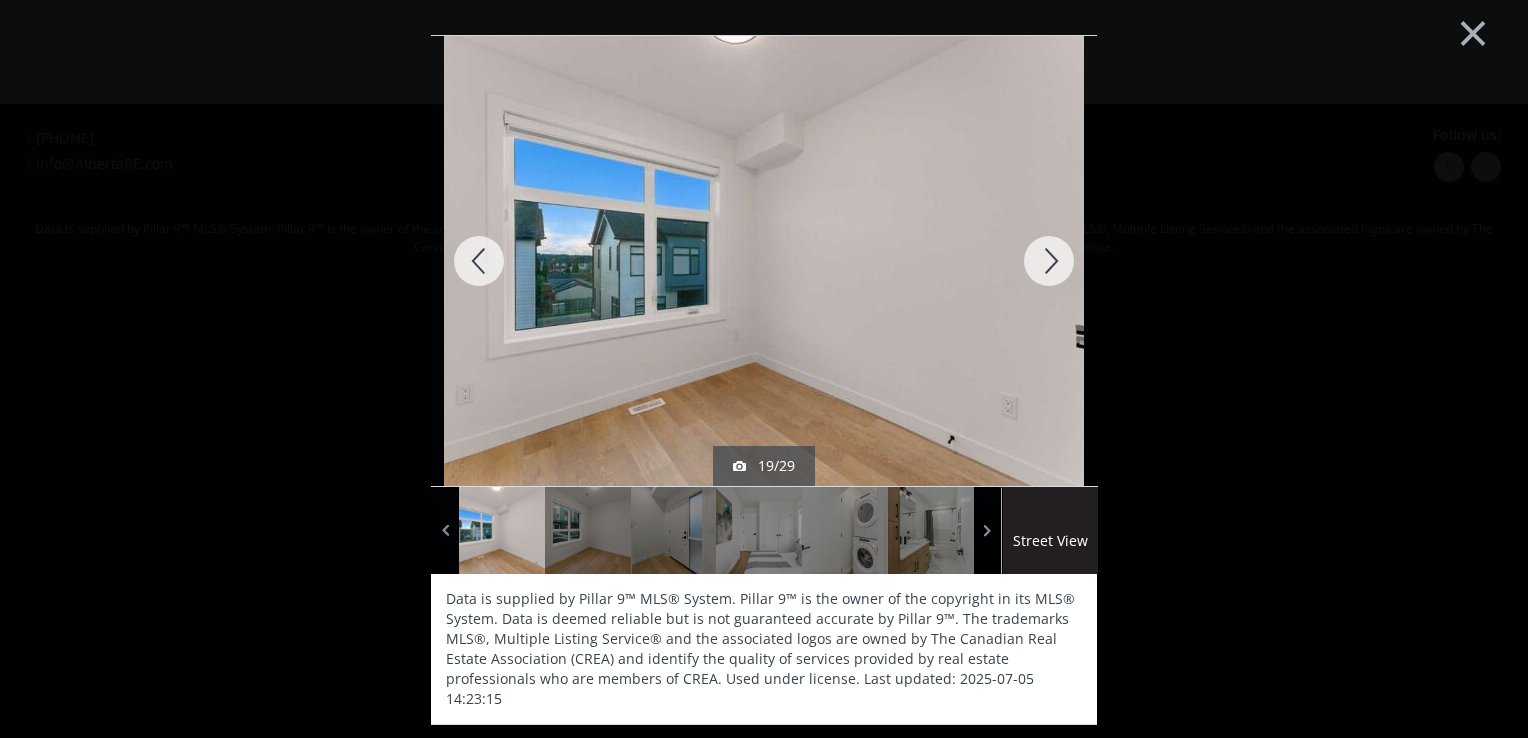 click at bounding box center [1049, 261] 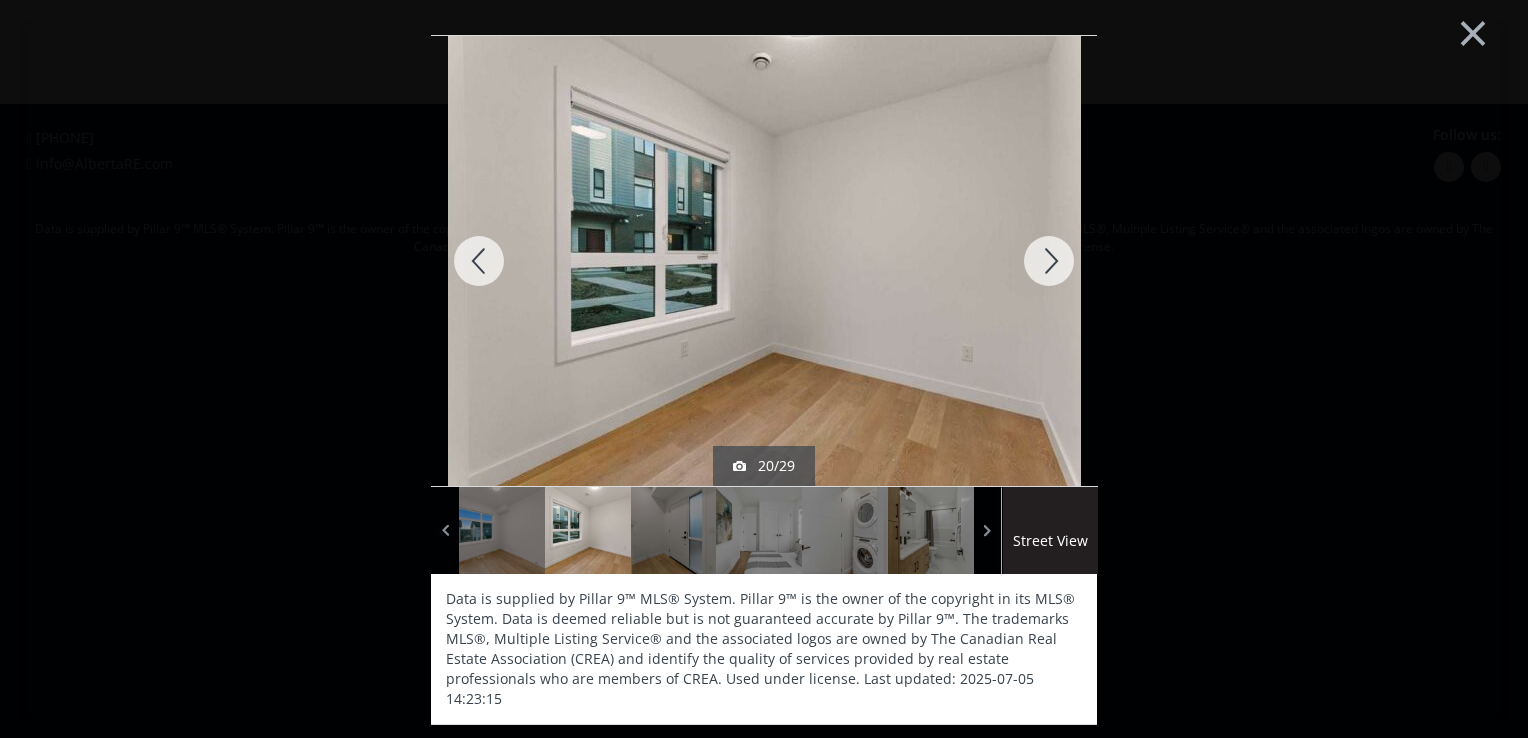 click at bounding box center [1049, 261] 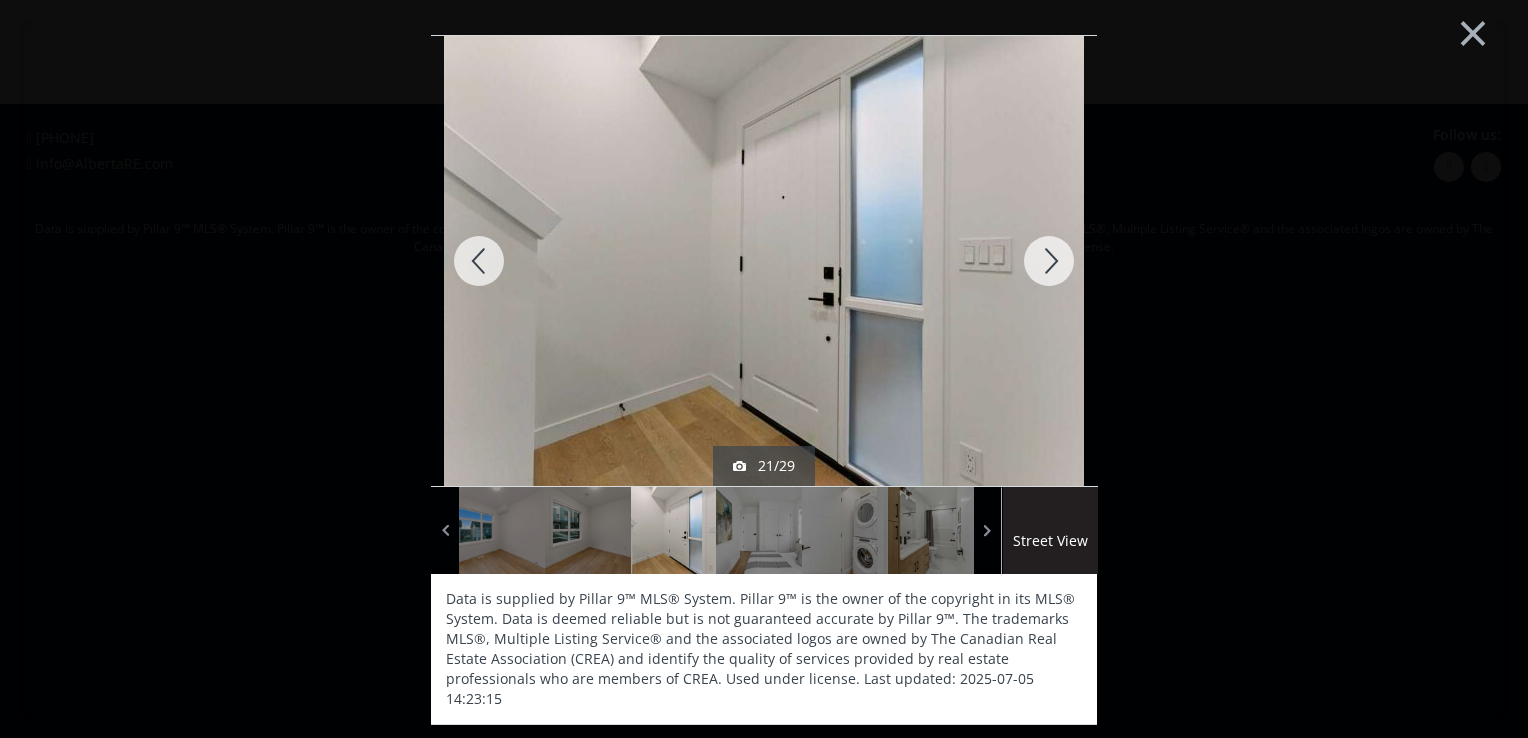 click at bounding box center [1049, 261] 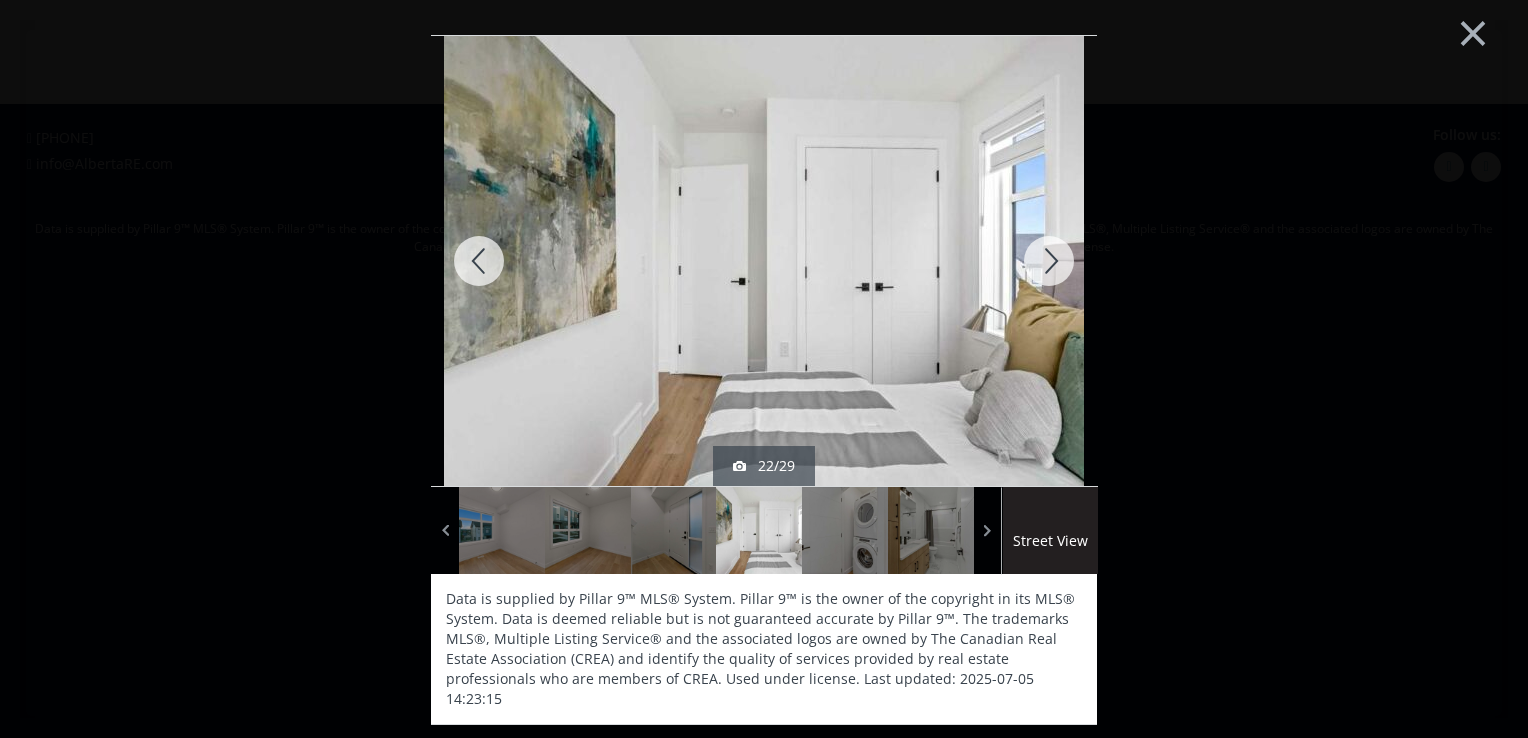 click at bounding box center (1049, 261) 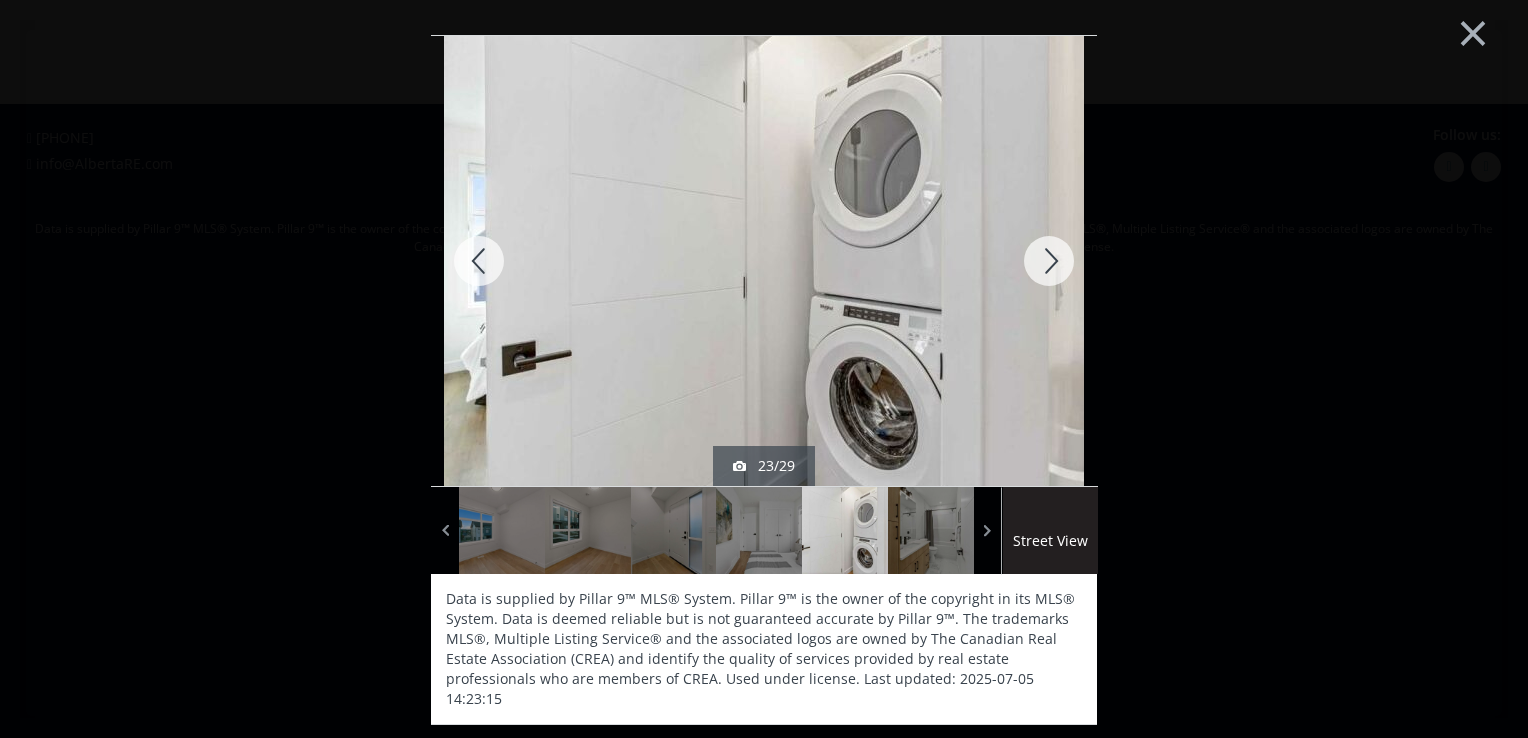 click at bounding box center [1049, 261] 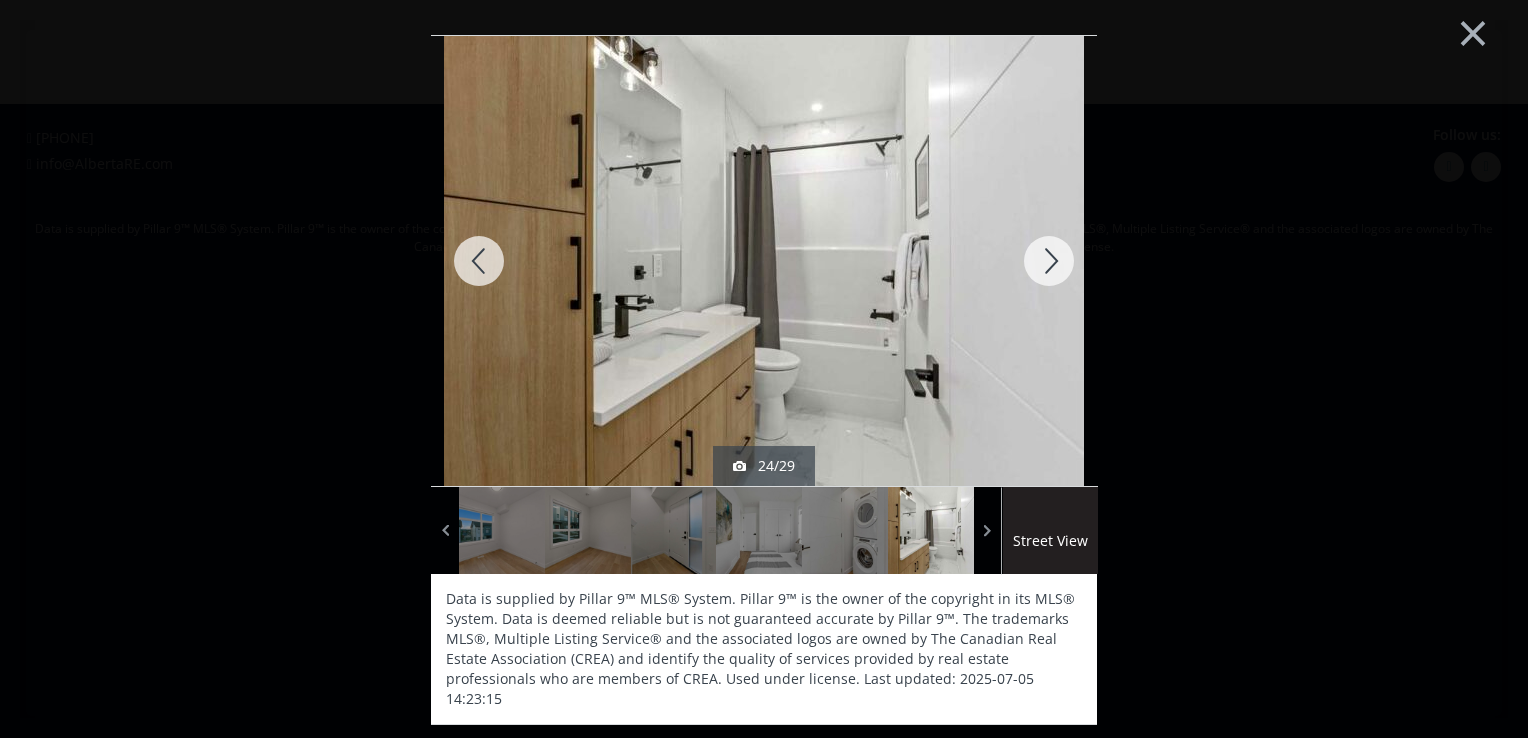 click at bounding box center [1049, 261] 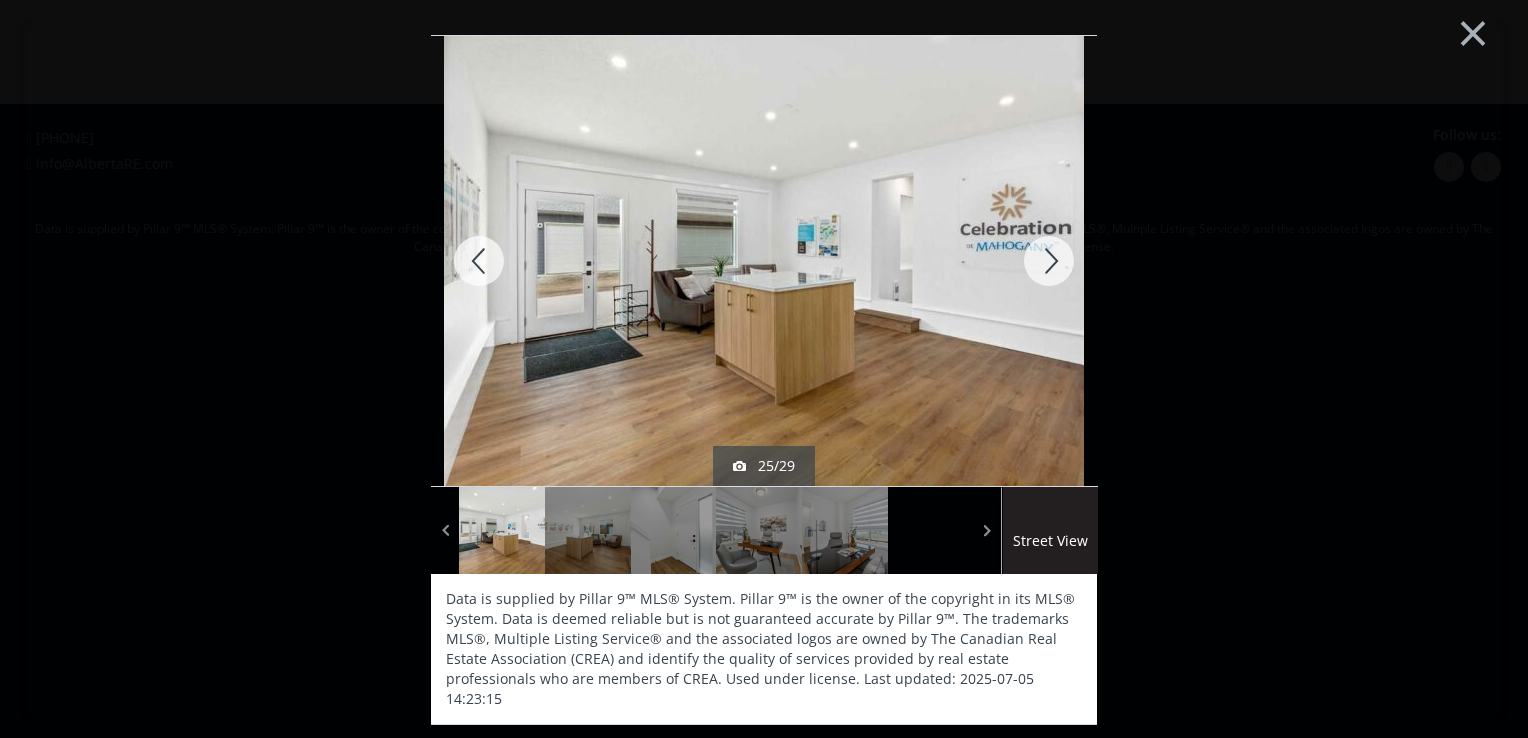 click at bounding box center (1049, 261) 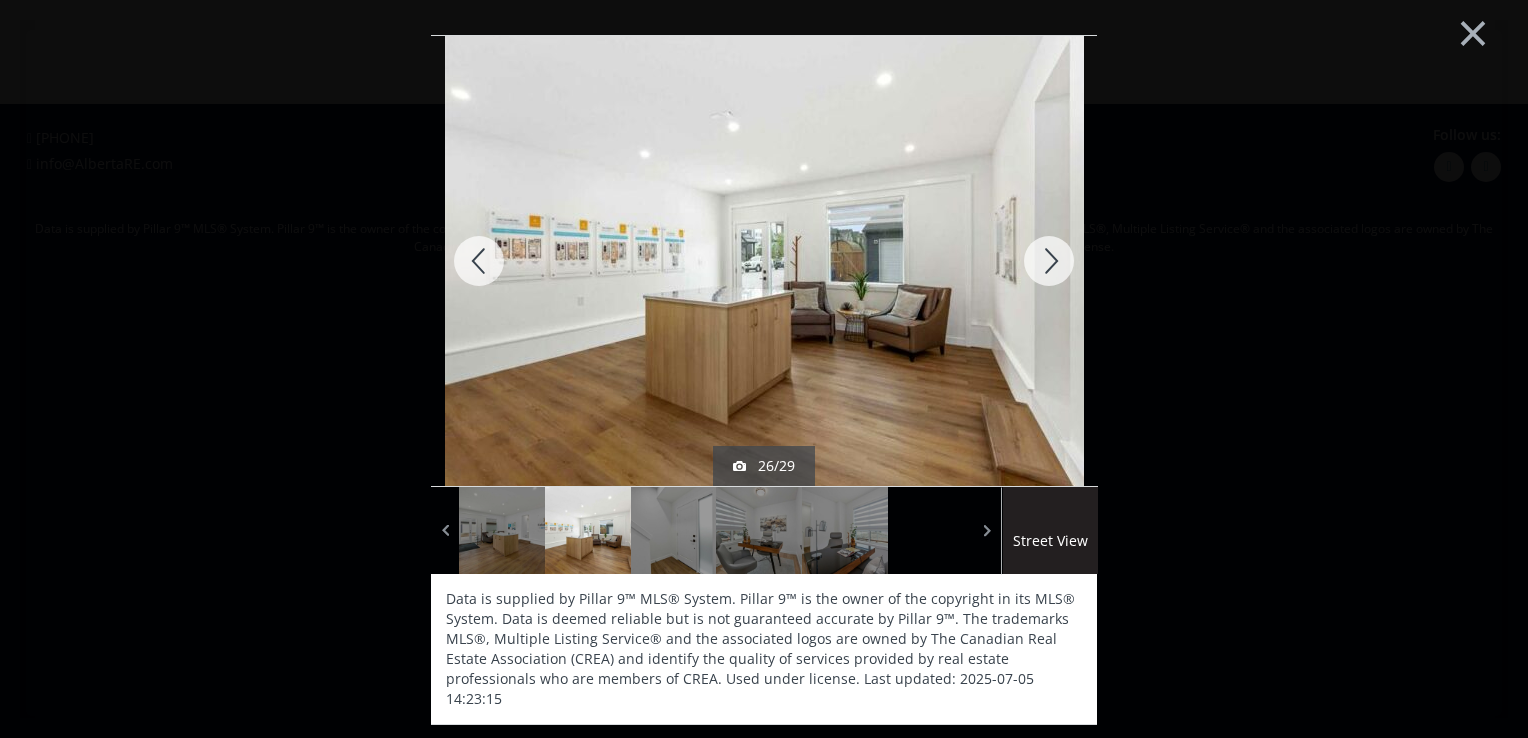 click at bounding box center (1049, 261) 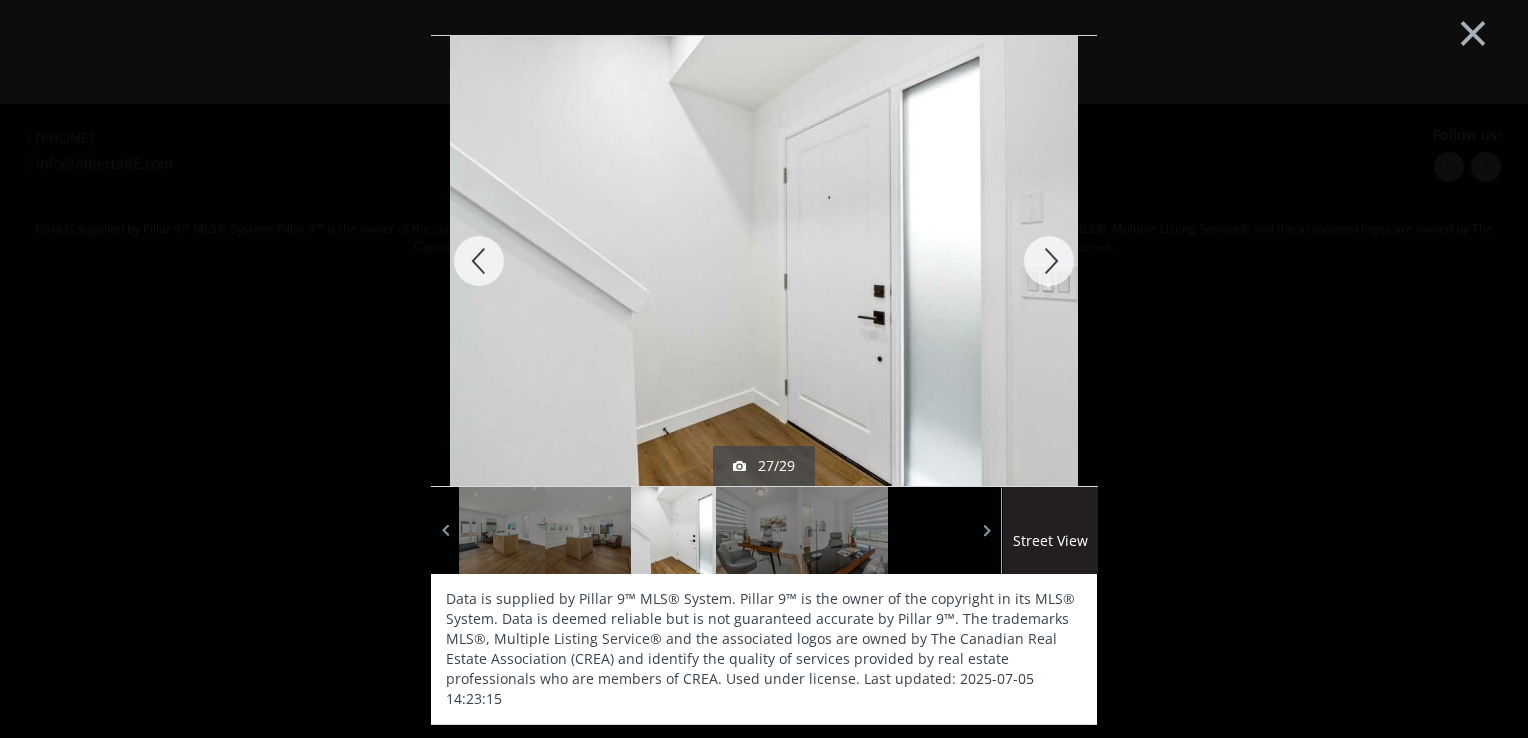 click at bounding box center (1049, 261) 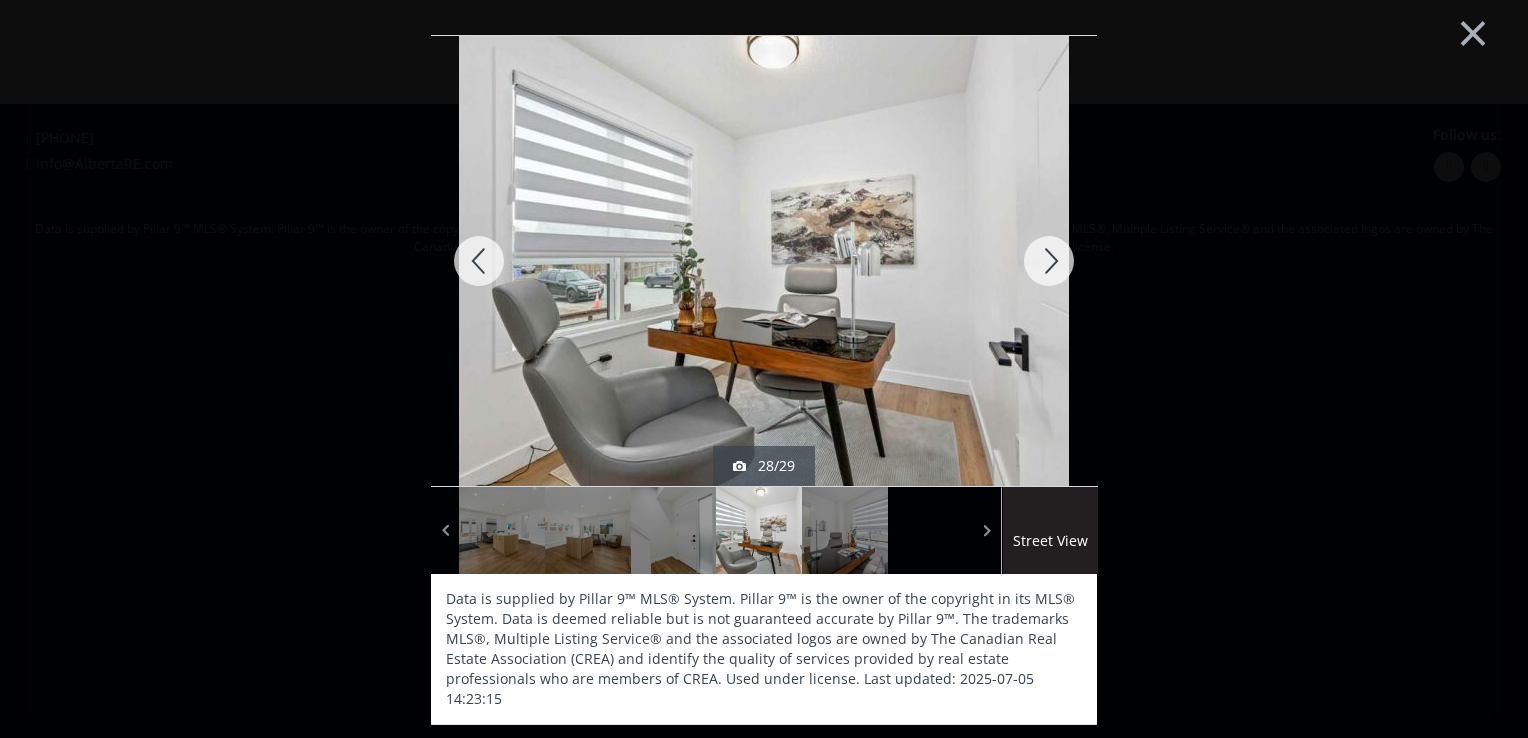 click at bounding box center [1049, 261] 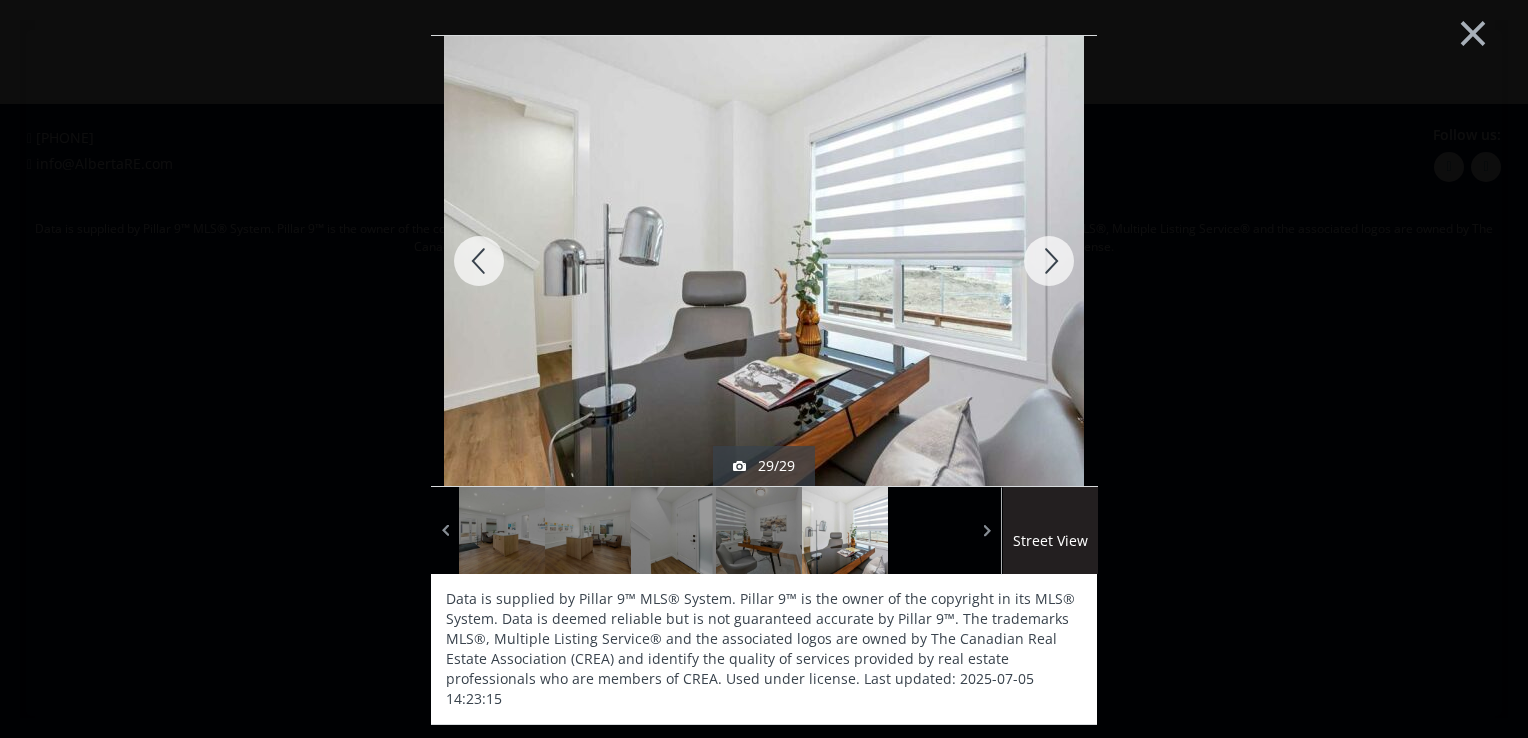 click at bounding box center (1049, 261) 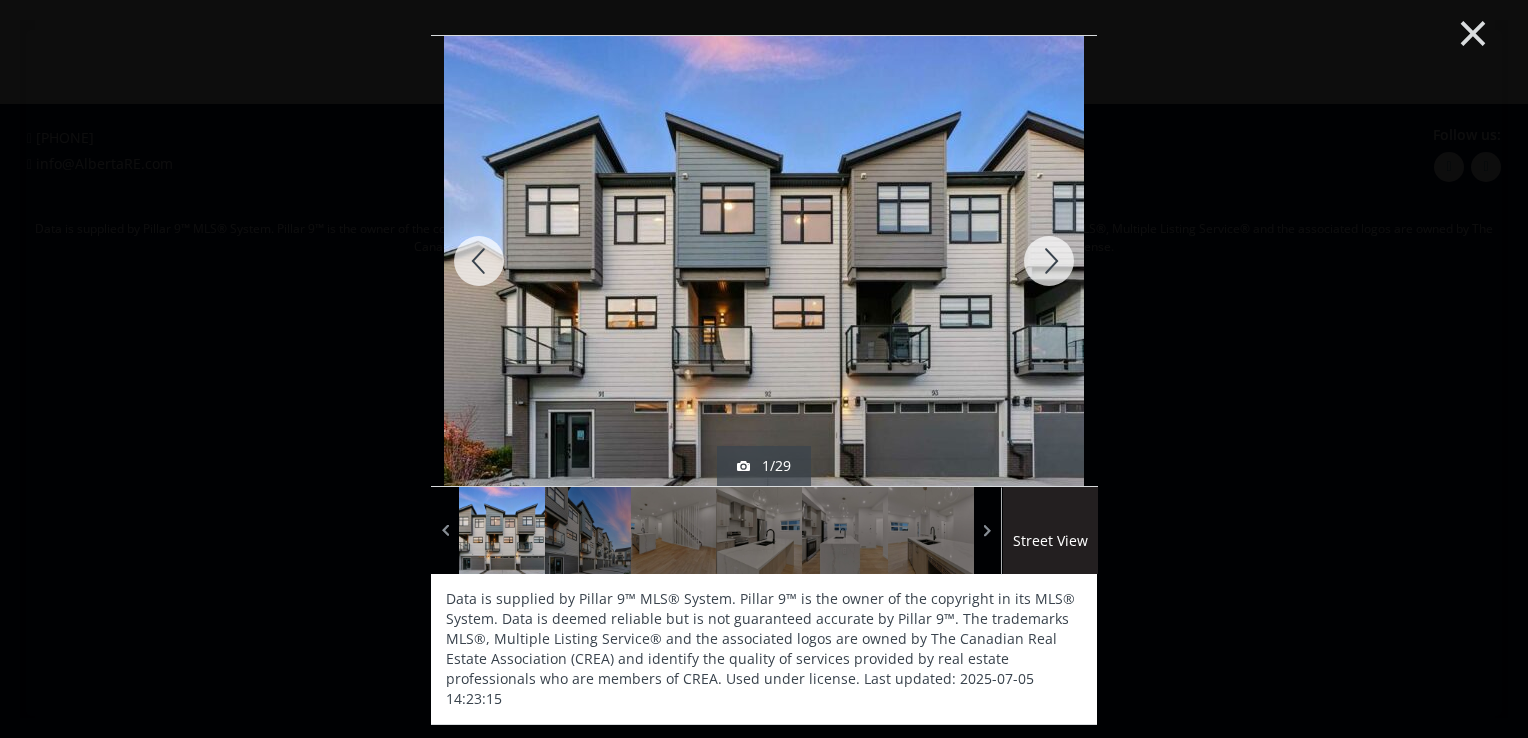 click on "×" at bounding box center (1473, 31) 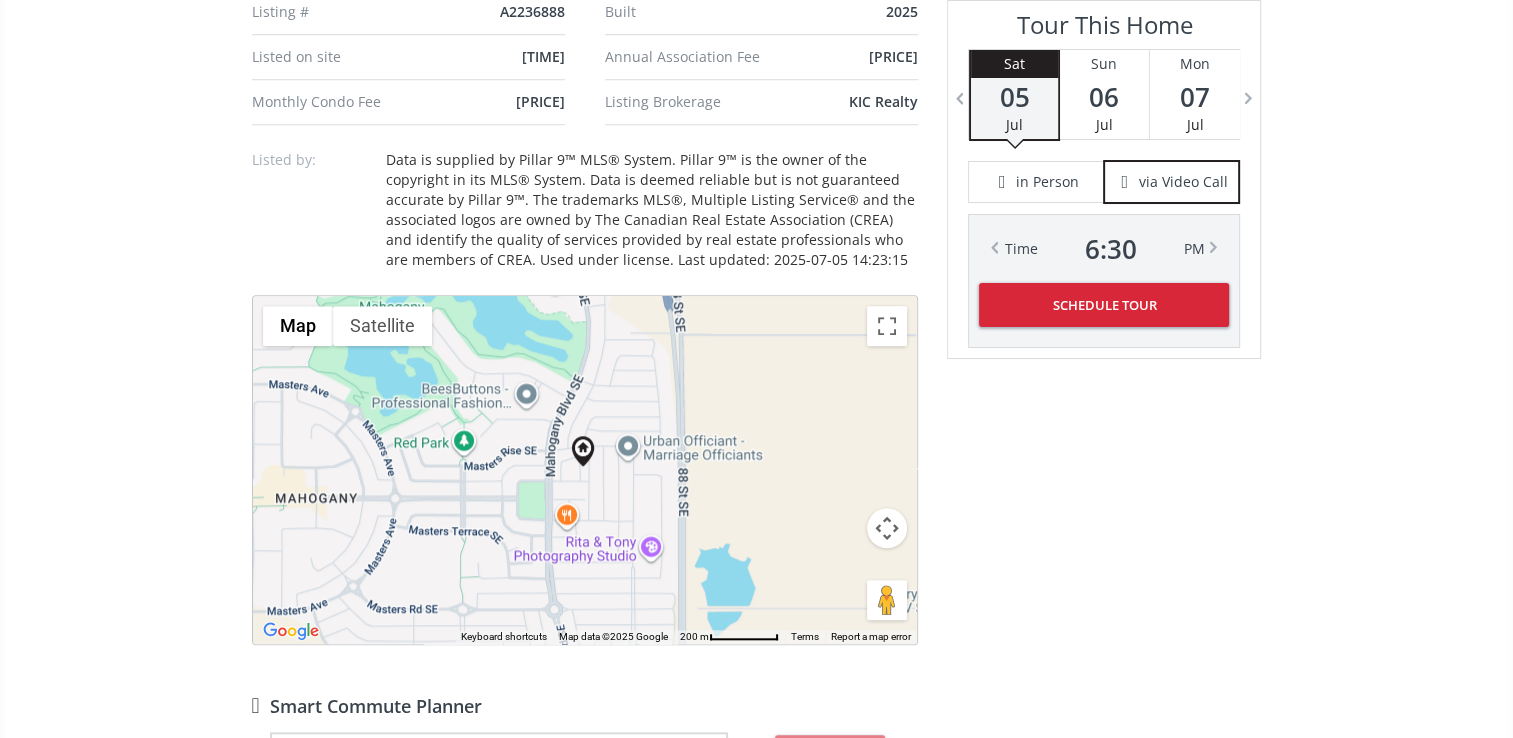 scroll, scrollTop: 1800, scrollLeft: 0, axis: vertical 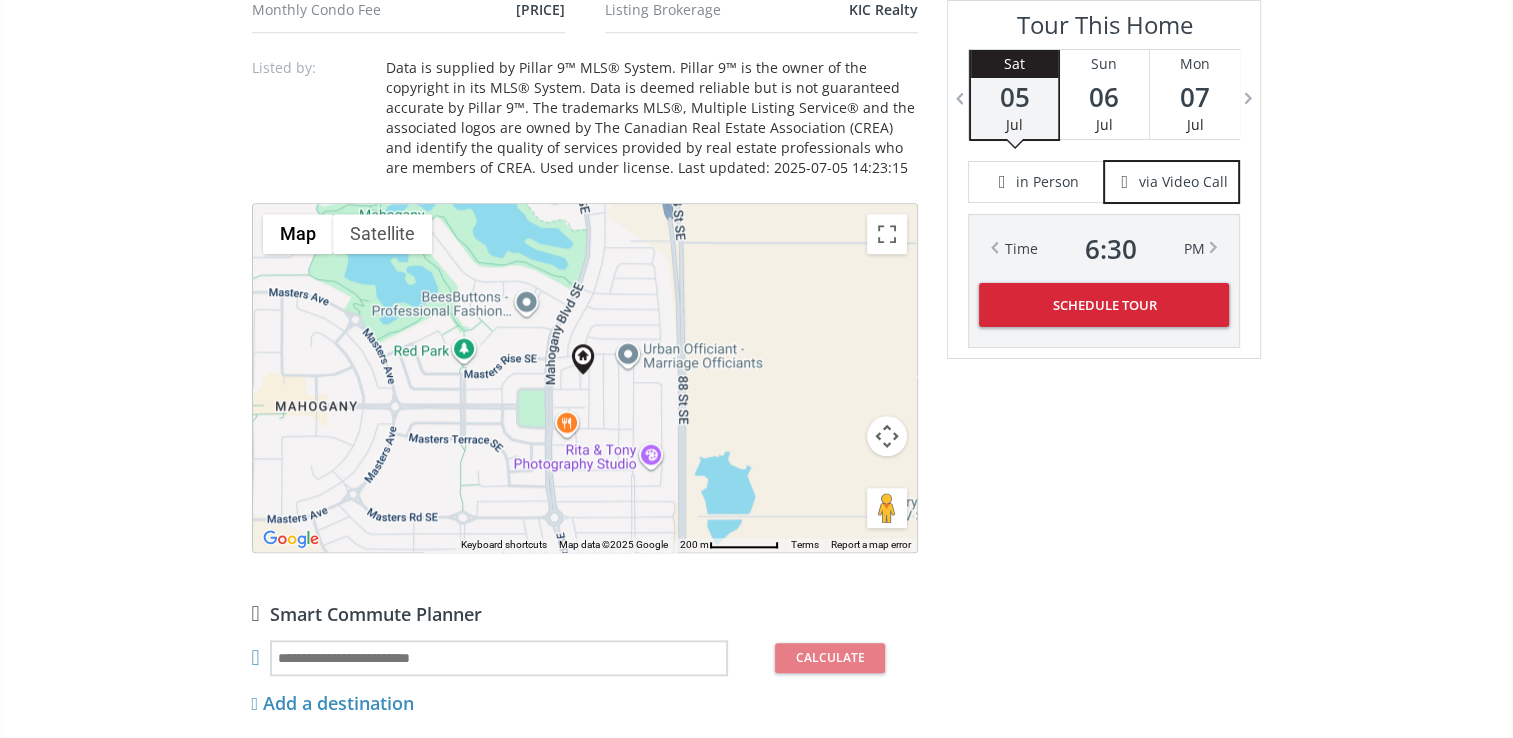 click on "To navigate, press the arrow keys." at bounding box center (585, 378) 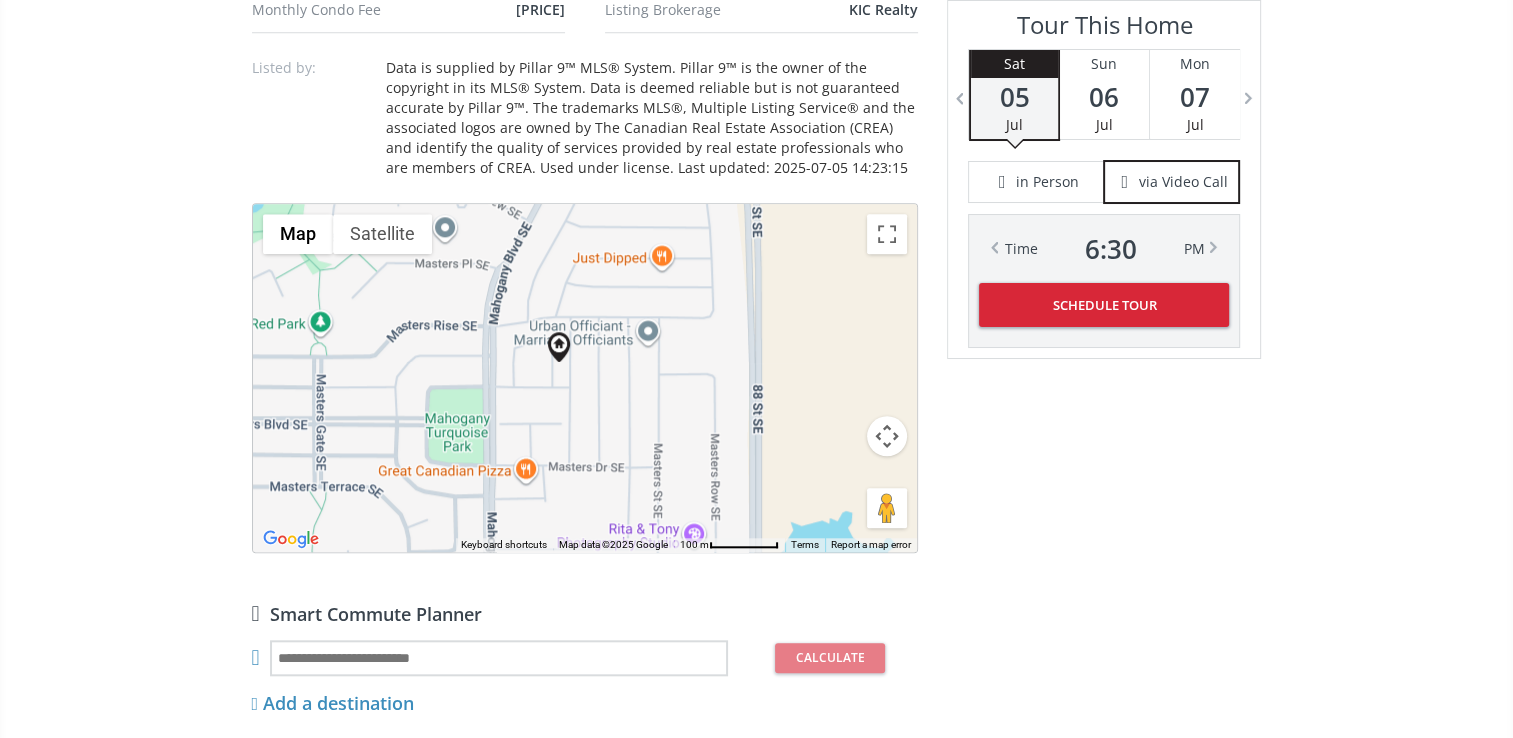 click on "To navigate, press the arrow keys." at bounding box center [585, 378] 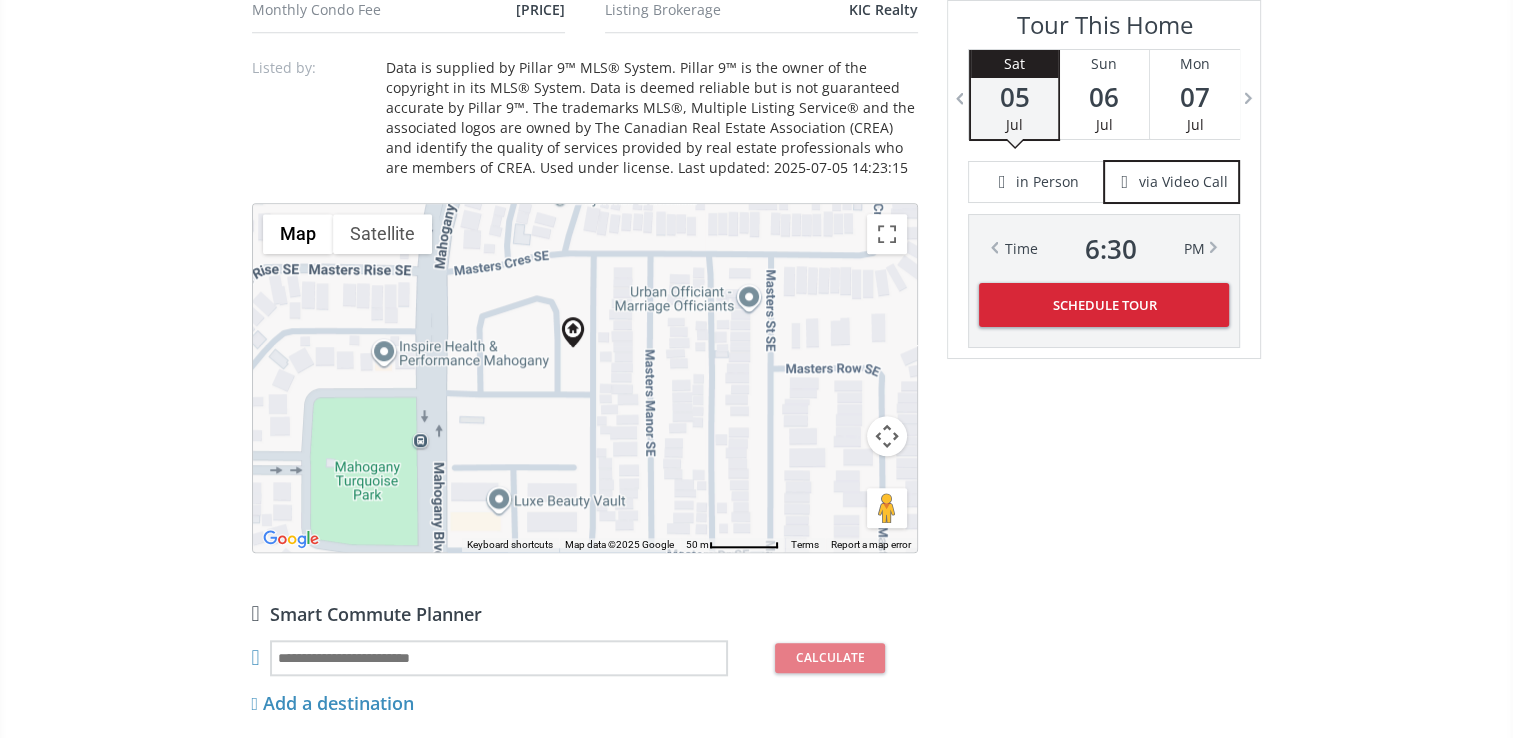 drag, startPoint x: 568, startPoint y: 389, endPoint x: 647, endPoint y: 402, distance: 80.06248 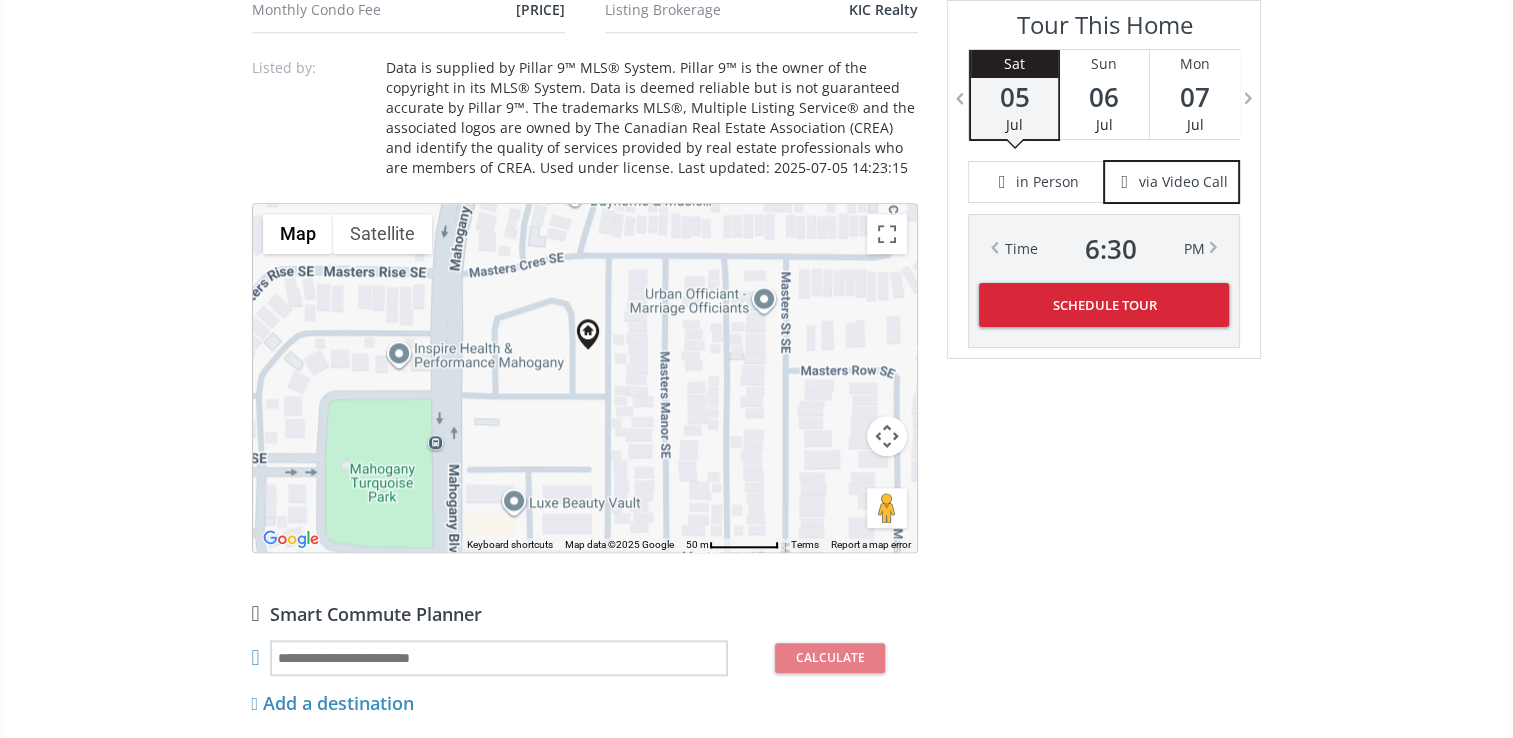 click on "To navigate, press the arrow keys." at bounding box center [585, 378] 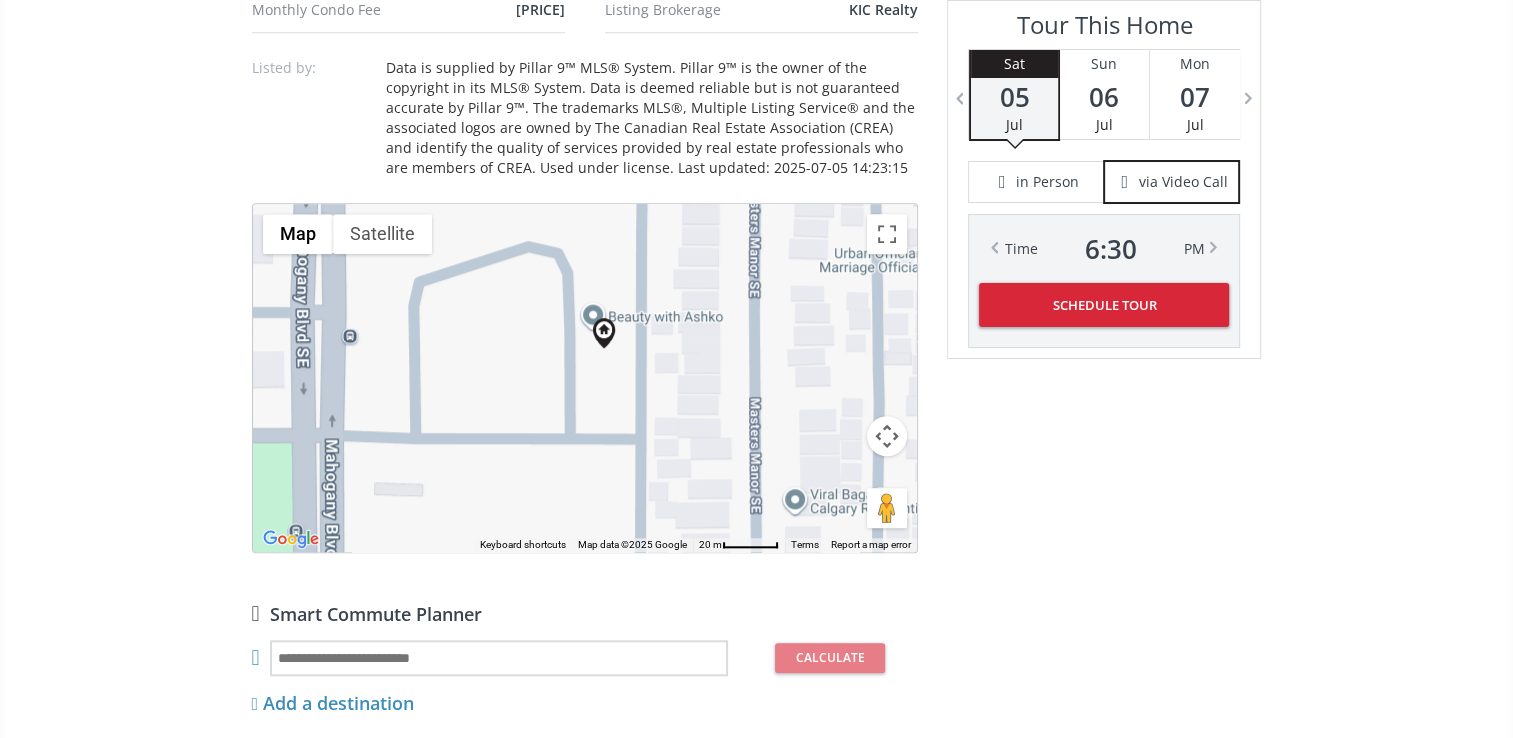 drag, startPoint x: 596, startPoint y: 396, endPoint x: 611, endPoint y: 449, distance: 55.081757 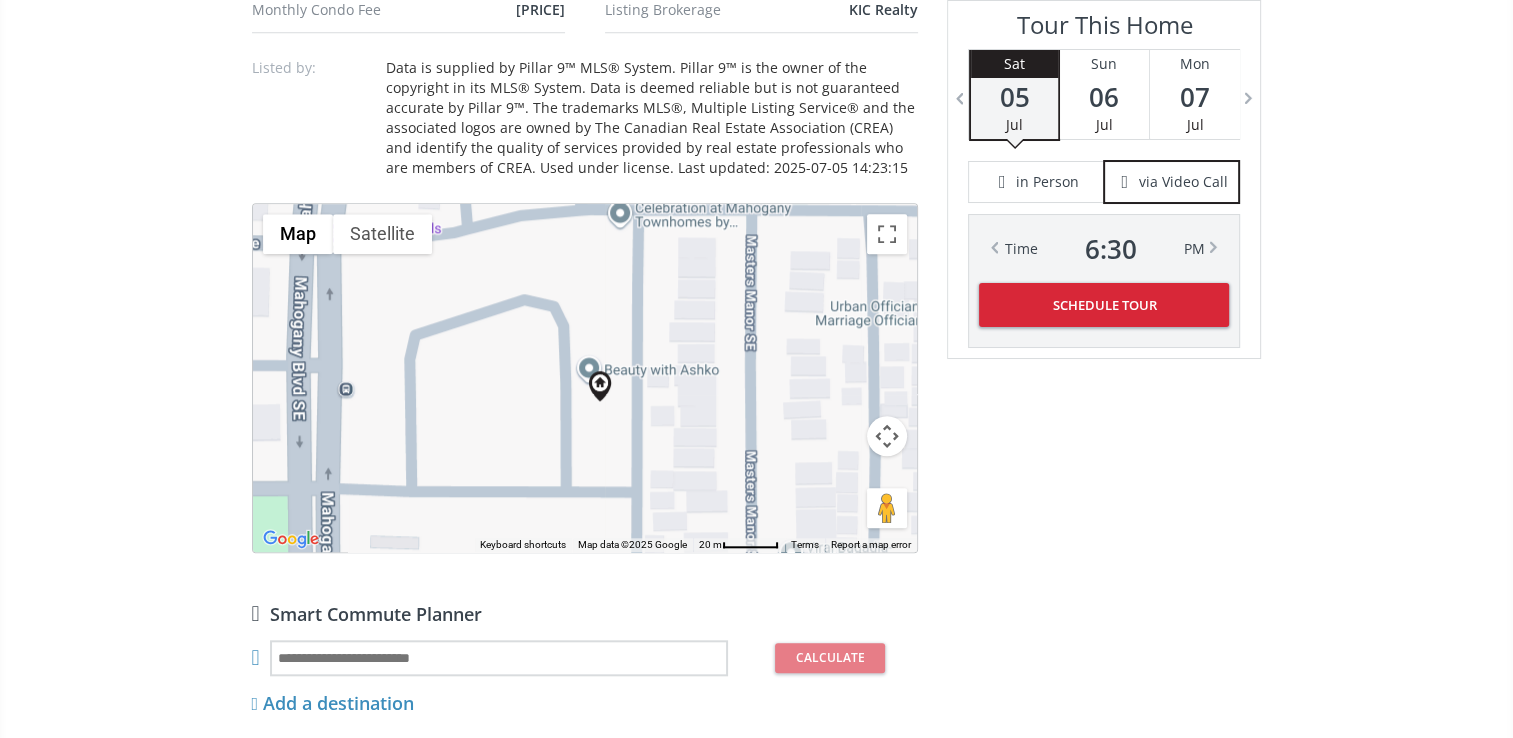 drag, startPoint x: 672, startPoint y: 455, endPoint x: 702, endPoint y: 516, distance: 67.977936 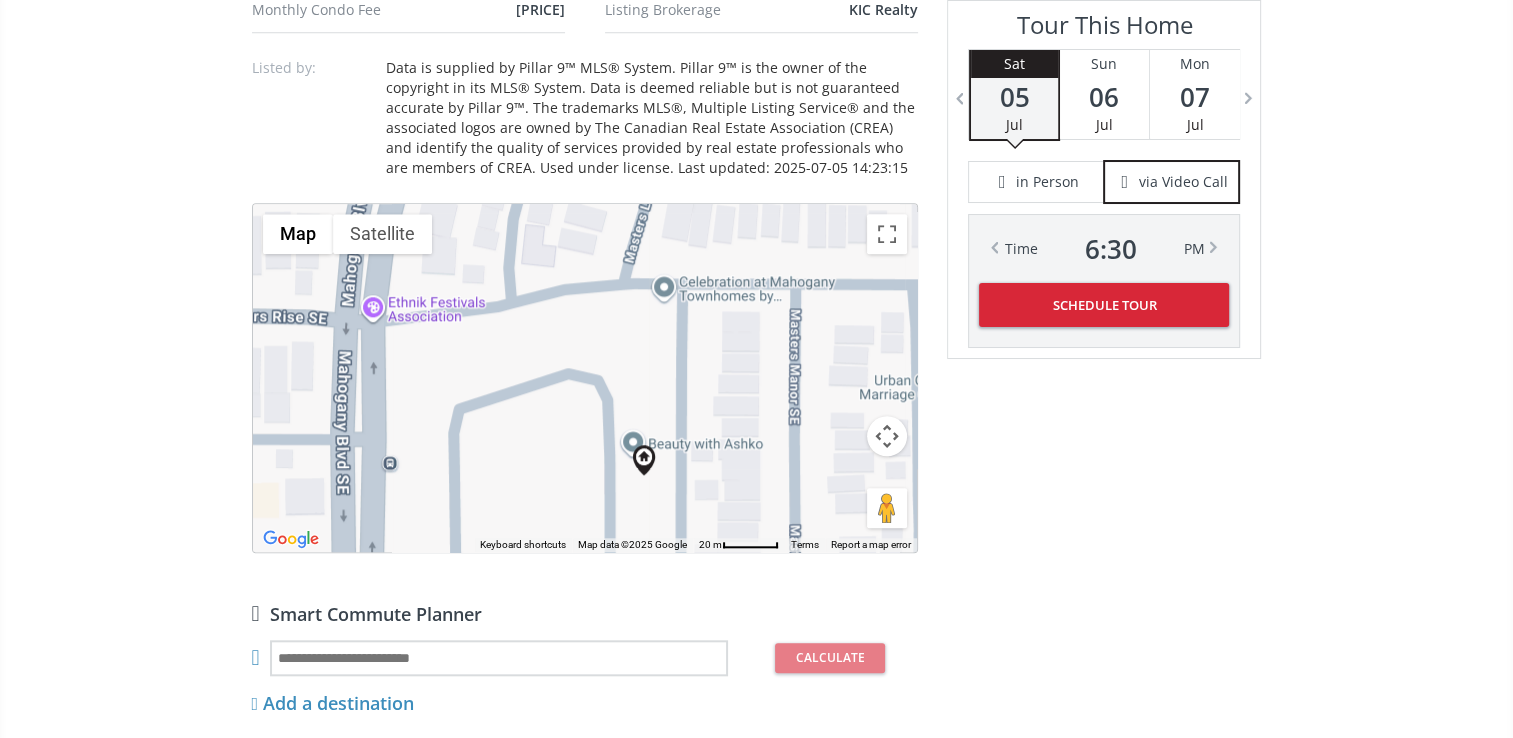 click on "To navigate, press the arrow keys." at bounding box center [585, 378] 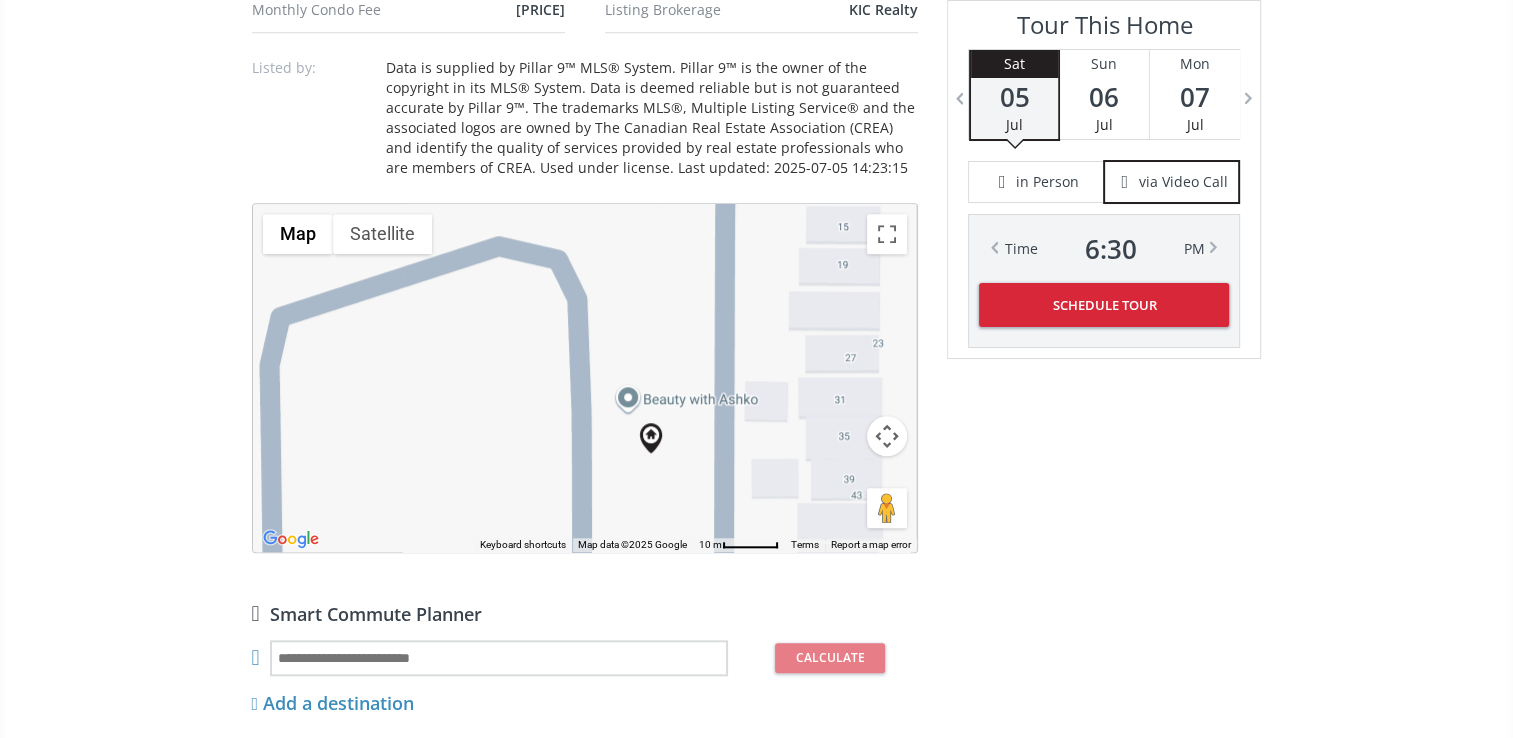 drag, startPoint x: 645, startPoint y: 399, endPoint x: 628, endPoint y: 223, distance: 176.81912 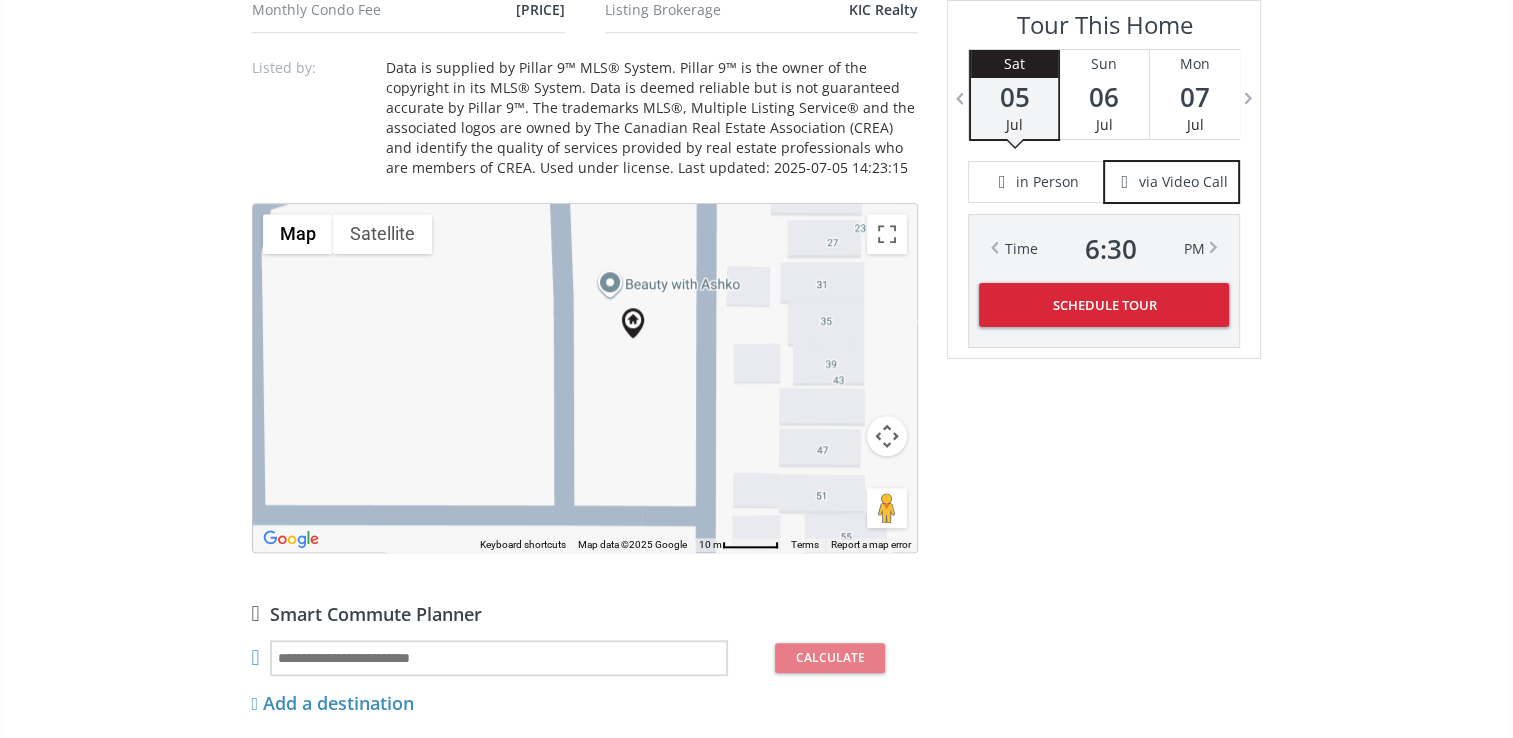 drag, startPoint x: 660, startPoint y: 331, endPoint x: 640, endPoint y: 197, distance: 135.48431 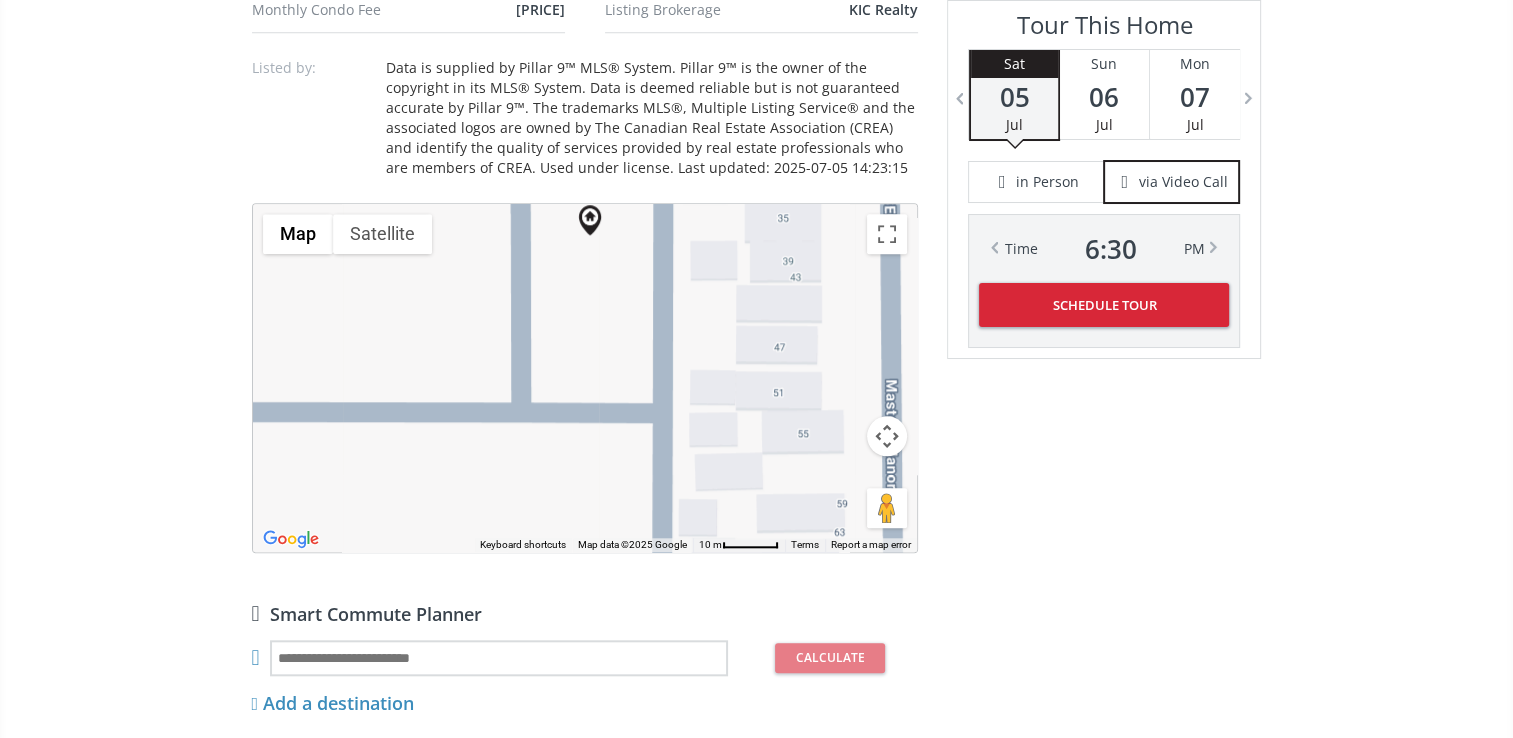 drag, startPoint x: 665, startPoint y: 385, endPoint x: 557, endPoint y: 322, distance: 125.032 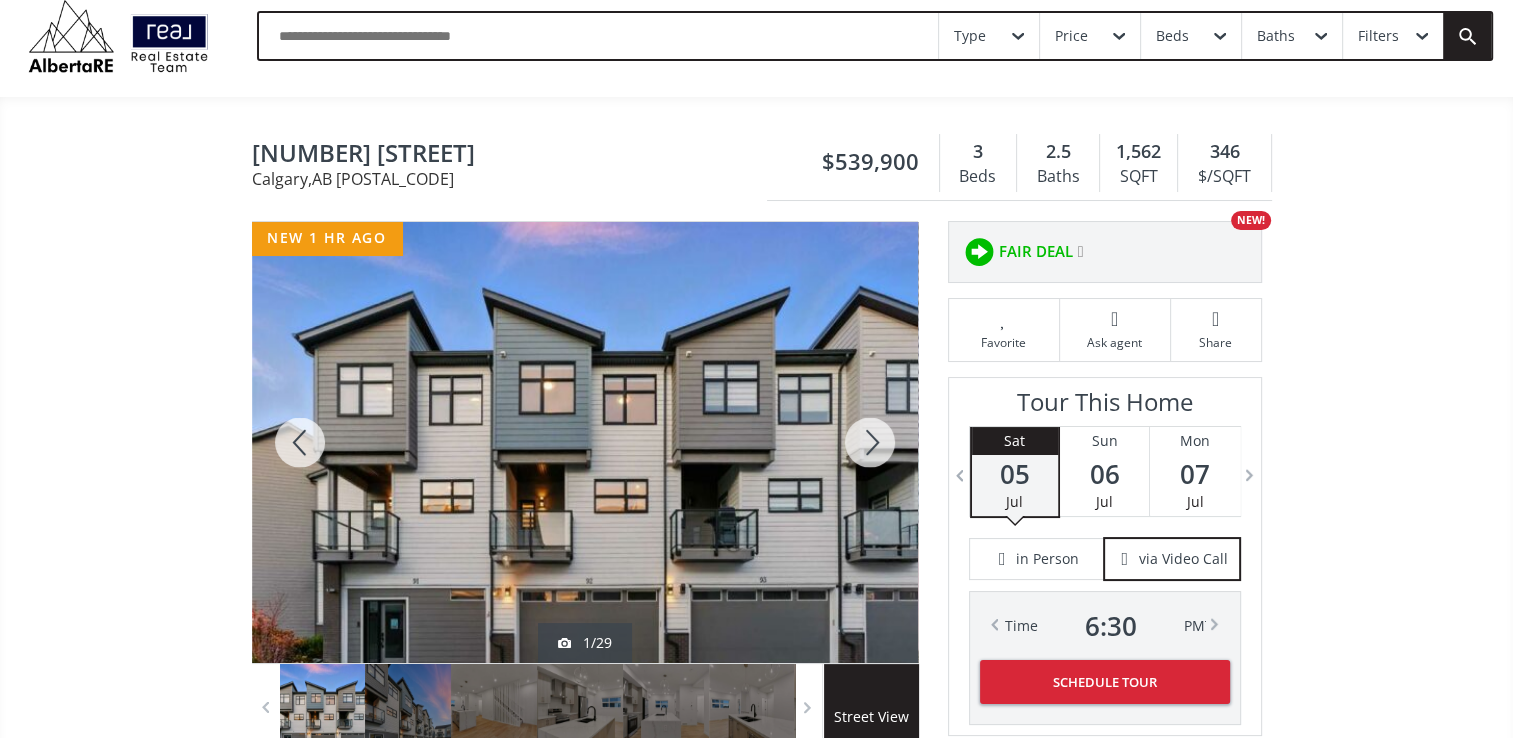 scroll, scrollTop: 0, scrollLeft: 0, axis: both 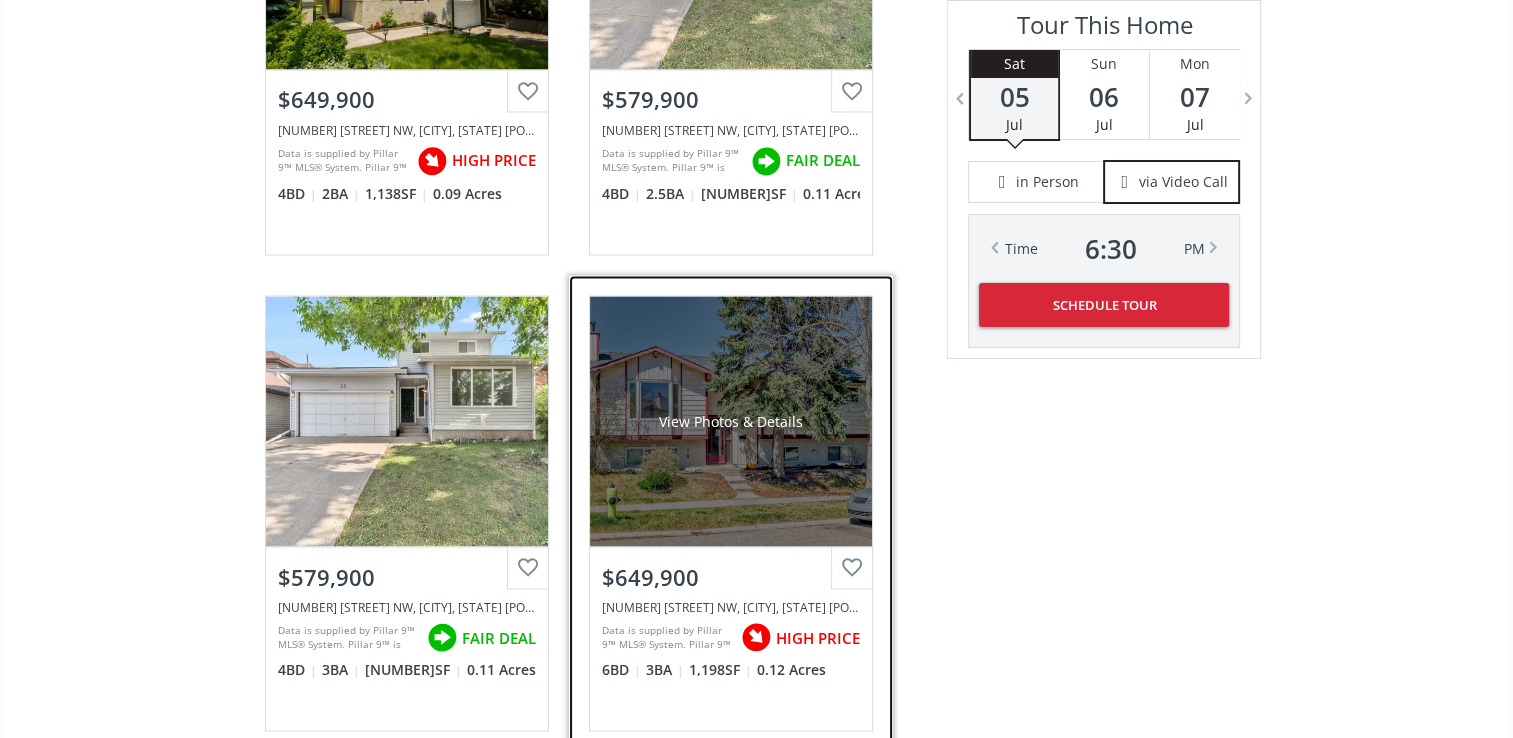 click on "View Photos & Details" at bounding box center (731, 421) 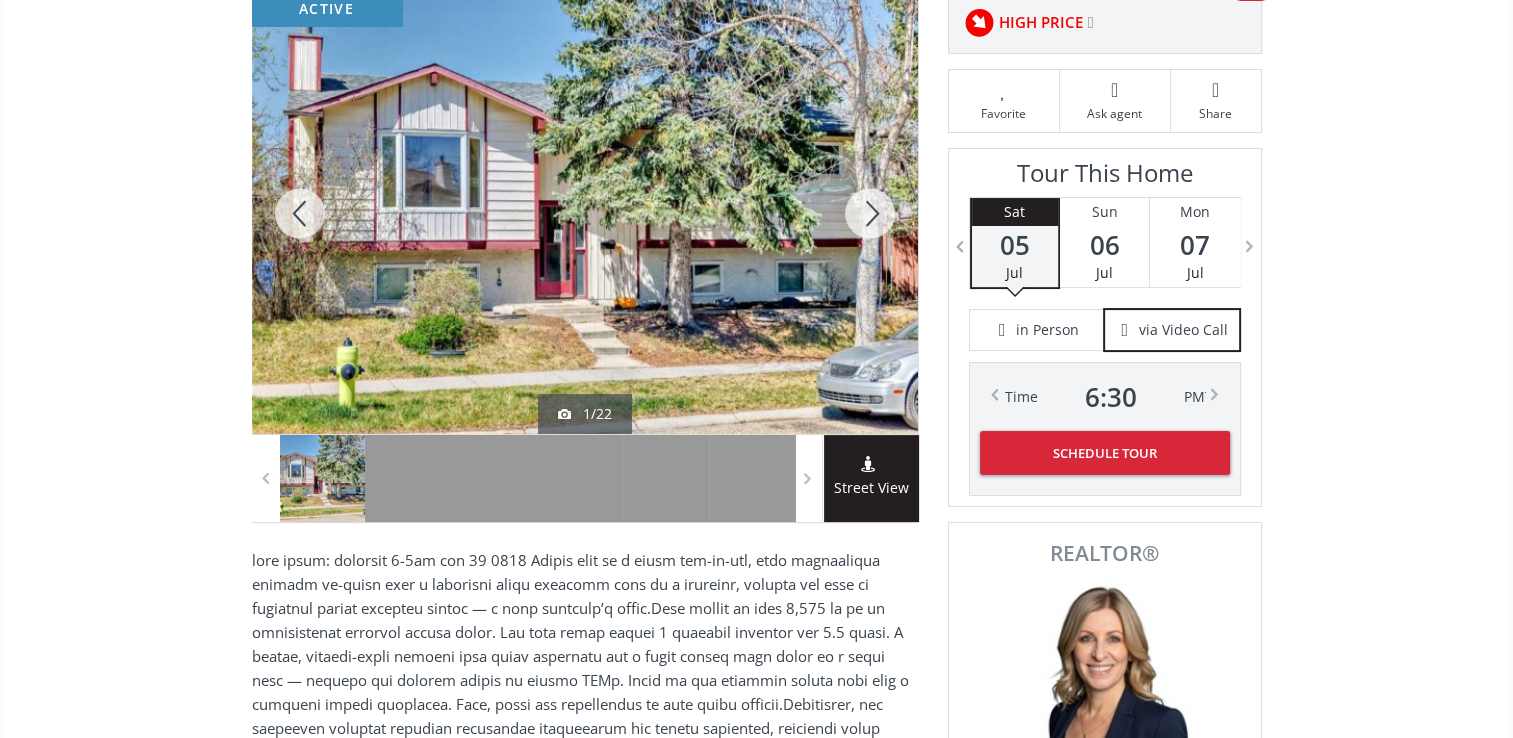 scroll, scrollTop: 200, scrollLeft: 0, axis: vertical 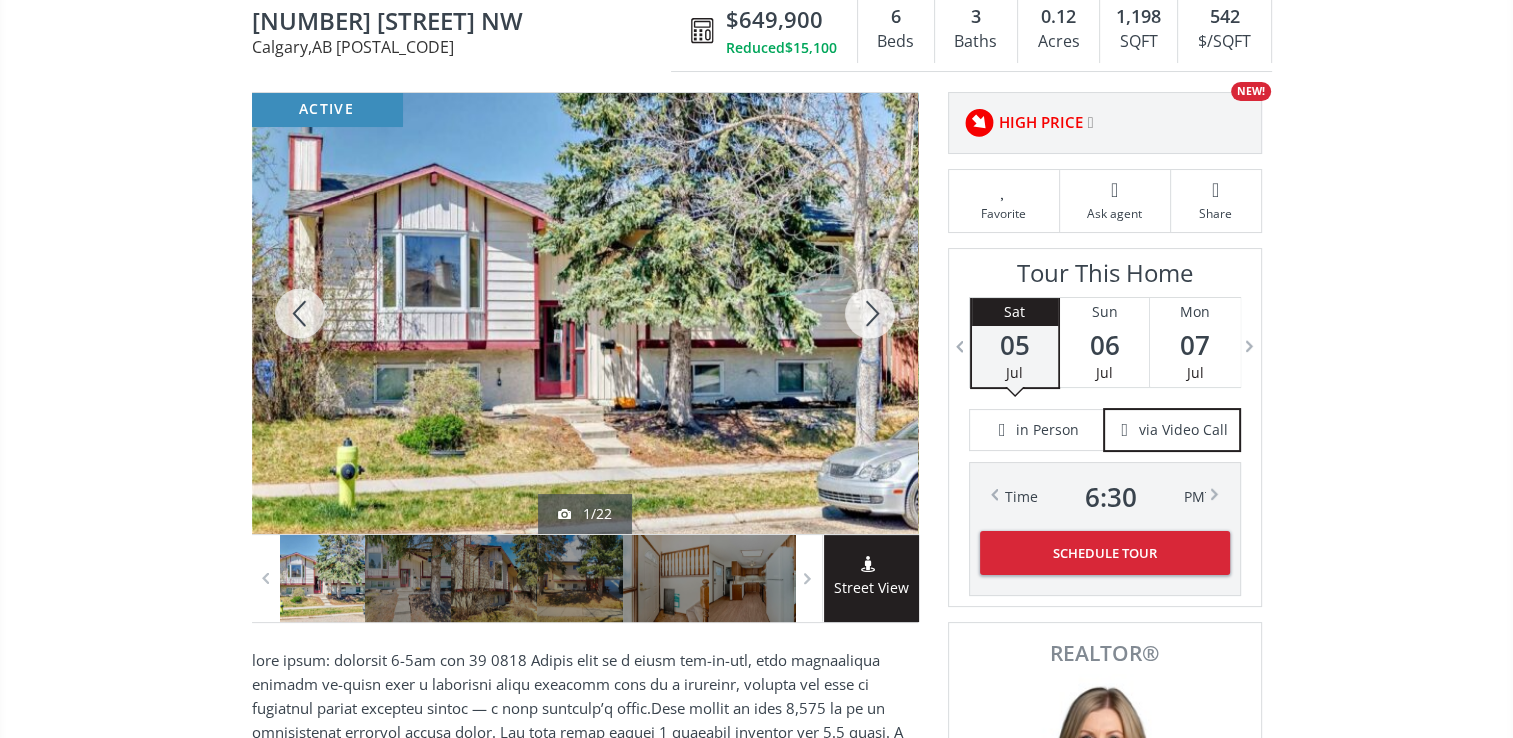 click at bounding box center (870, 313) 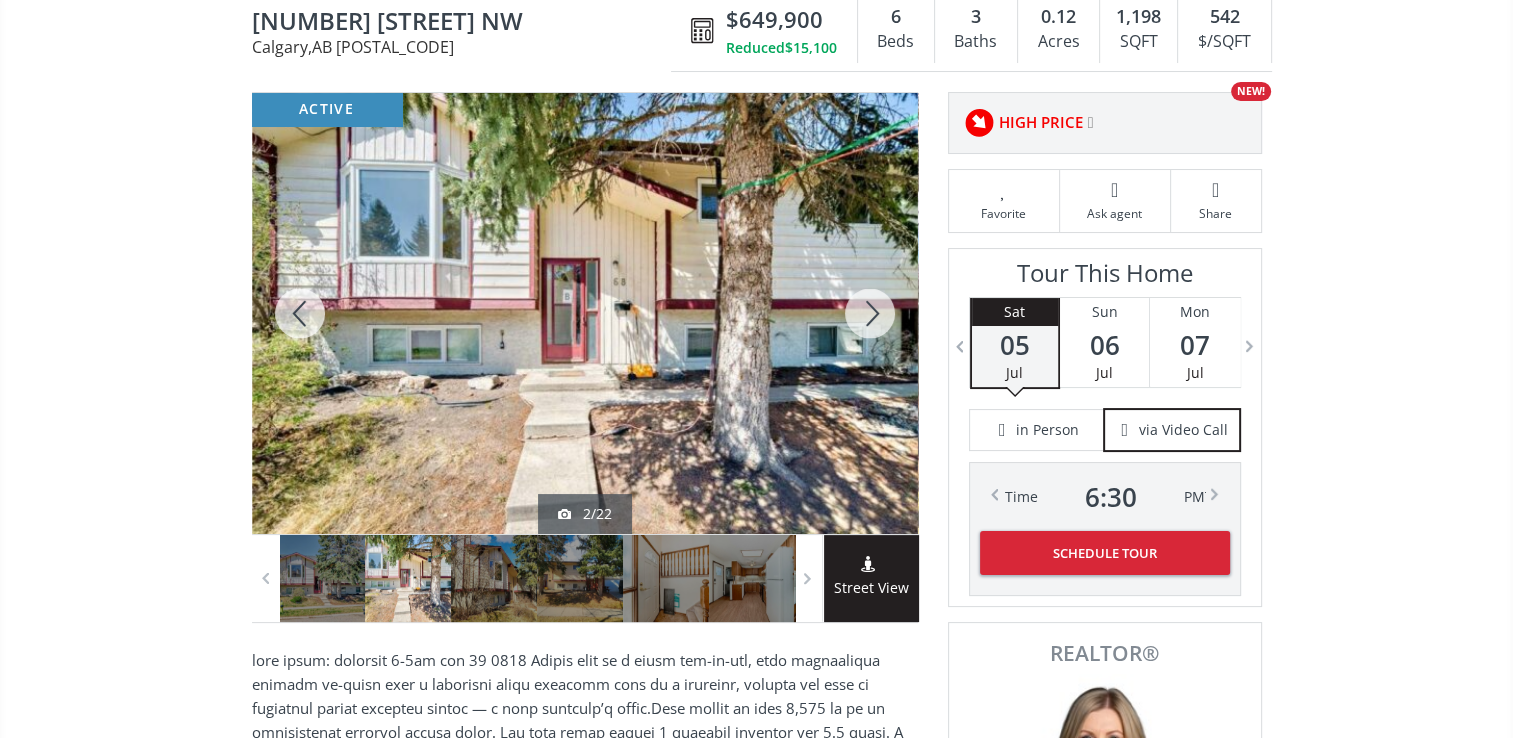 click at bounding box center (585, 313) 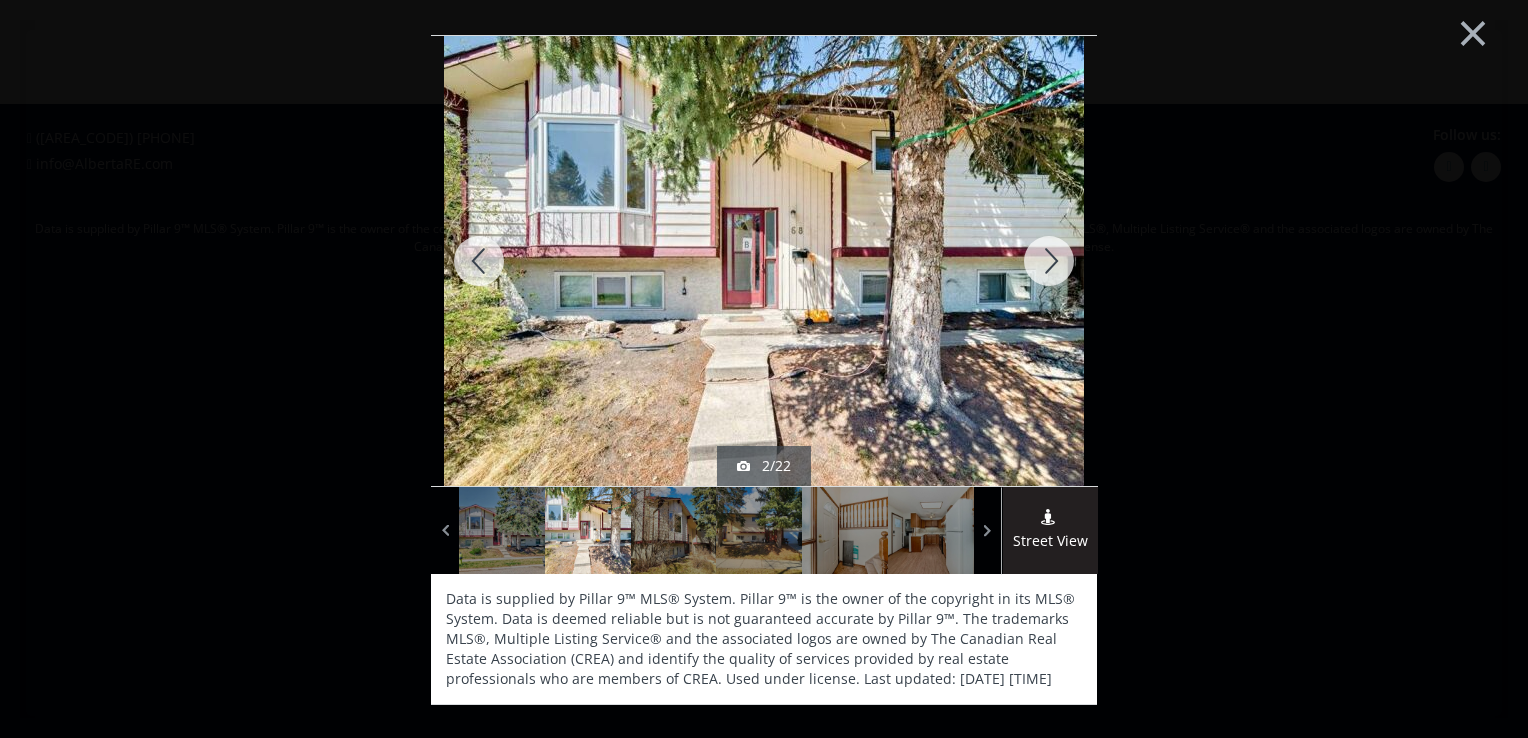 click at bounding box center [1049, 261] 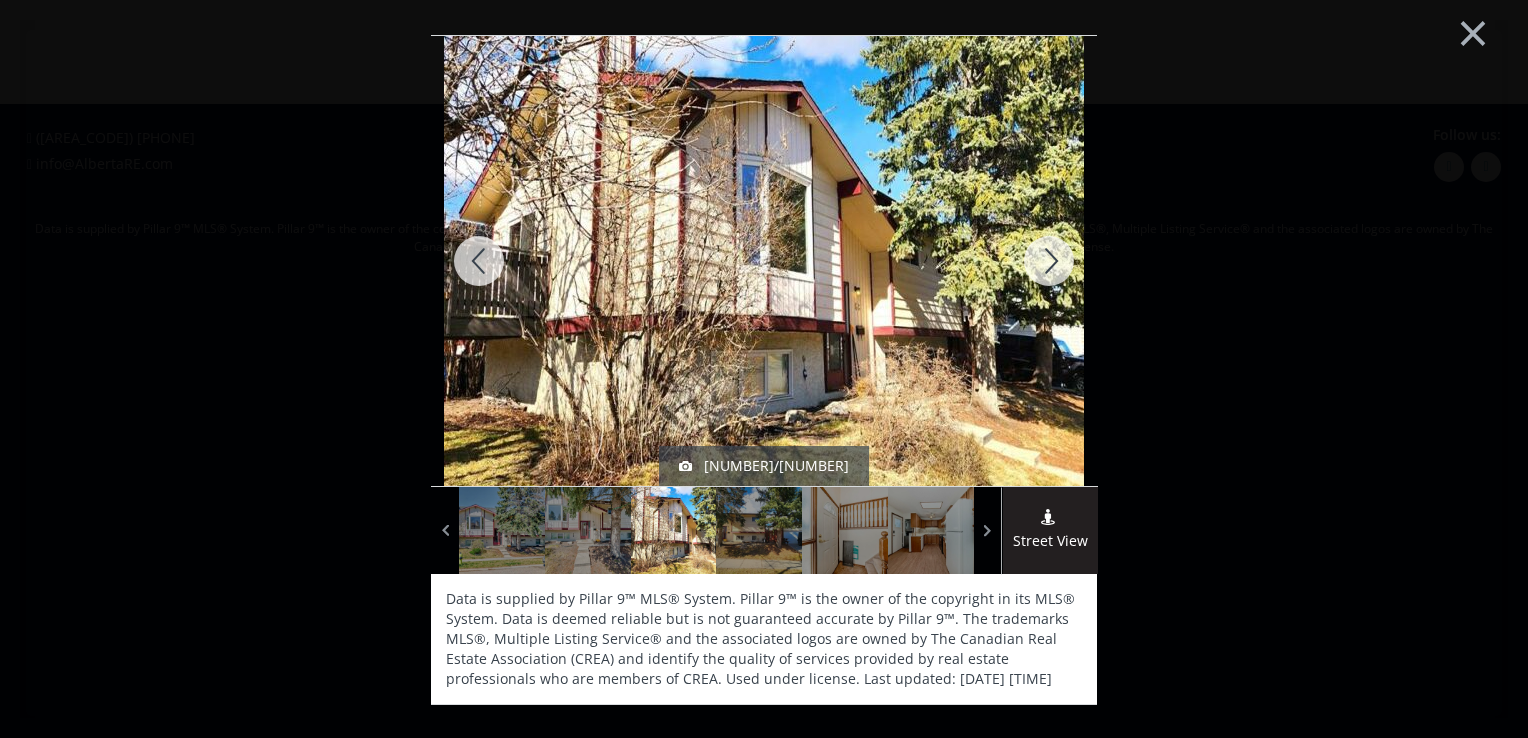 click at bounding box center [1049, 261] 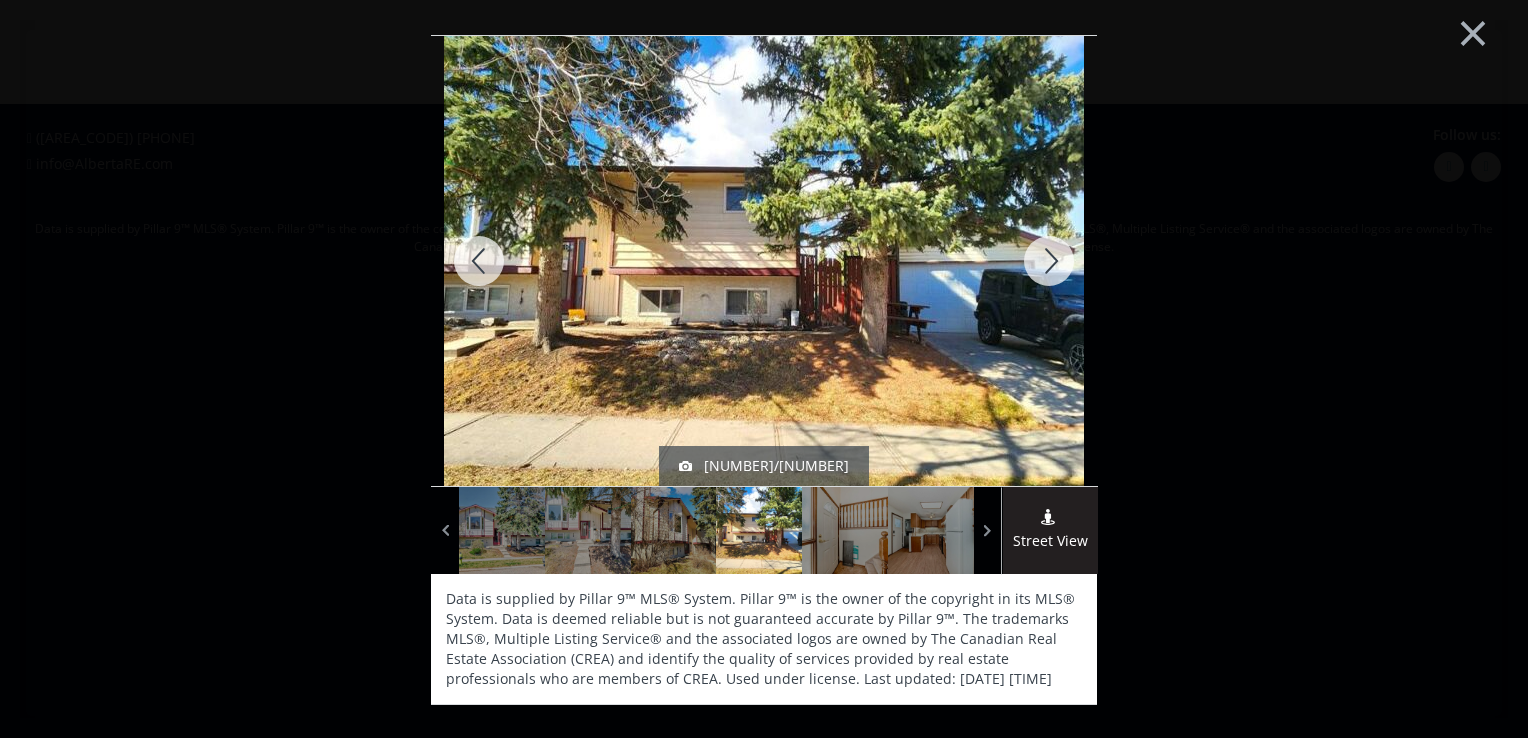 click at bounding box center (1049, 261) 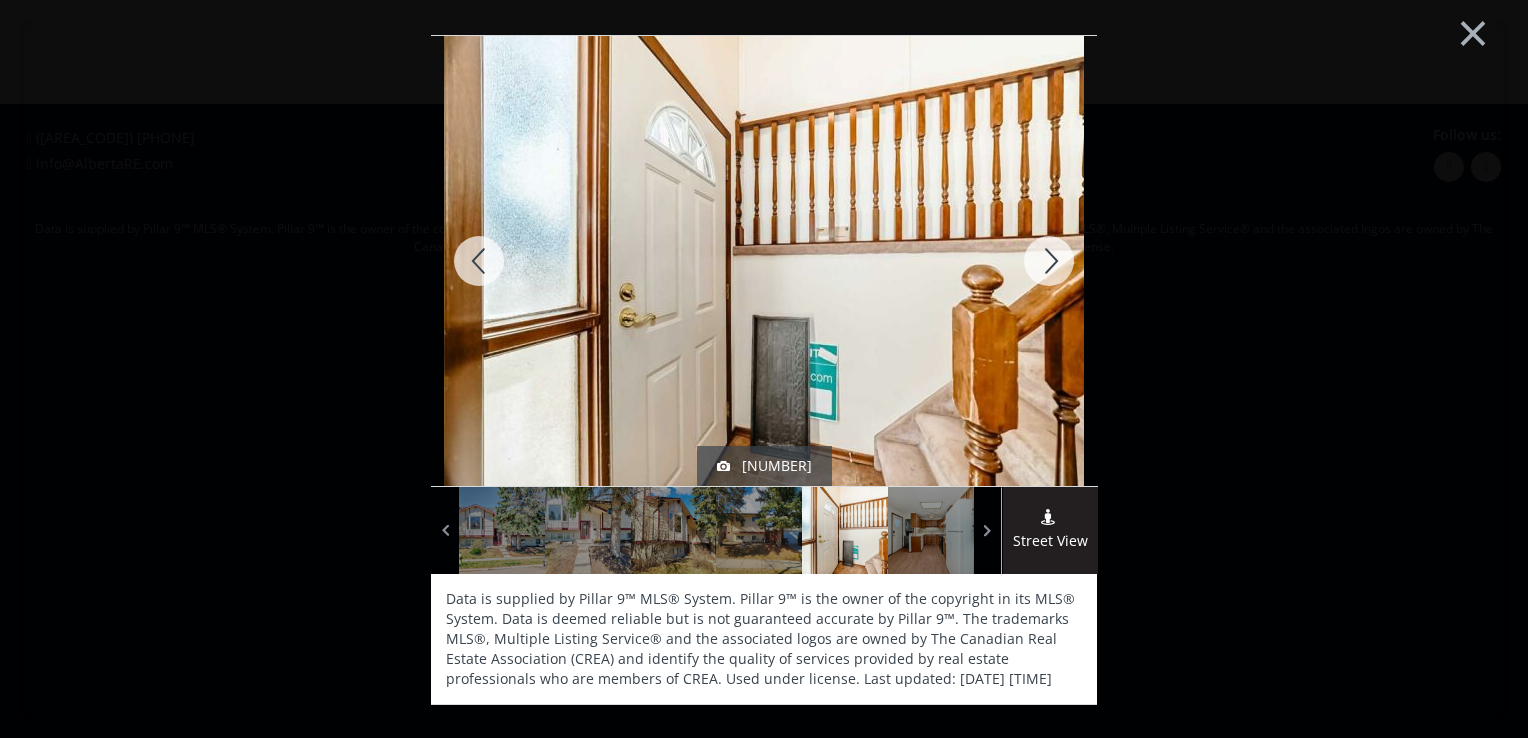 click at bounding box center [1049, 261] 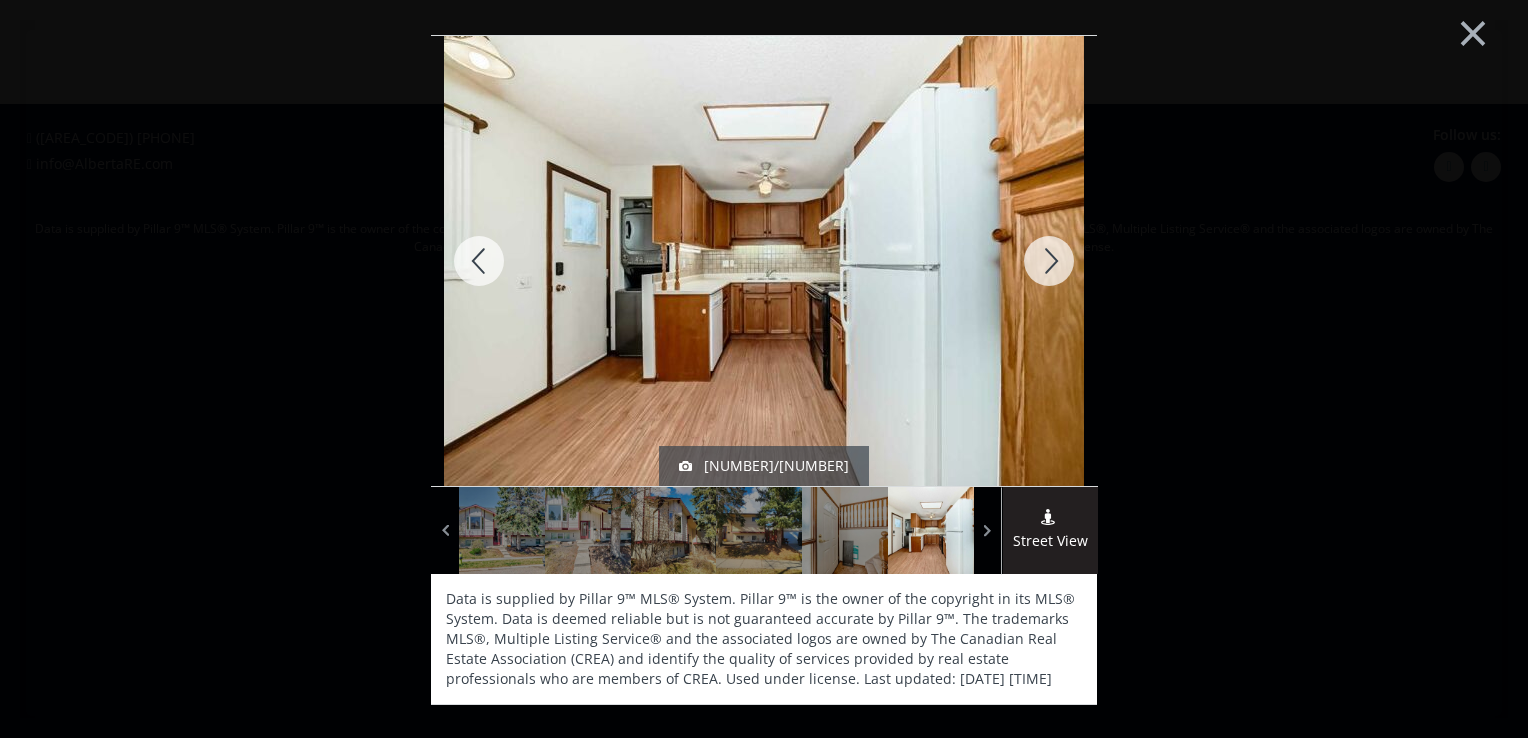 click at bounding box center [1049, 261] 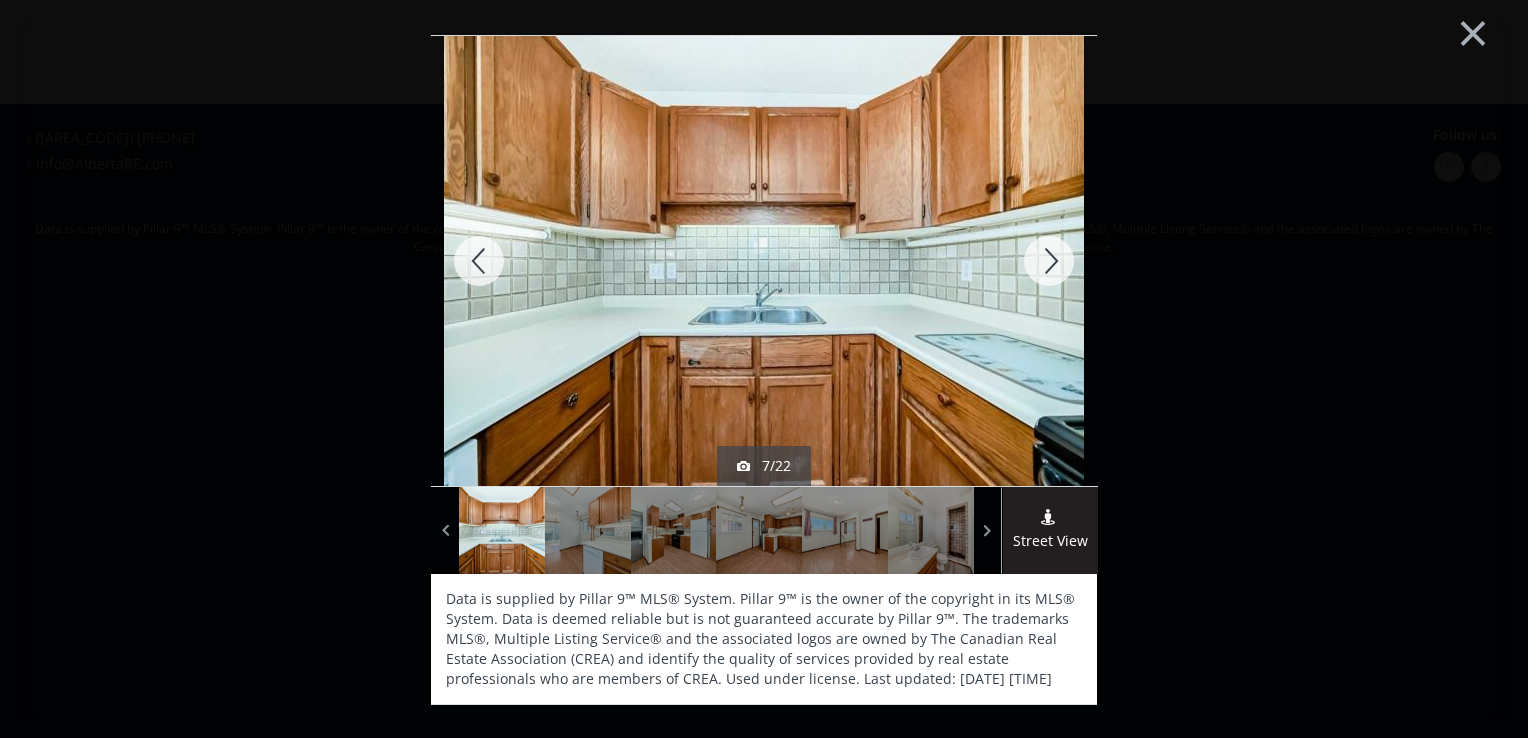 click at bounding box center [1049, 261] 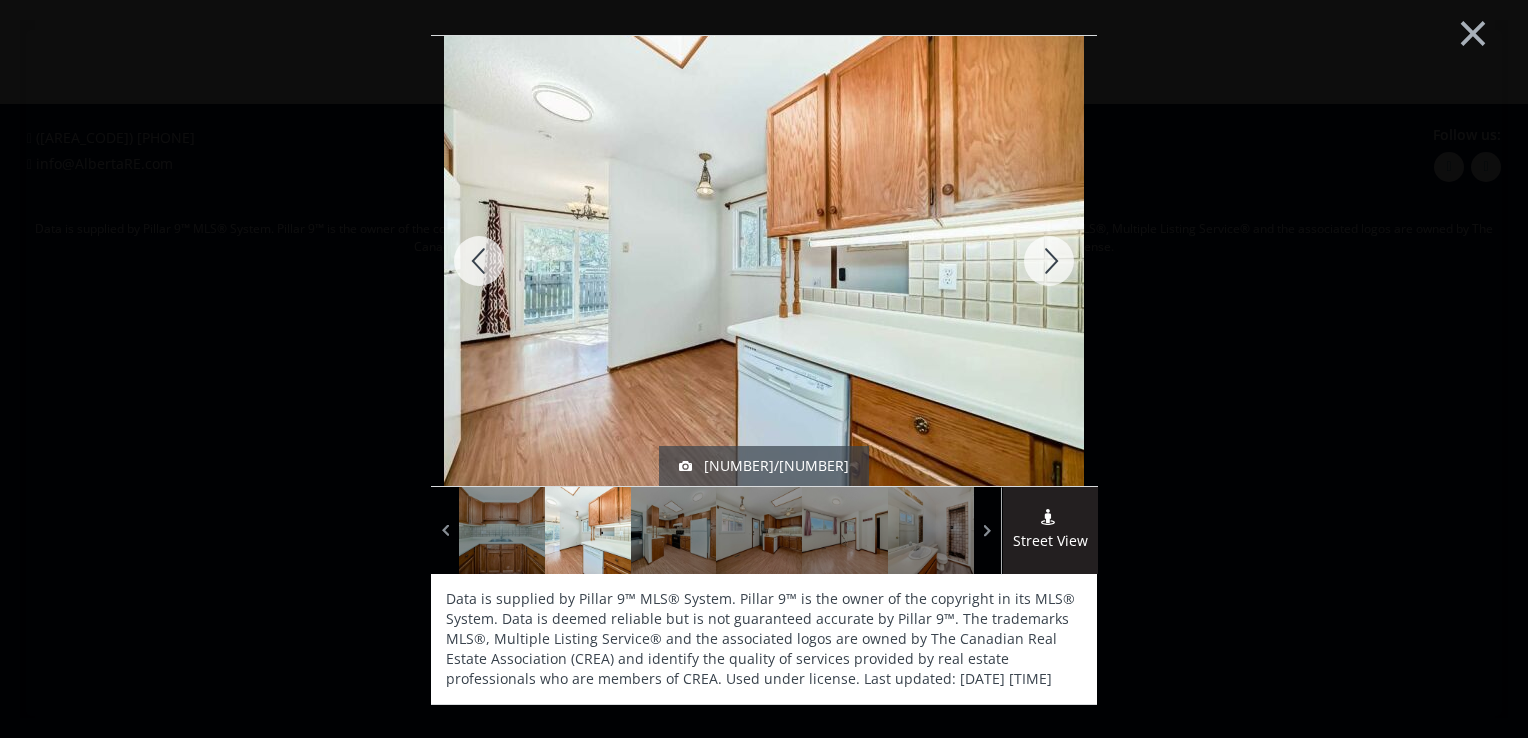 click at bounding box center (1049, 261) 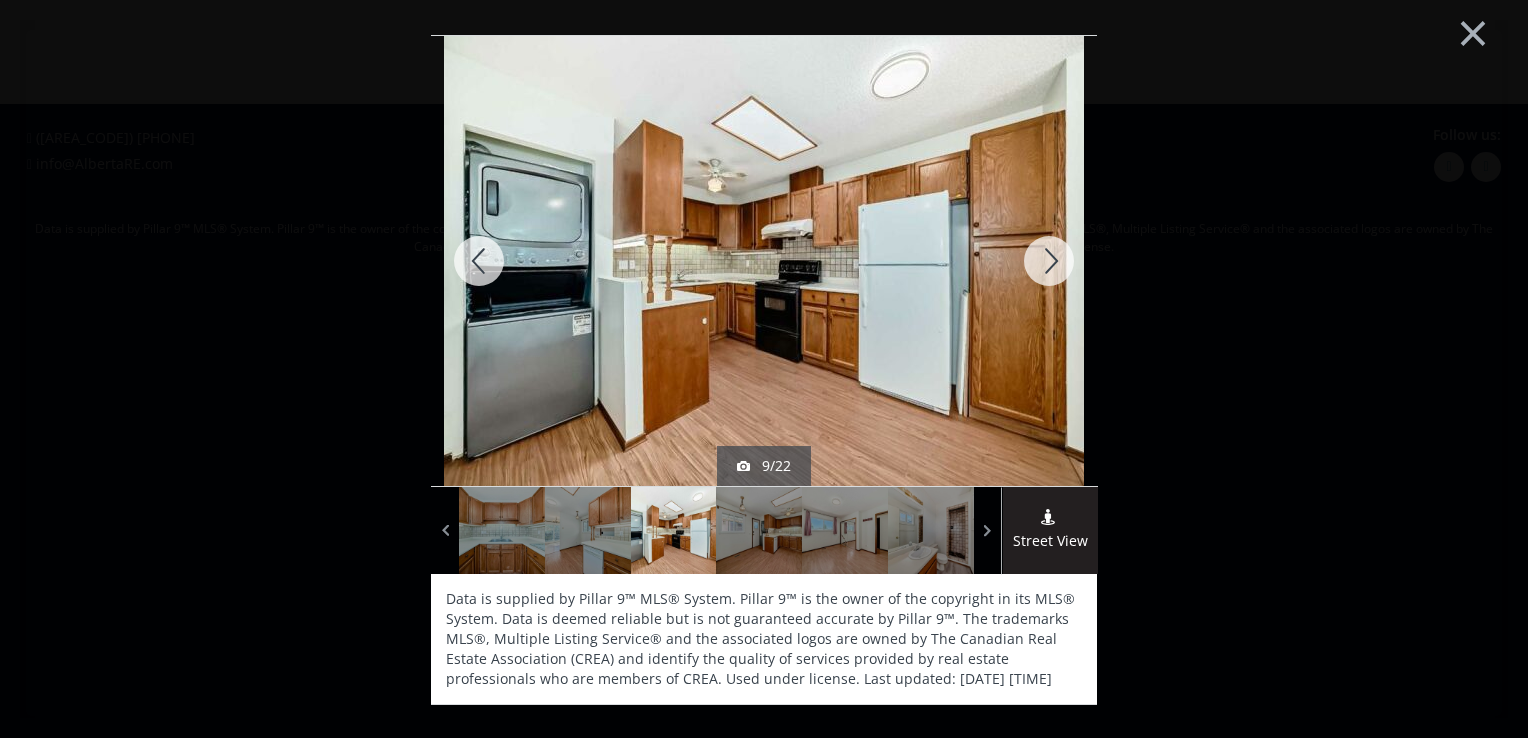 click at bounding box center (1049, 261) 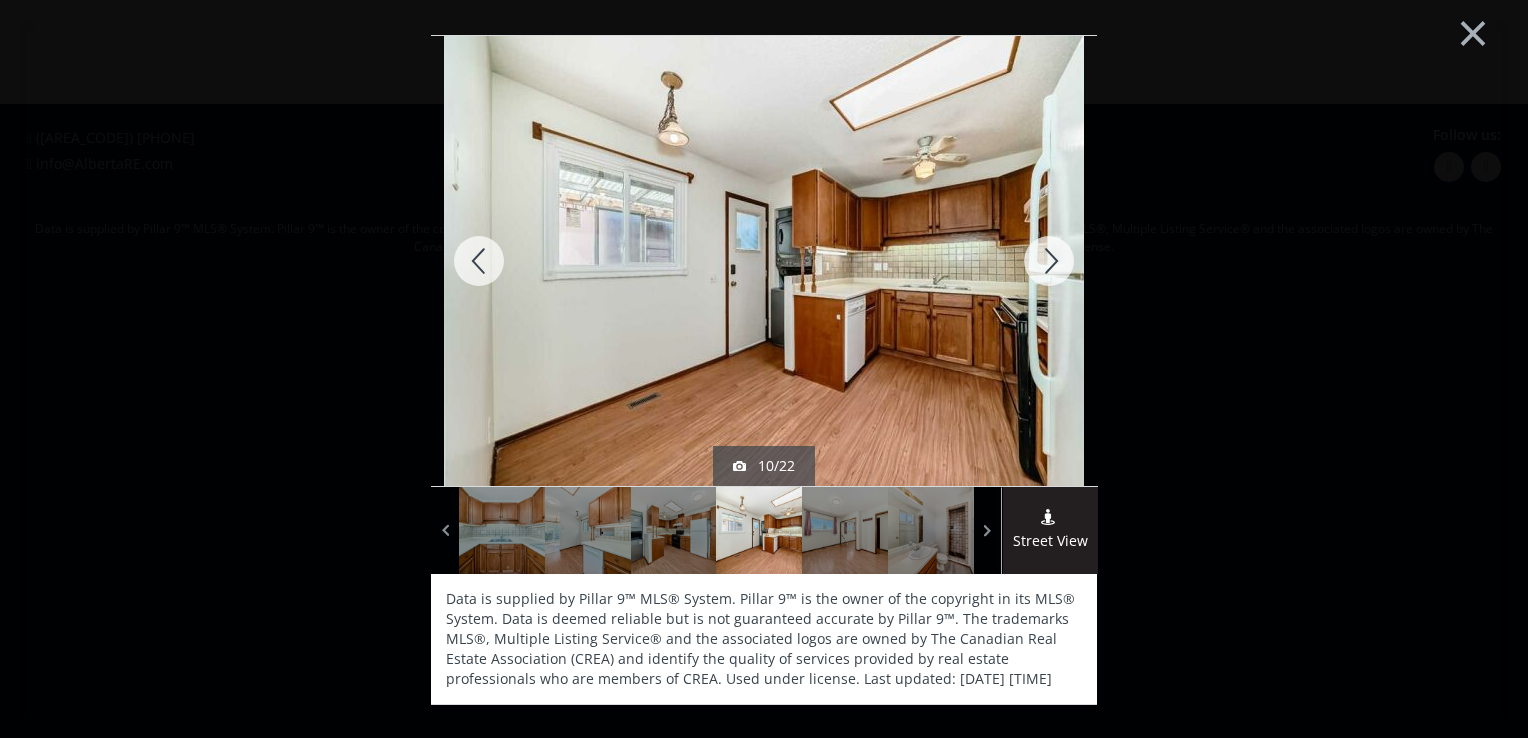 click at bounding box center (1049, 261) 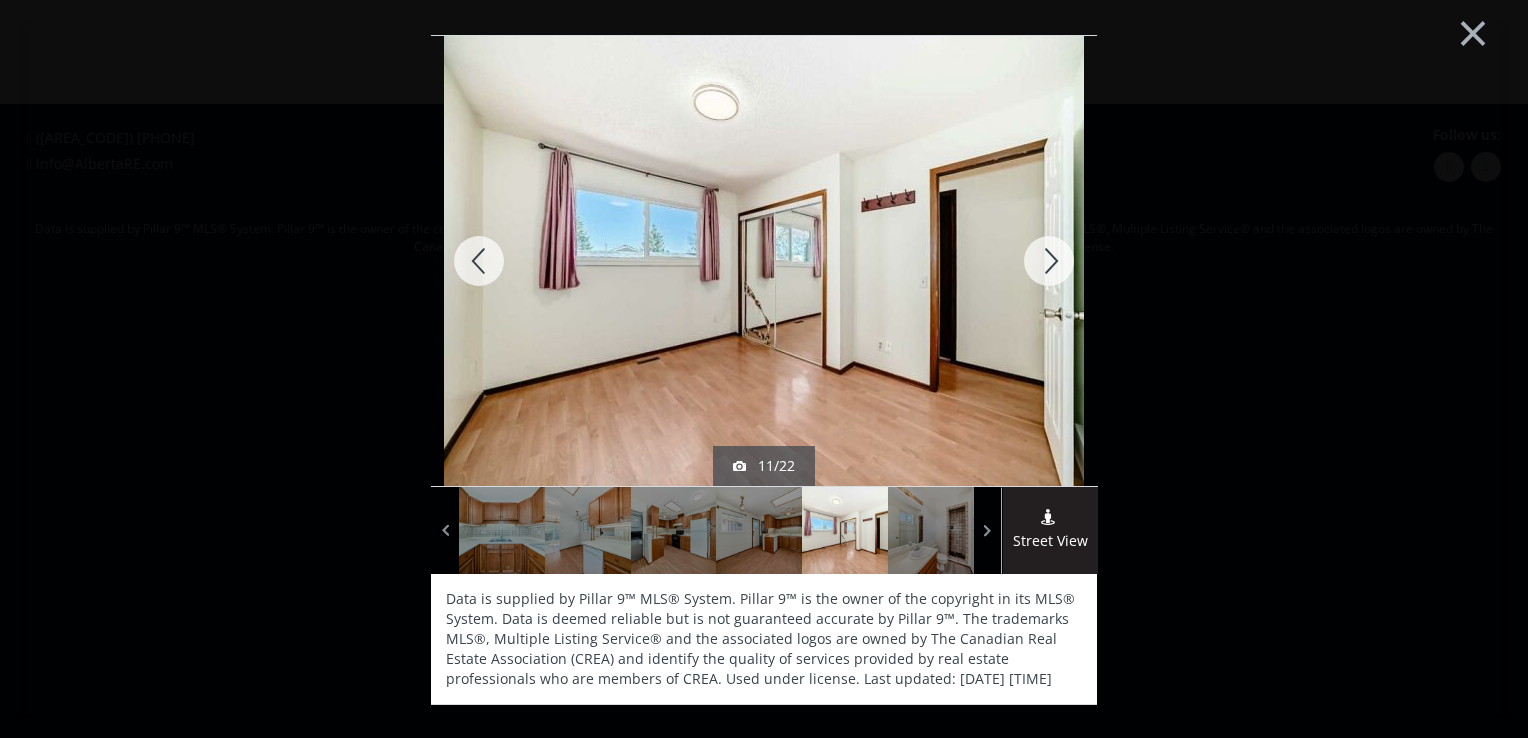 click at bounding box center [1049, 261] 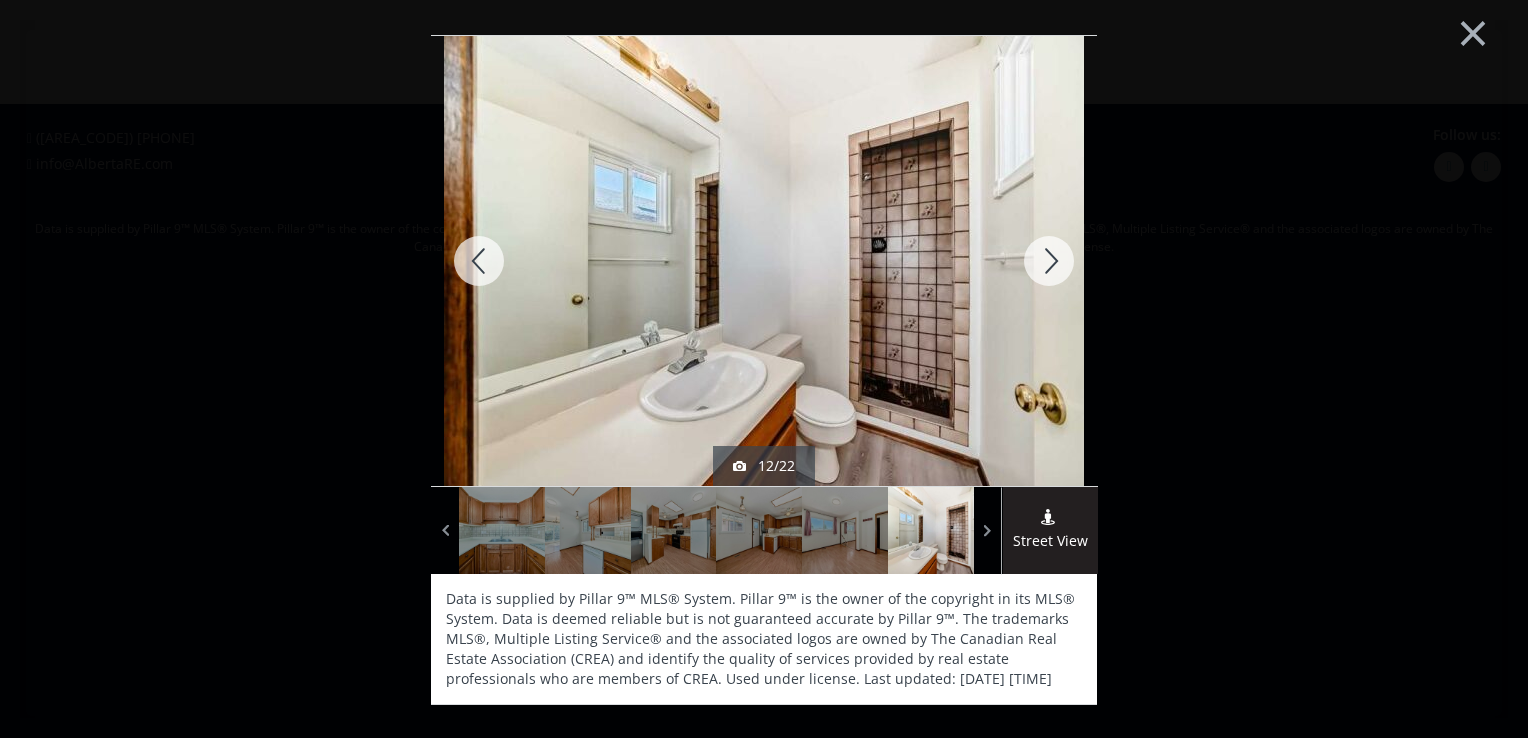 click at bounding box center (1049, 261) 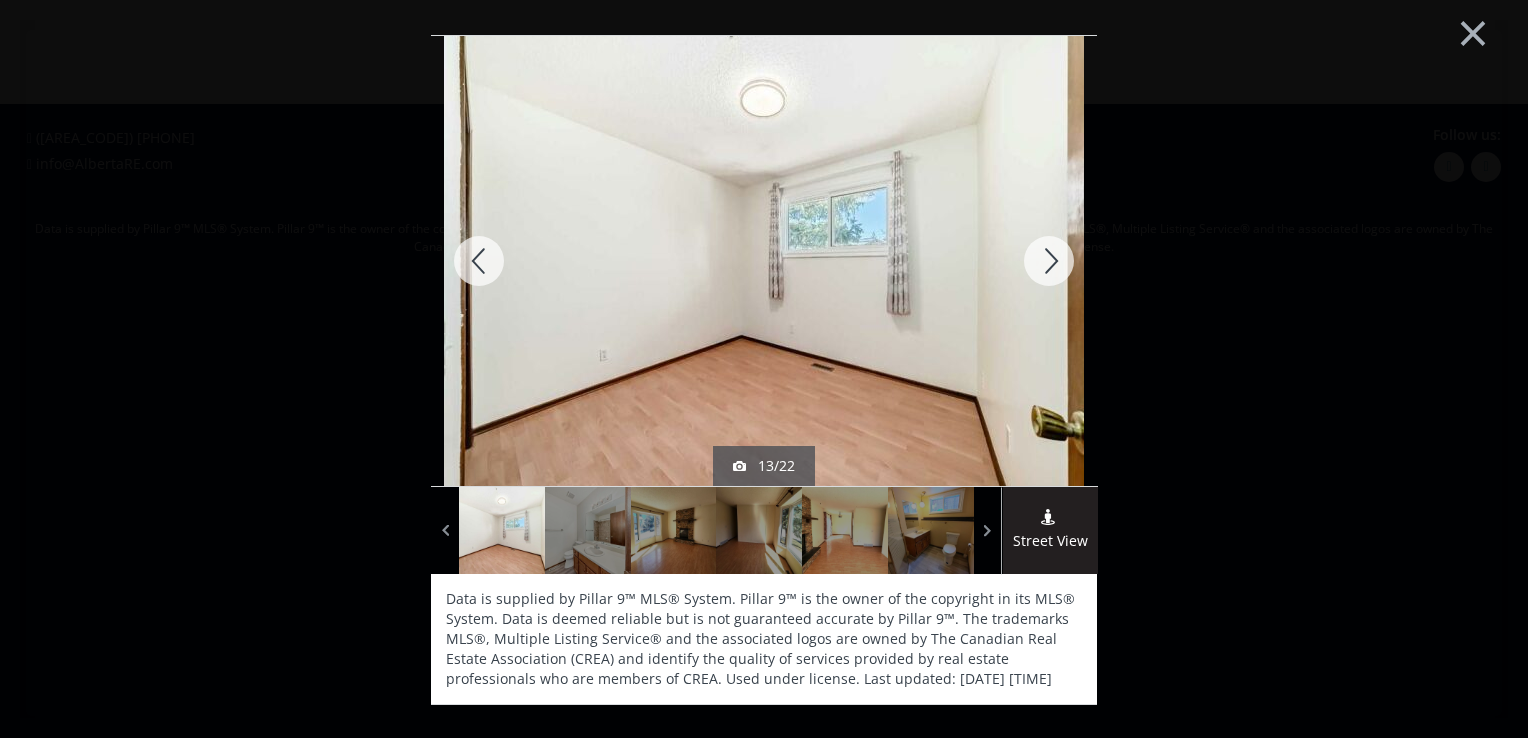 click at bounding box center [1049, 261] 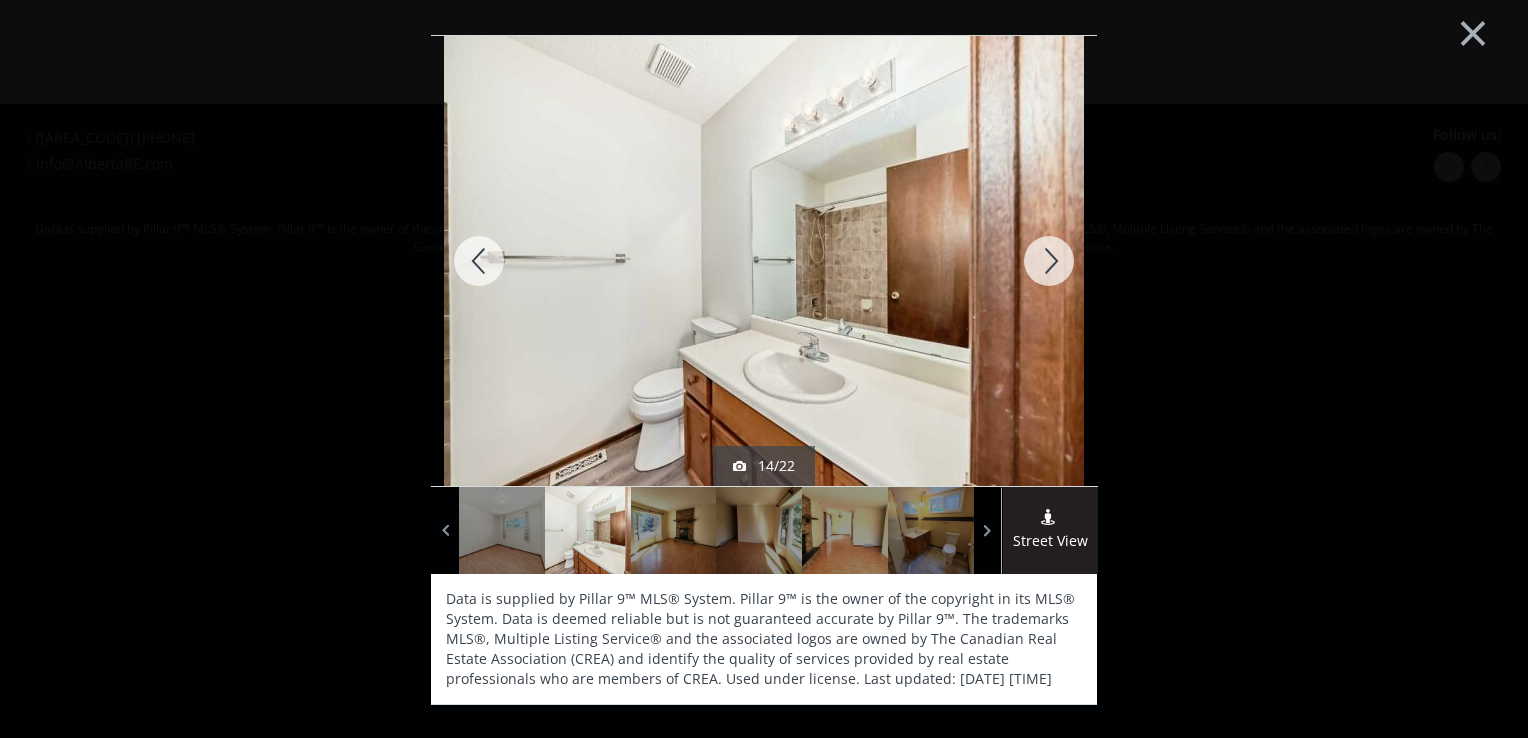 click at bounding box center [1049, 261] 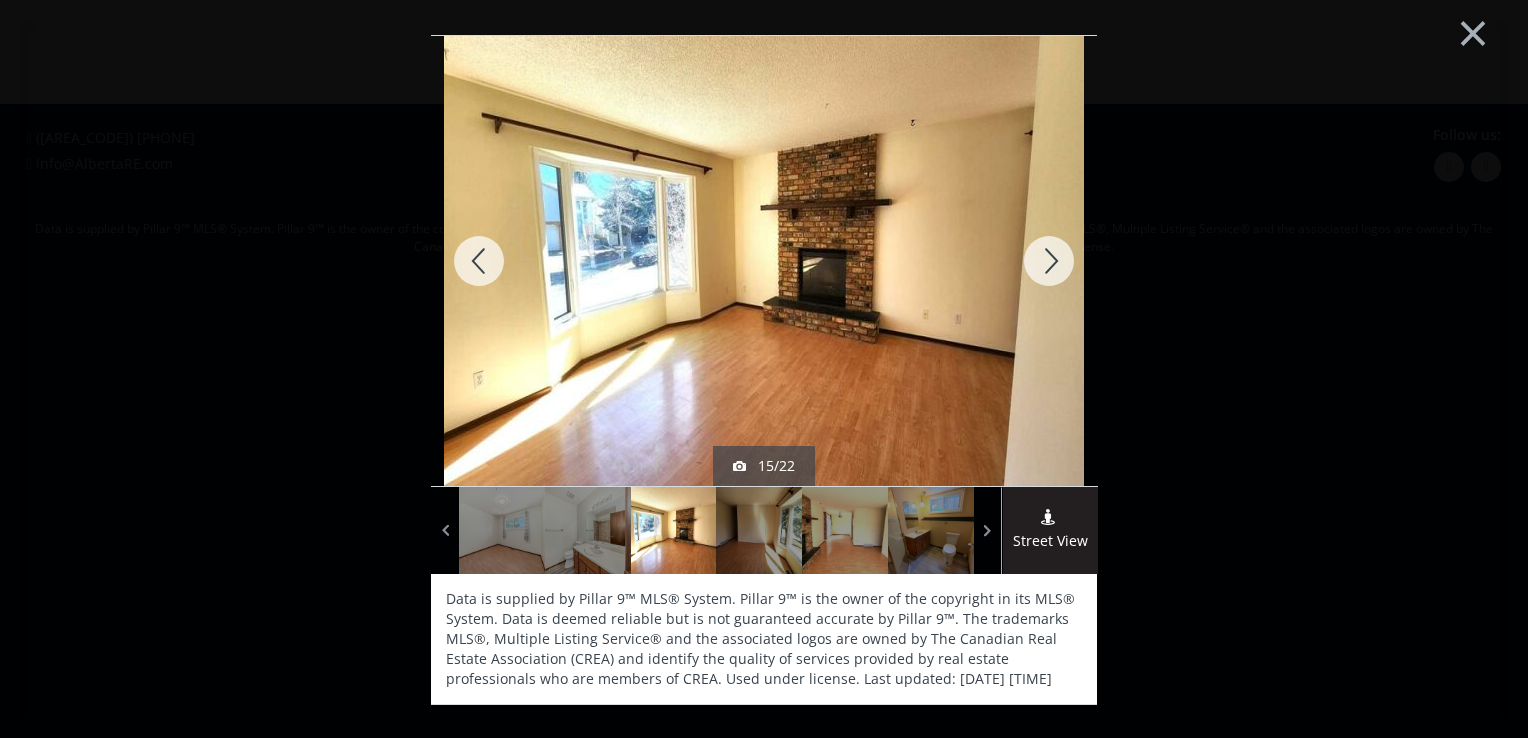 click at bounding box center (1049, 261) 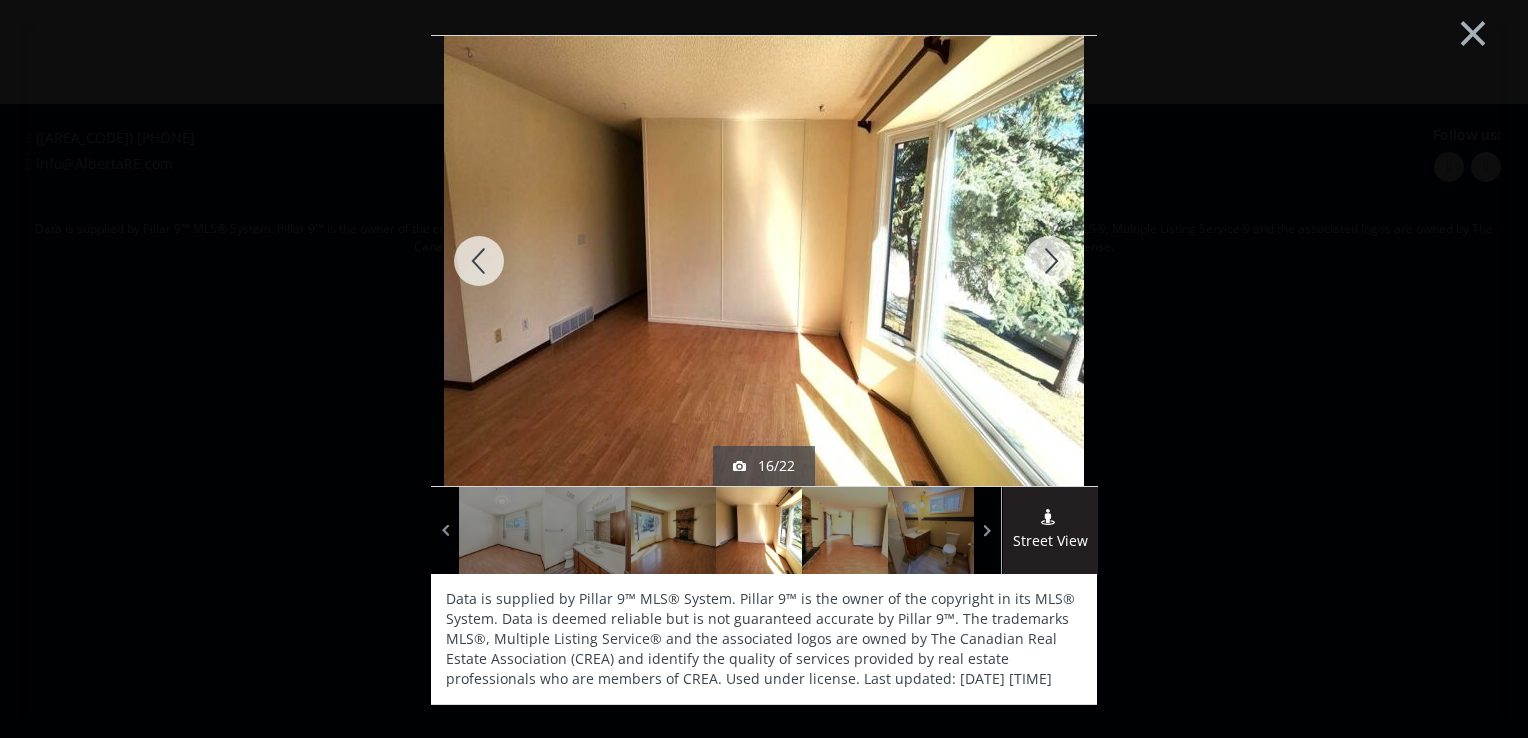click at bounding box center [1049, 261] 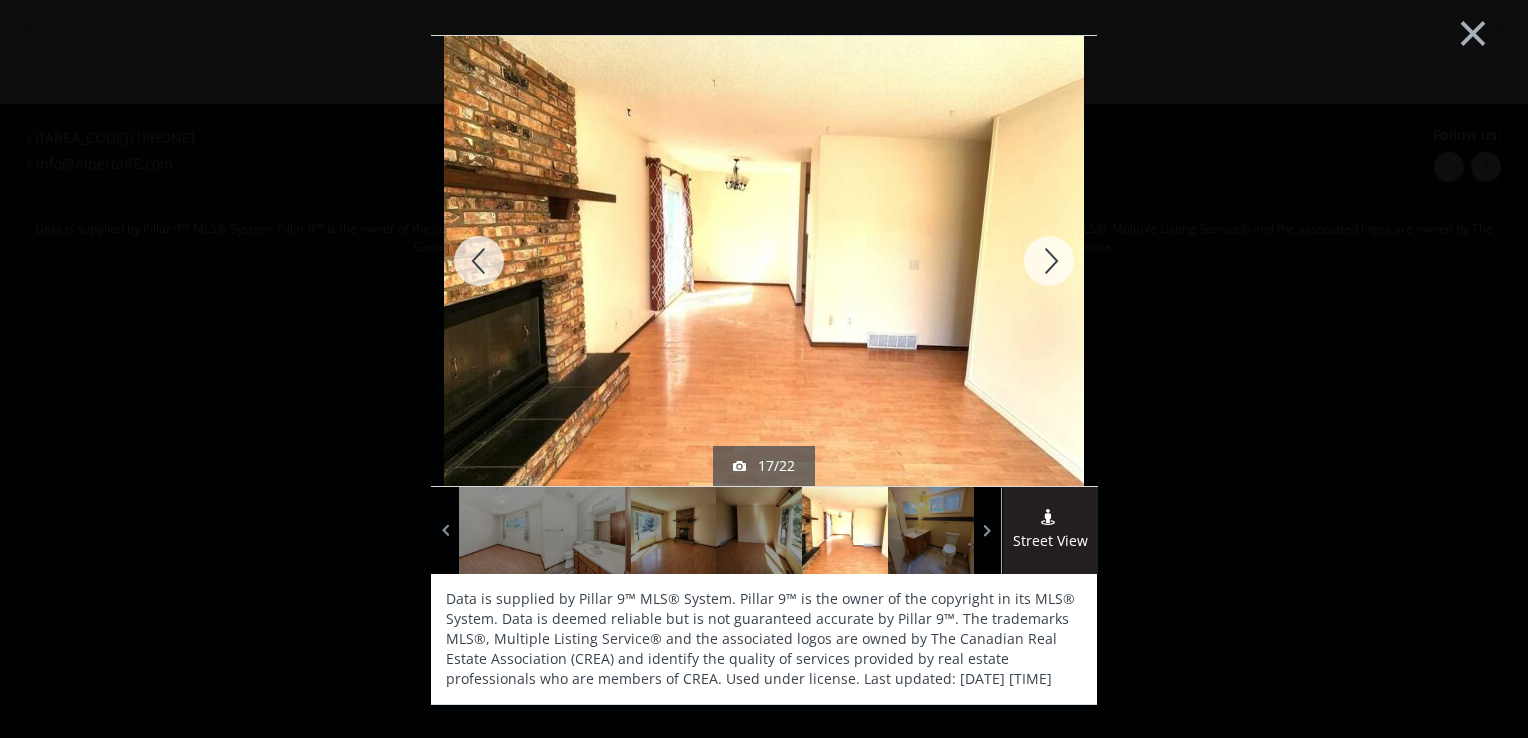 click at bounding box center (1049, 261) 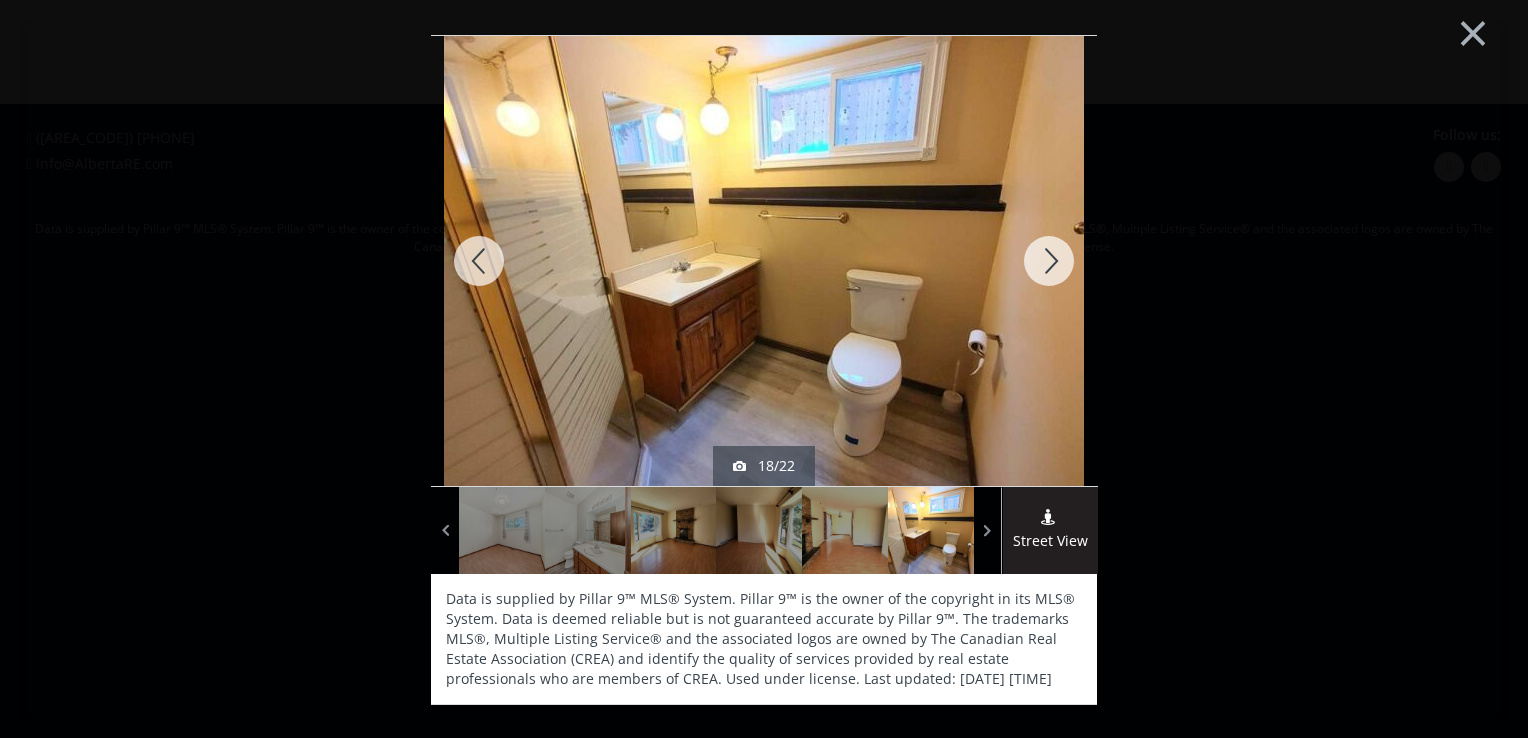 click at bounding box center (1049, 261) 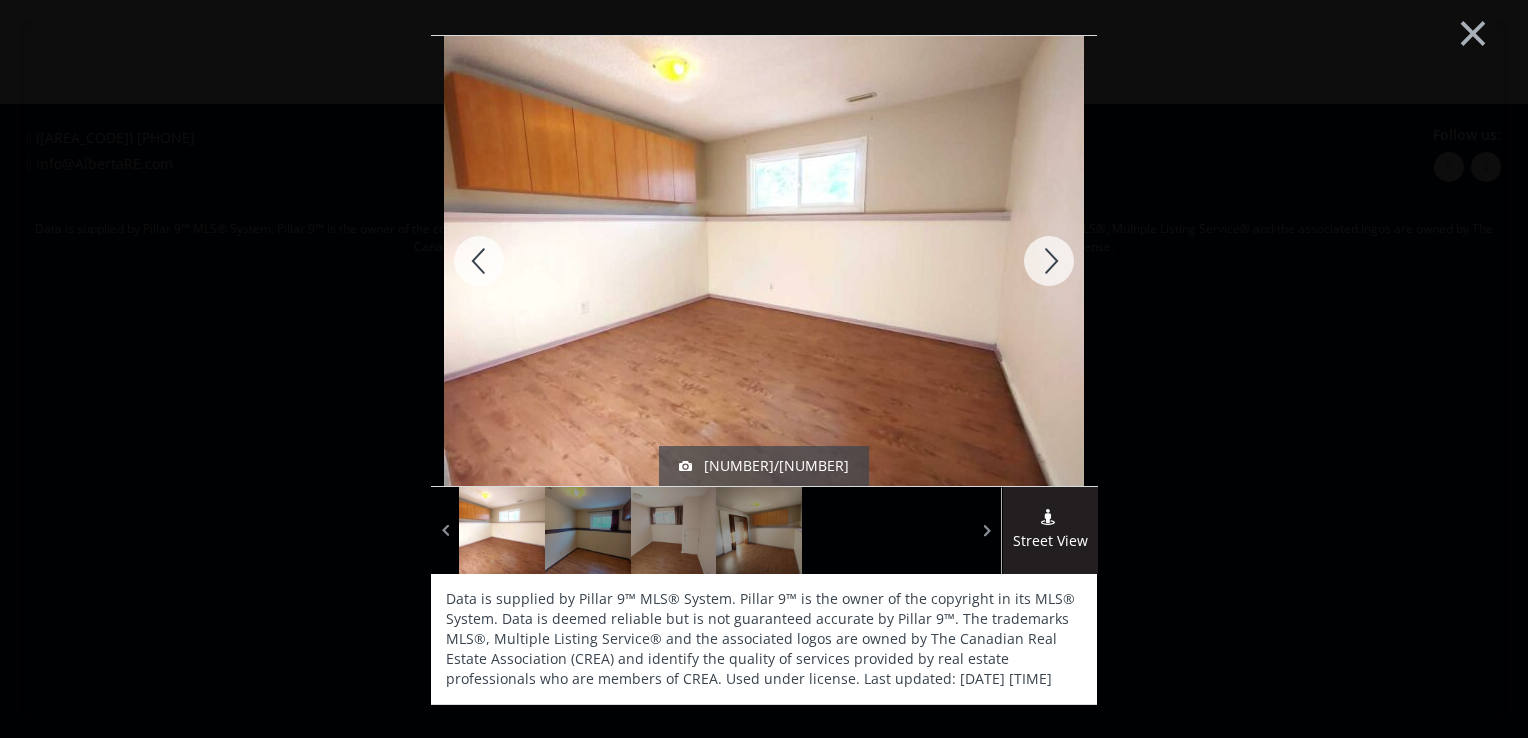 click at bounding box center [1049, 261] 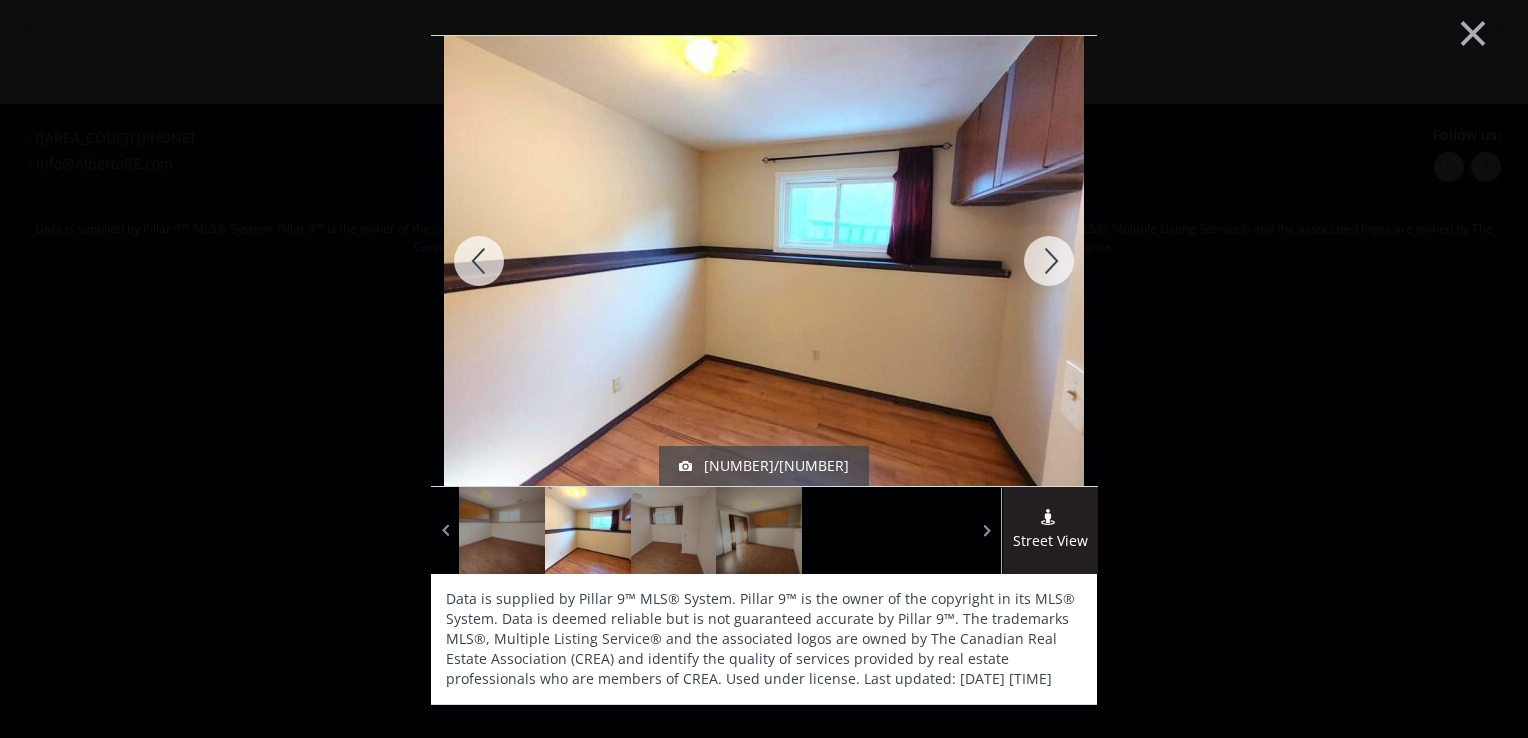 click at bounding box center (1049, 261) 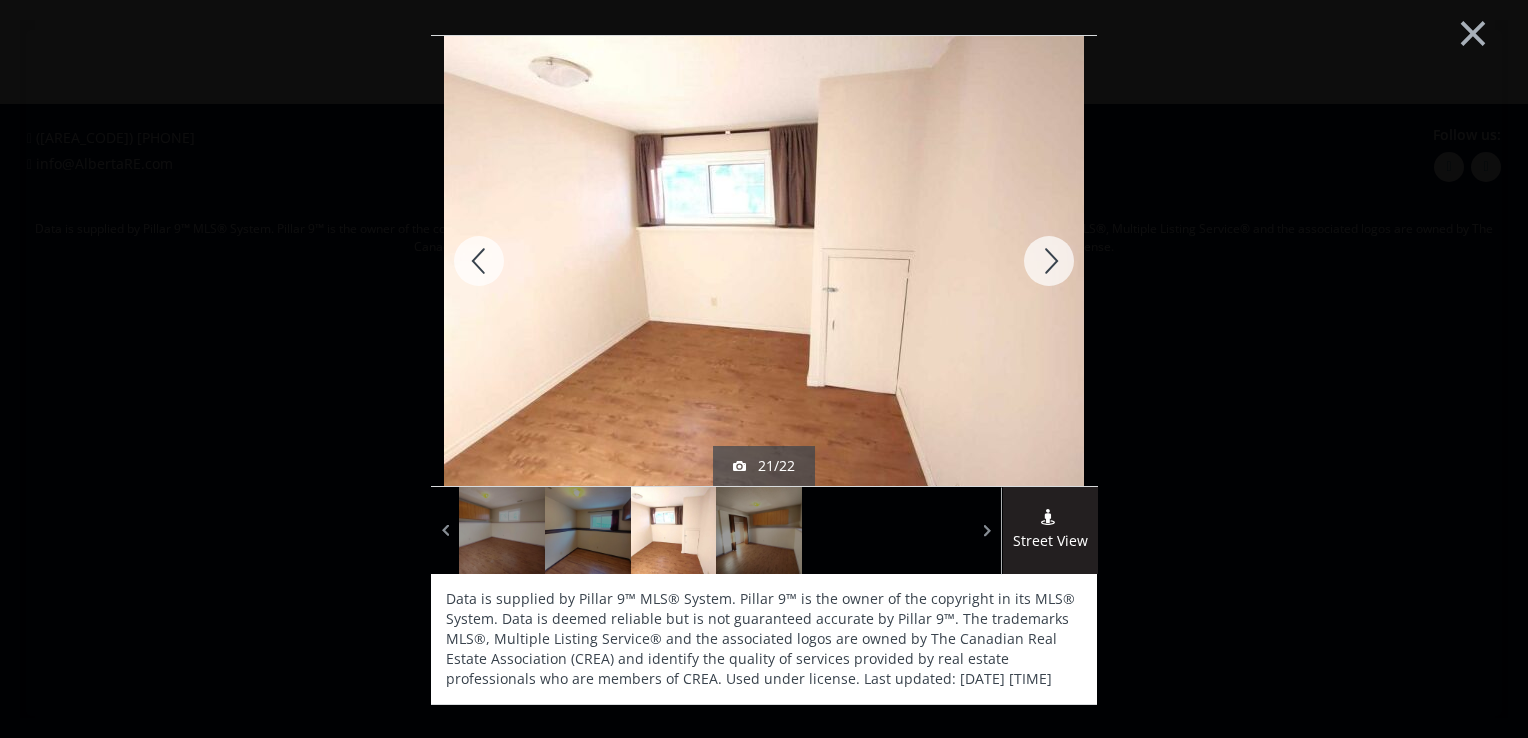 click at bounding box center (1049, 261) 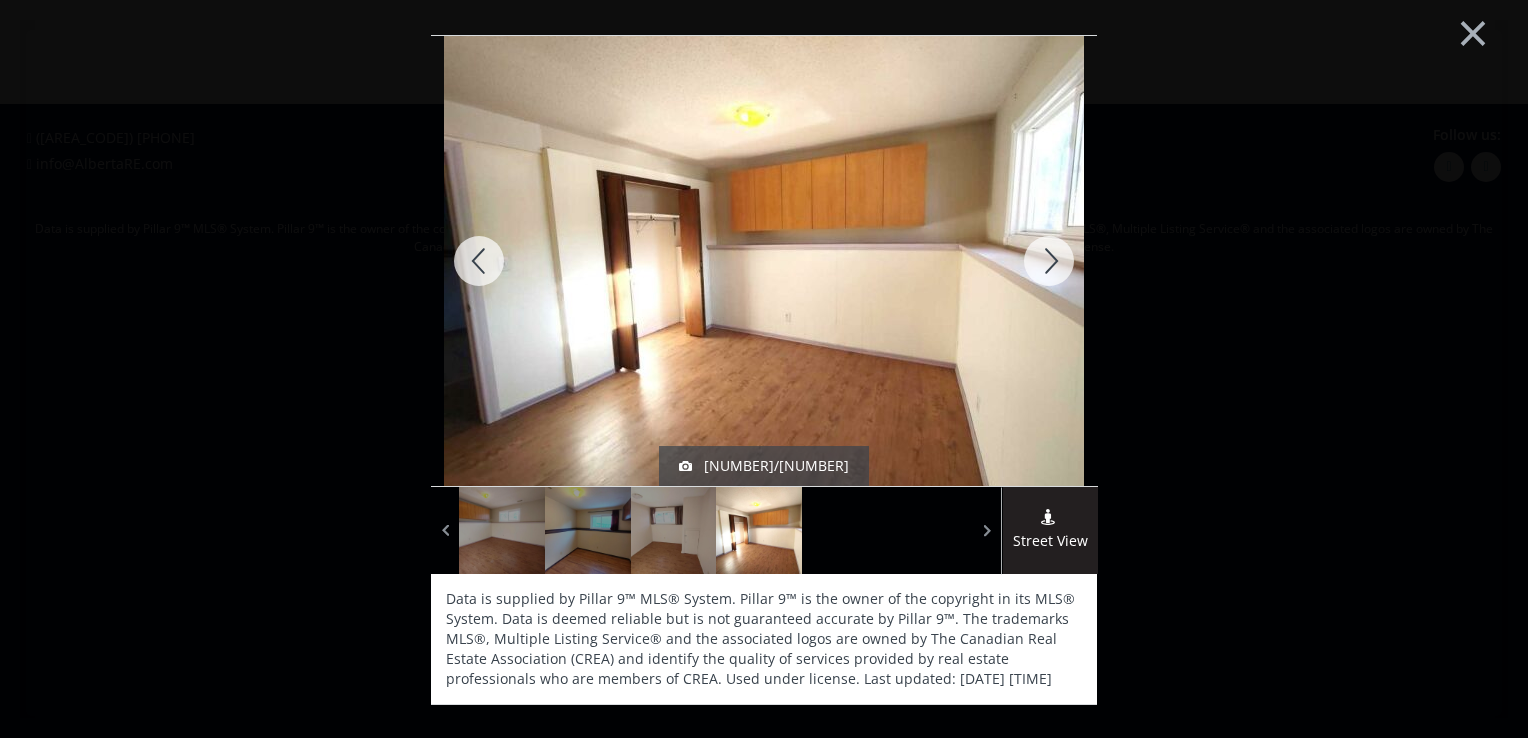click at bounding box center [1049, 261] 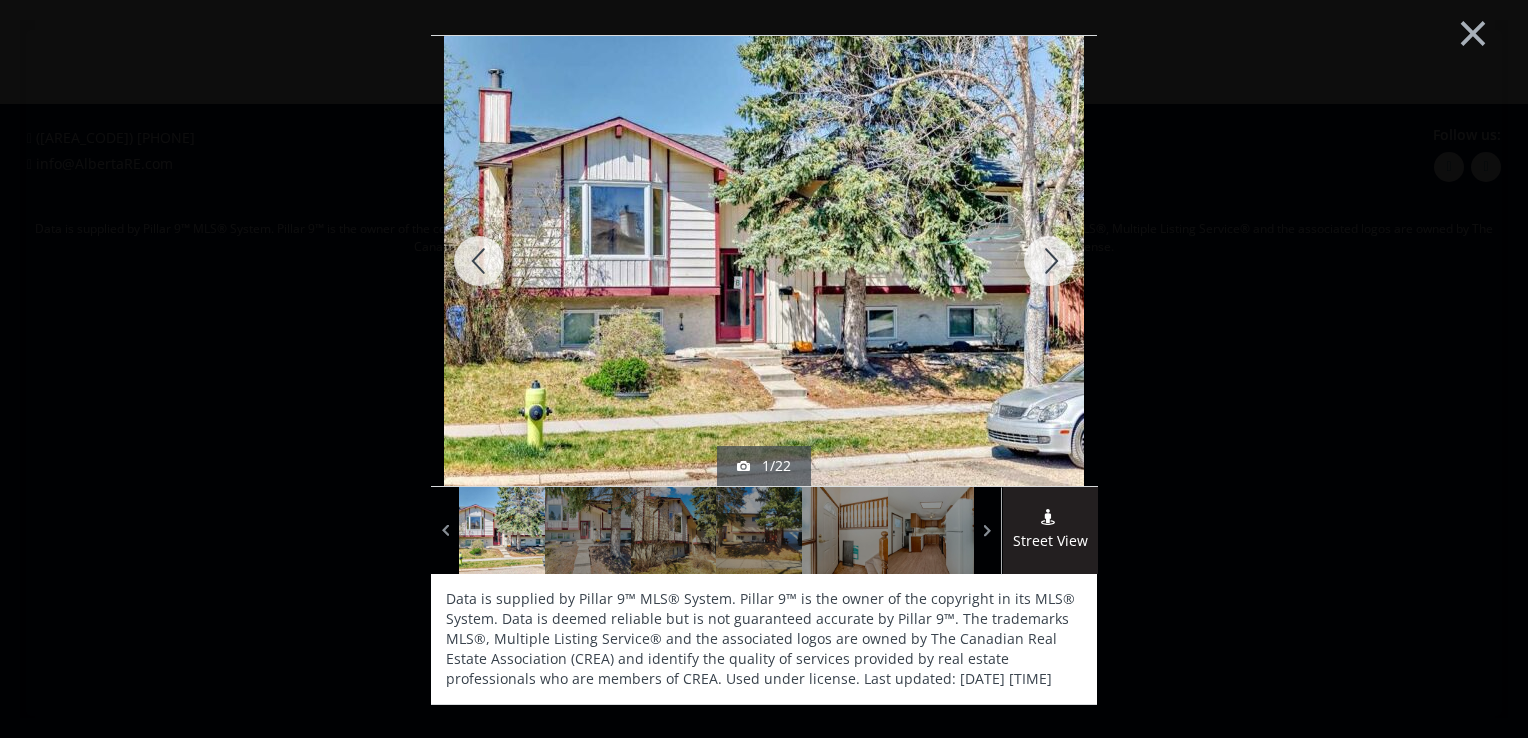 click at bounding box center [1049, 261] 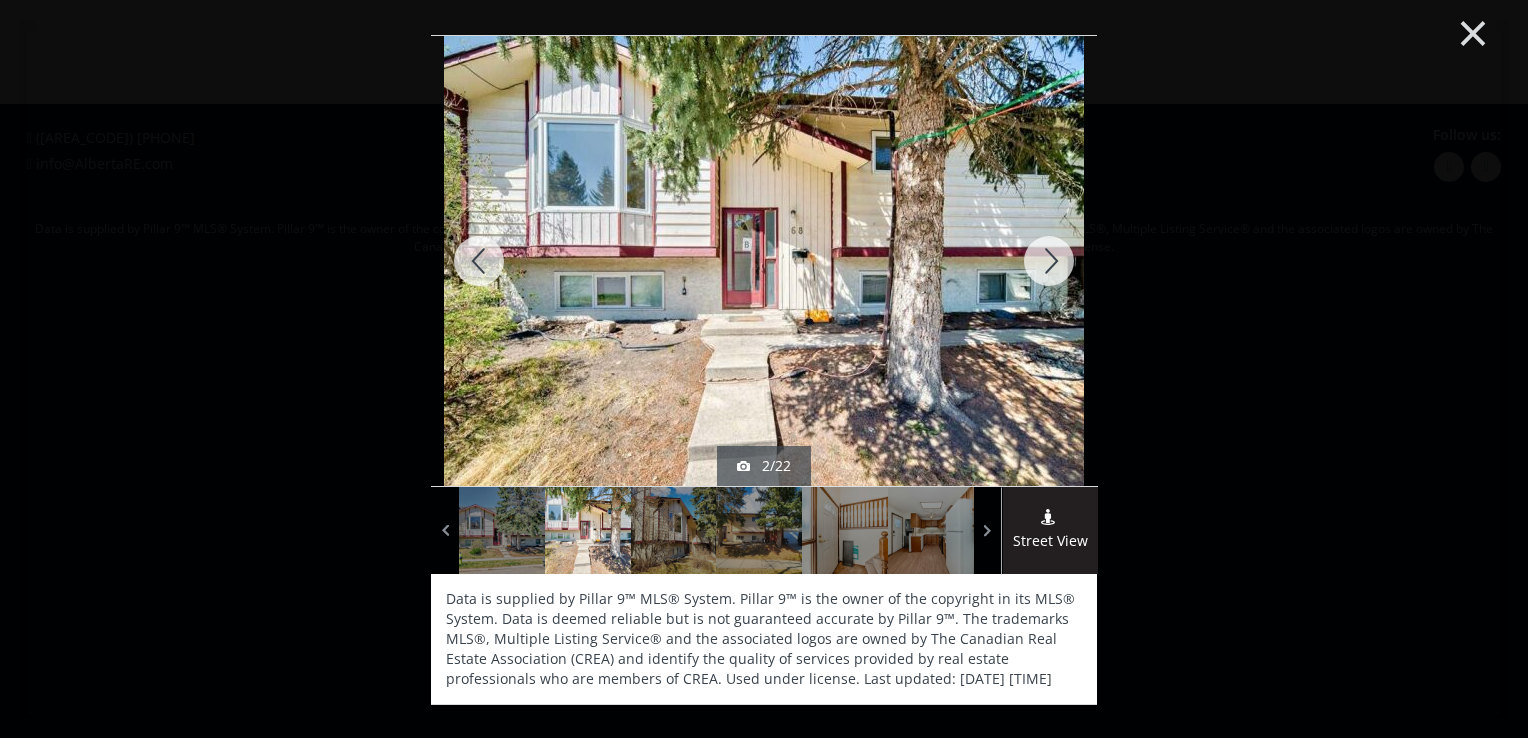 click on "×" at bounding box center [1473, 31] 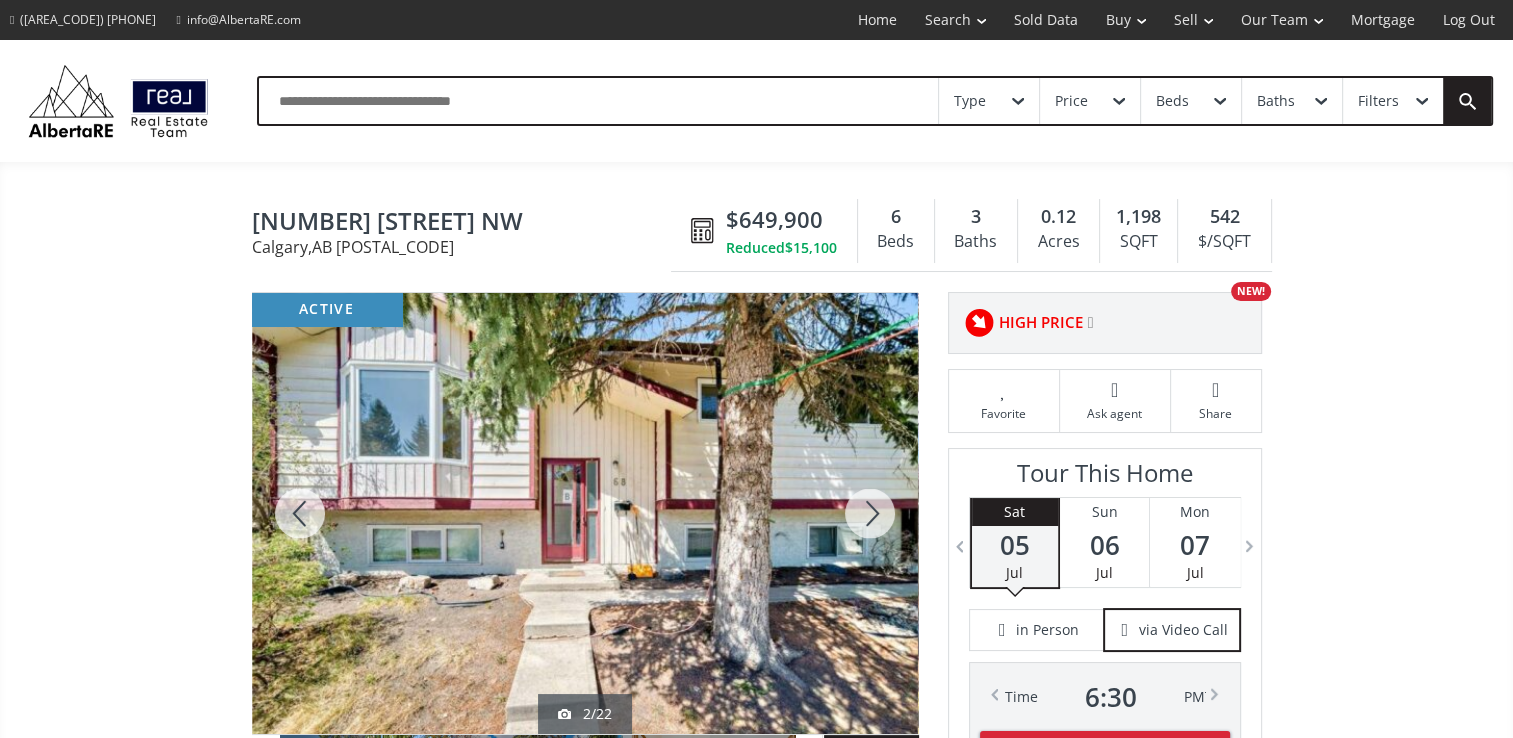 scroll, scrollTop: 100, scrollLeft: 0, axis: vertical 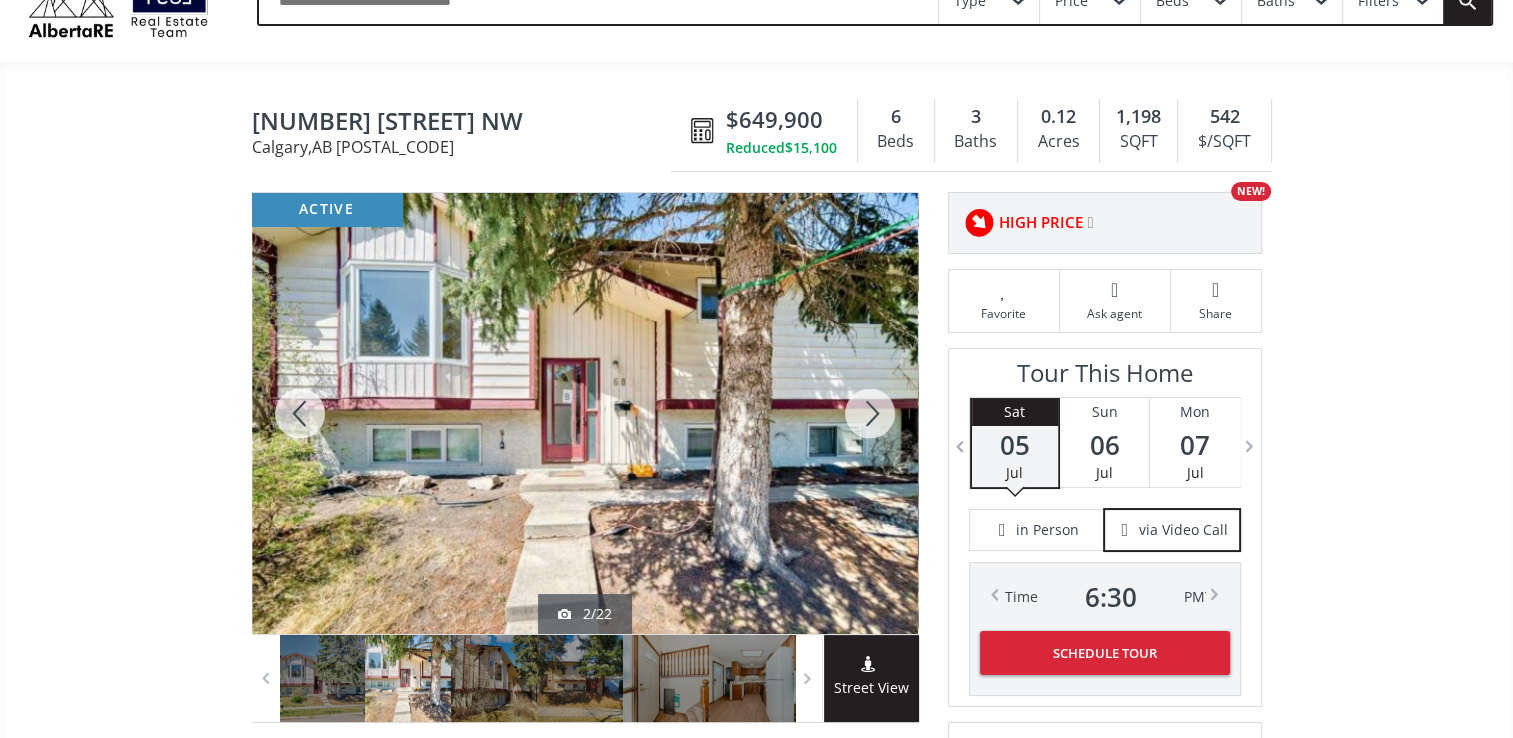 click at bounding box center (870, 413) 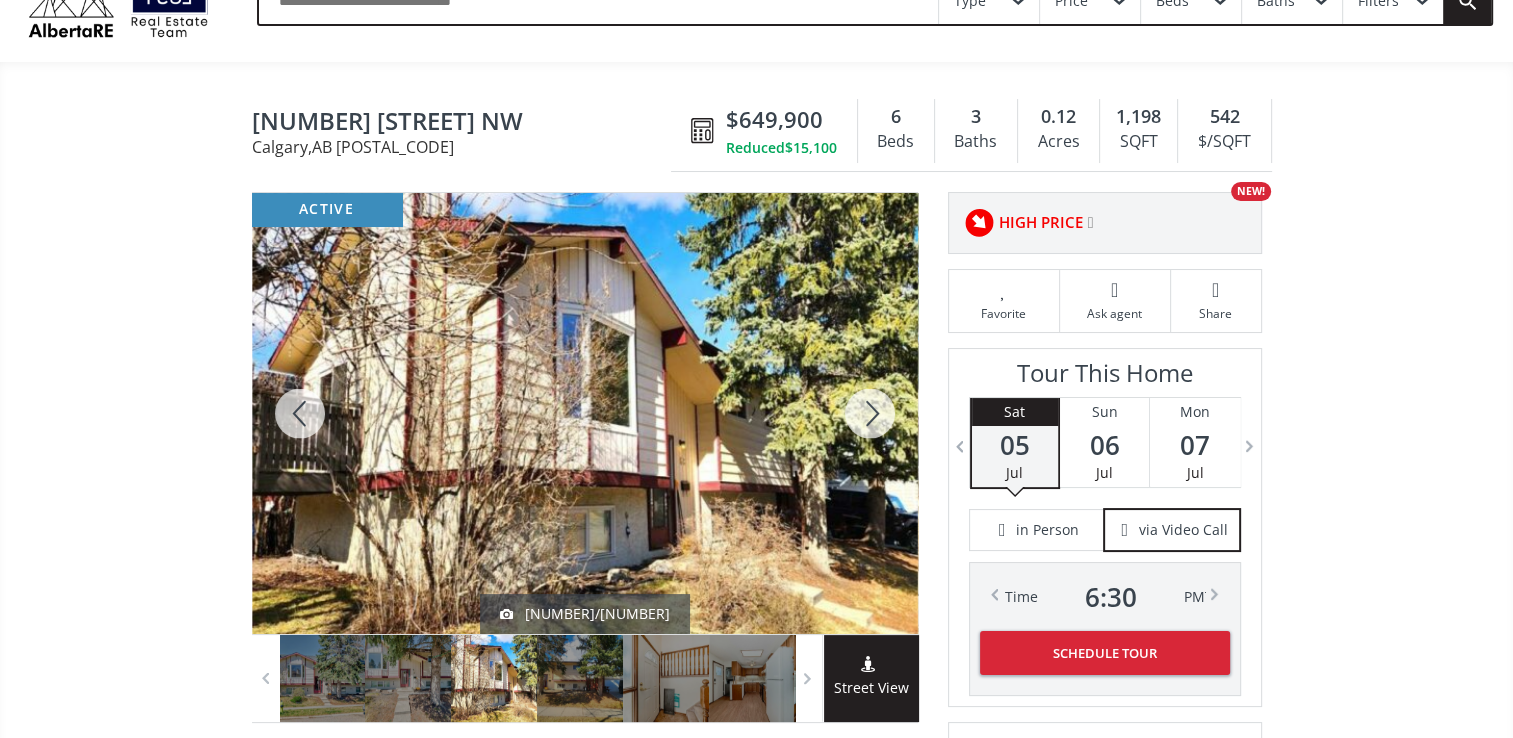 click at bounding box center [870, 413] 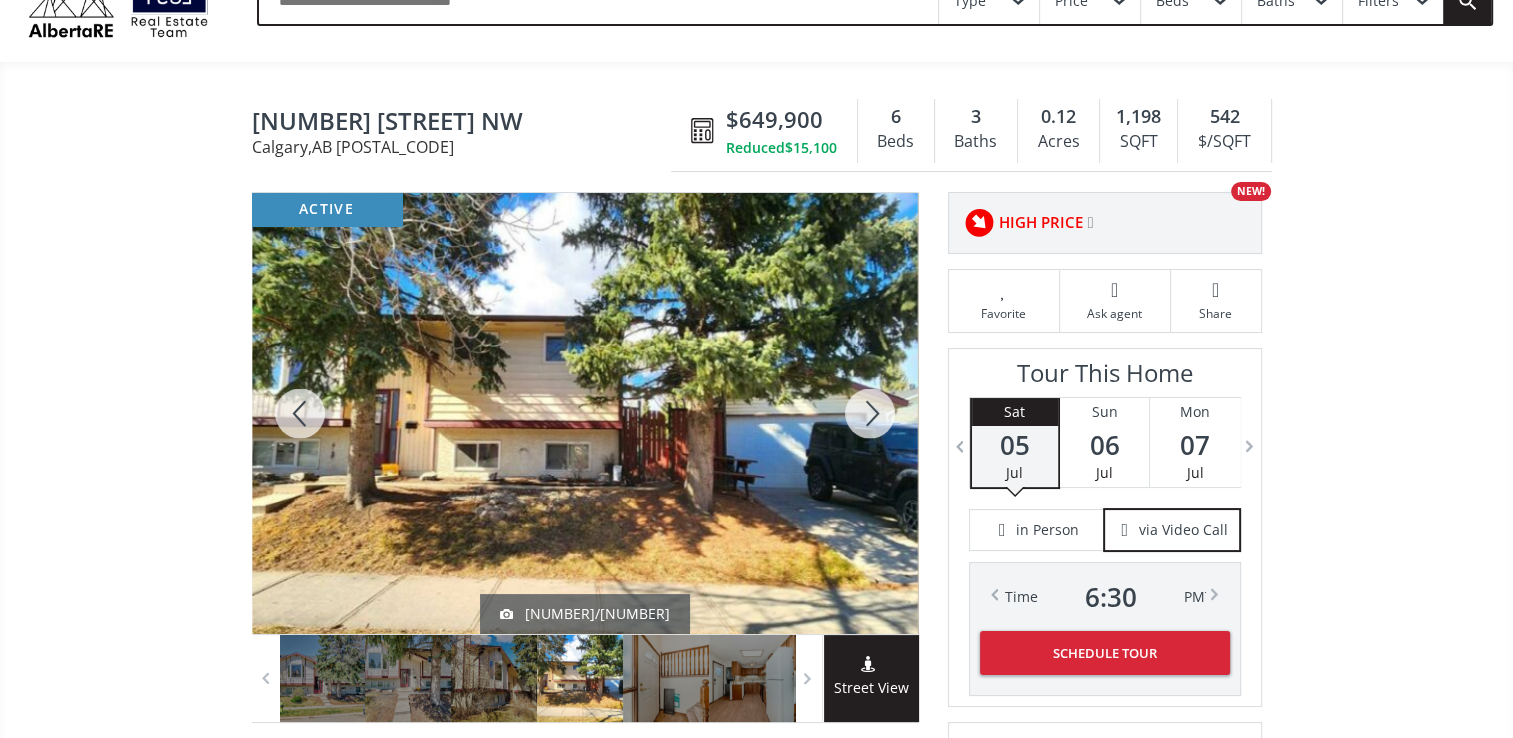 click at bounding box center (300, 413) 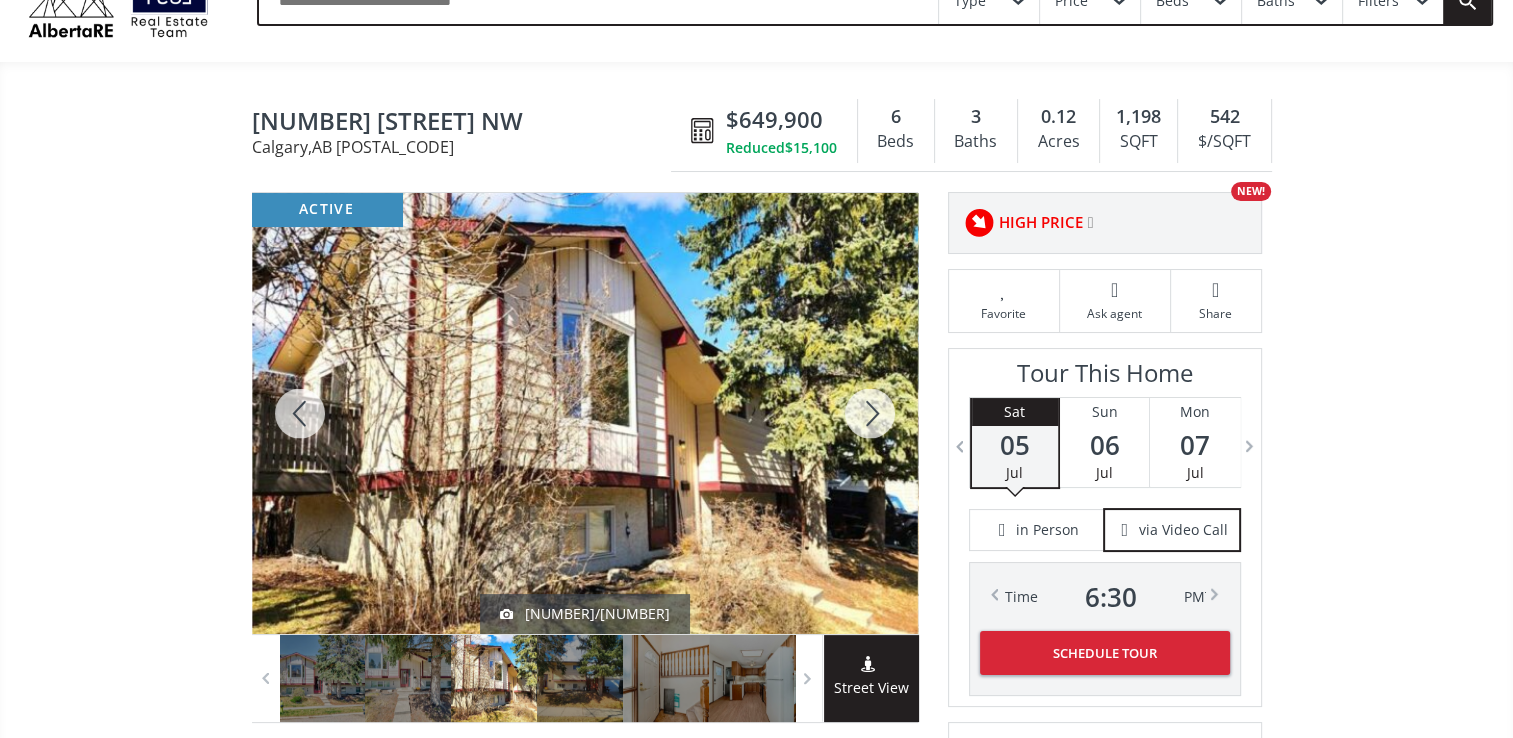 click at bounding box center [300, 413] 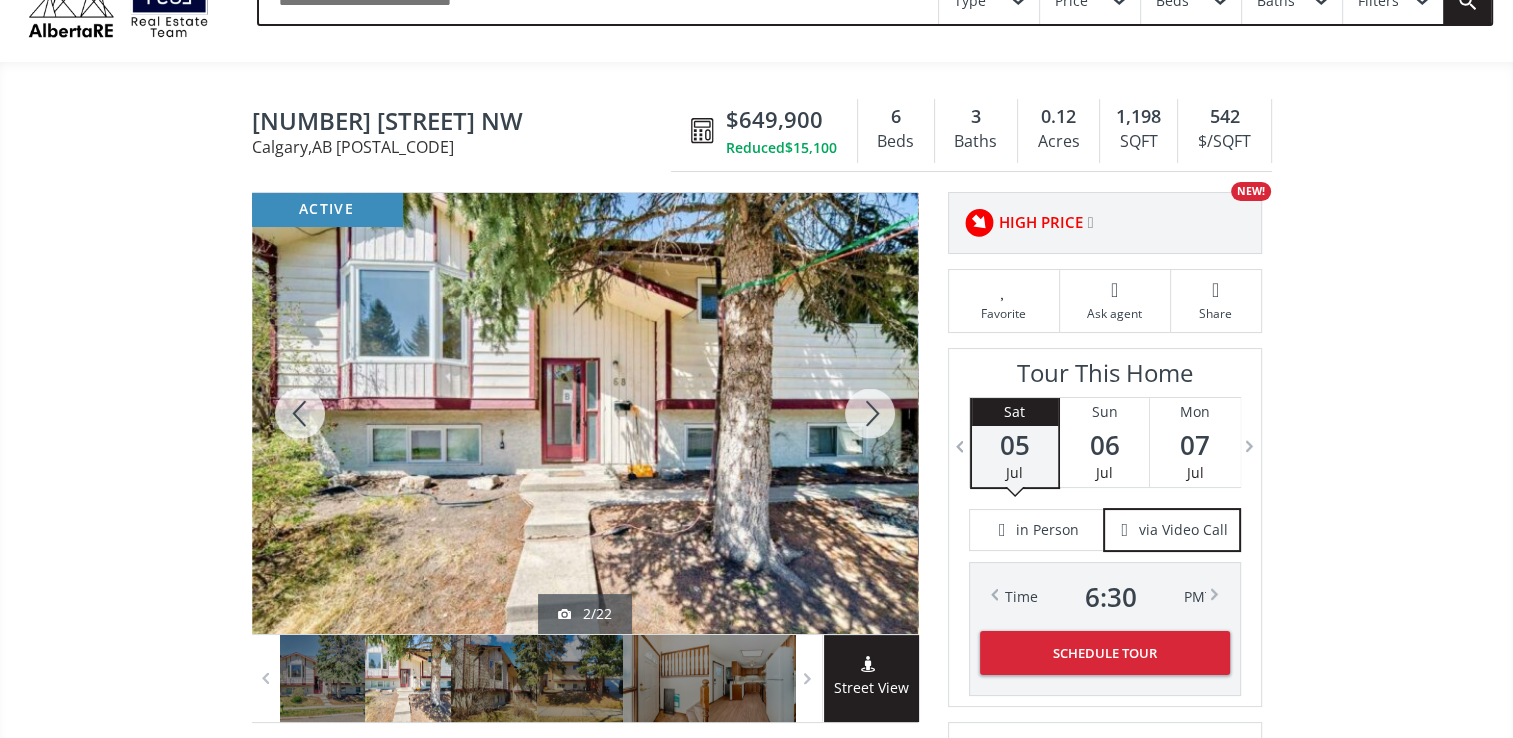 click at bounding box center [870, 413] 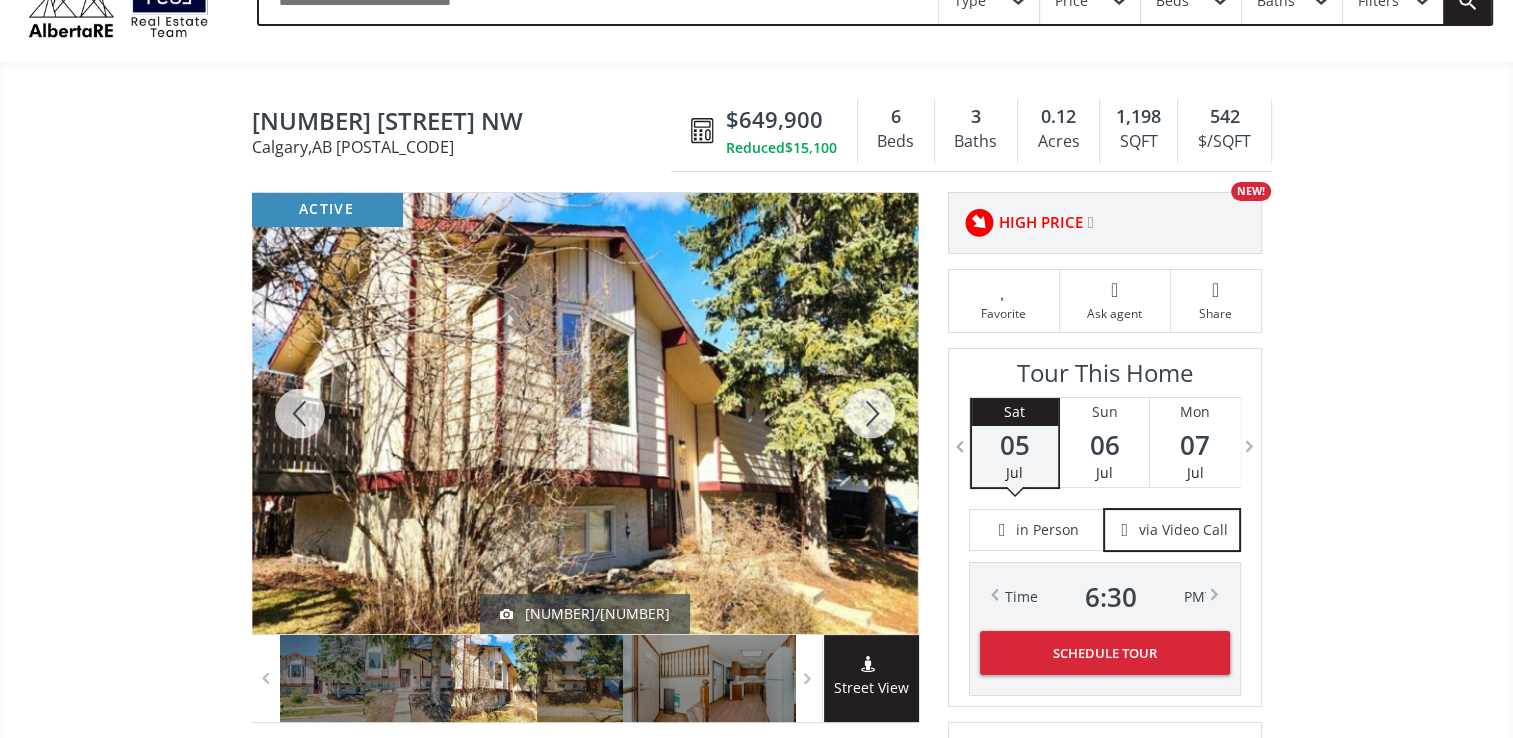 click at bounding box center [870, 413] 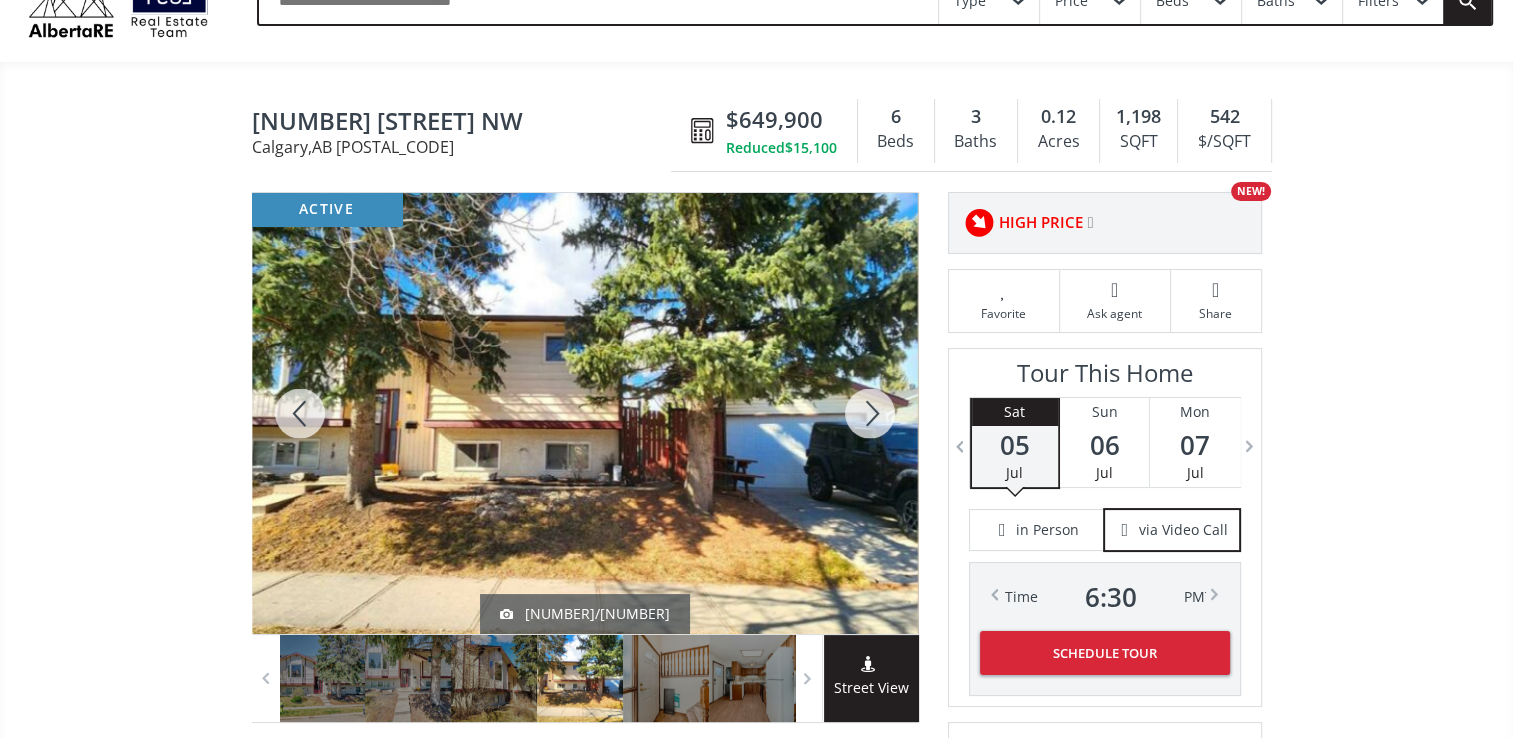 click at bounding box center [300, 413] 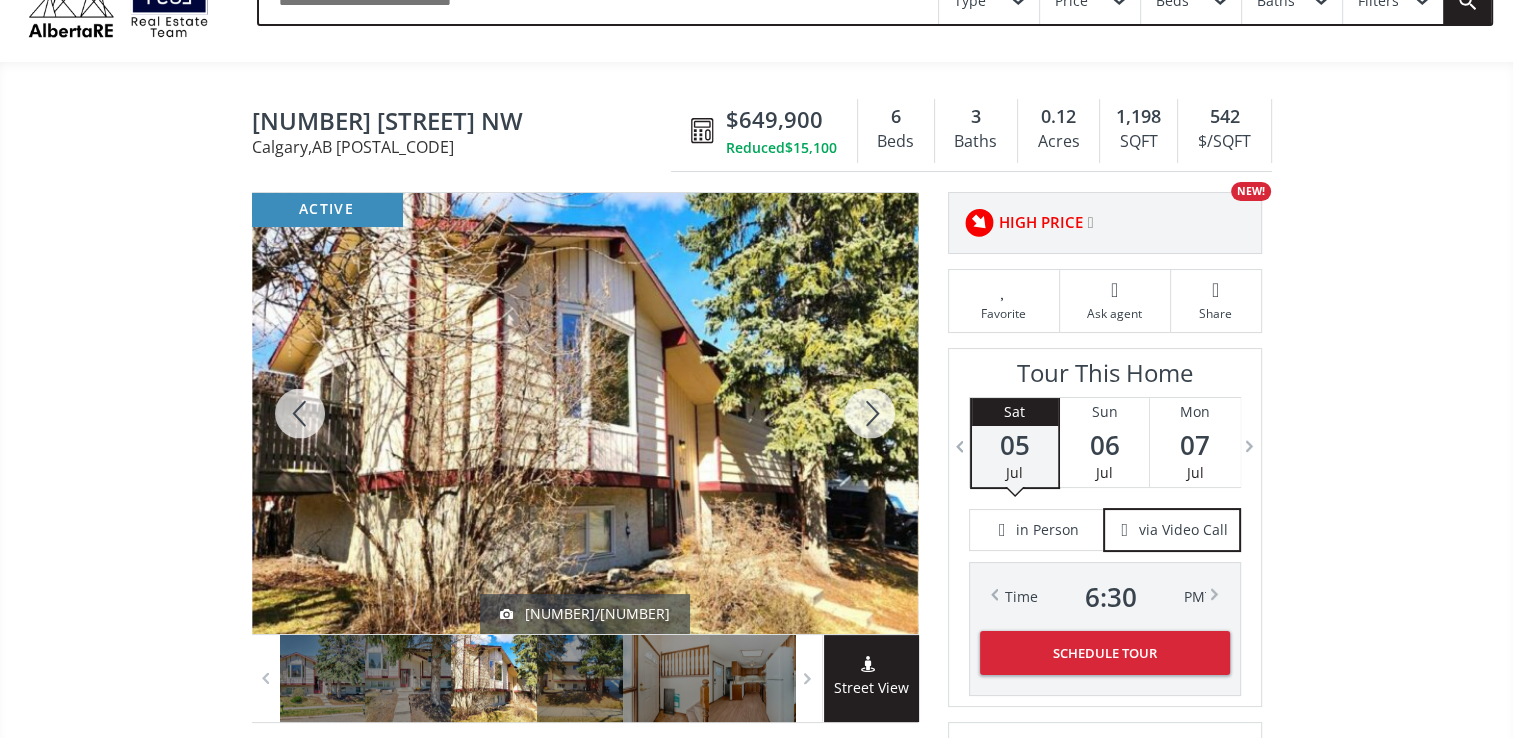 click at bounding box center (300, 413) 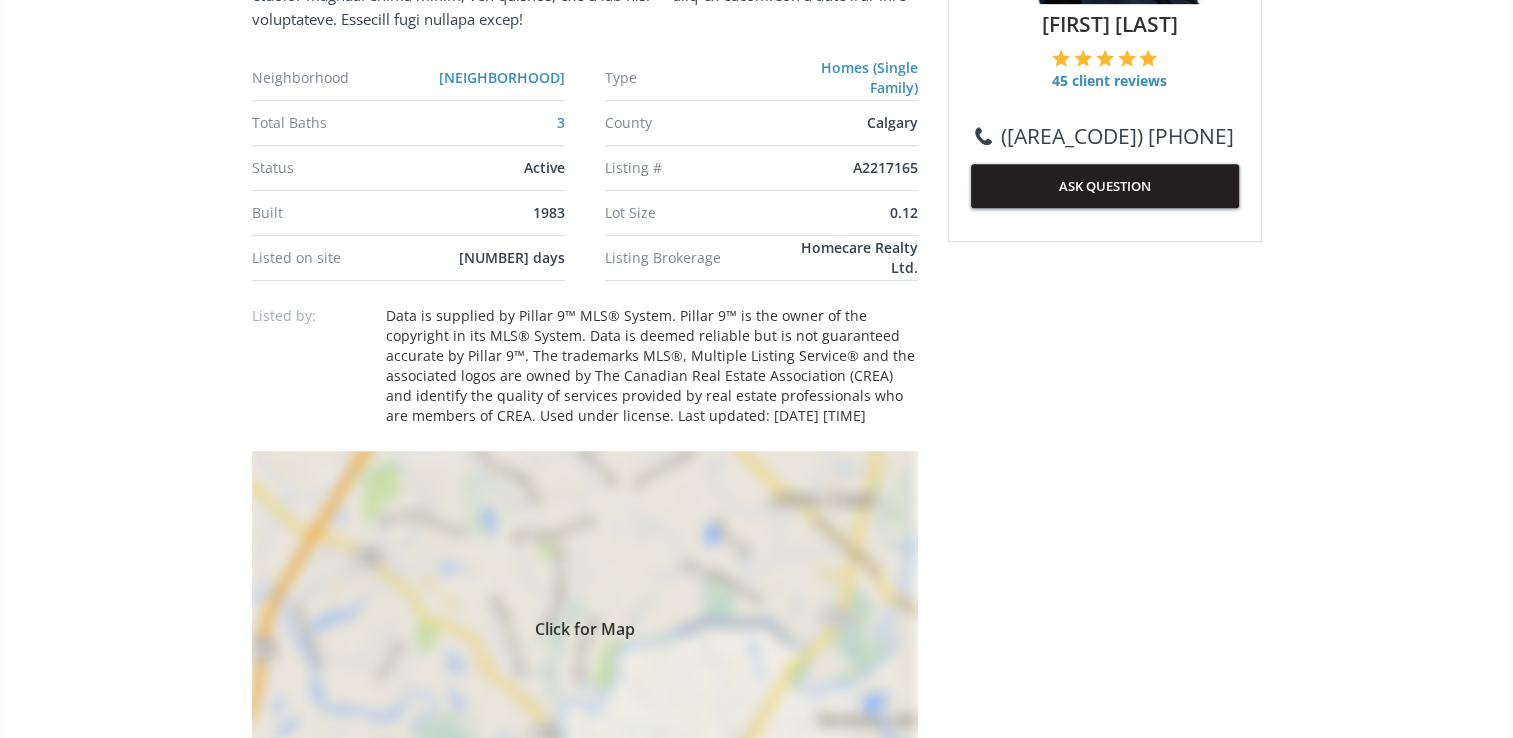 scroll, scrollTop: 1200, scrollLeft: 0, axis: vertical 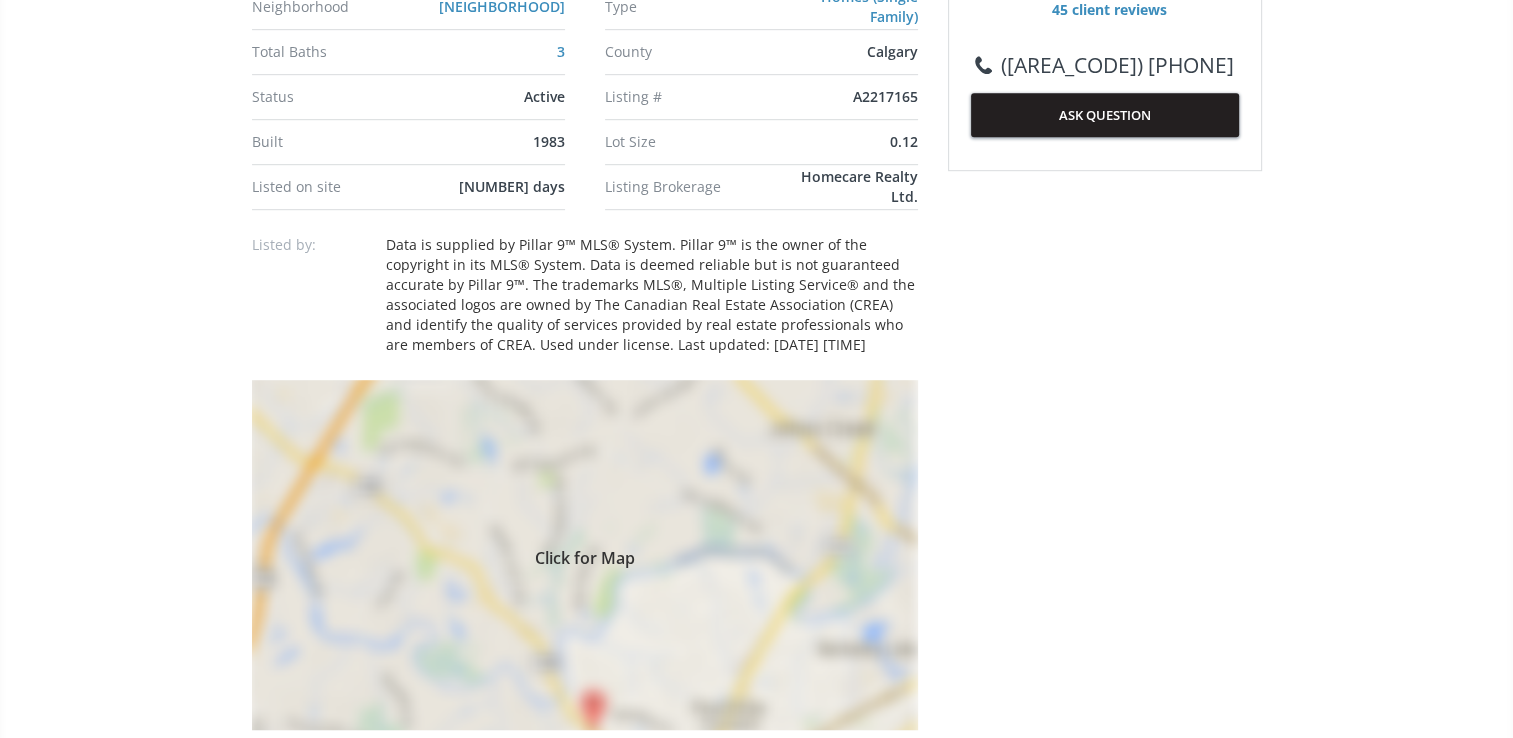 click on "Click for Map" at bounding box center (585, 555) 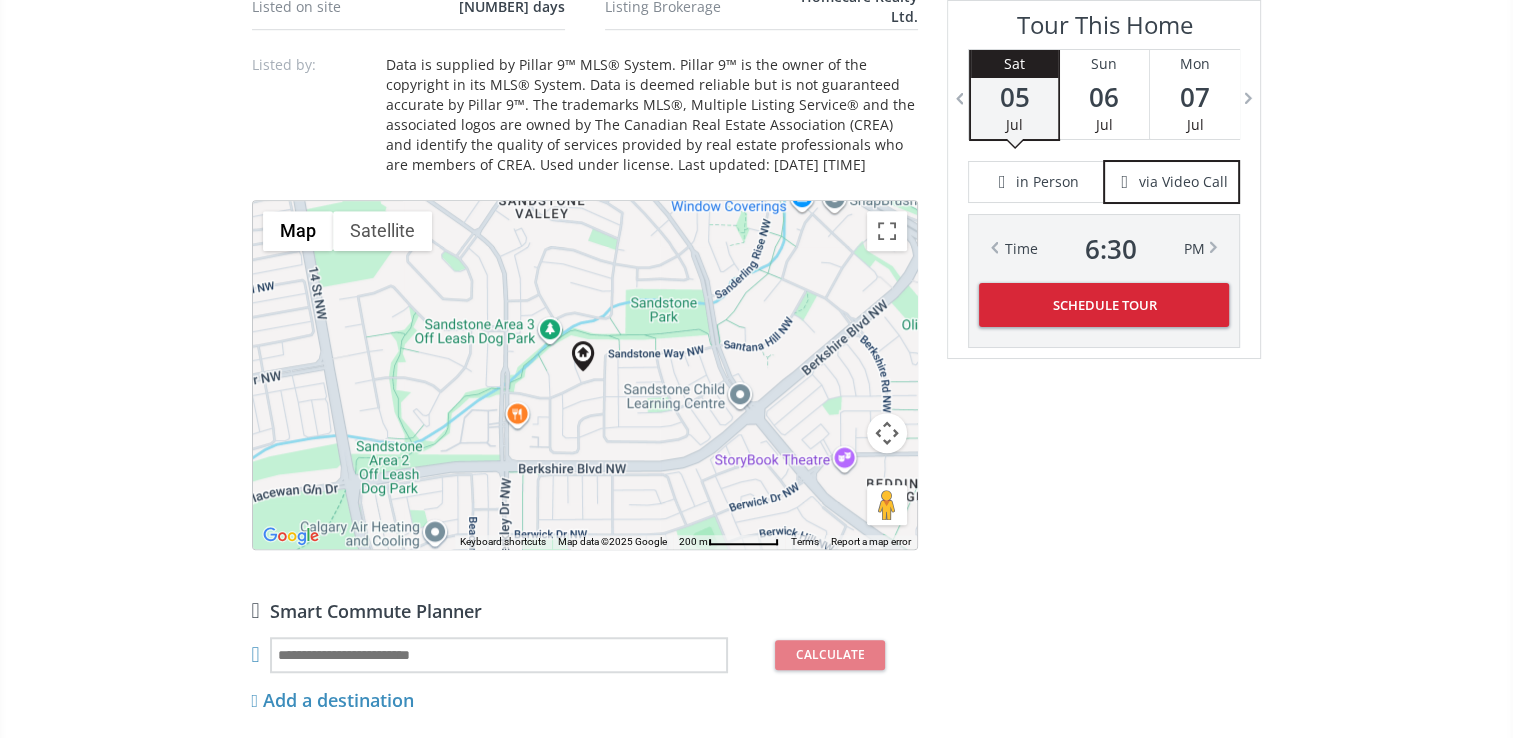 scroll, scrollTop: 1400, scrollLeft: 0, axis: vertical 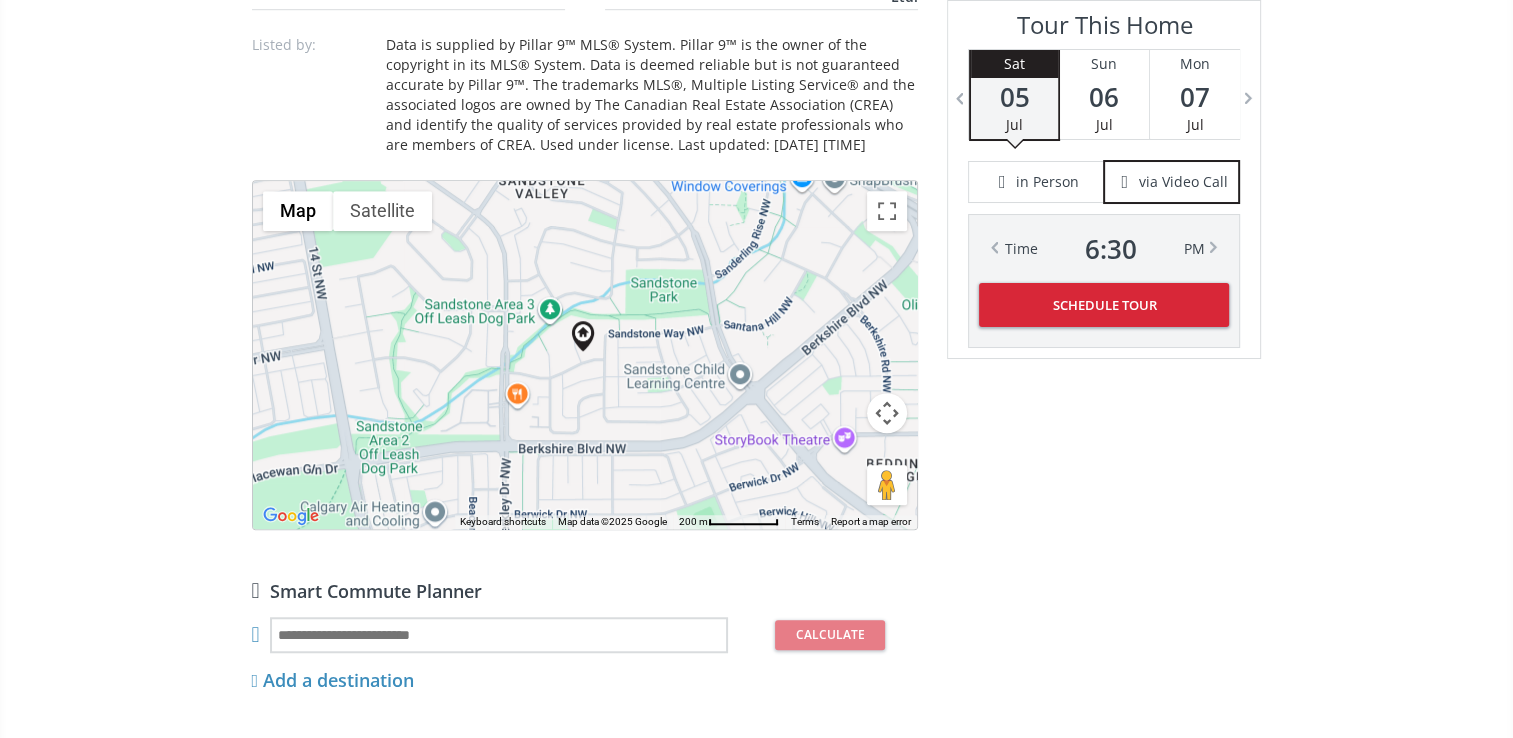 click on "To navigate, press the arrow keys." at bounding box center [585, 355] 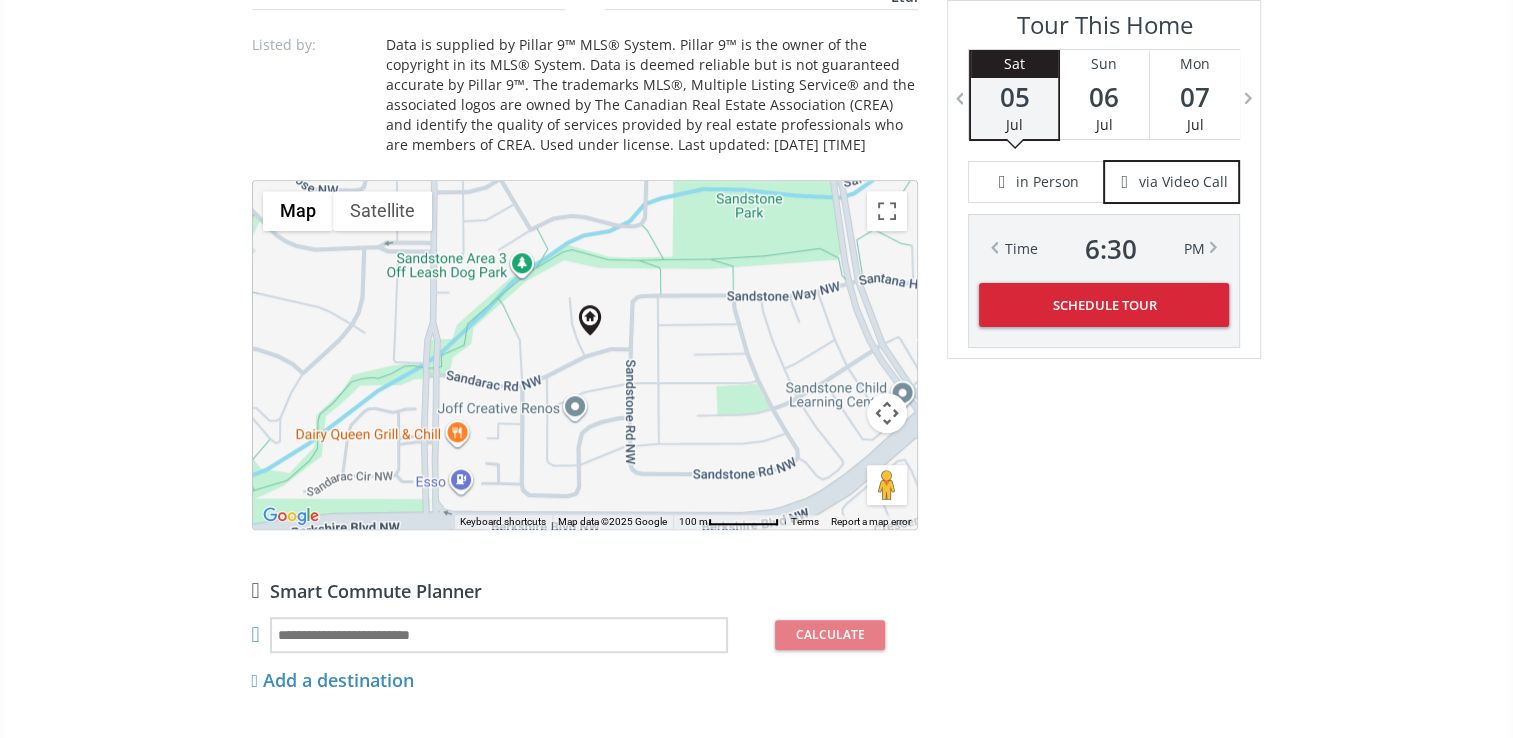 click on "To navigate, press the arrow keys." at bounding box center (585, 355) 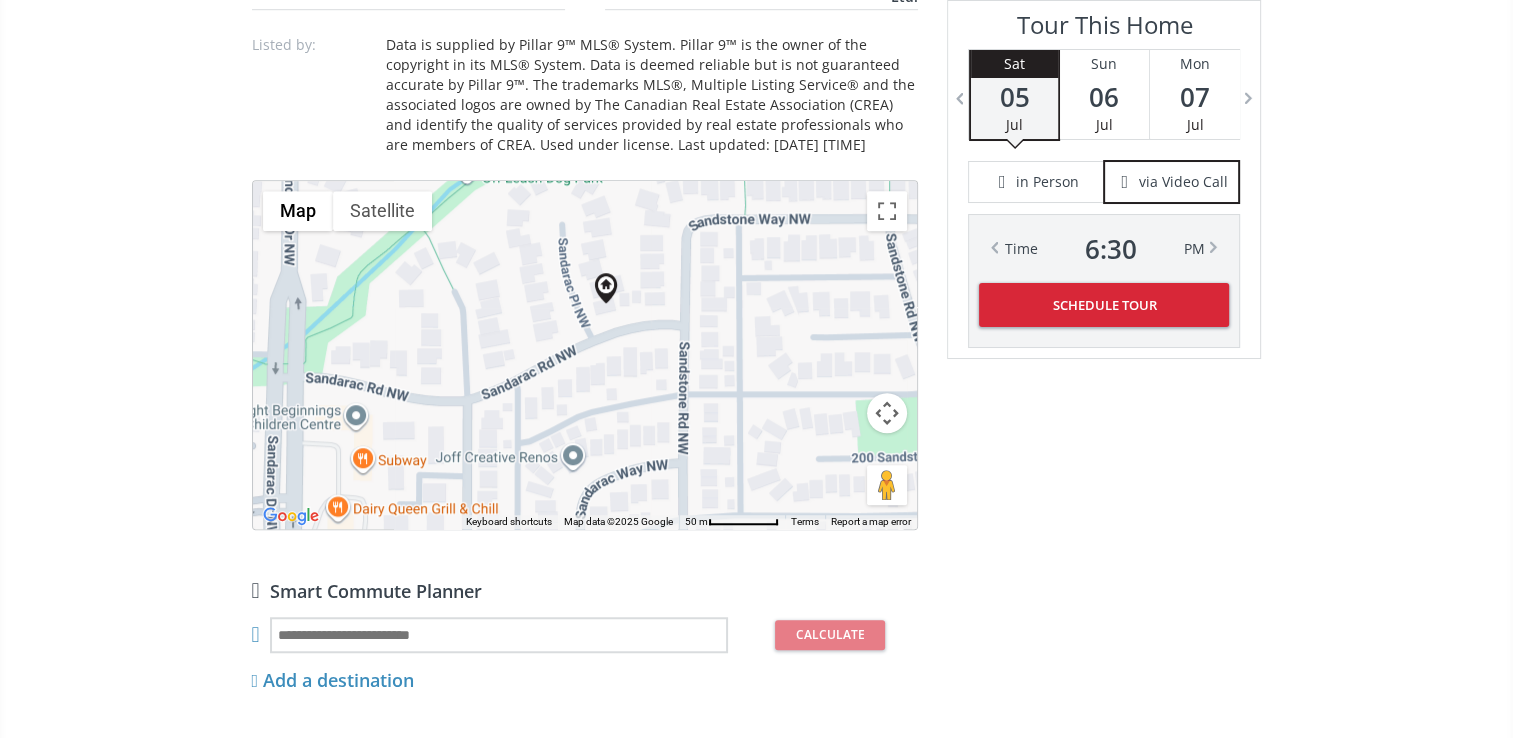 click on "To navigate, press the arrow keys." at bounding box center (585, 355) 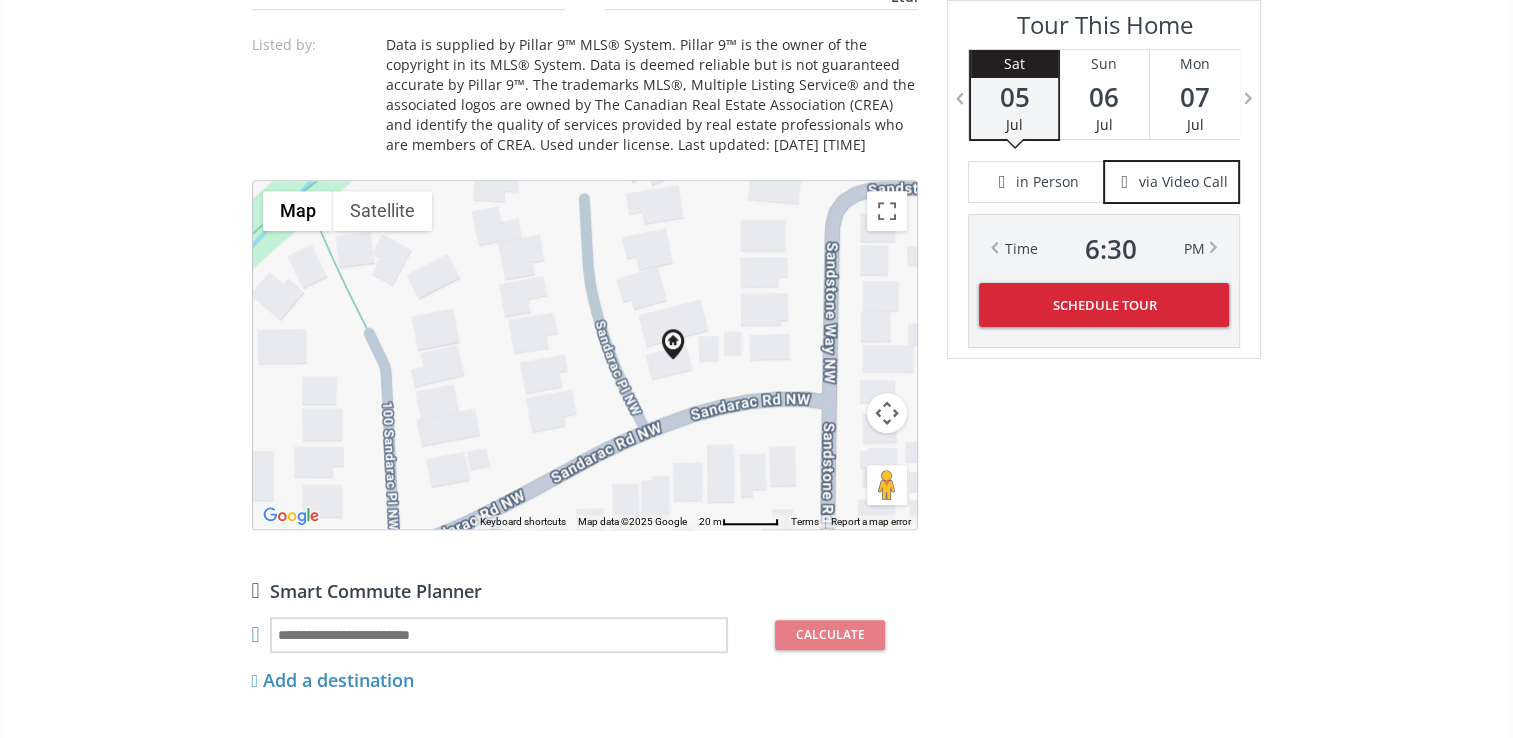 drag, startPoint x: 630, startPoint y: 297, endPoint x: 669, endPoint y: 426, distance: 134.76646 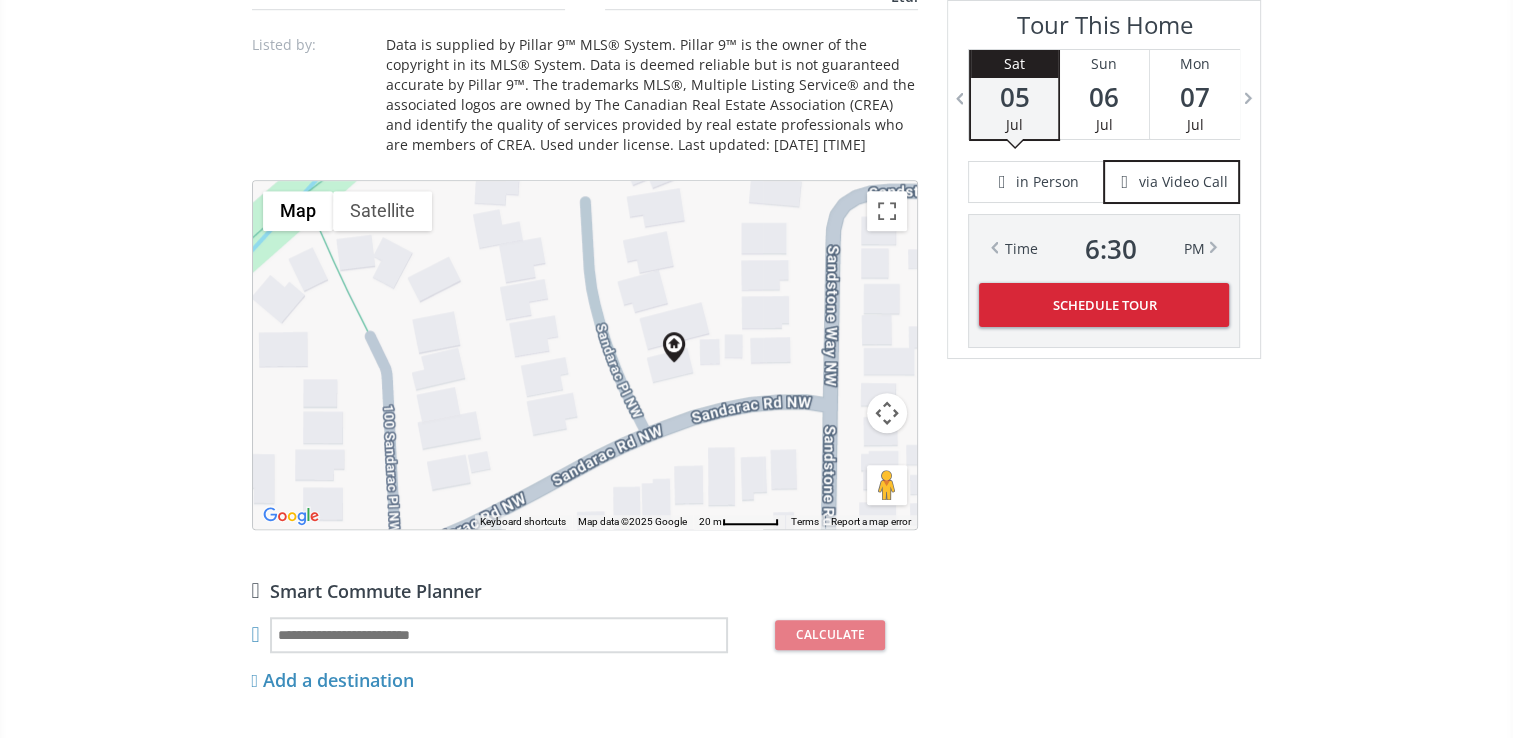 click on "To navigate, press the arrow keys." at bounding box center (585, 355) 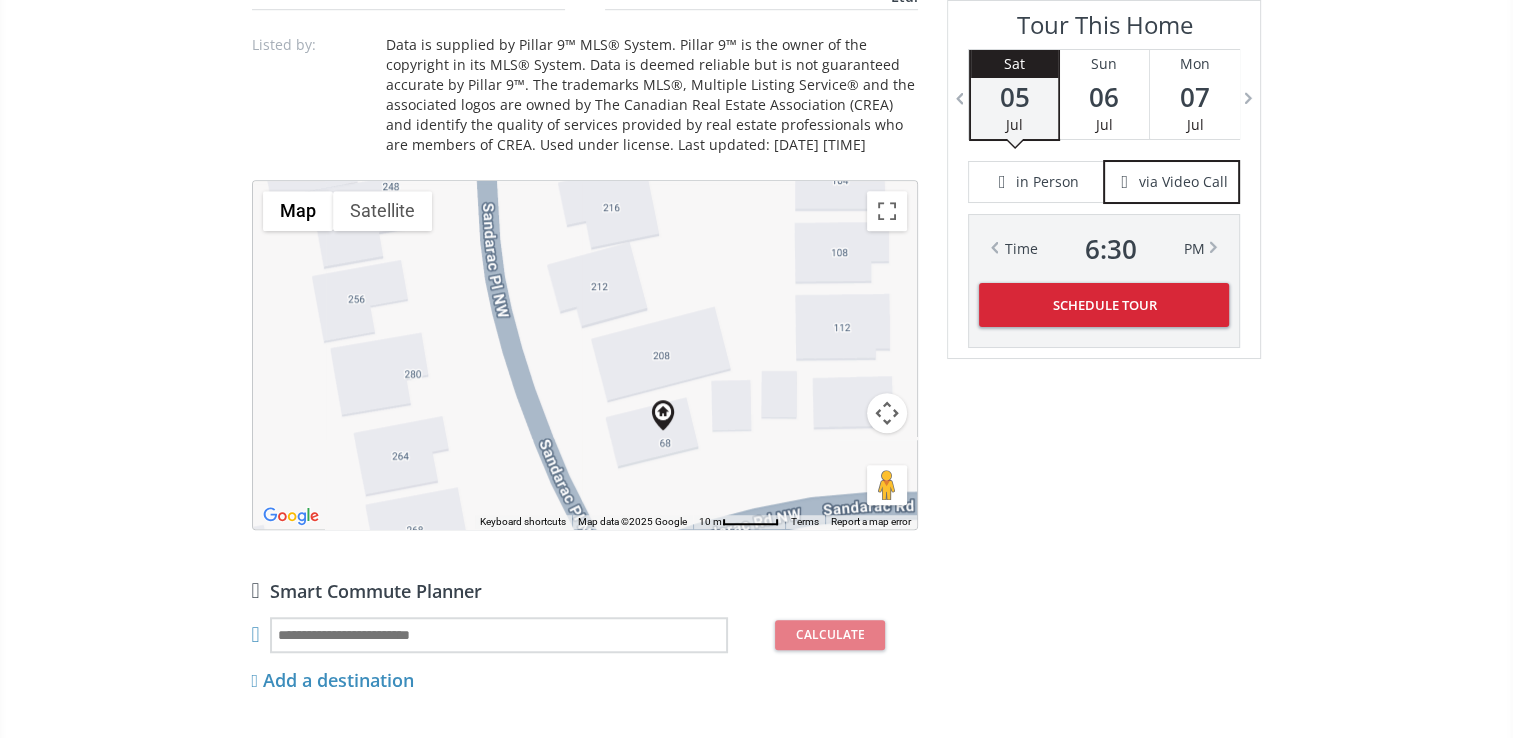 click on "To navigate, press the arrow keys." at bounding box center [585, 355] 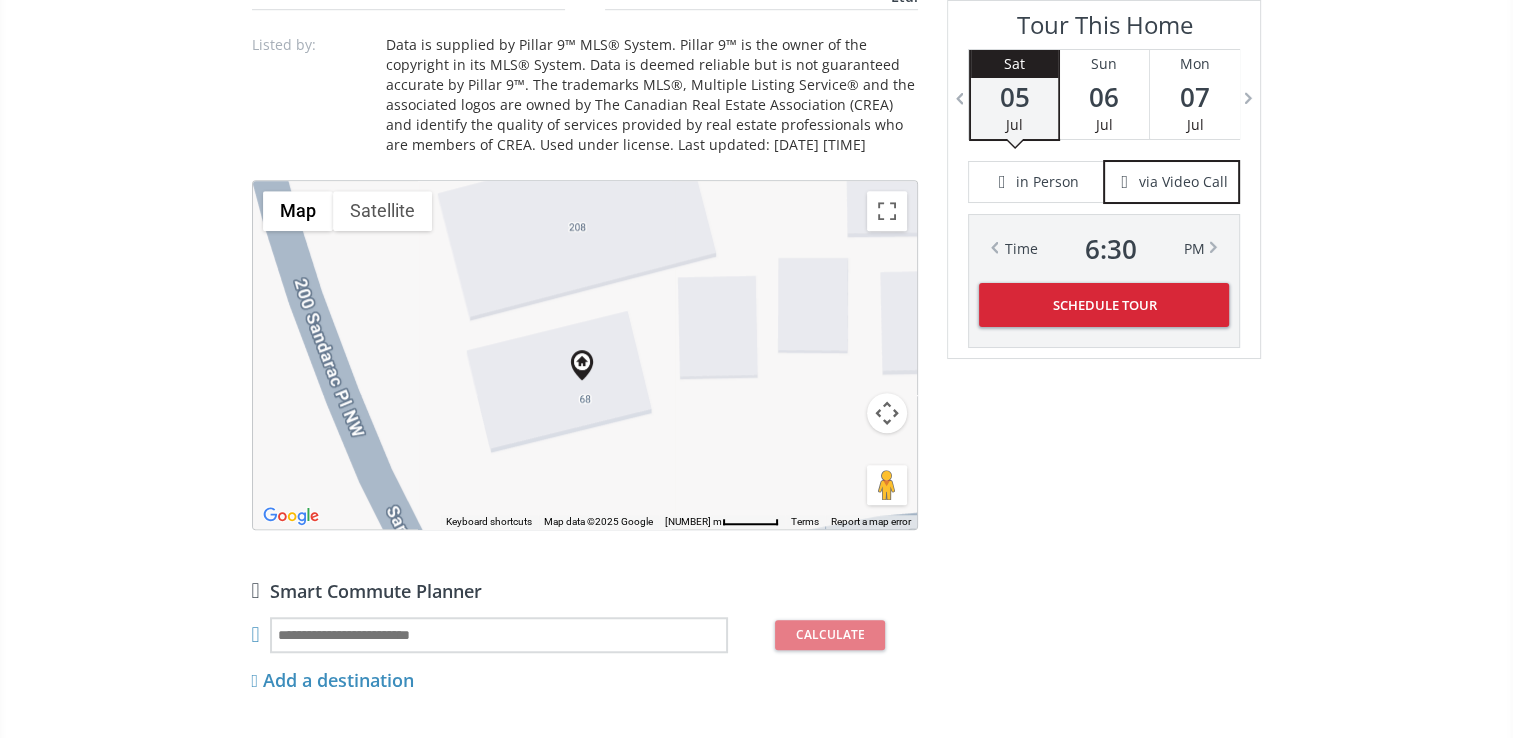 drag, startPoint x: 660, startPoint y: 347, endPoint x: 631, endPoint y: 253, distance: 98.37174 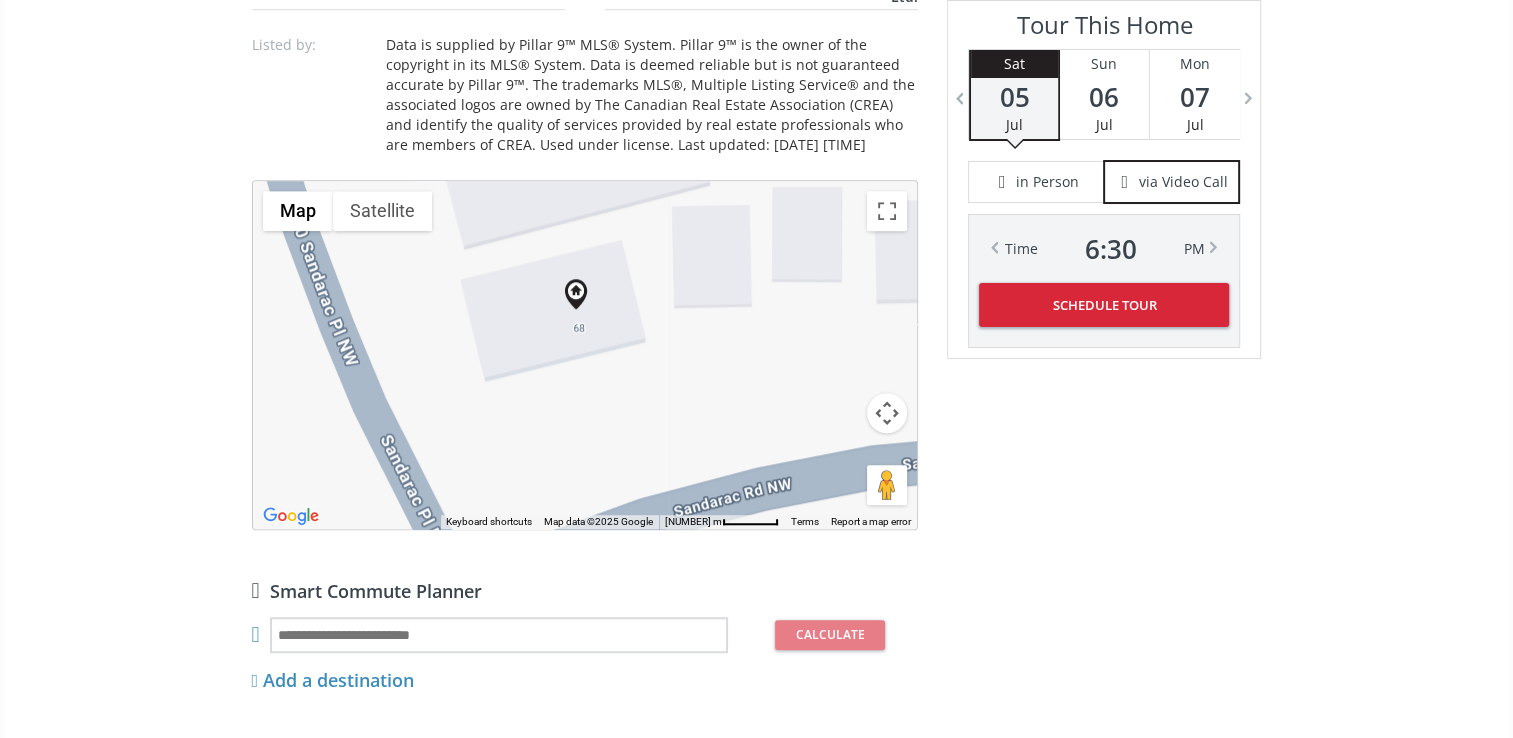 drag, startPoint x: 637, startPoint y: 373, endPoint x: 630, endPoint y: 328, distance: 45.54119 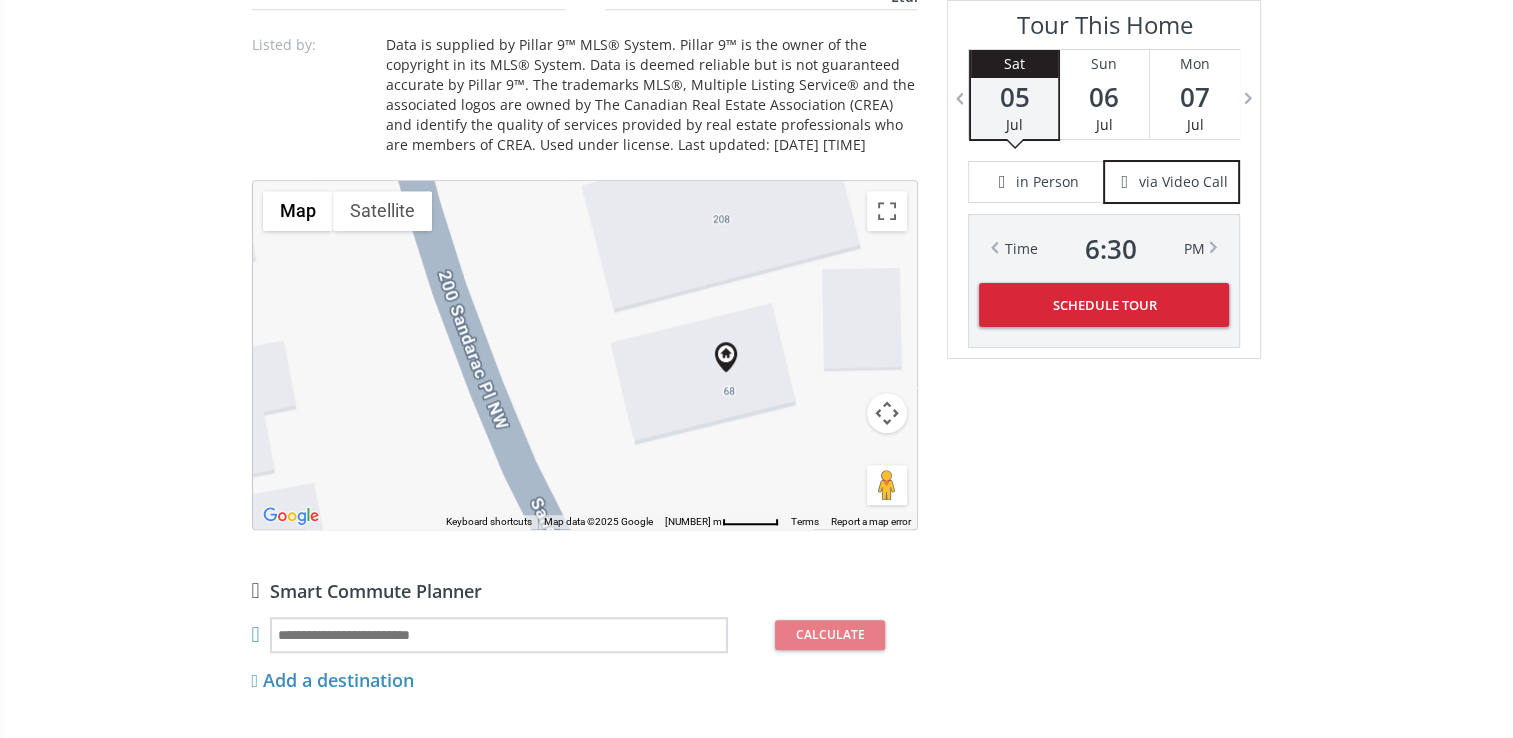 drag, startPoint x: 574, startPoint y: 390, endPoint x: 725, endPoint y: 442, distance: 159.70285 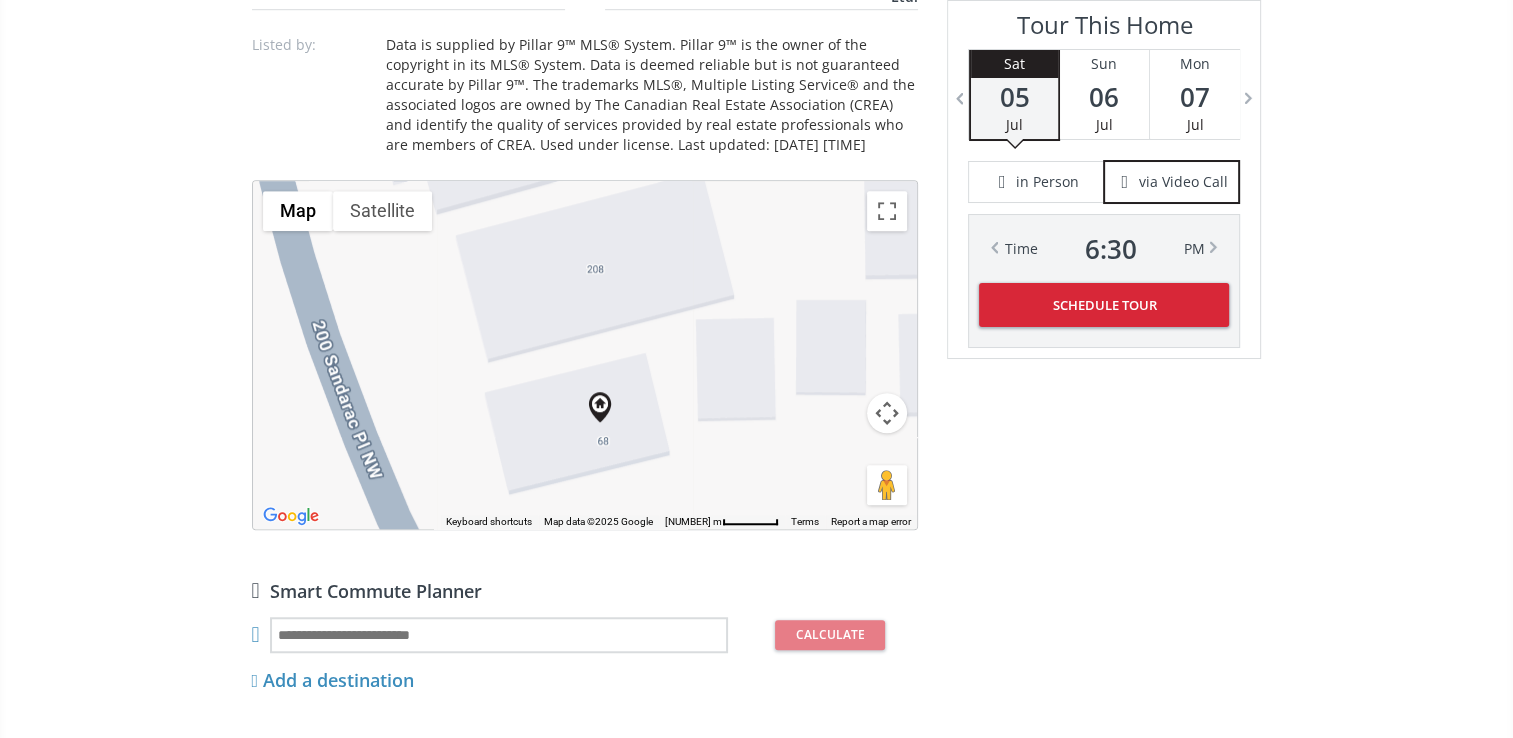 drag, startPoint x: 850, startPoint y: 261, endPoint x: 697, endPoint y: 316, distance: 162.58536 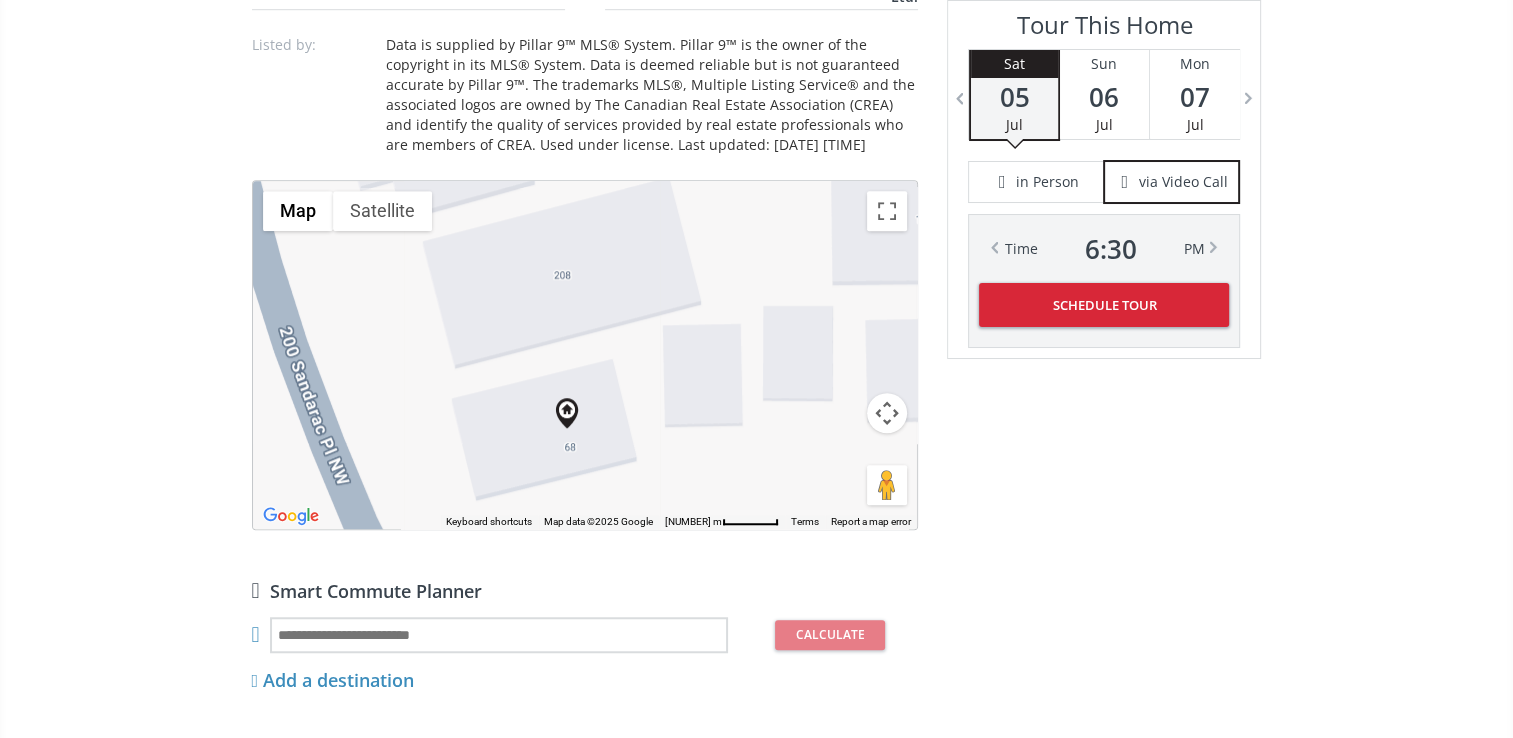 click on "To navigate, press the arrow keys." at bounding box center (585, 355) 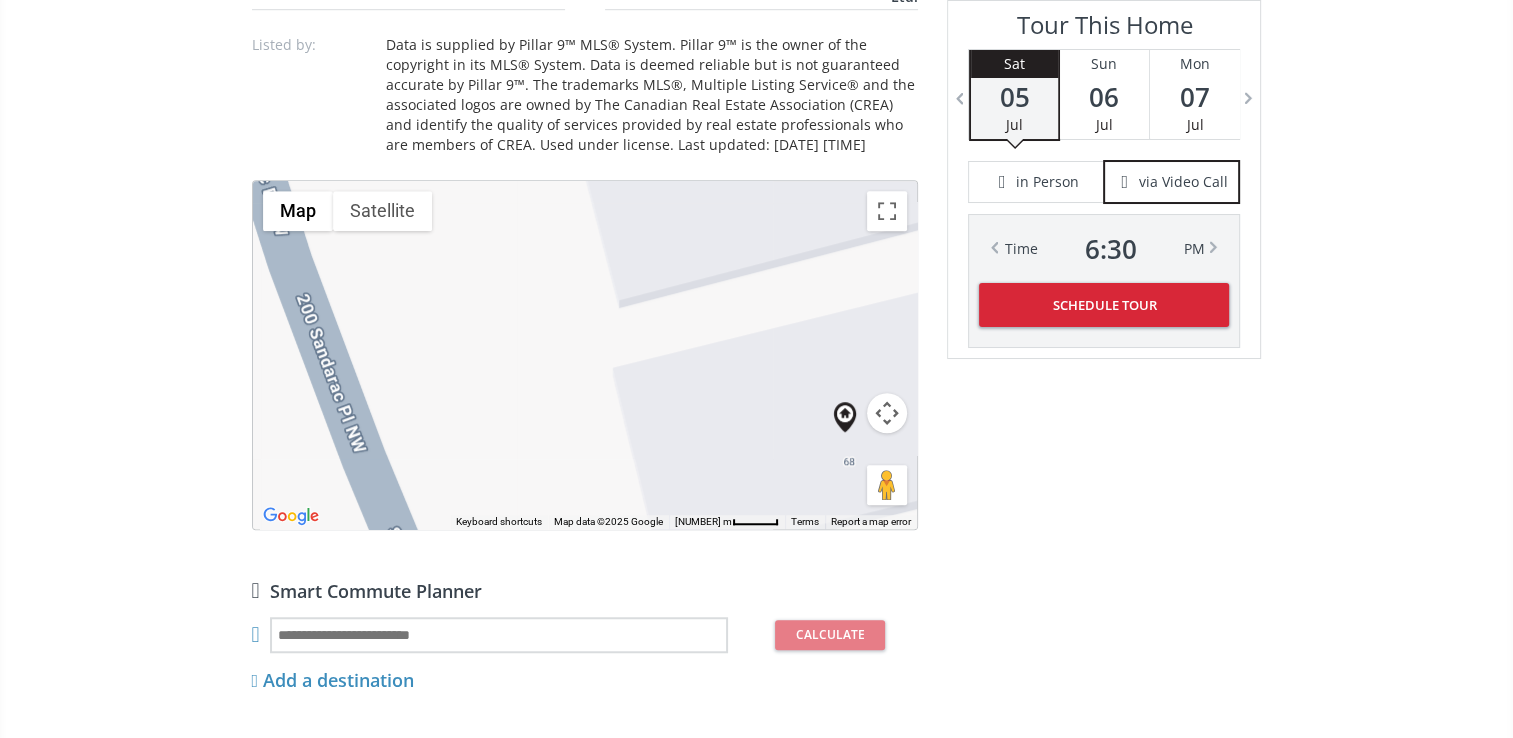 drag, startPoint x: 557, startPoint y: 331, endPoint x: 872, endPoint y: 292, distance: 317.4051 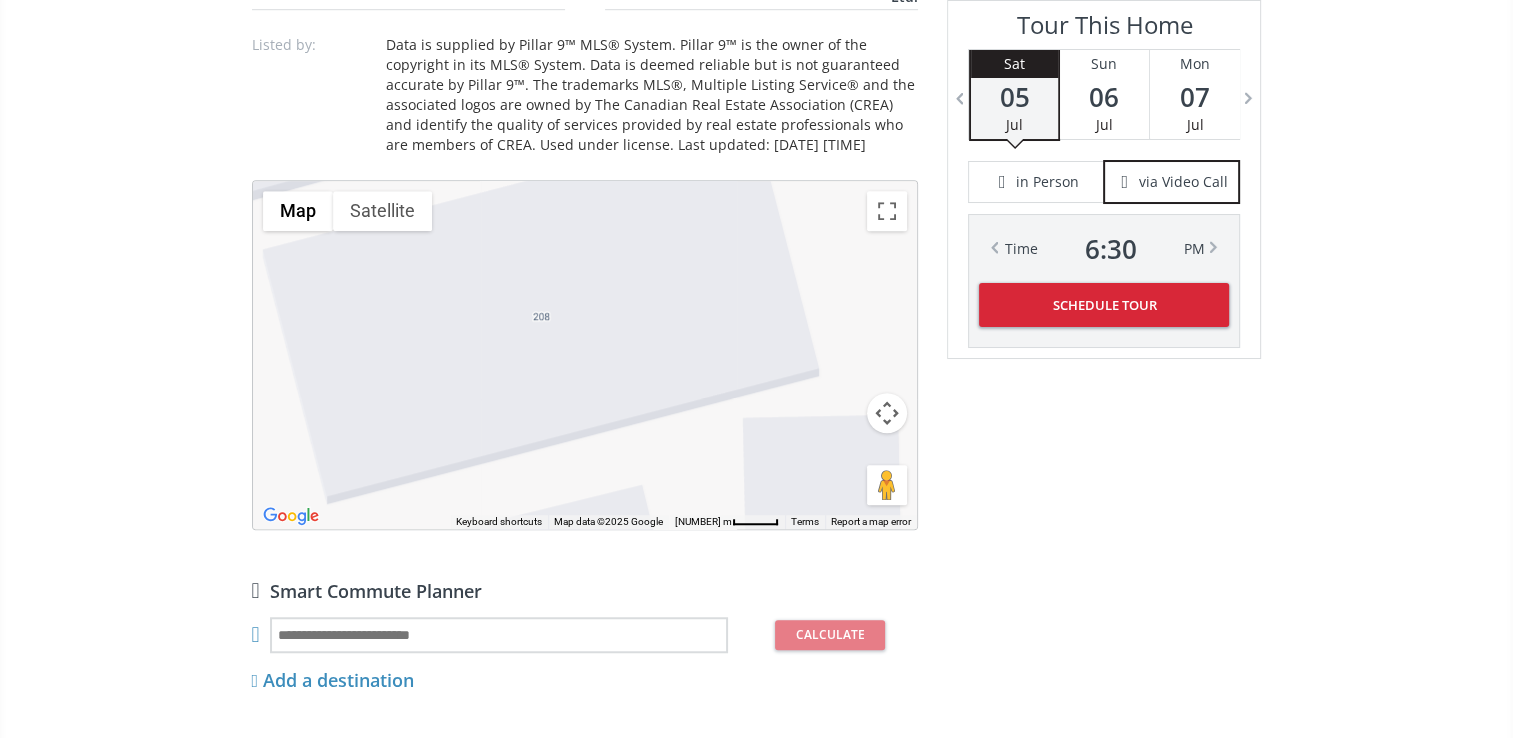 drag, startPoint x: 668, startPoint y: 318, endPoint x: 633, endPoint y: 466, distance: 152.08221 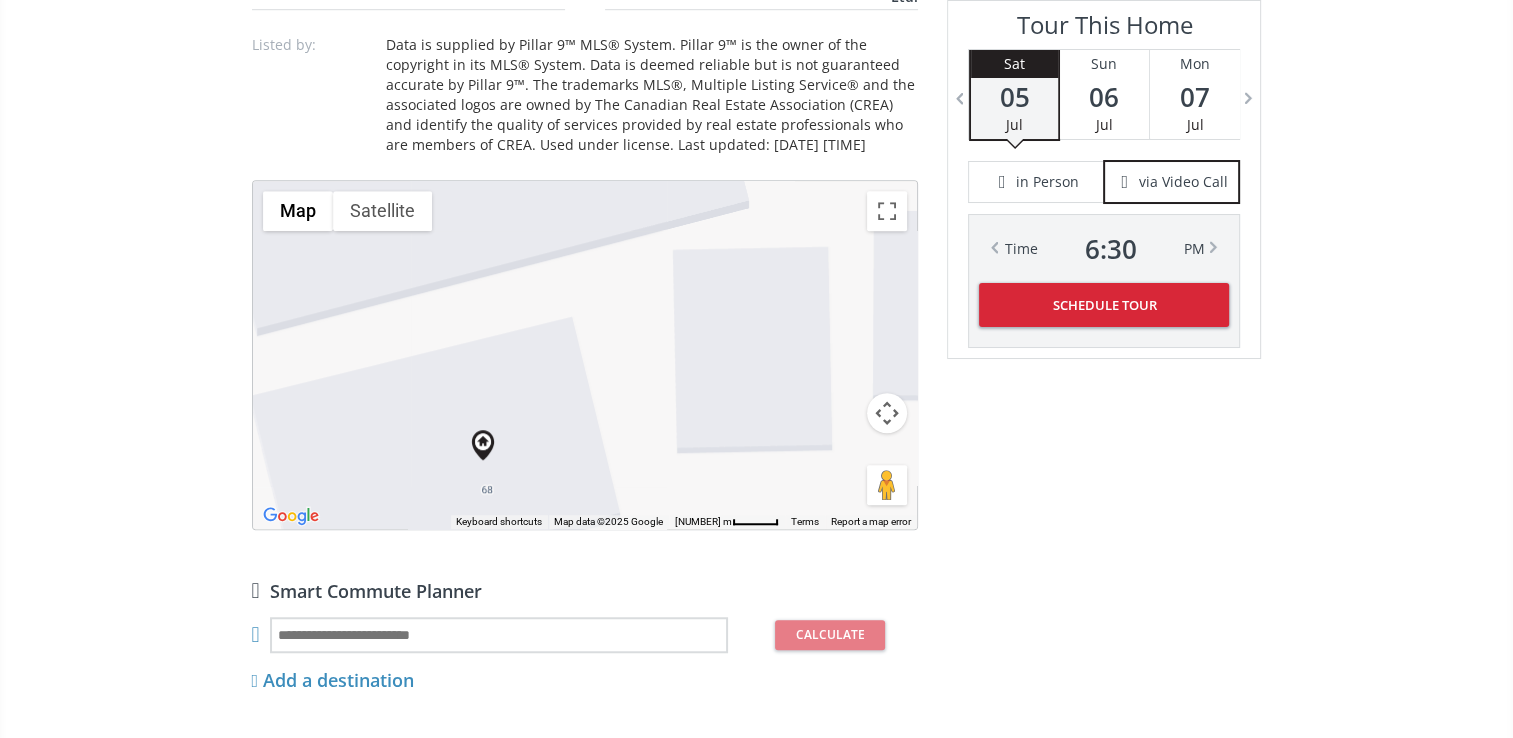 drag, startPoint x: 696, startPoint y: 424, endPoint x: 699, endPoint y: 251, distance: 173.02602 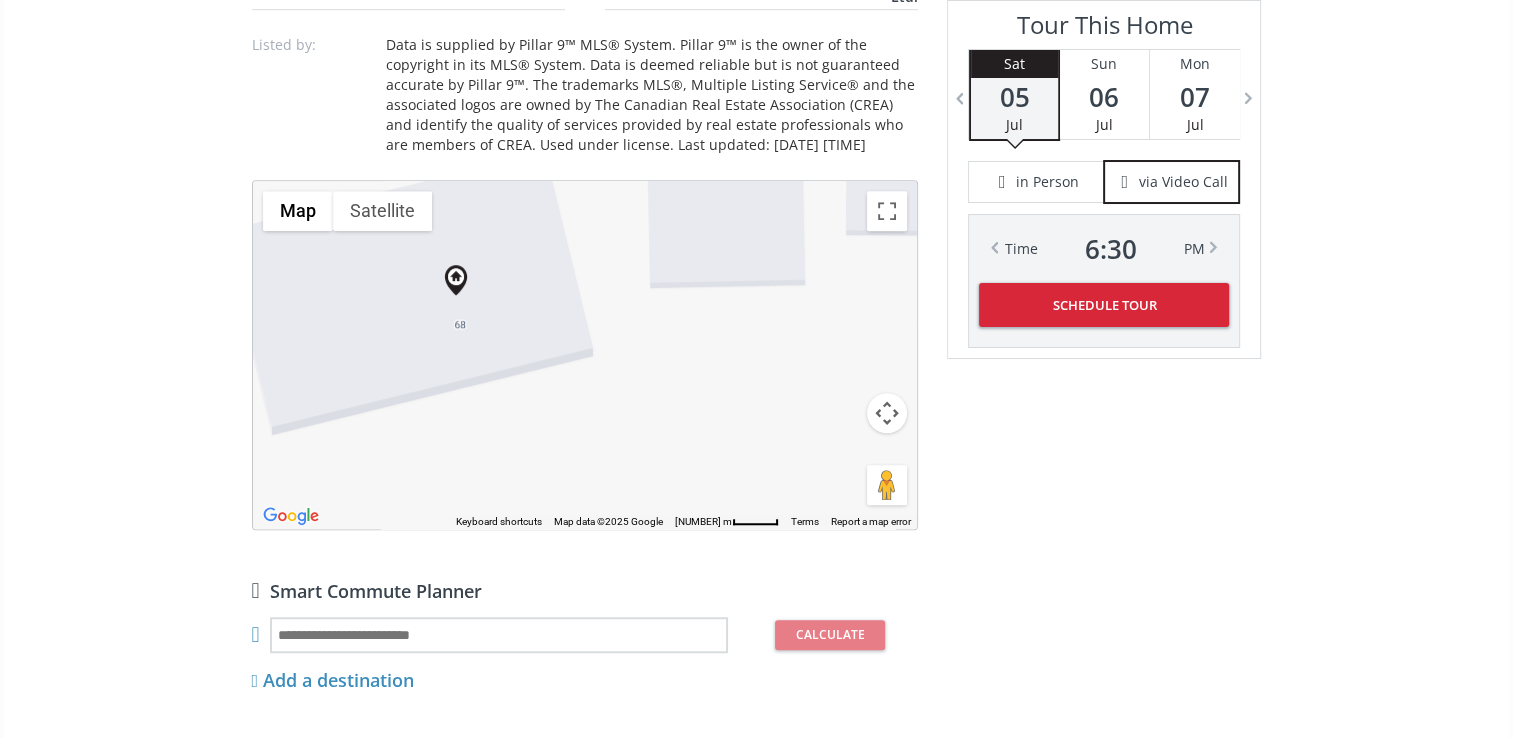 drag, startPoint x: 644, startPoint y: 434, endPoint x: 622, endPoint y: 262, distance: 173.40128 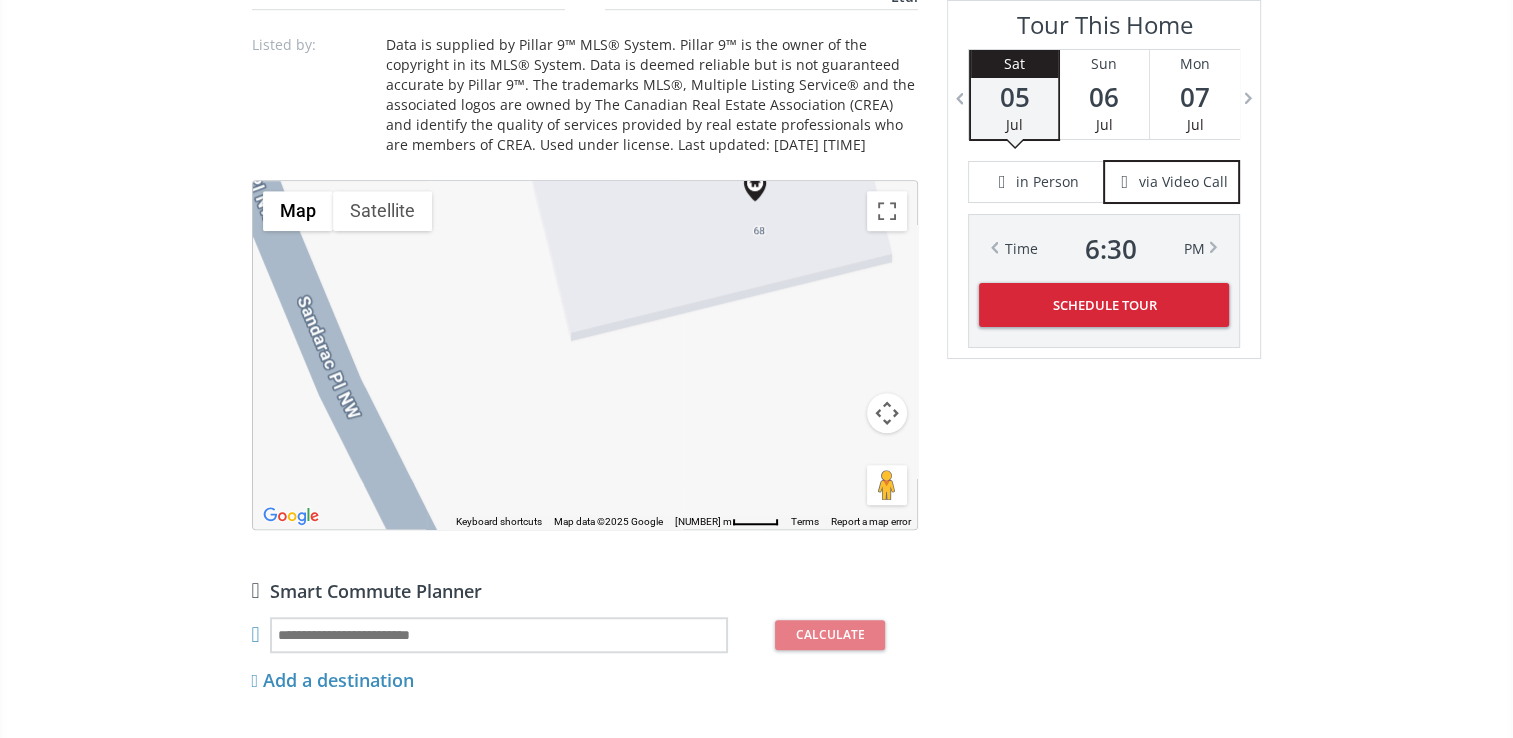 drag, startPoint x: 527, startPoint y: 403, endPoint x: 822, endPoint y: 328, distance: 304.3846 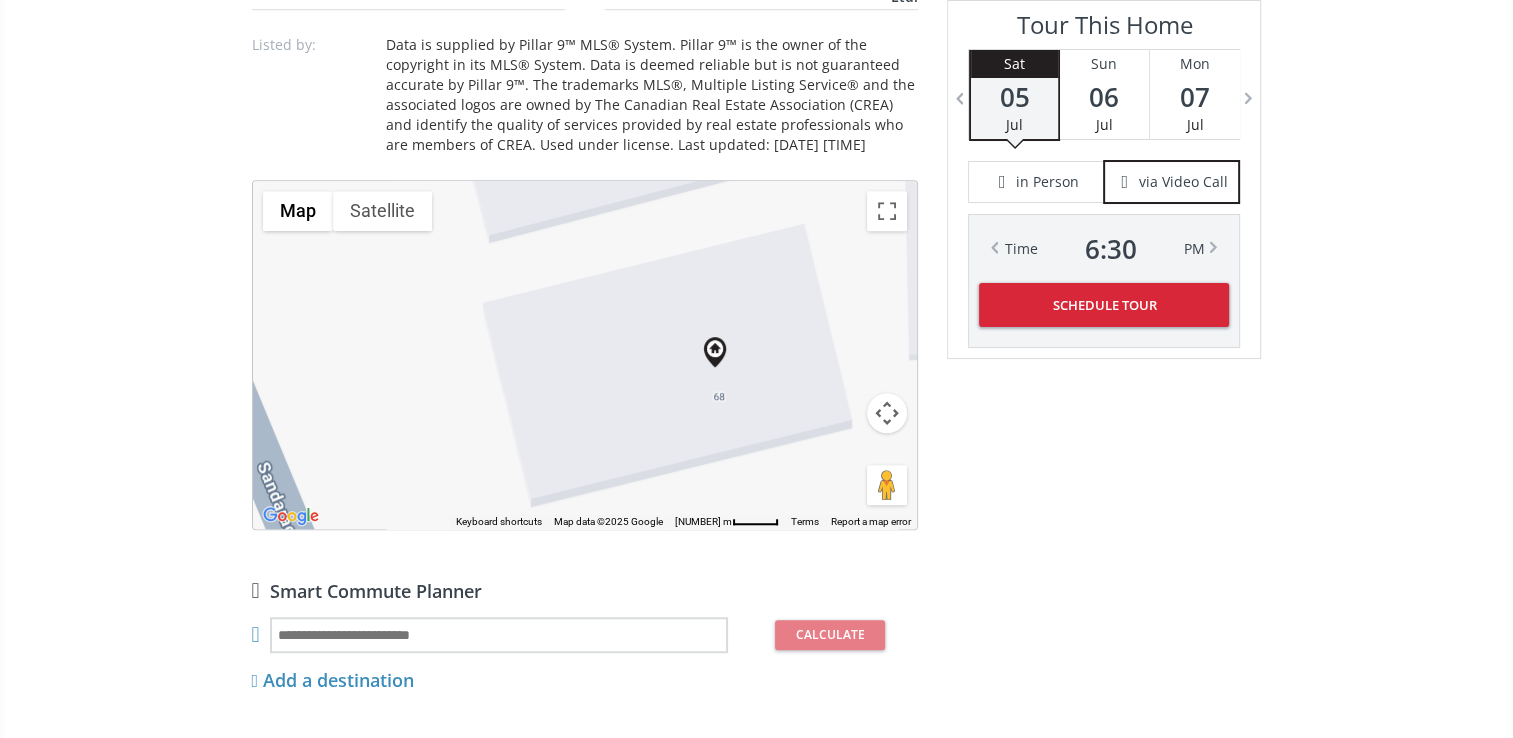 drag, startPoint x: 636, startPoint y: 410, endPoint x: 613, endPoint y: 487, distance: 80.36168 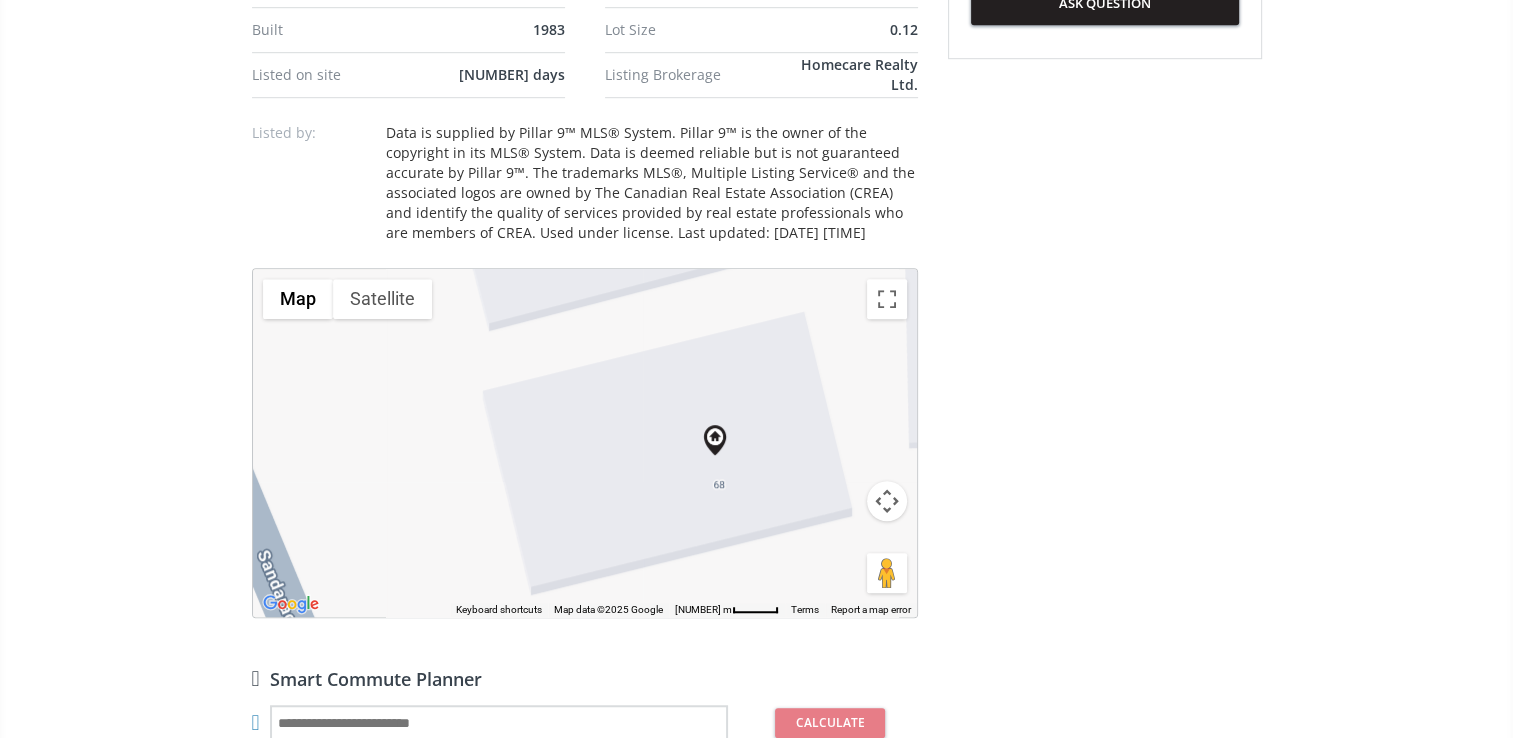 scroll, scrollTop: 1400, scrollLeft: 0, axis: vertical 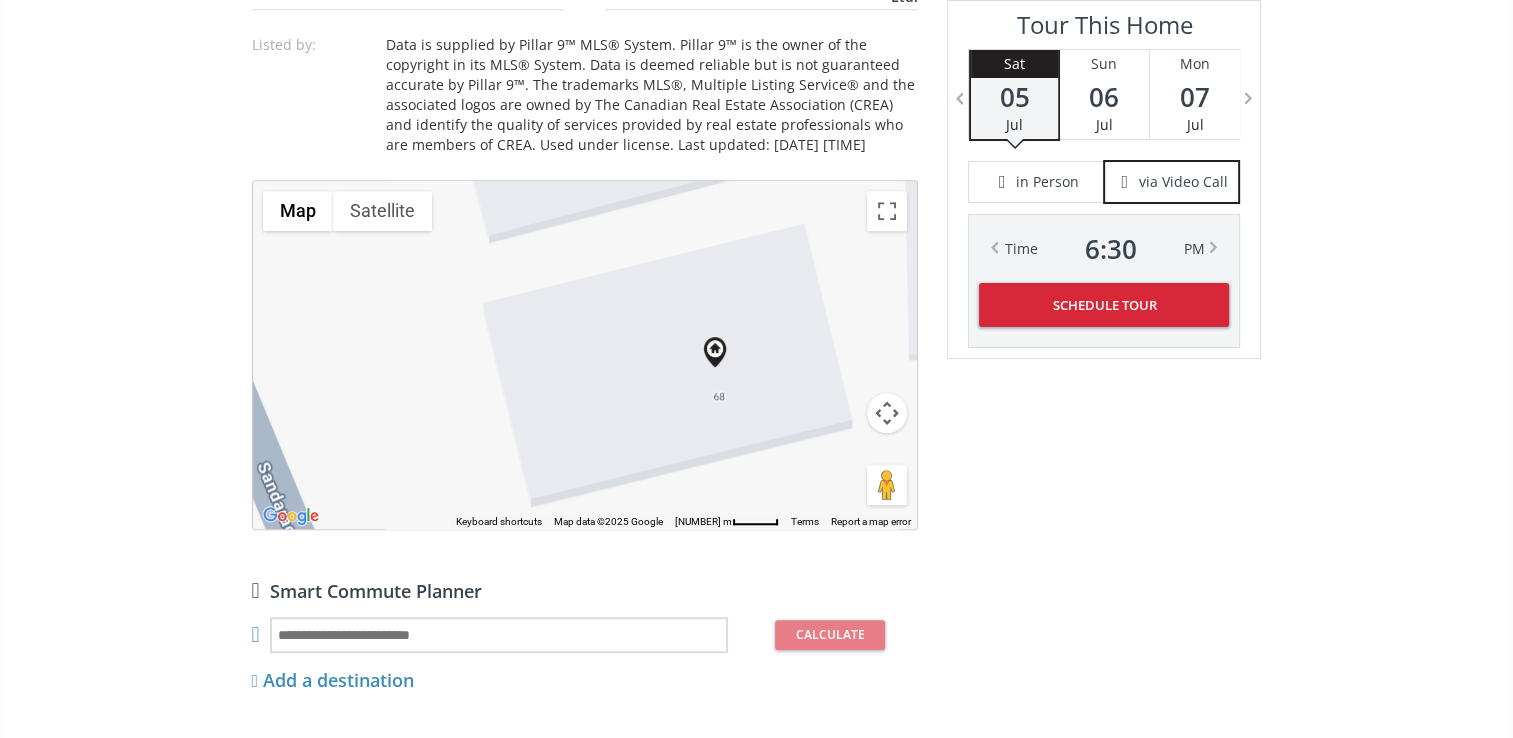 click at bounding box center (887, 413) 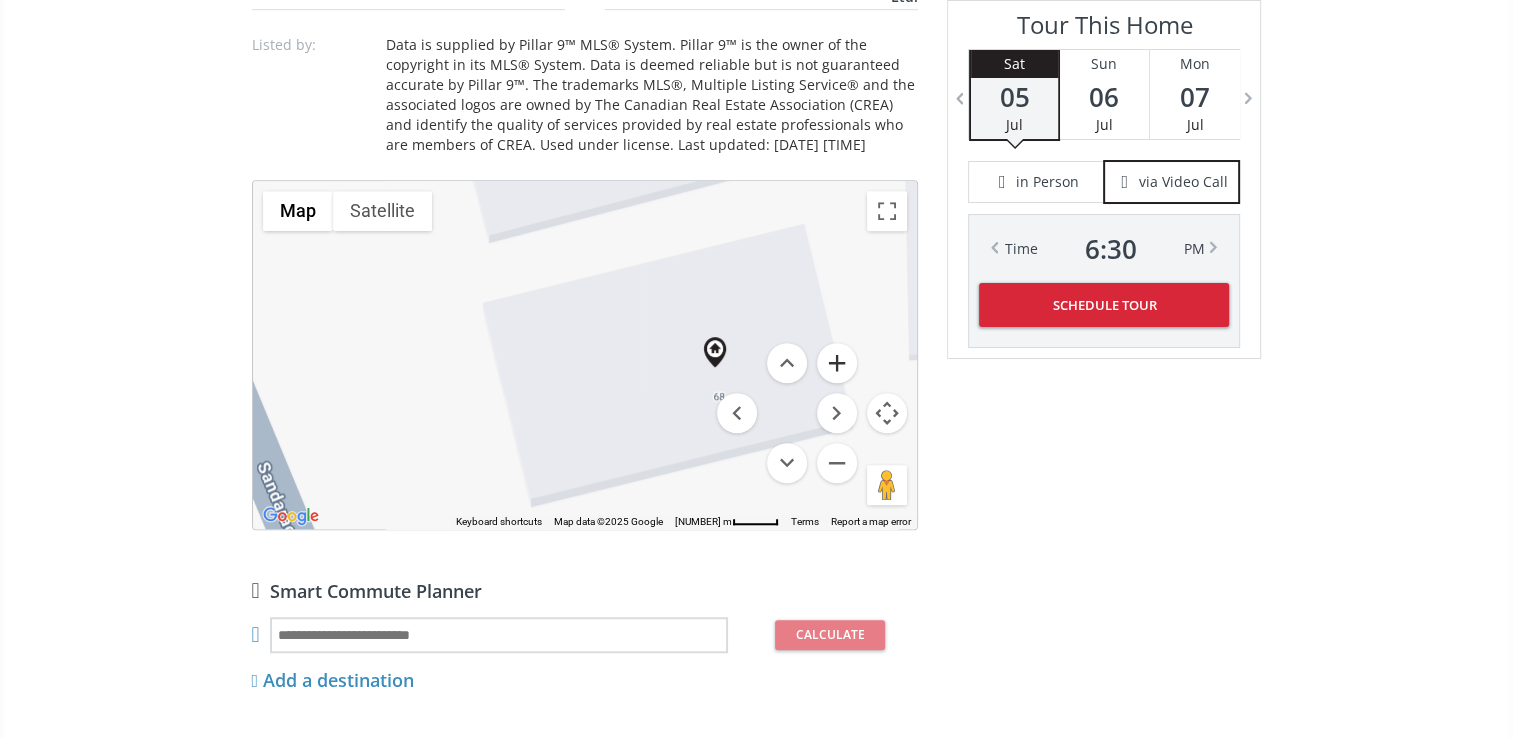 click at bounding box center (837, 363) 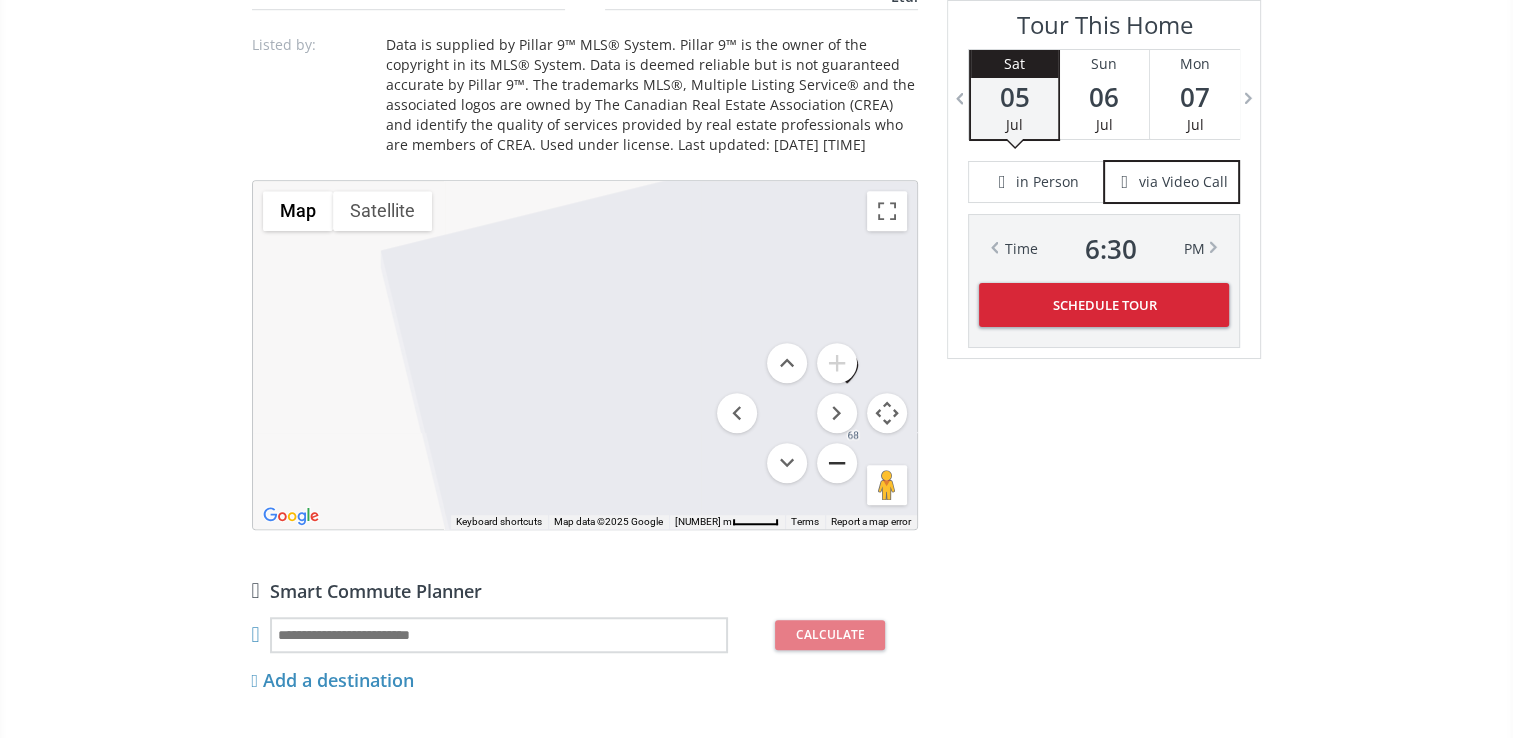 click at bounding box center (837, 463) 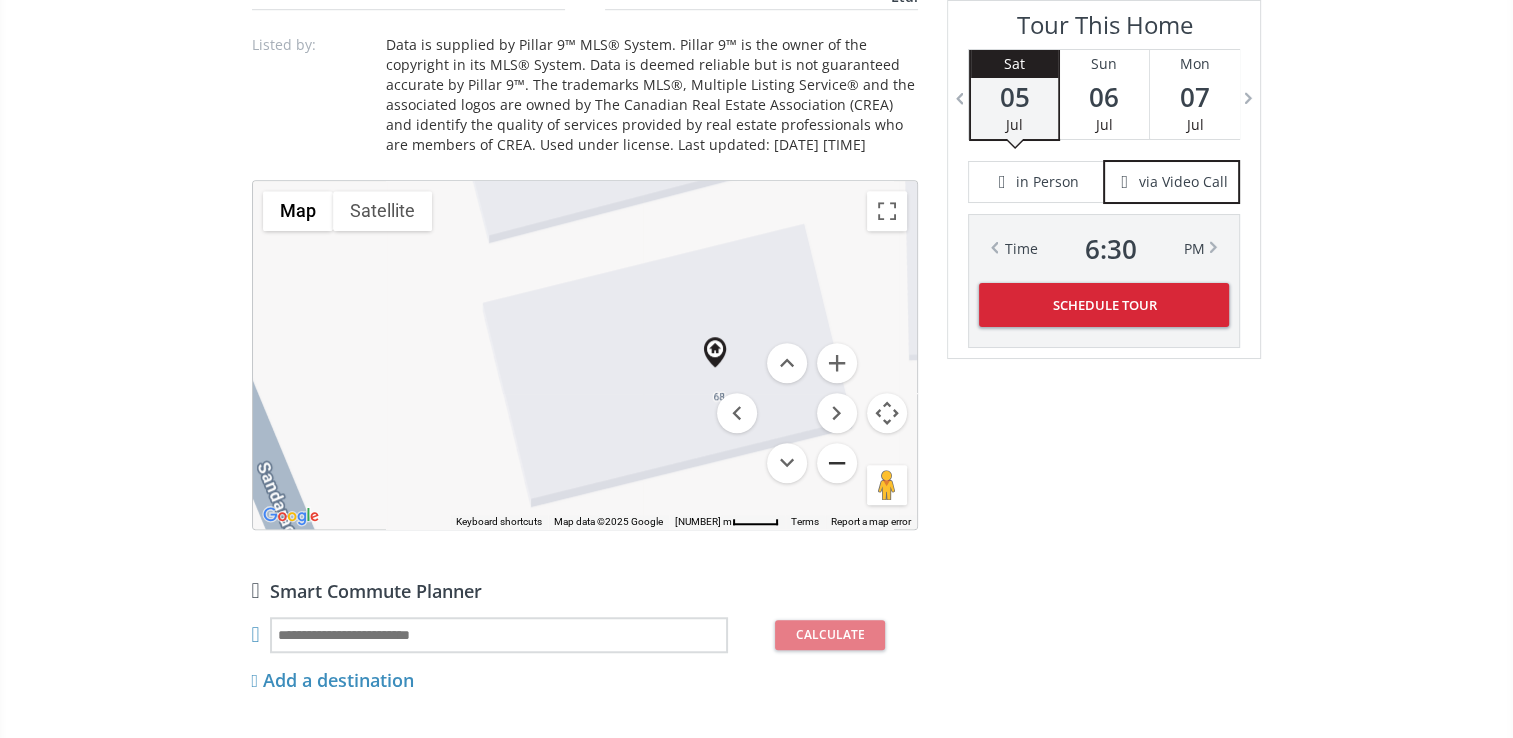 click at bounding box center (837, 463) 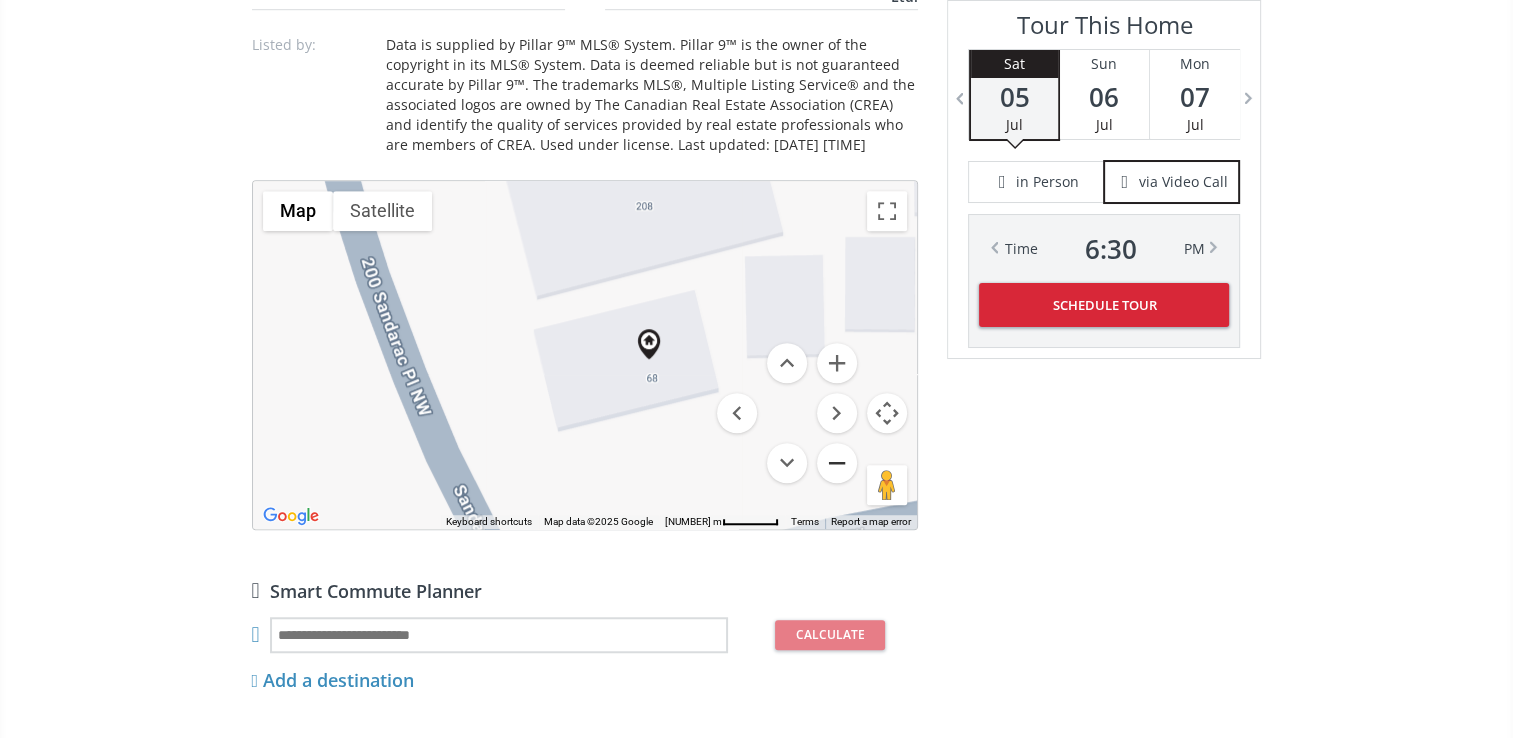click at bounding box center [837, 463] 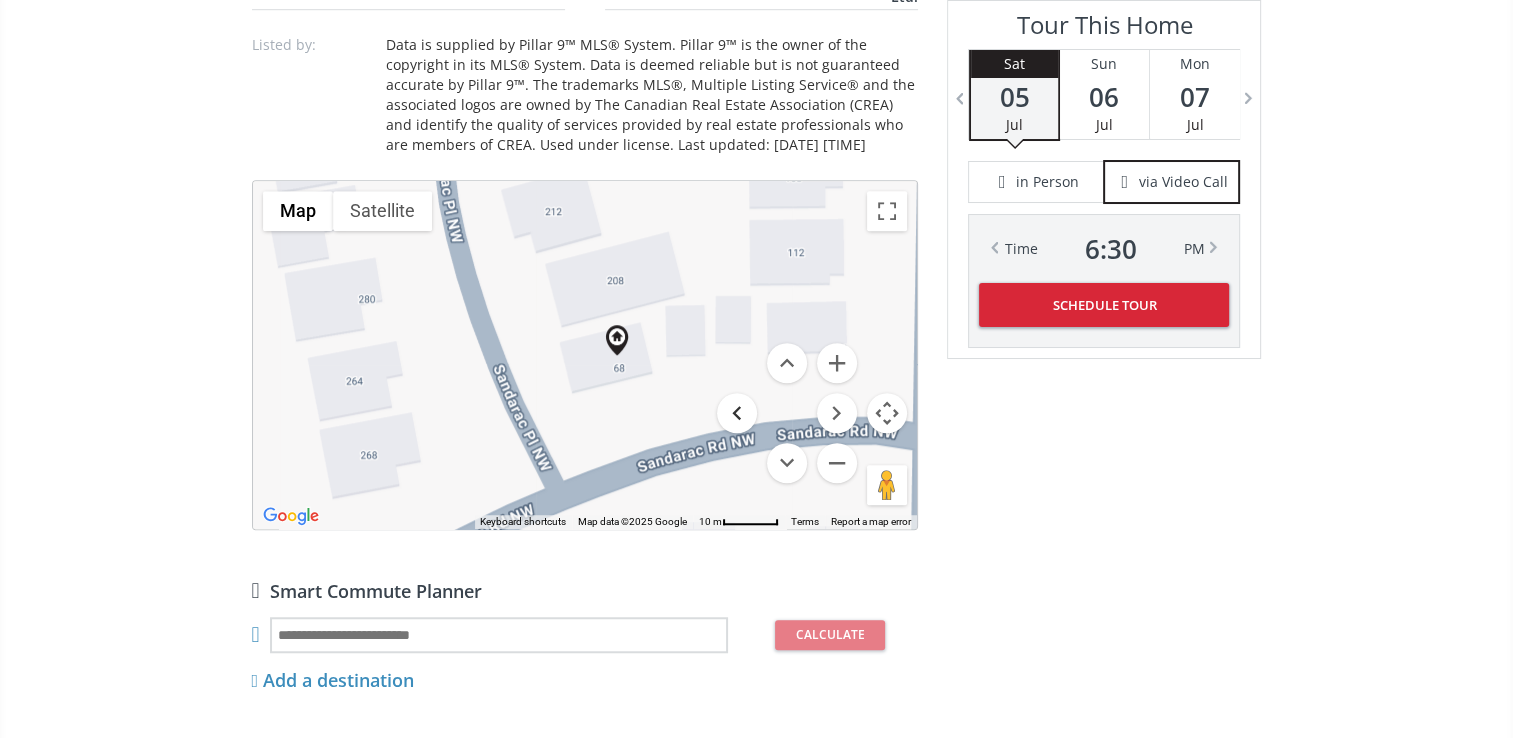 click at bounding box center (737, 413) 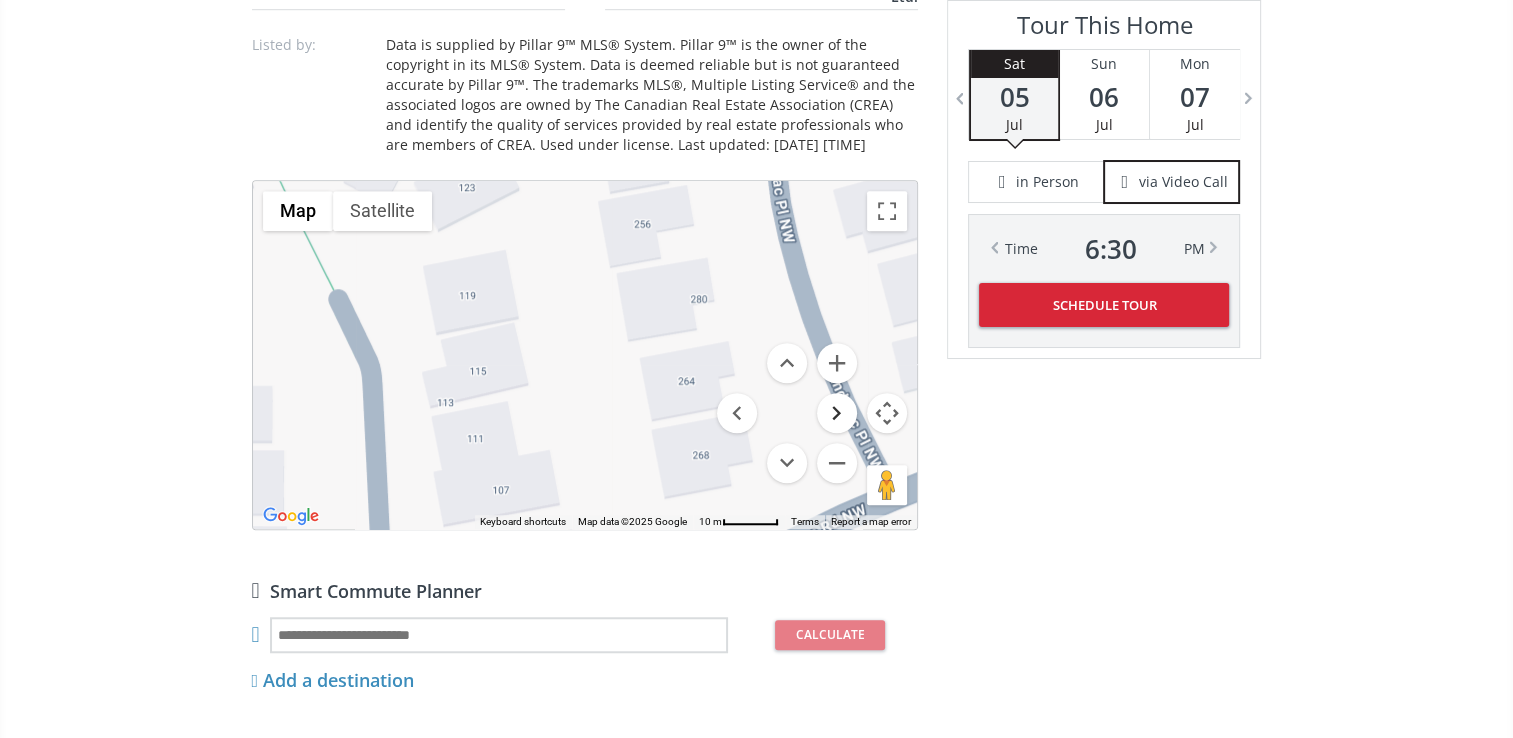 click at bounding box center [837, 413] 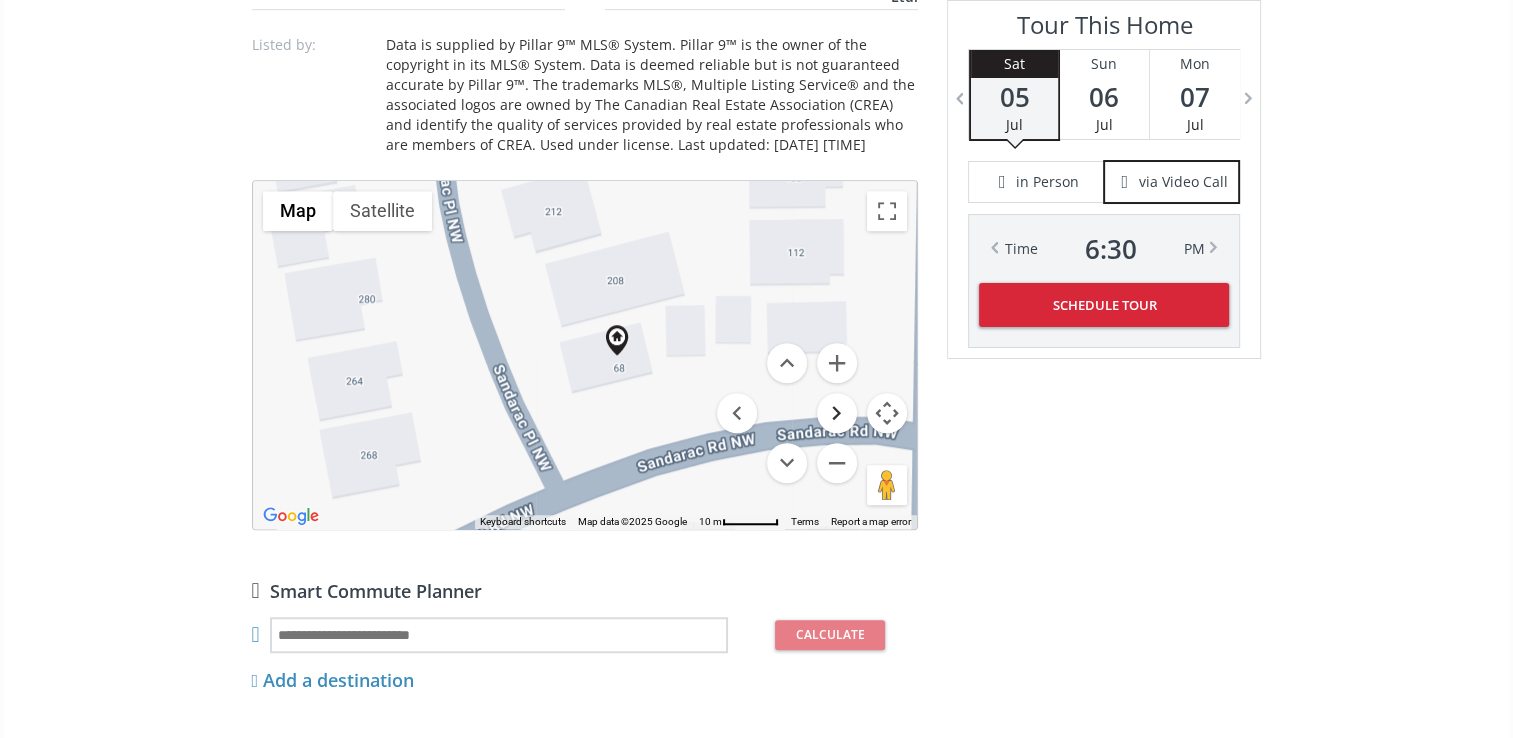 click at bounding box center [837, 413] 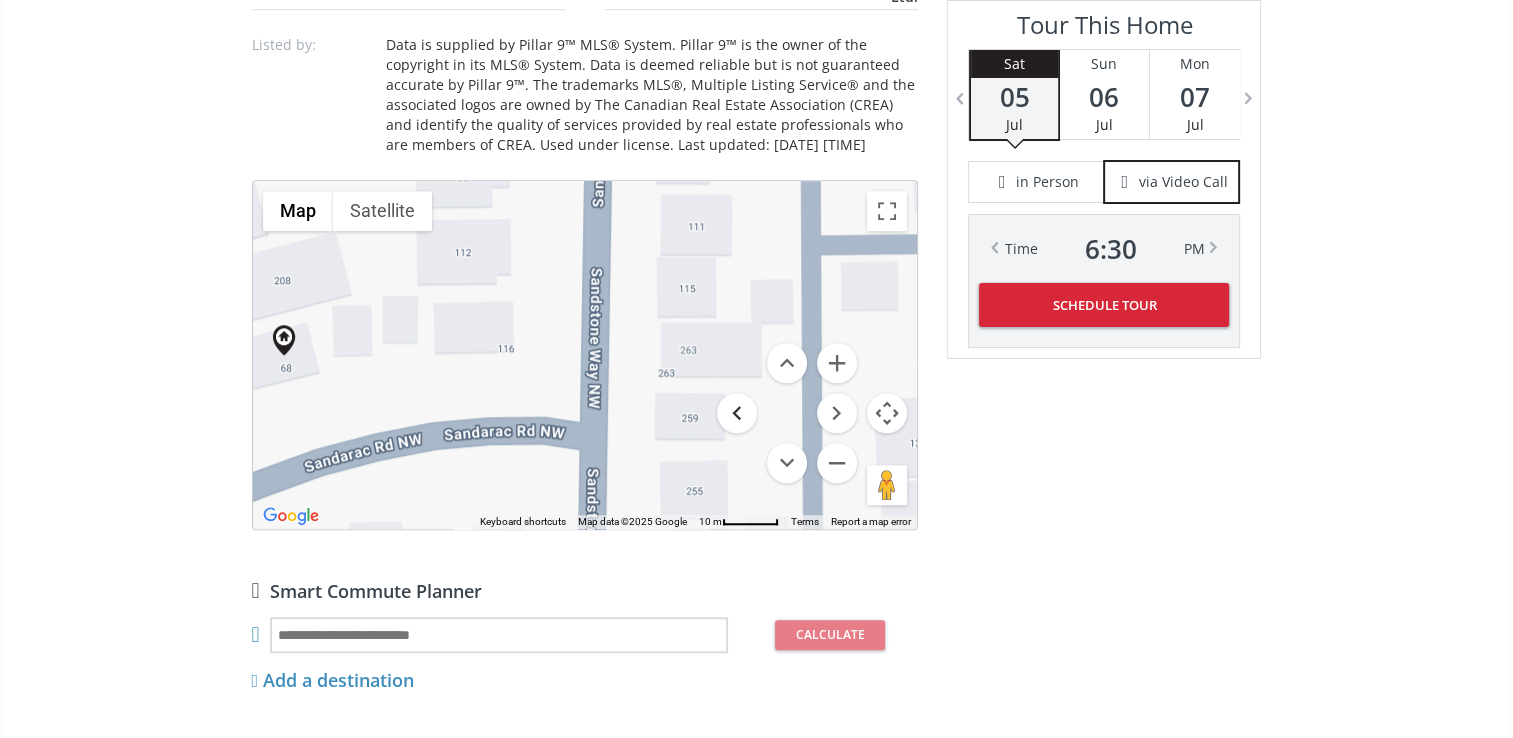 click at bounding box center (737, 413) 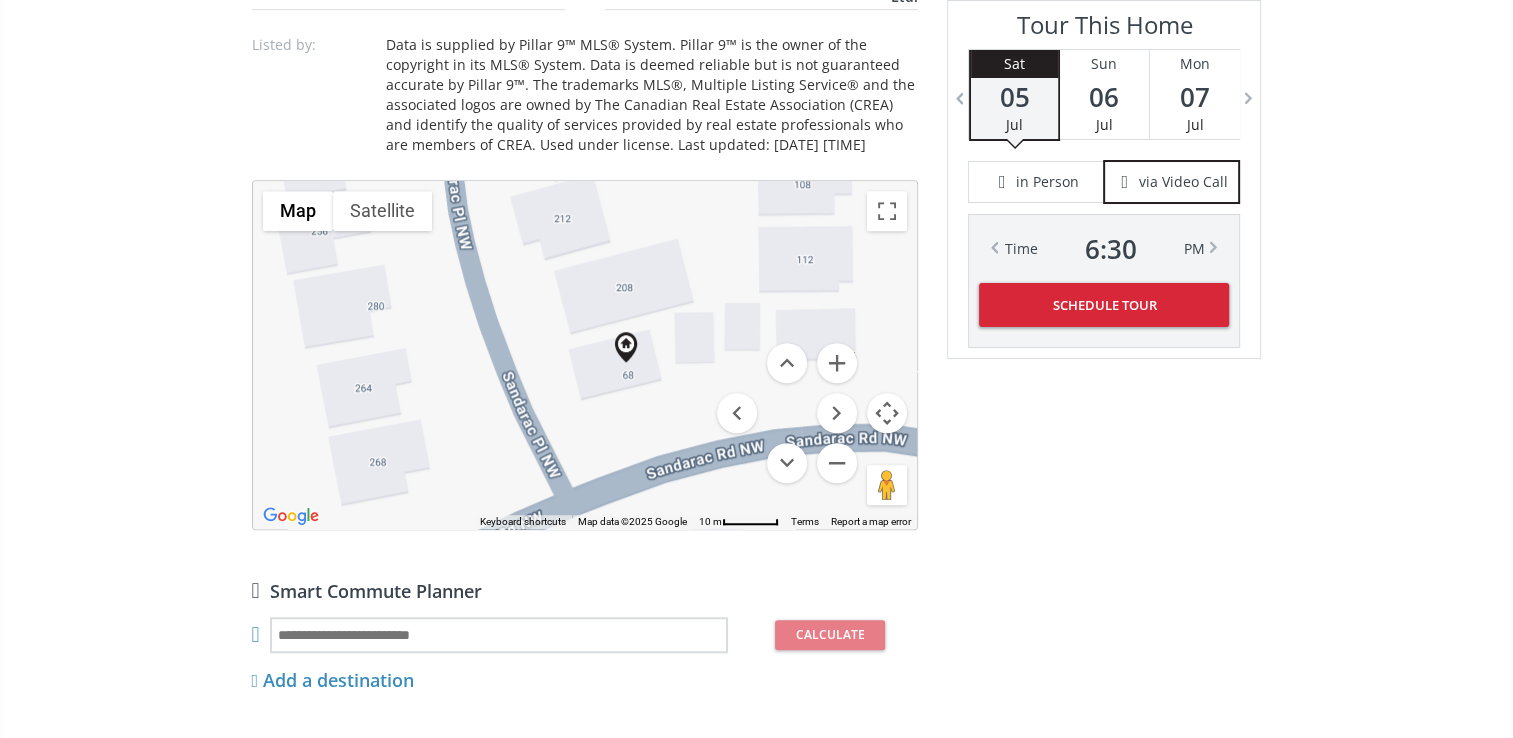 drag, startPoint x: 493, startPoint y: 417, endPoint x: 668, endPoint y: 386, distance: 177.7245 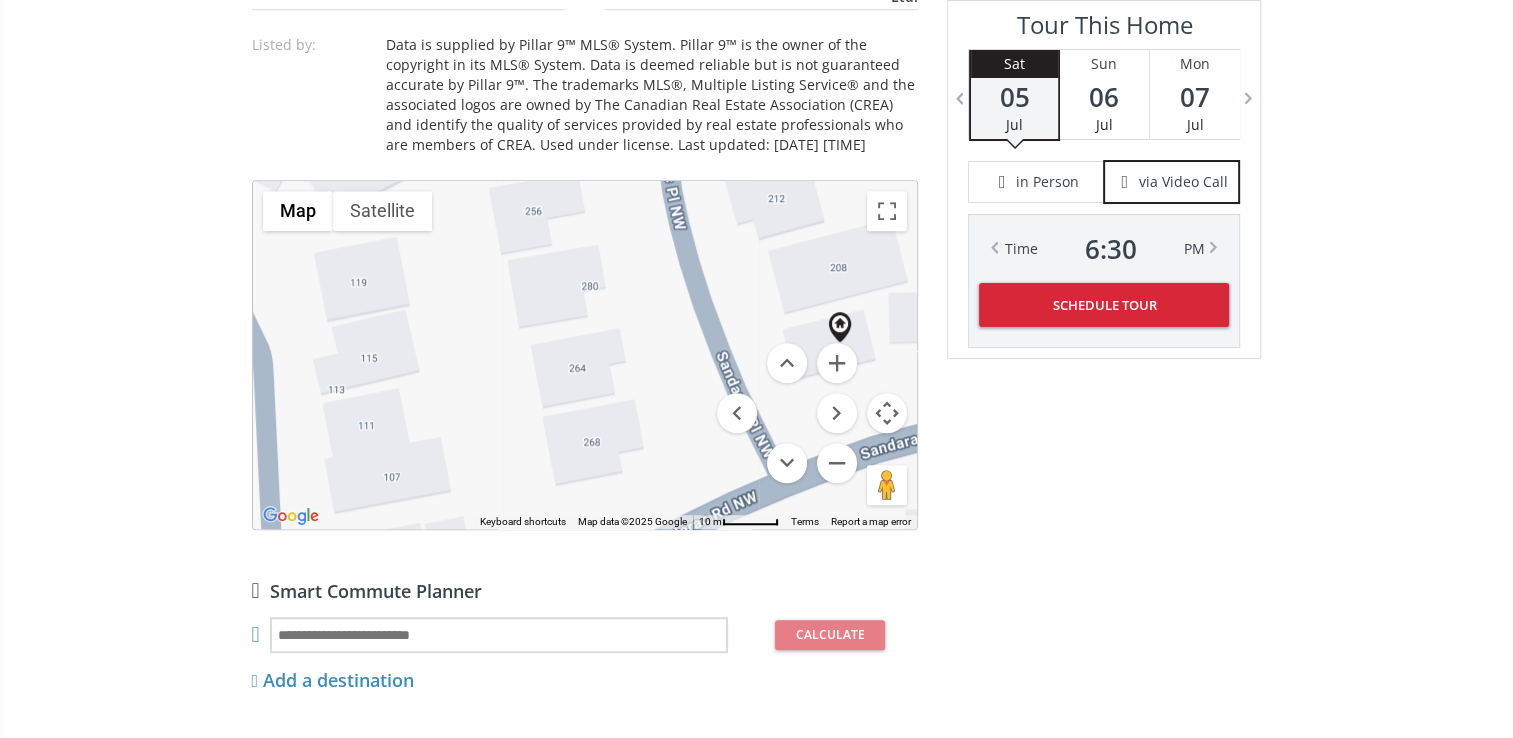drag, startPoint x: 700, startPoint y: 402, endPoint x: 464, endPoint y: 288, distance: 262.09158 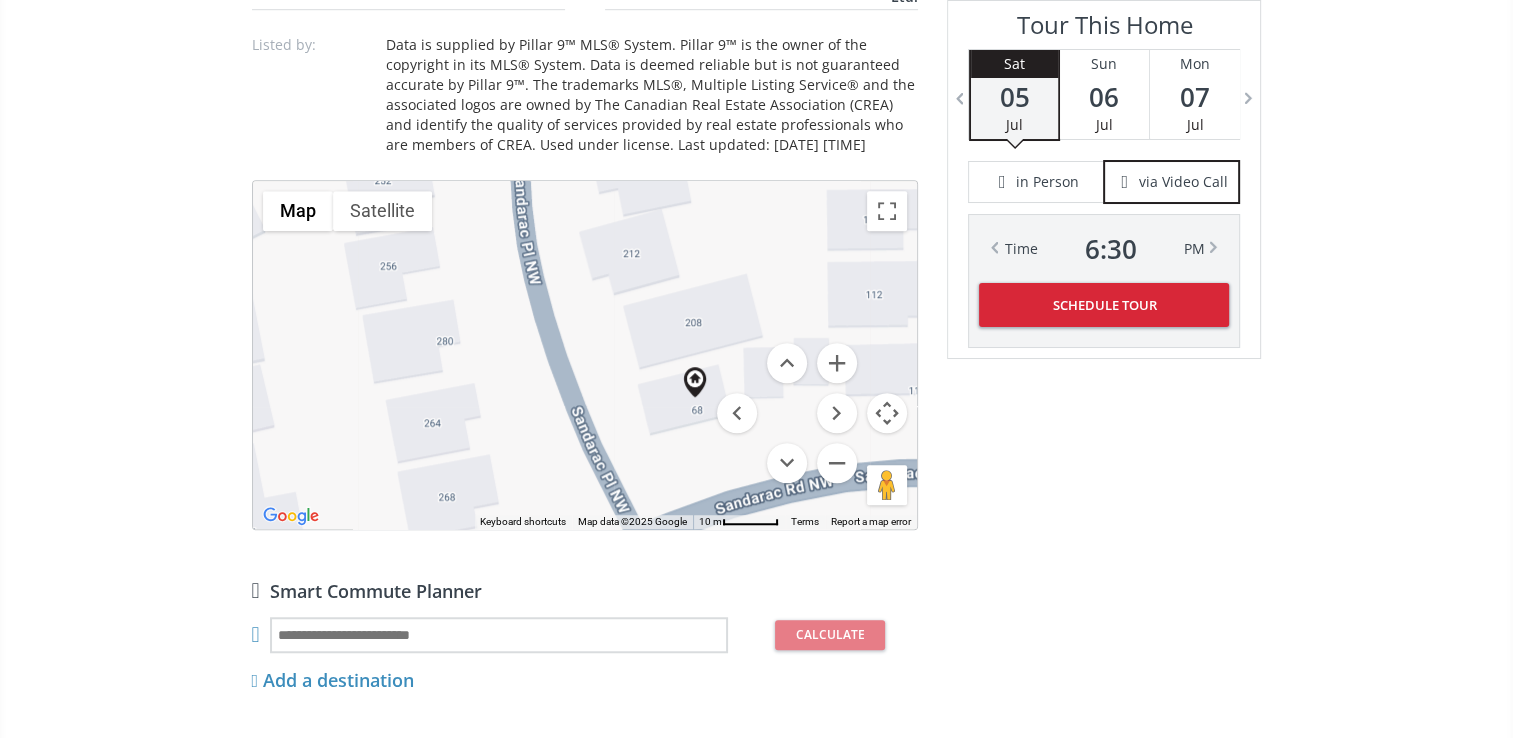 drag, startPoint x: 616, startPoint y: 291, endPoint x: 336, endPoint y: 339, distance: 284.0845 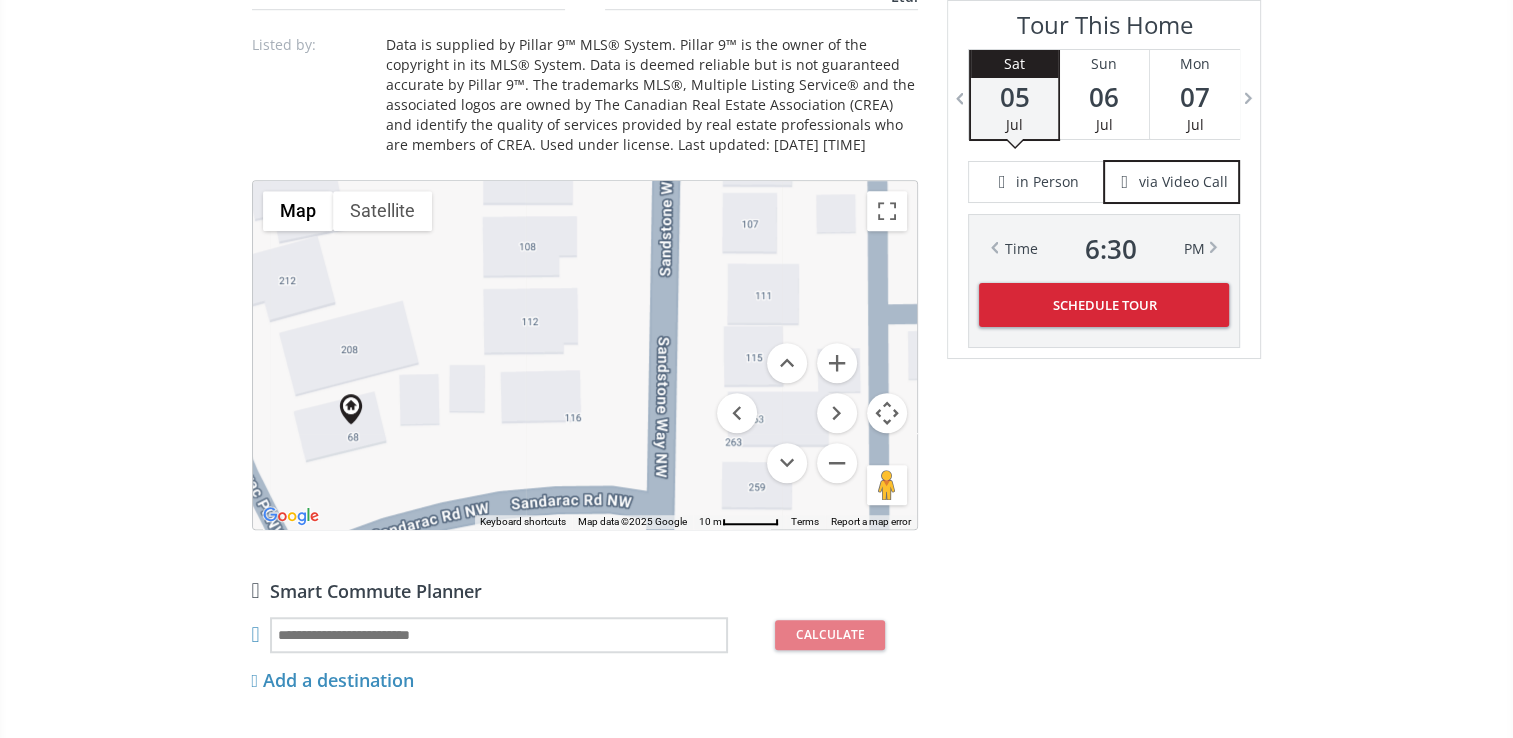drag, startPoint x: 632, startPoint y: 328, endPoint x: 382, endPoint y: 322, distance: 250.07199 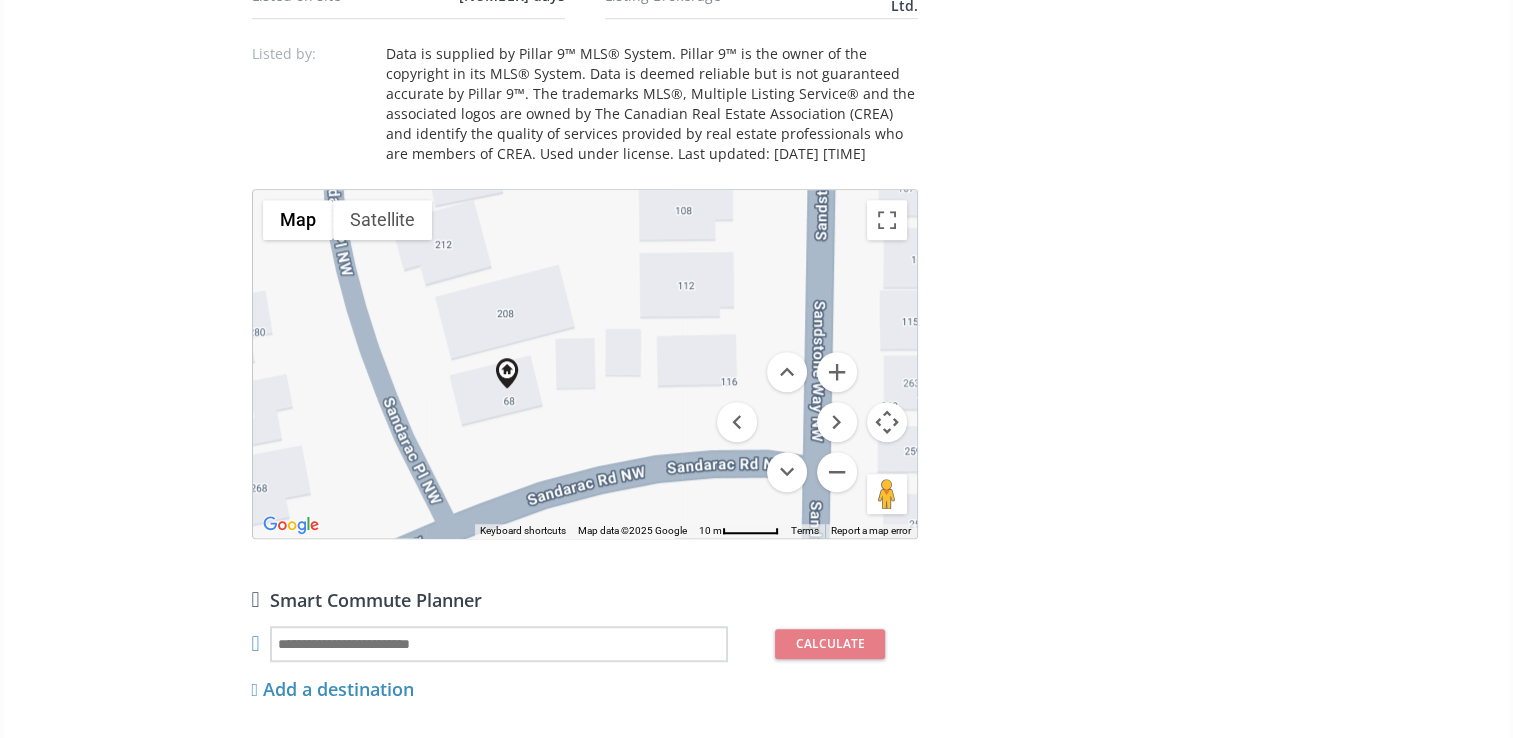 scroll, scrollTop: 1400, scrollLeft: 0, axis: vertical 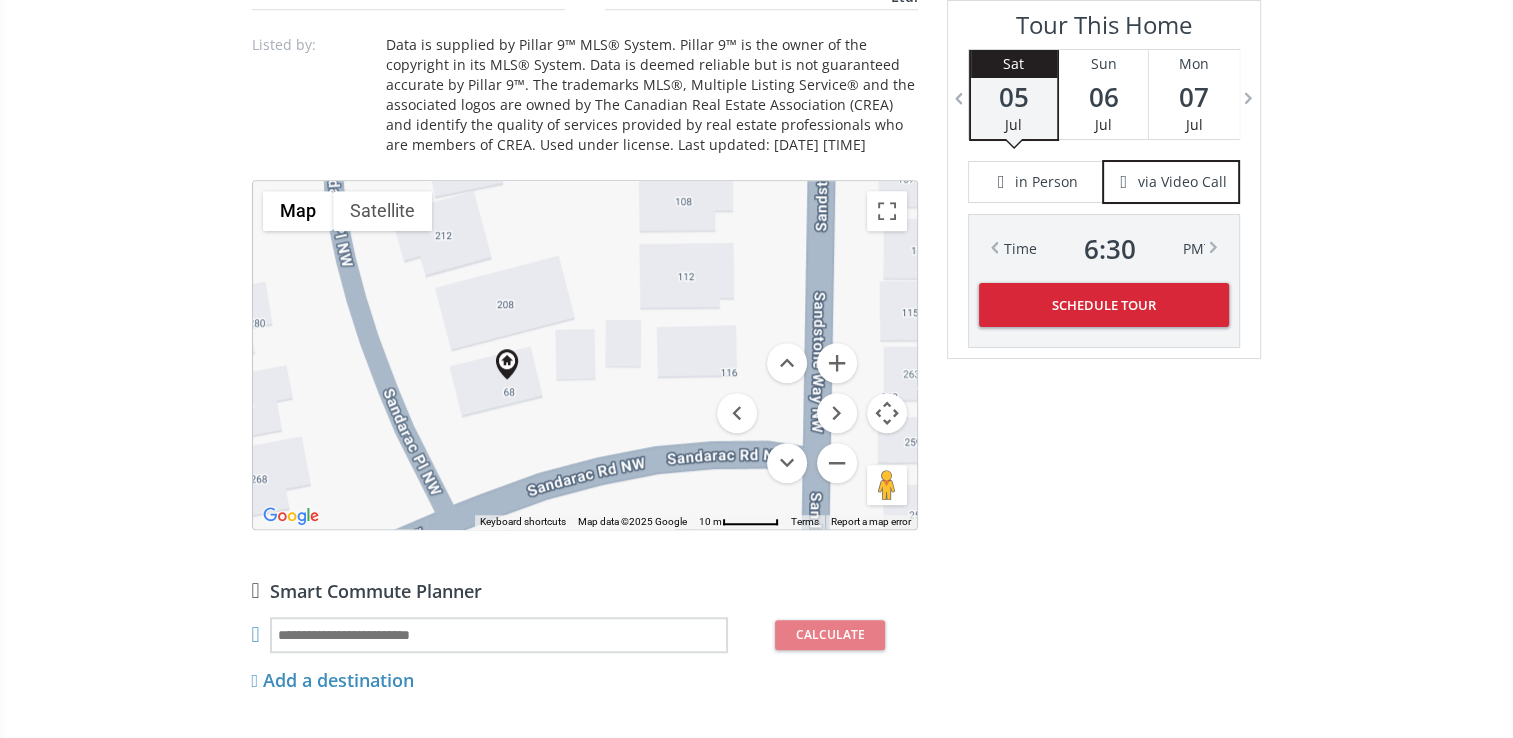click on "To navigate, press the arrow keys." at bounding box center [585, 355] 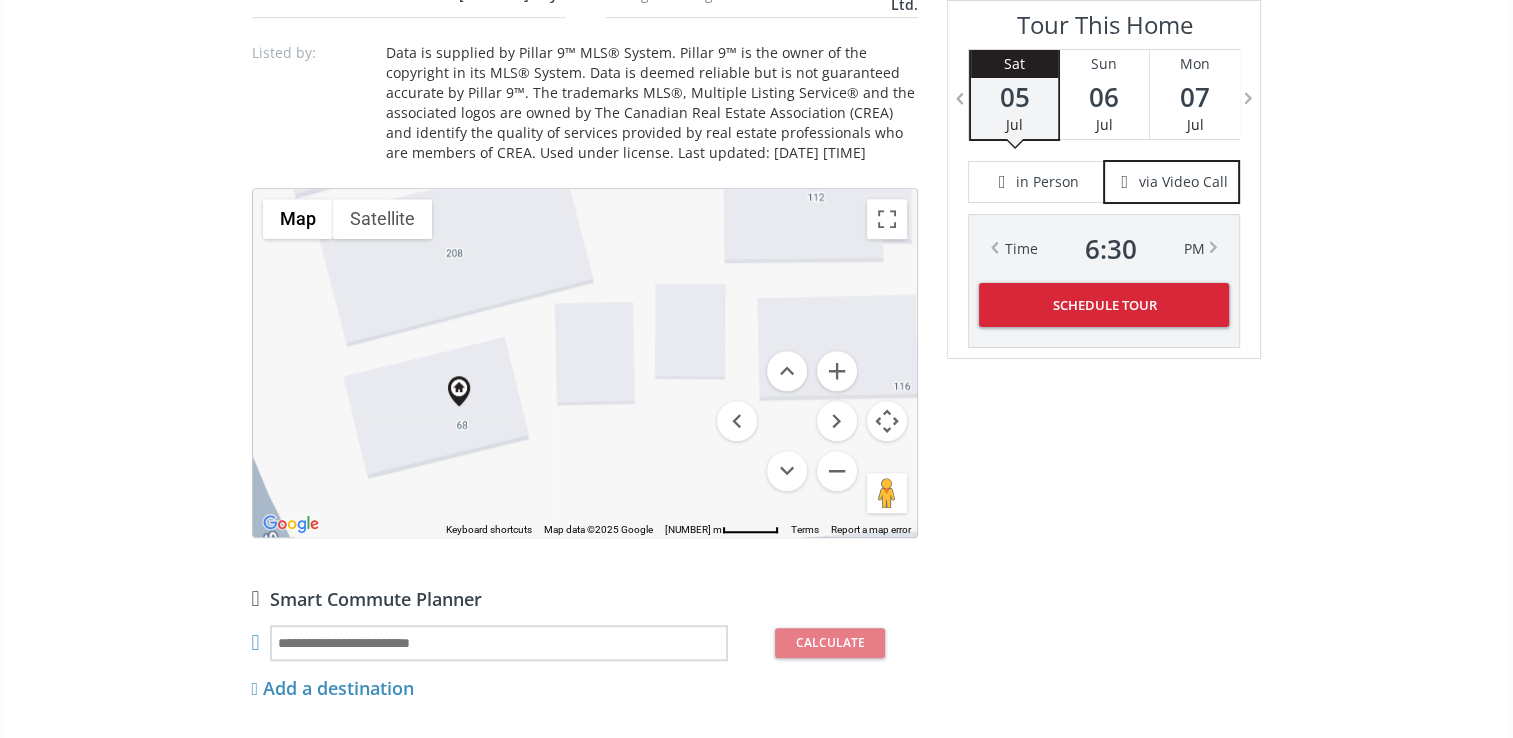 scroll, scrollTop: 1300, scrollLeft: 0, axis: vertical 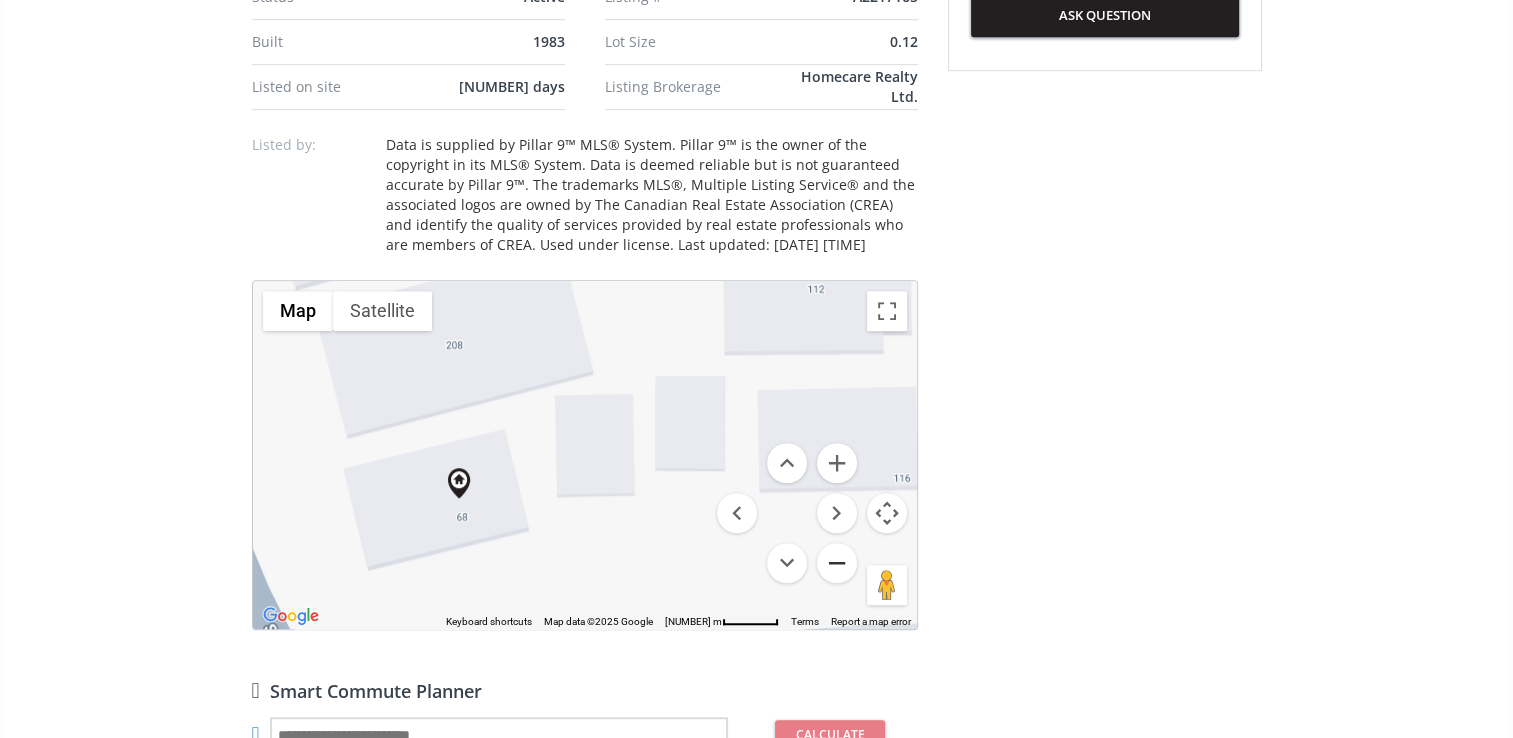 click at bounding box center (837, 563) 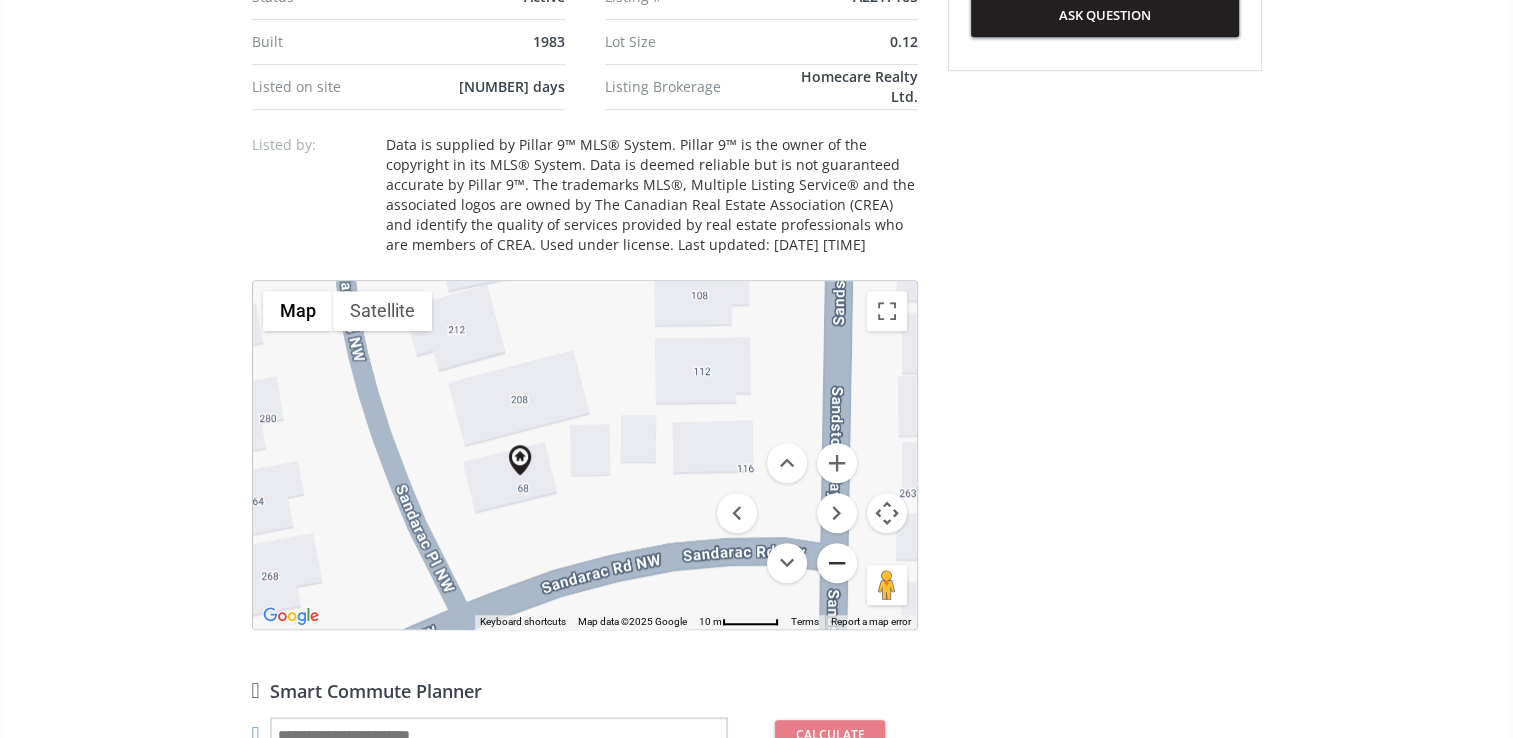 click at bounding box center [837, 563] 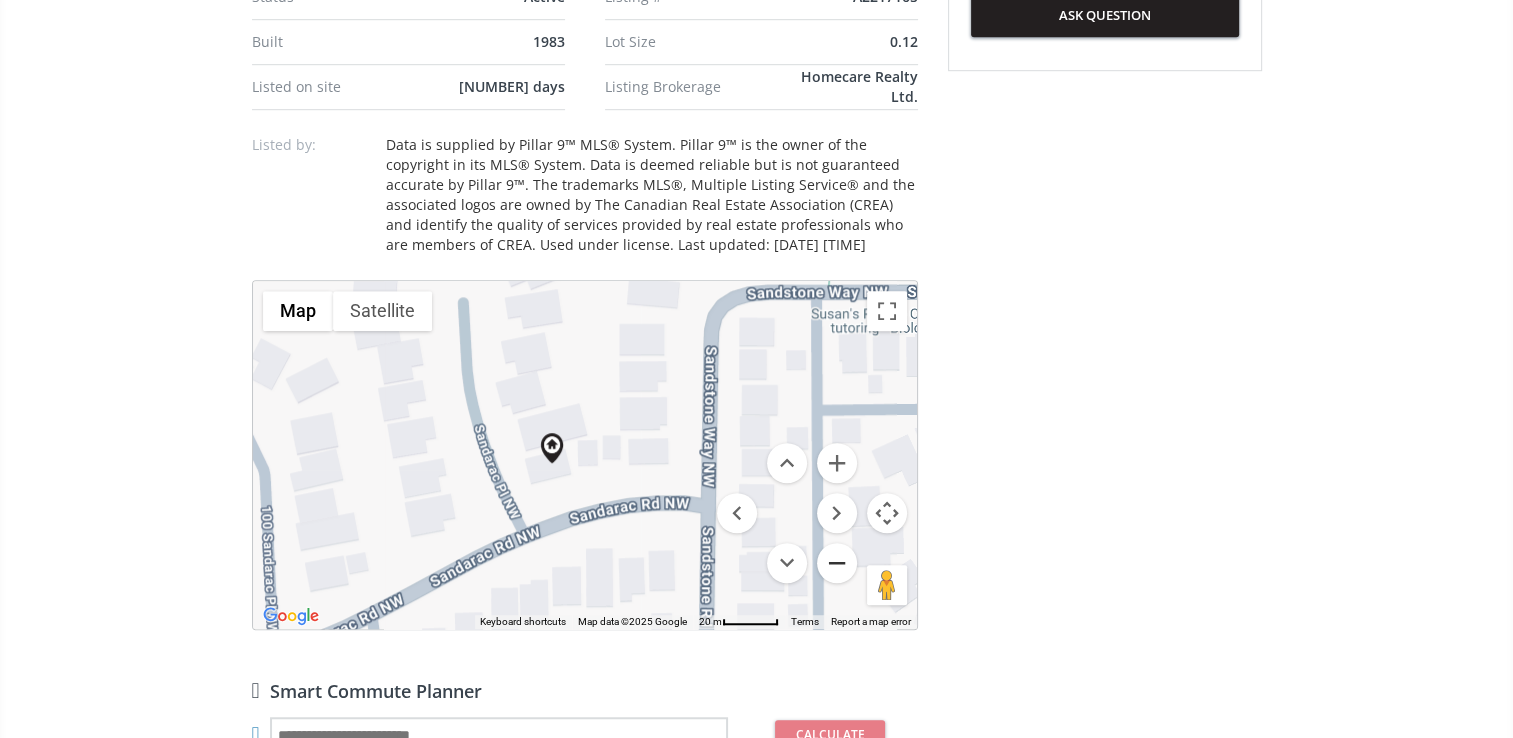 click at bounding box center [837, 563] 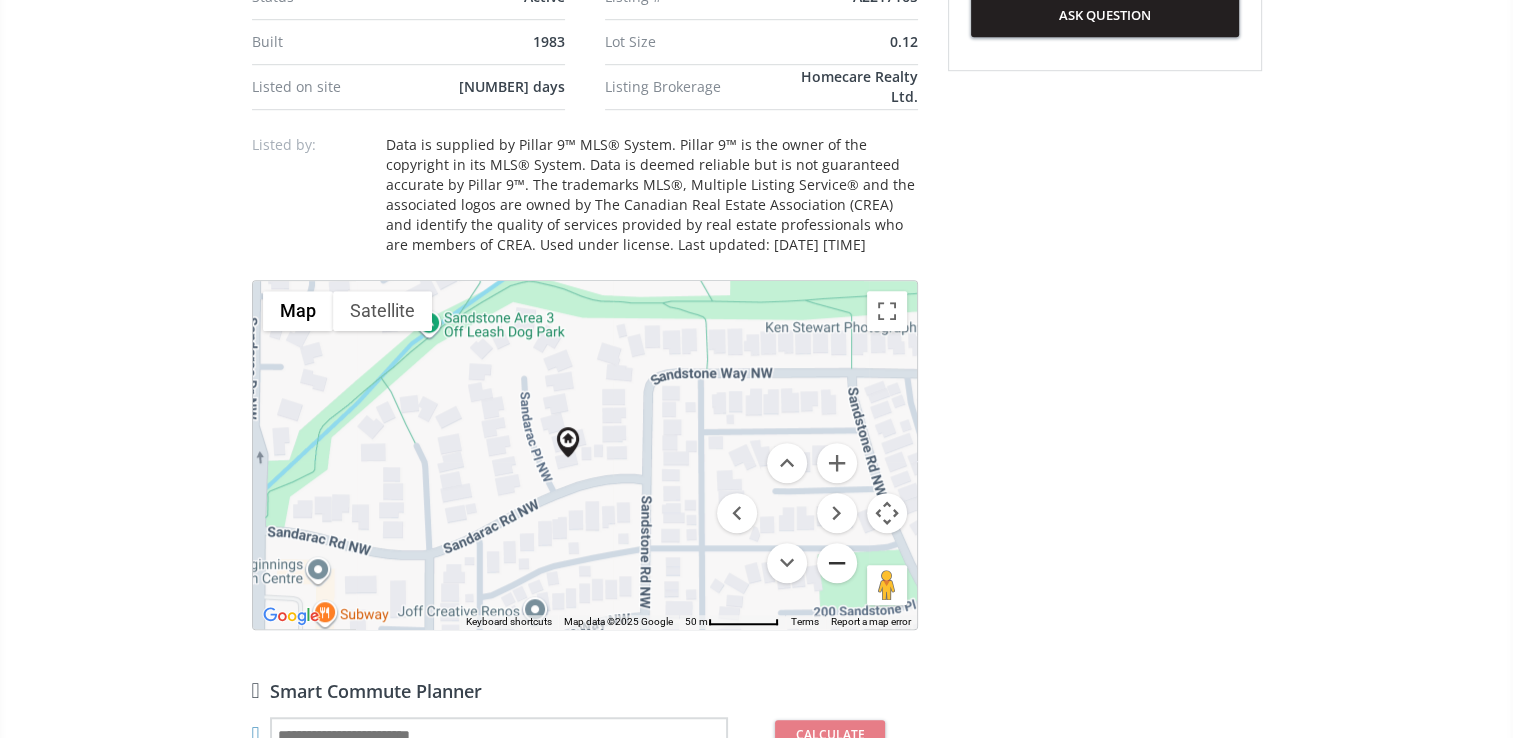 click at bounding box center [837, 563] 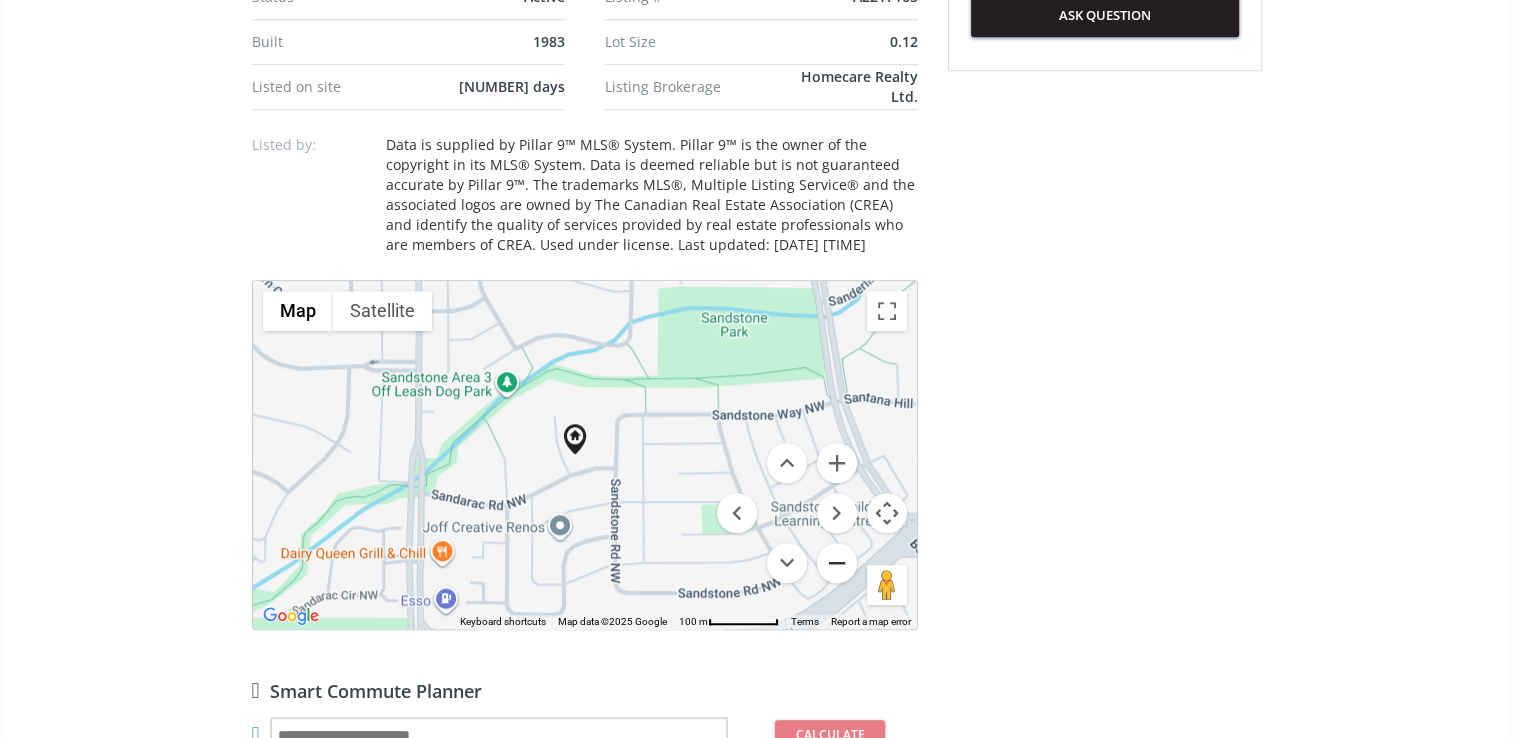 click at bounding box center (837, 563) 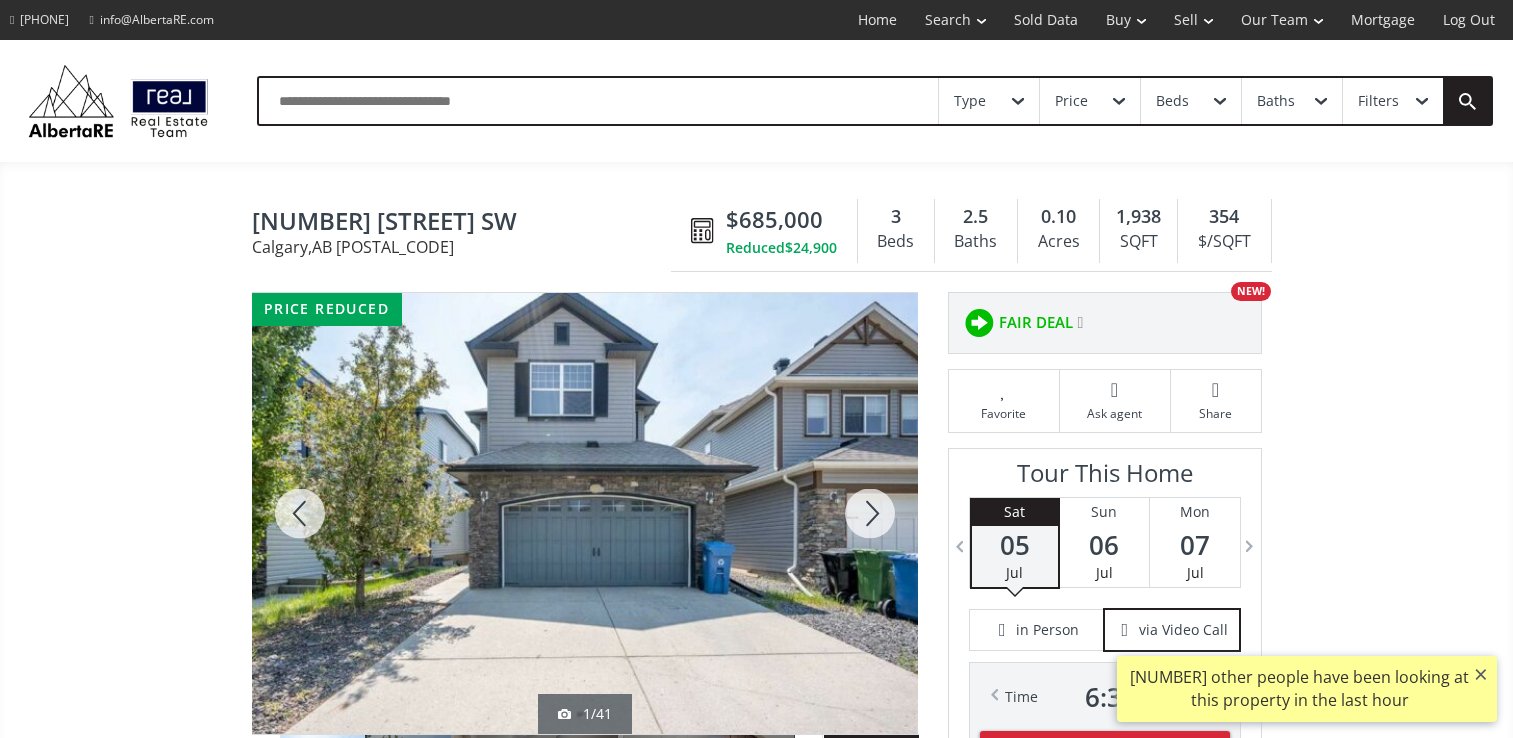 scroll, scrollTop: 0, scrollLeft: 0, axis: both 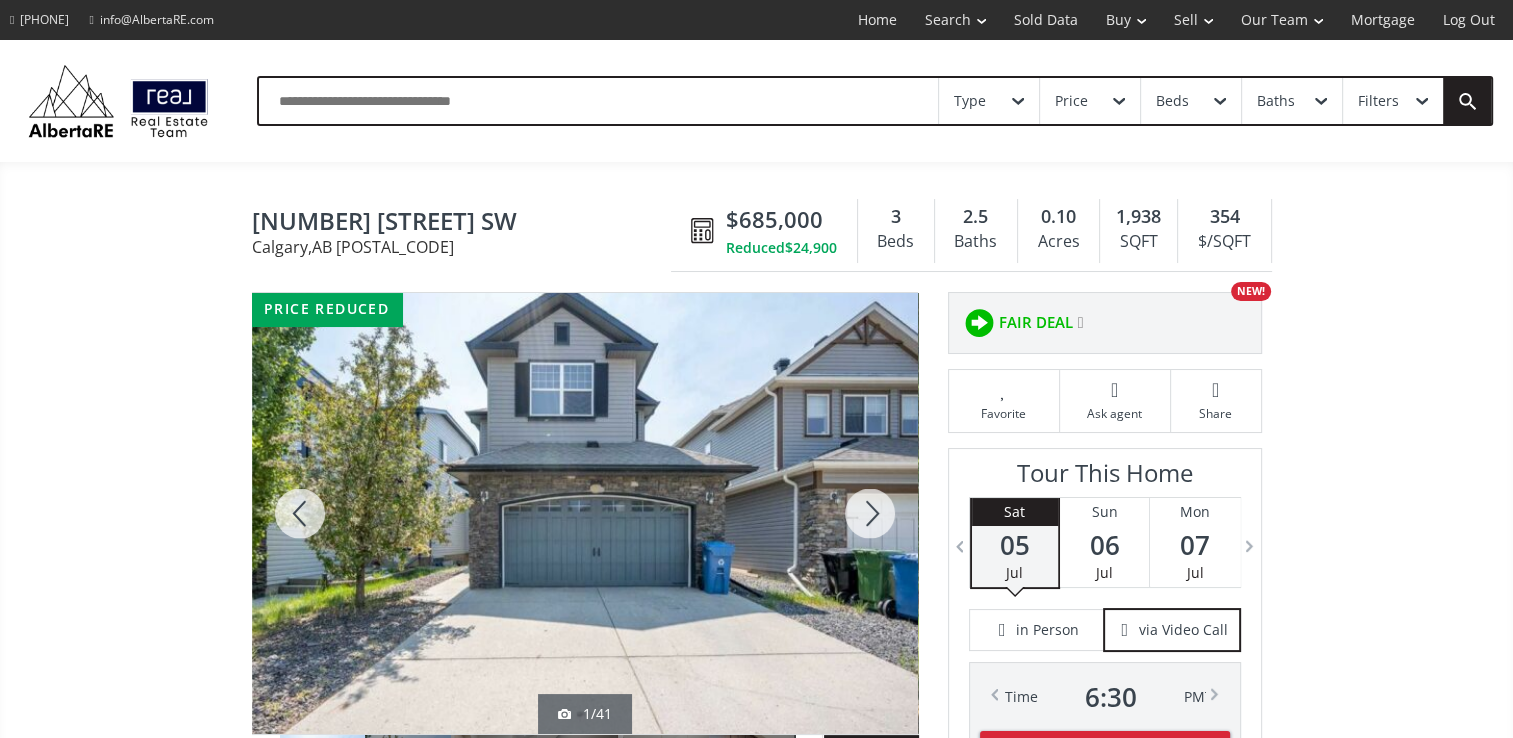 click at bounding box center [585, 513] 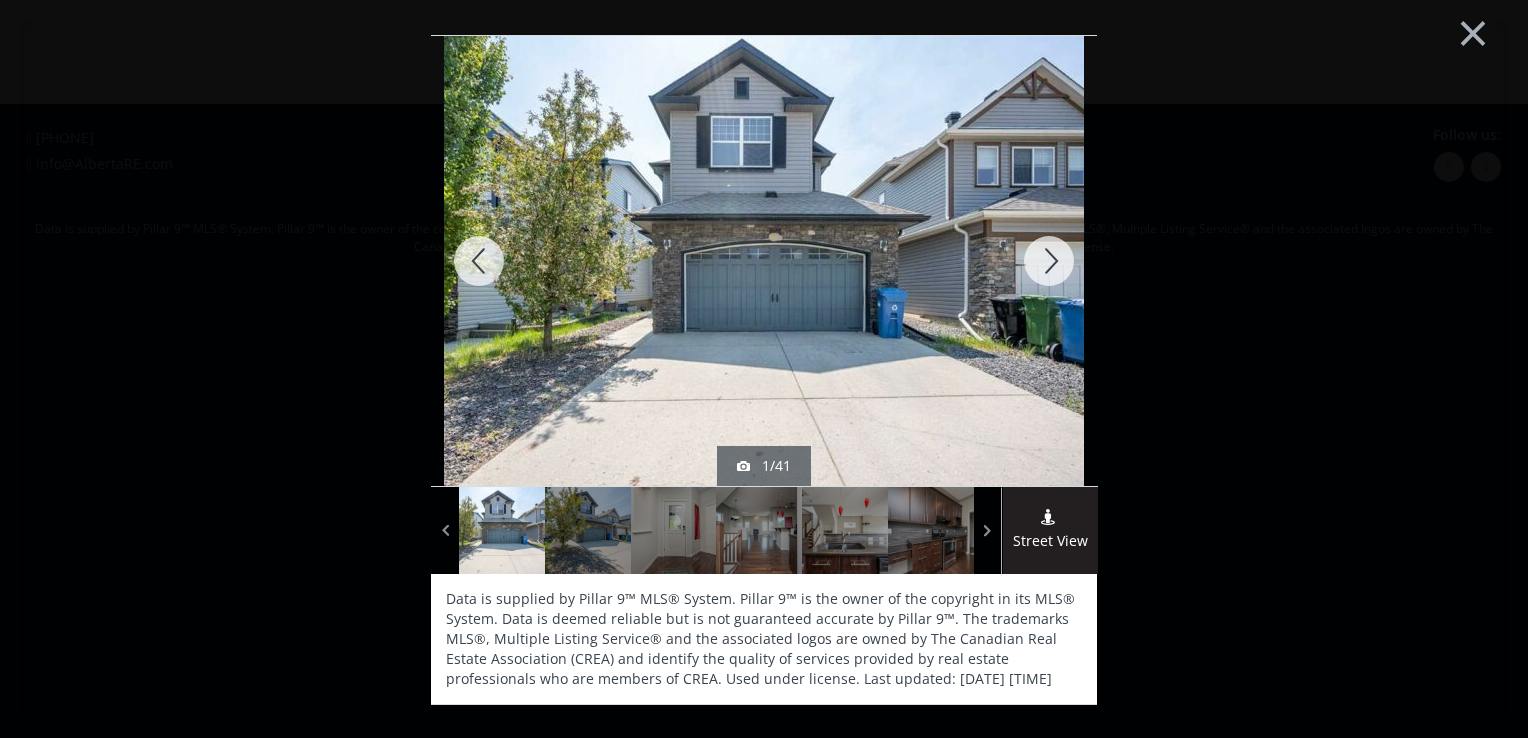 click at bounding box center [1049, 261] 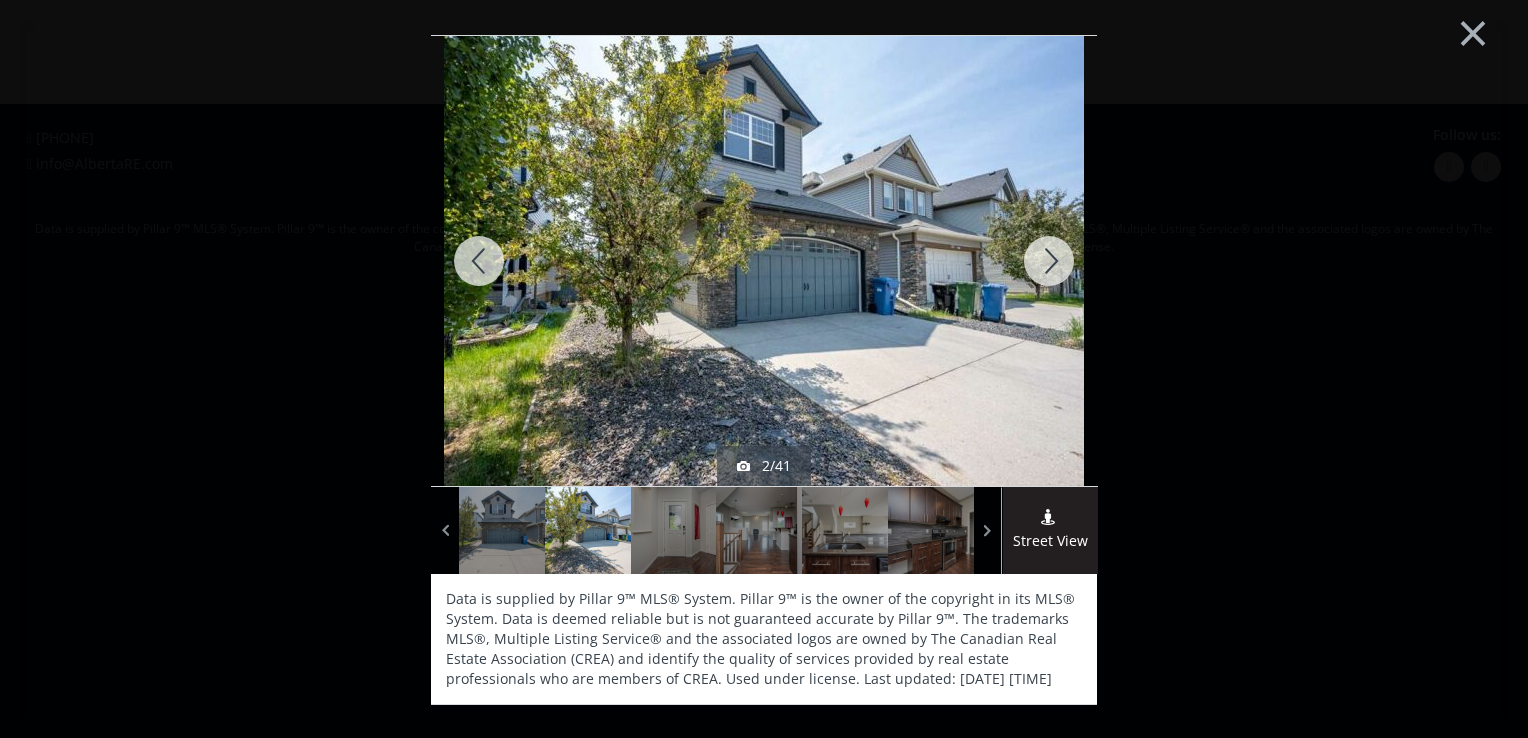 click at bounding box center [1049, 261] 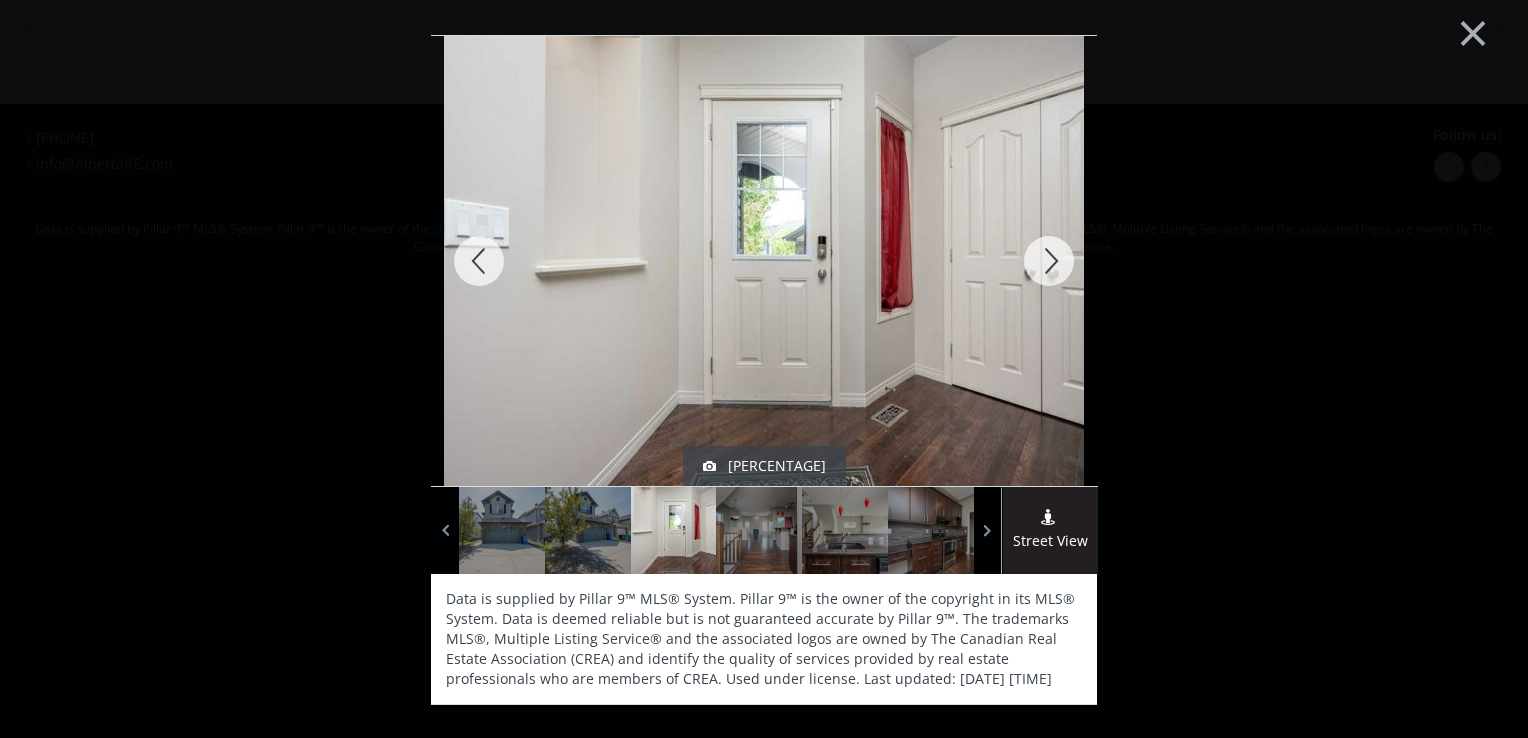 click at bounding box center [1049, 261] 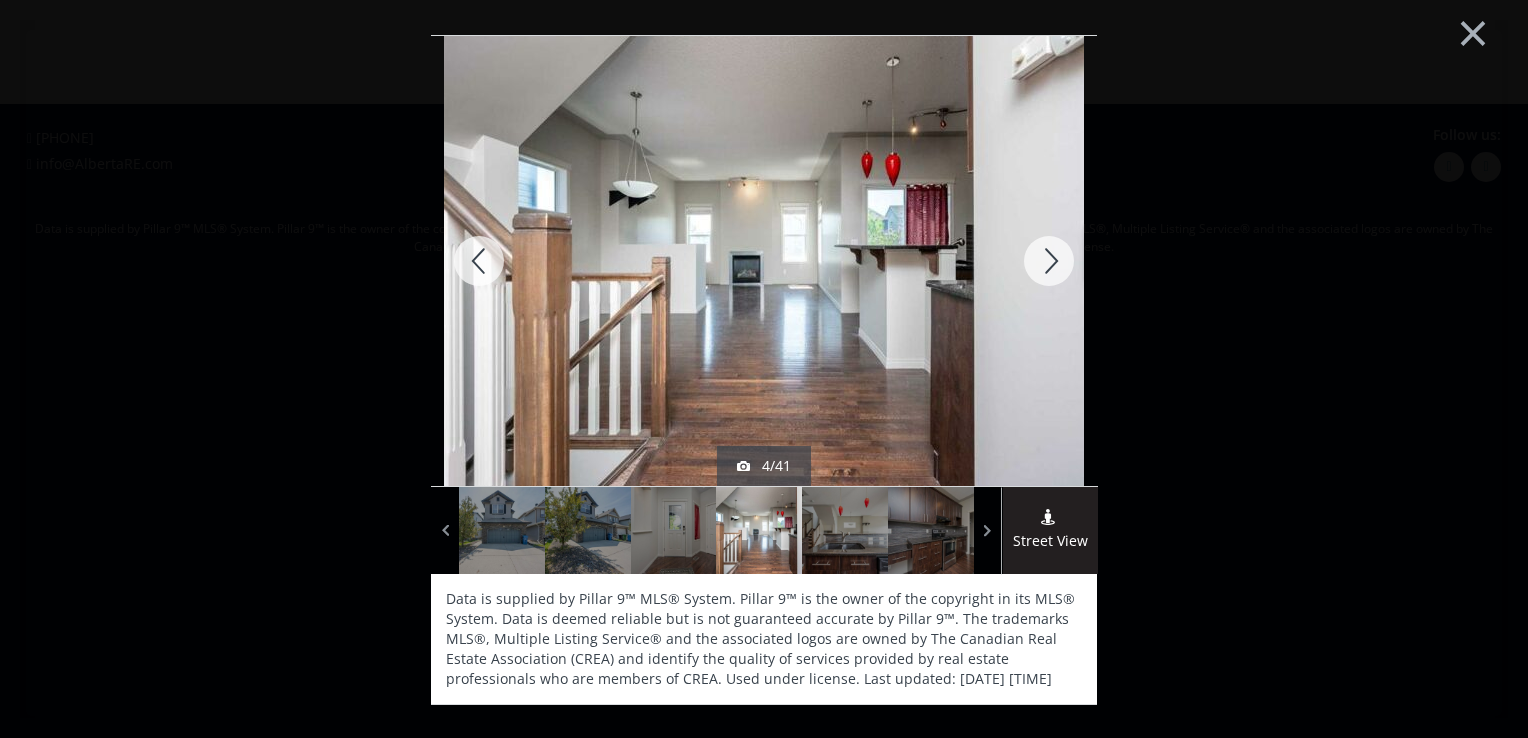 click at bounding box center [1049, 261] 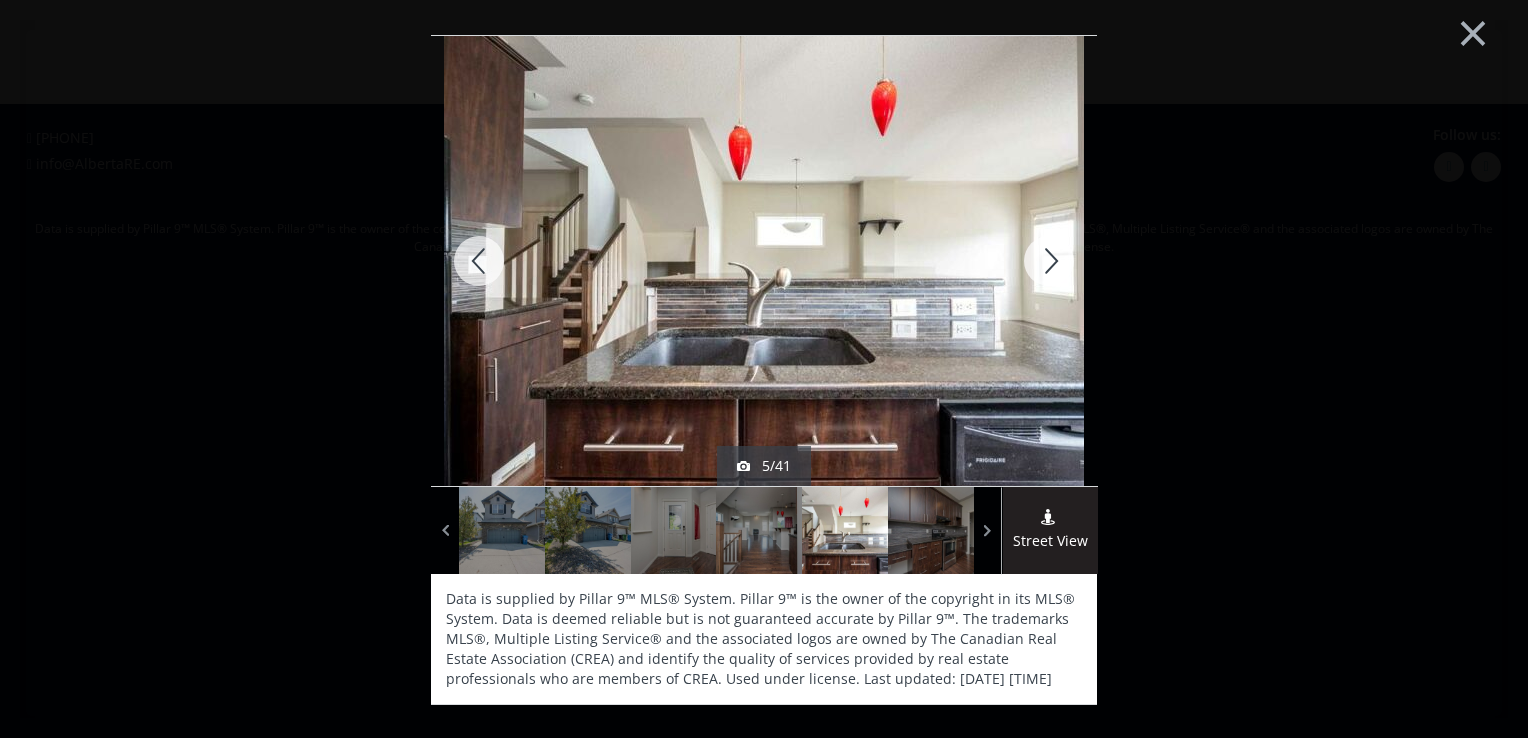 click at bounding box center [1049, 261] 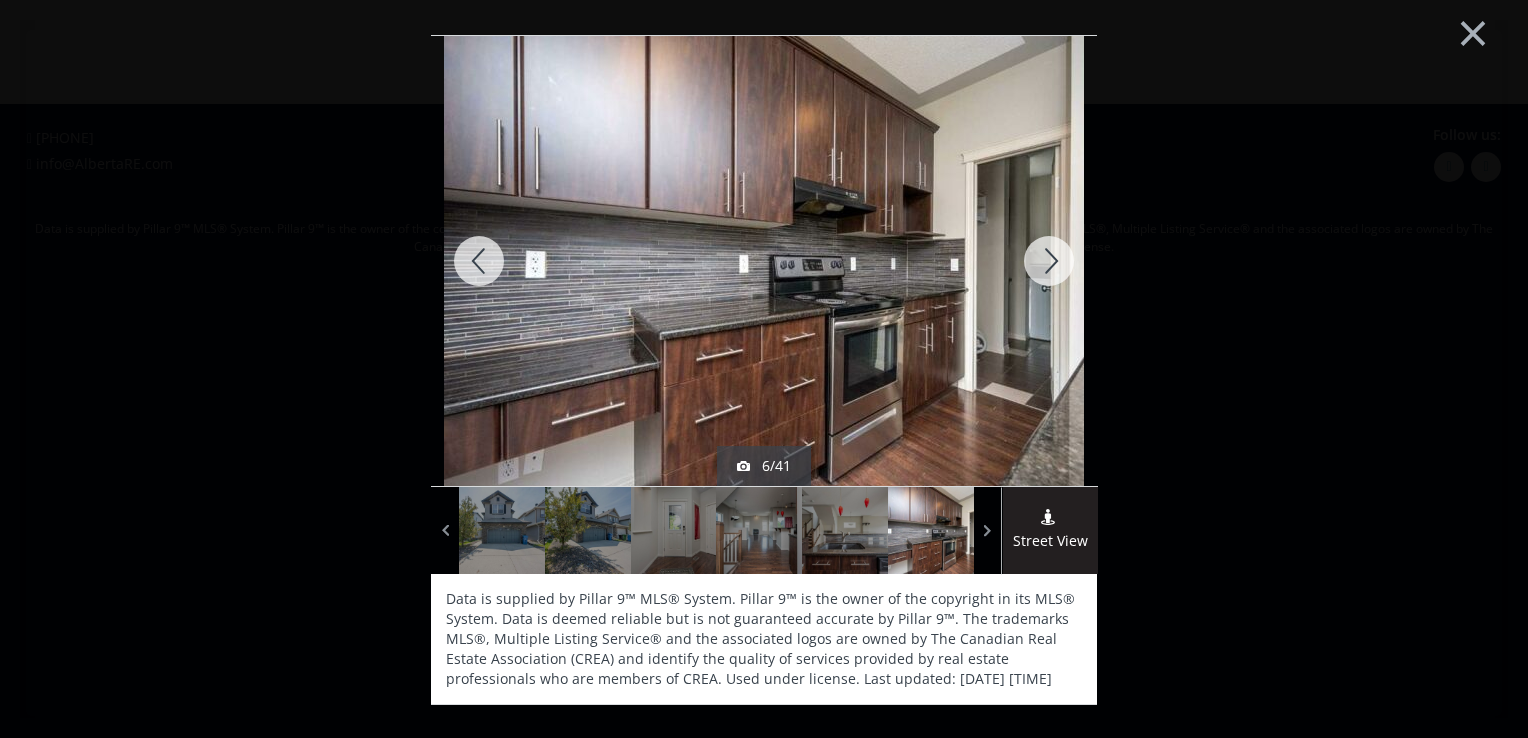 click at bounding box center (1049, 261) 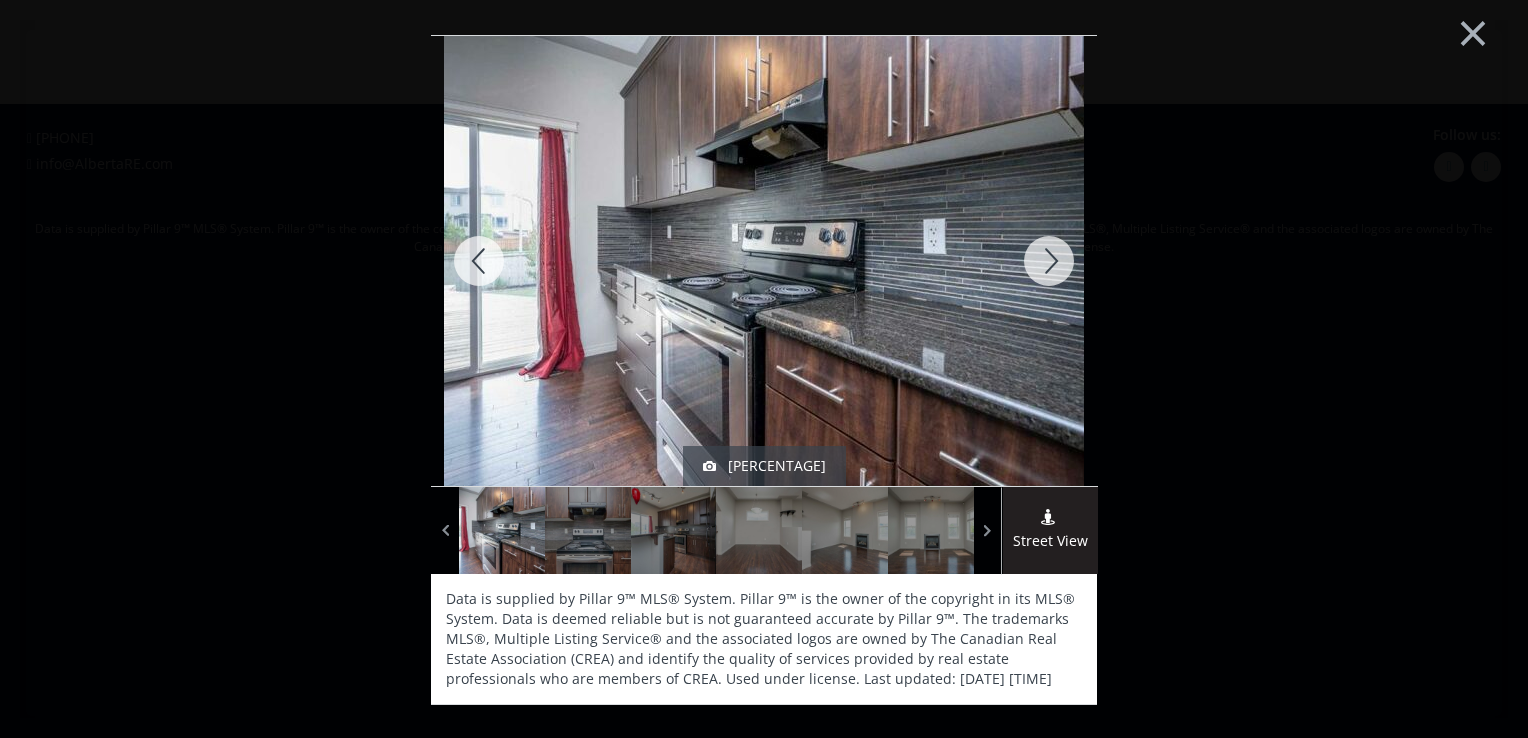 click at bounding box center (1049, 261) 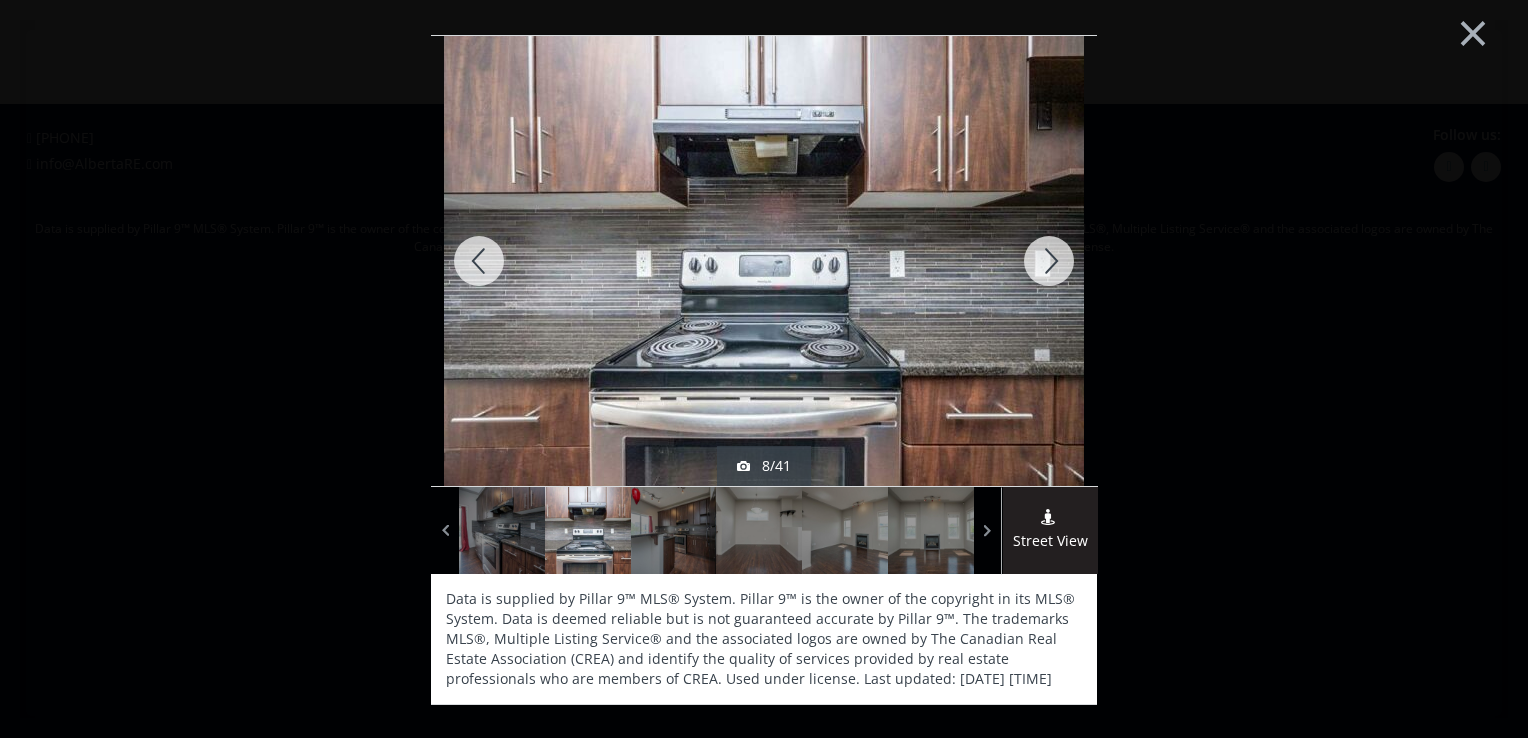 click at bounding box center (1049, 261) 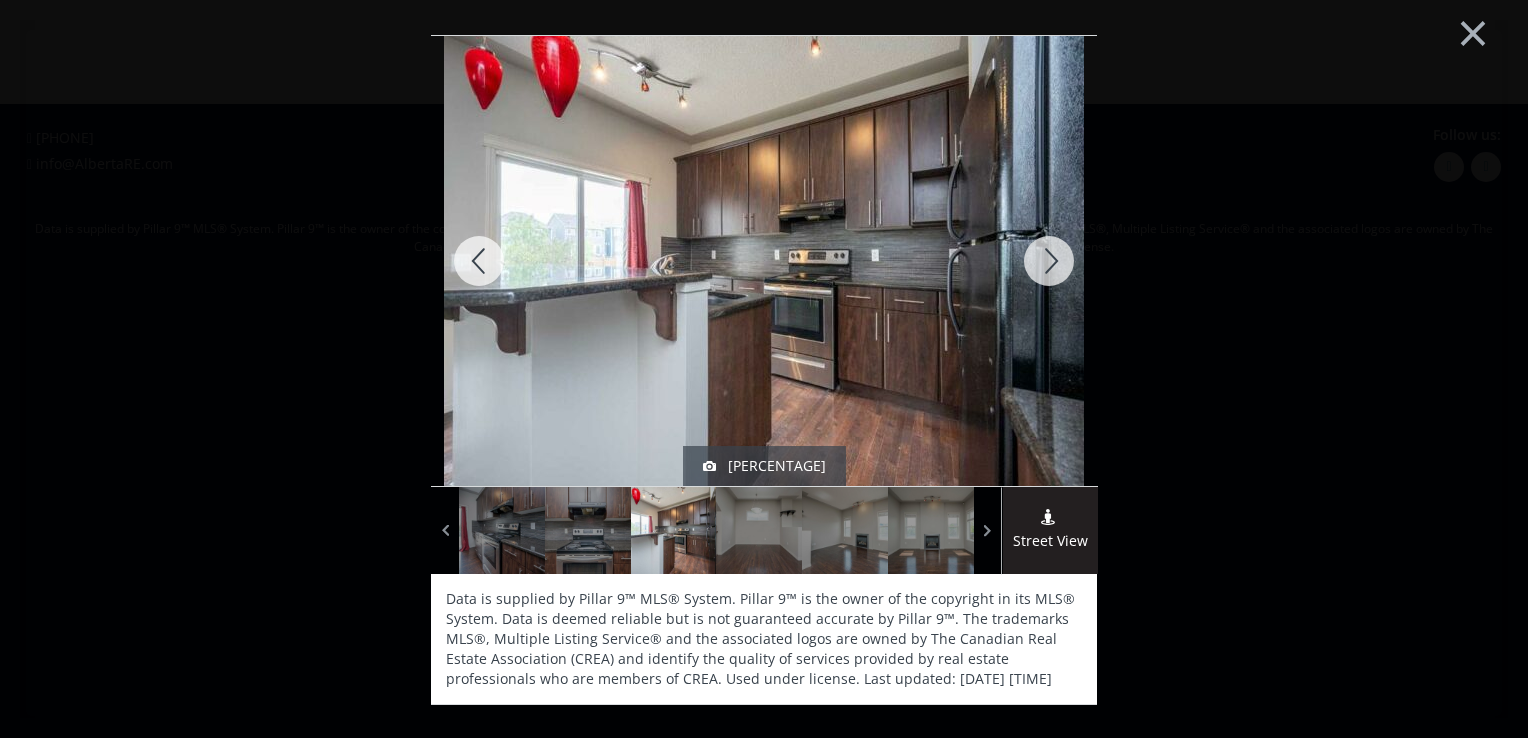 click at bounding box center [1049, 261] 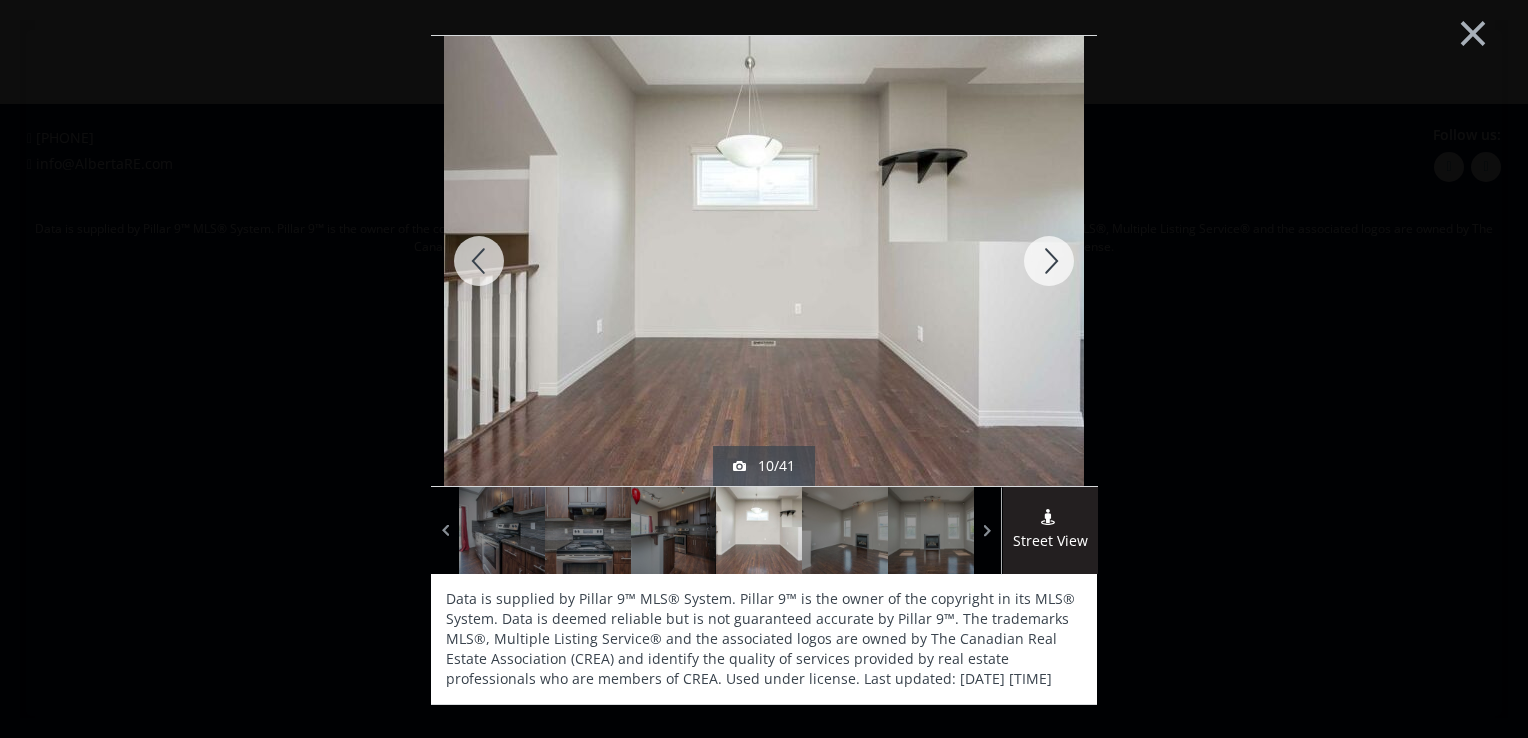 click at bounding box center [1049, 261] 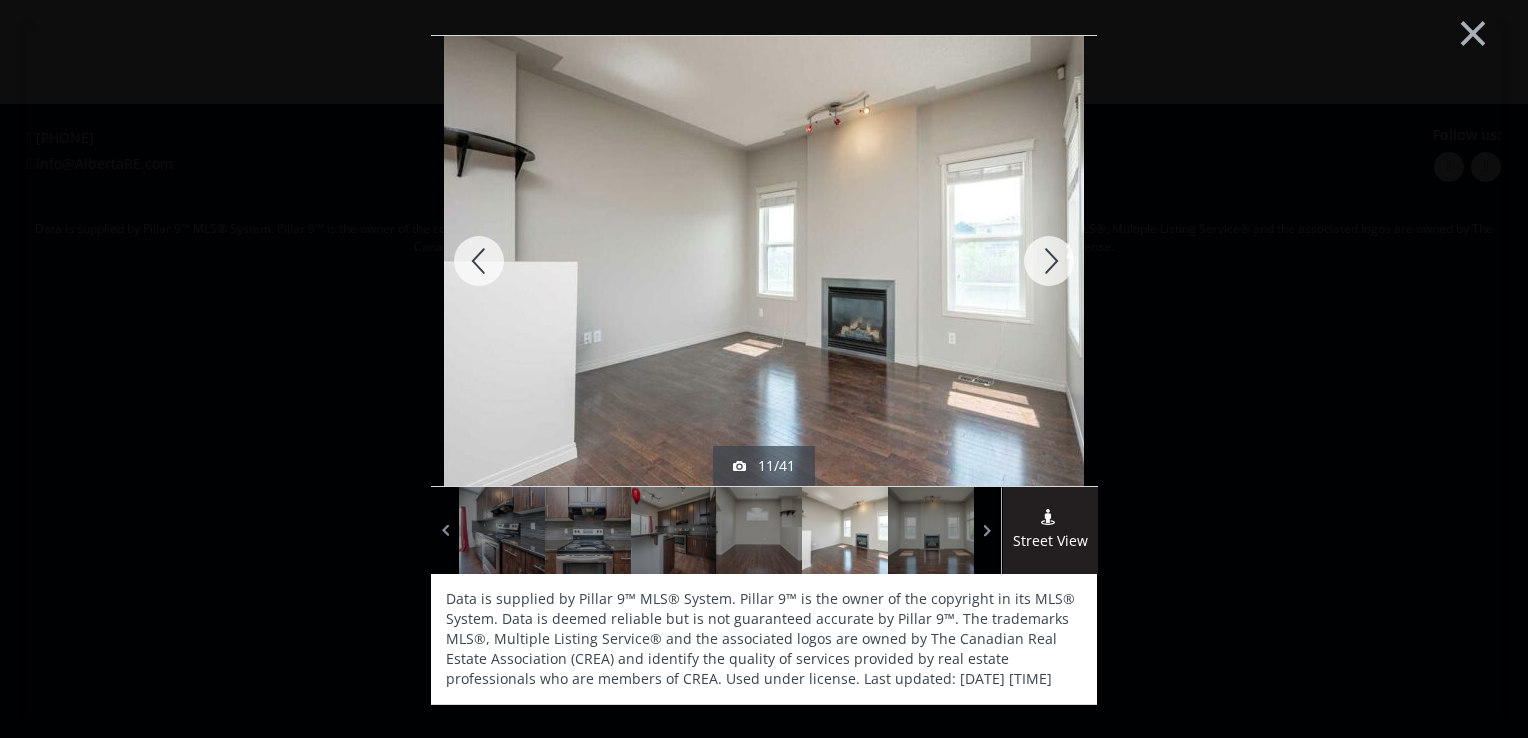click at bounding box center [1049, 261] 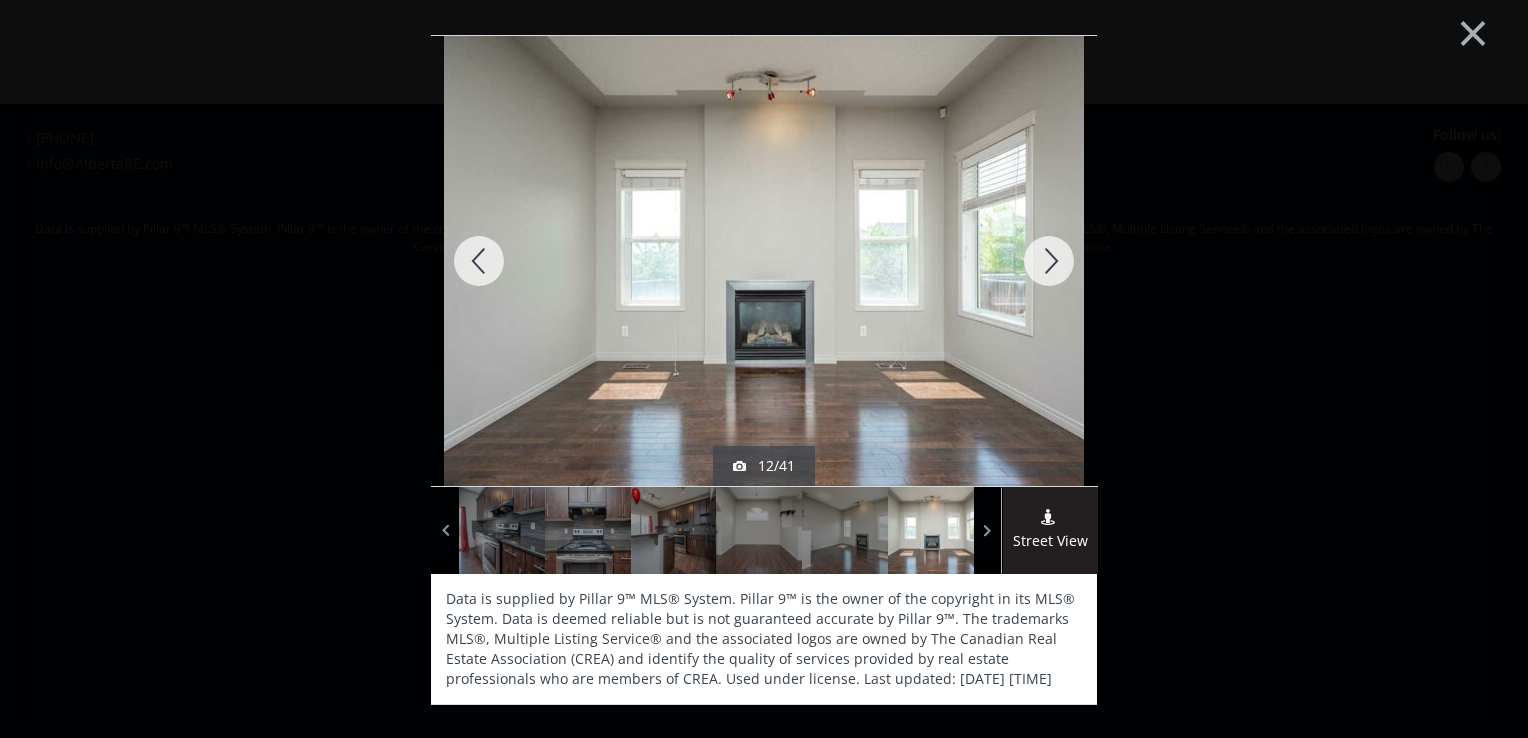 click at bounding box center [1049, 261] 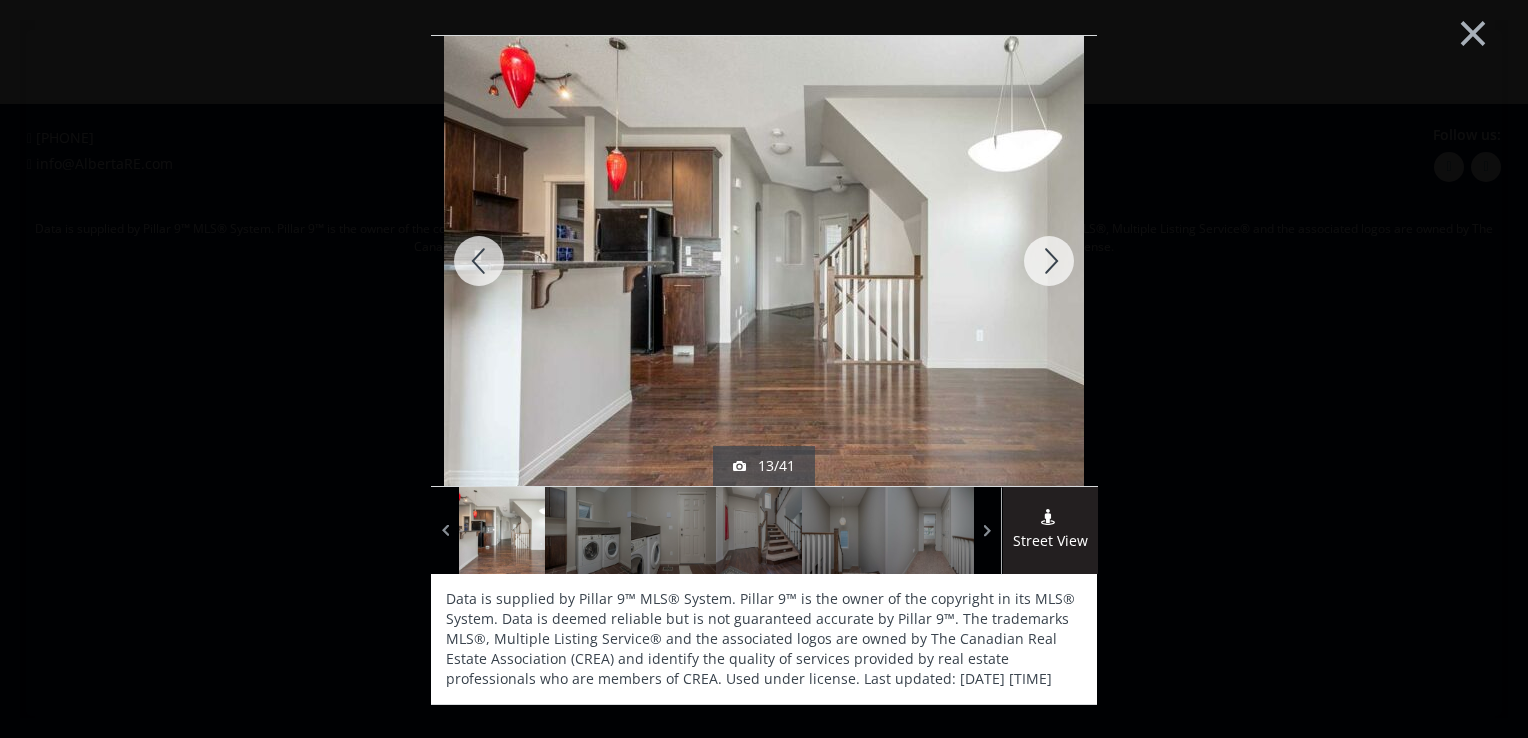 click at bounding box center [1049, 261] 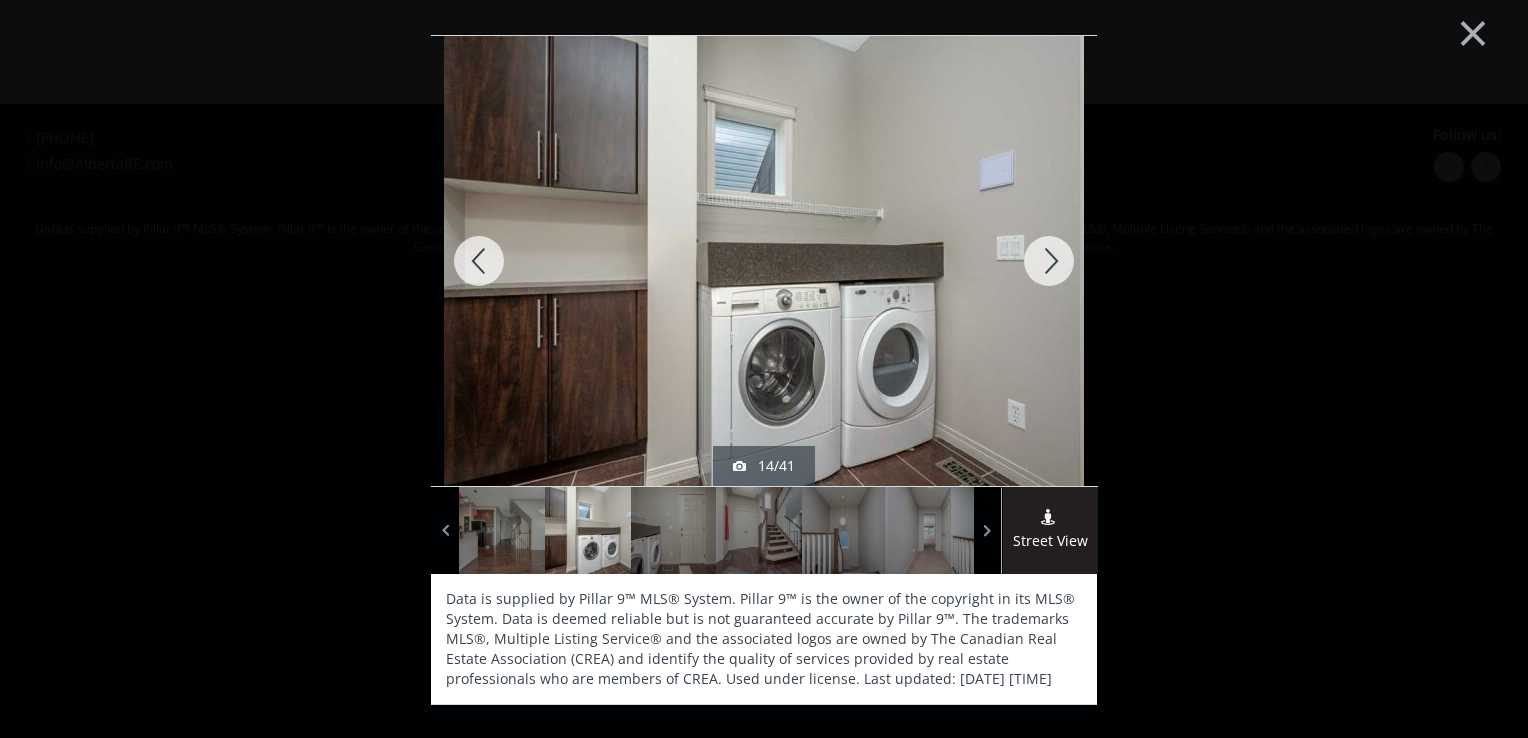click at bounding box center [1049, 261] 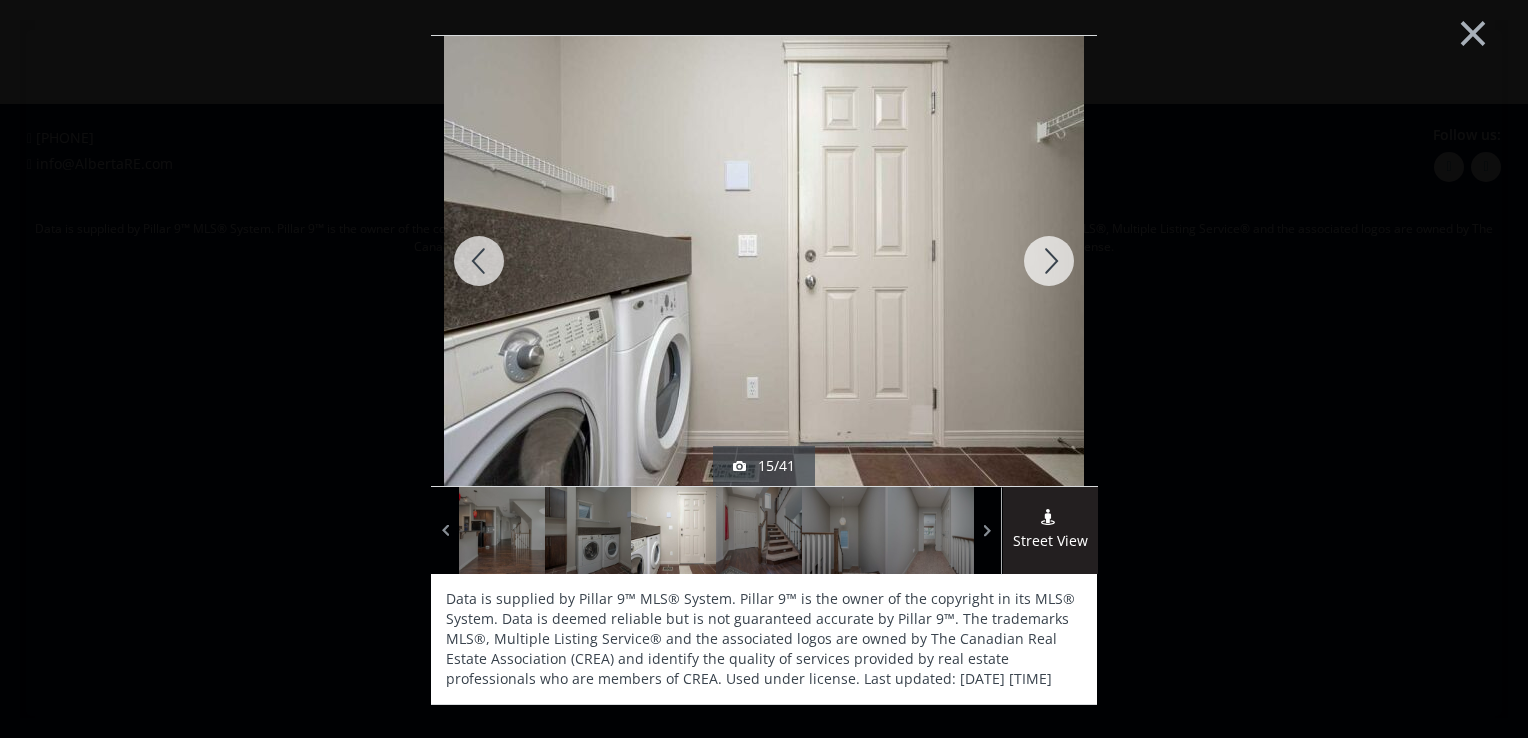 click at bounding box center [1049, 261] 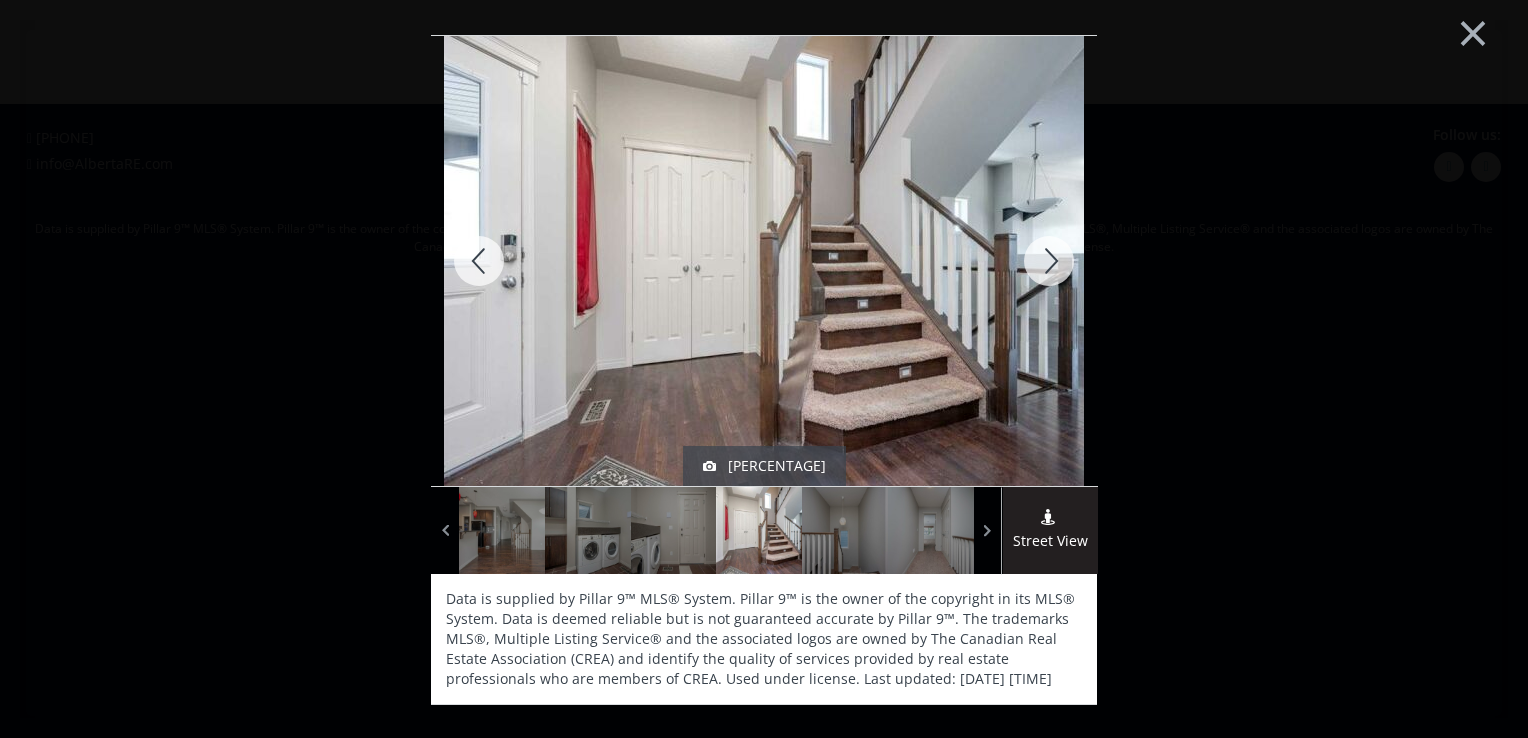 click at bounding box center (1049, 261) 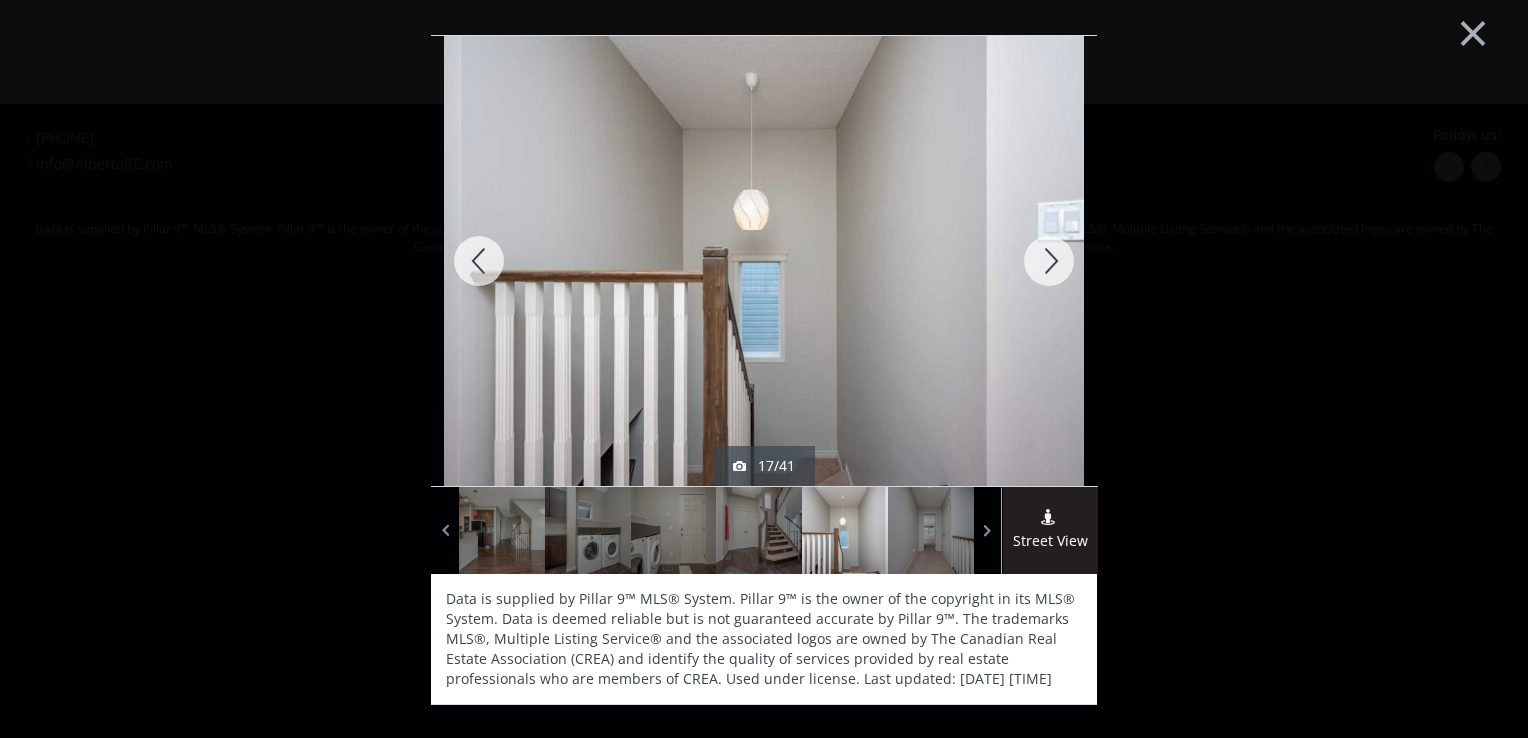 click at bounding box center [1049, 261] 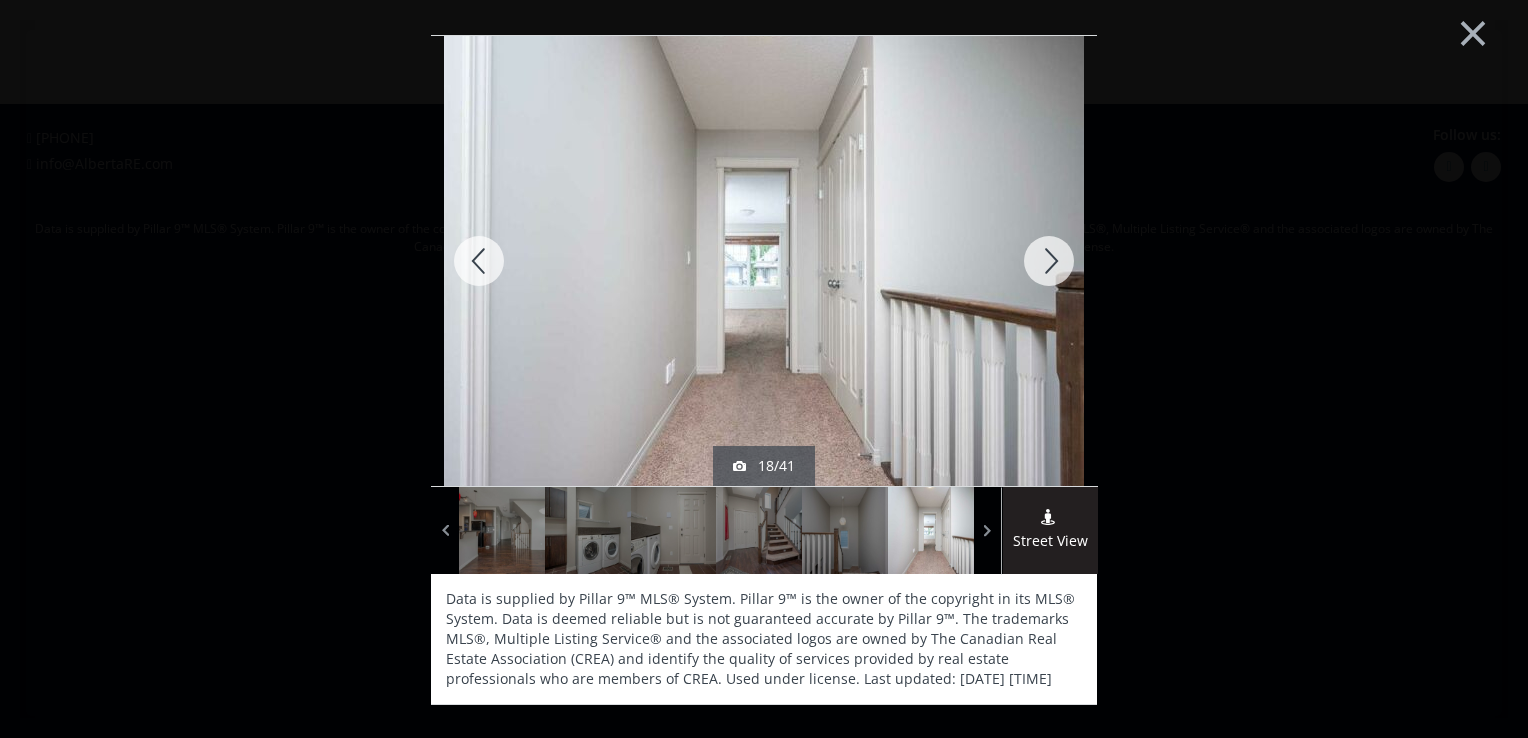 click at bounding box center (1049, 261) 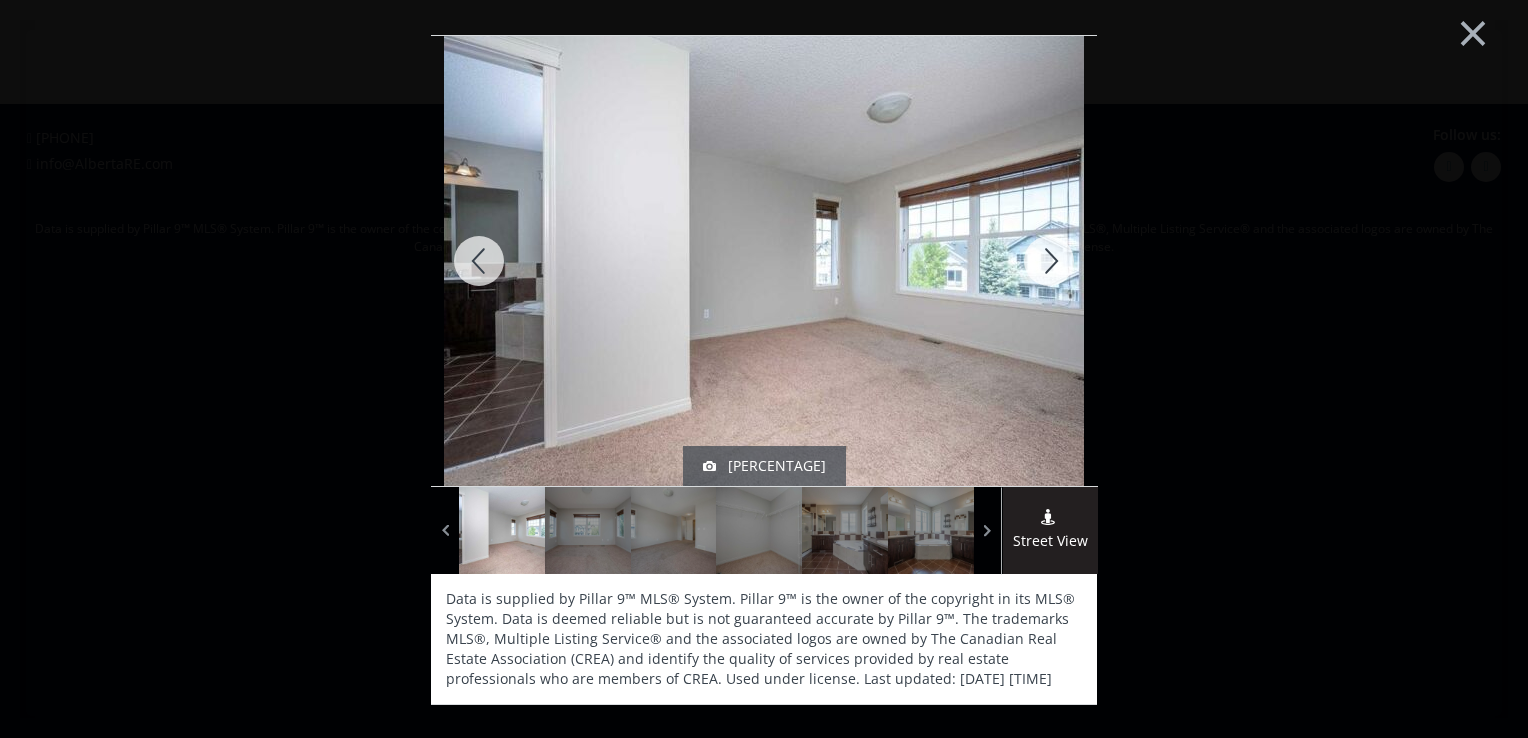 click at bounding box center [1049, 261] 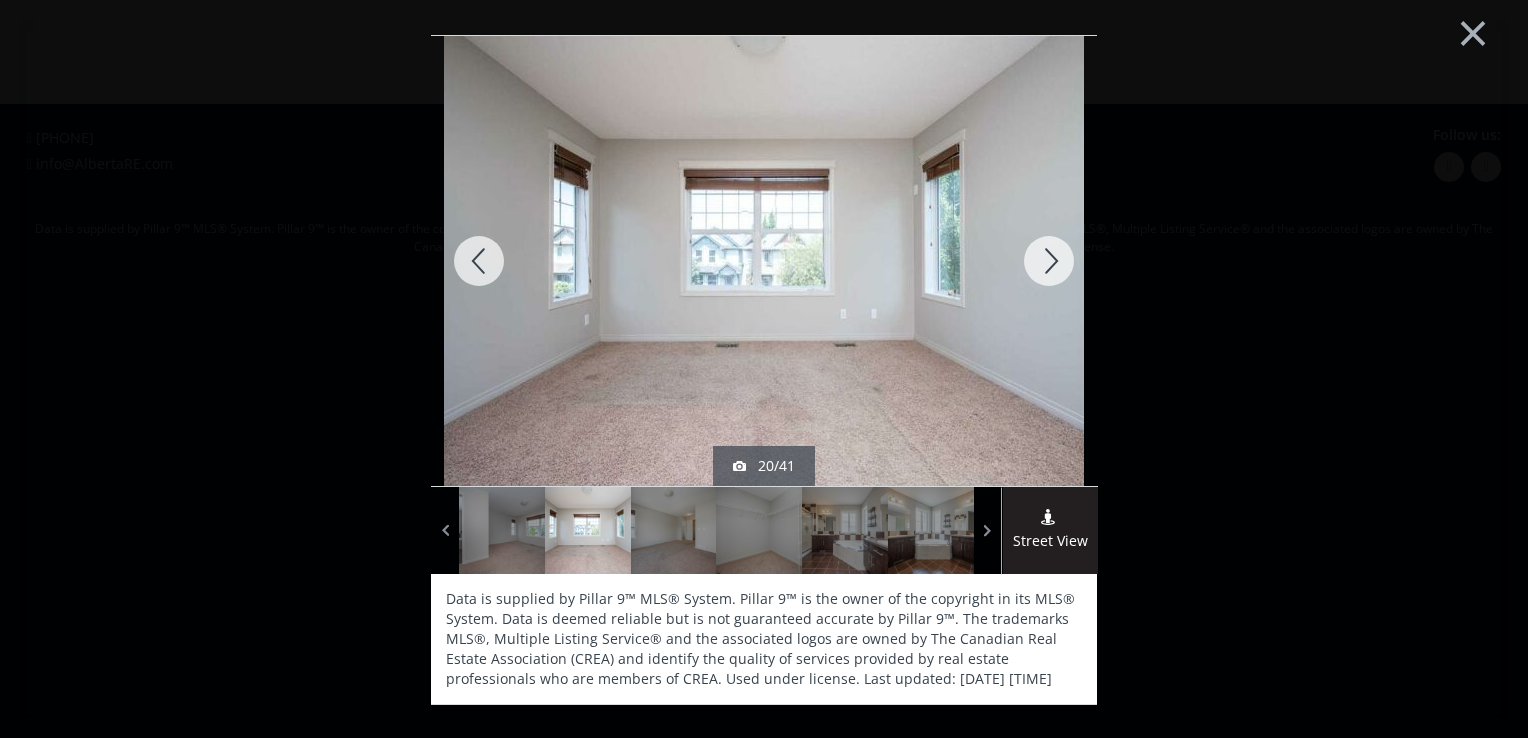 click at bounding box center [1049, 261] 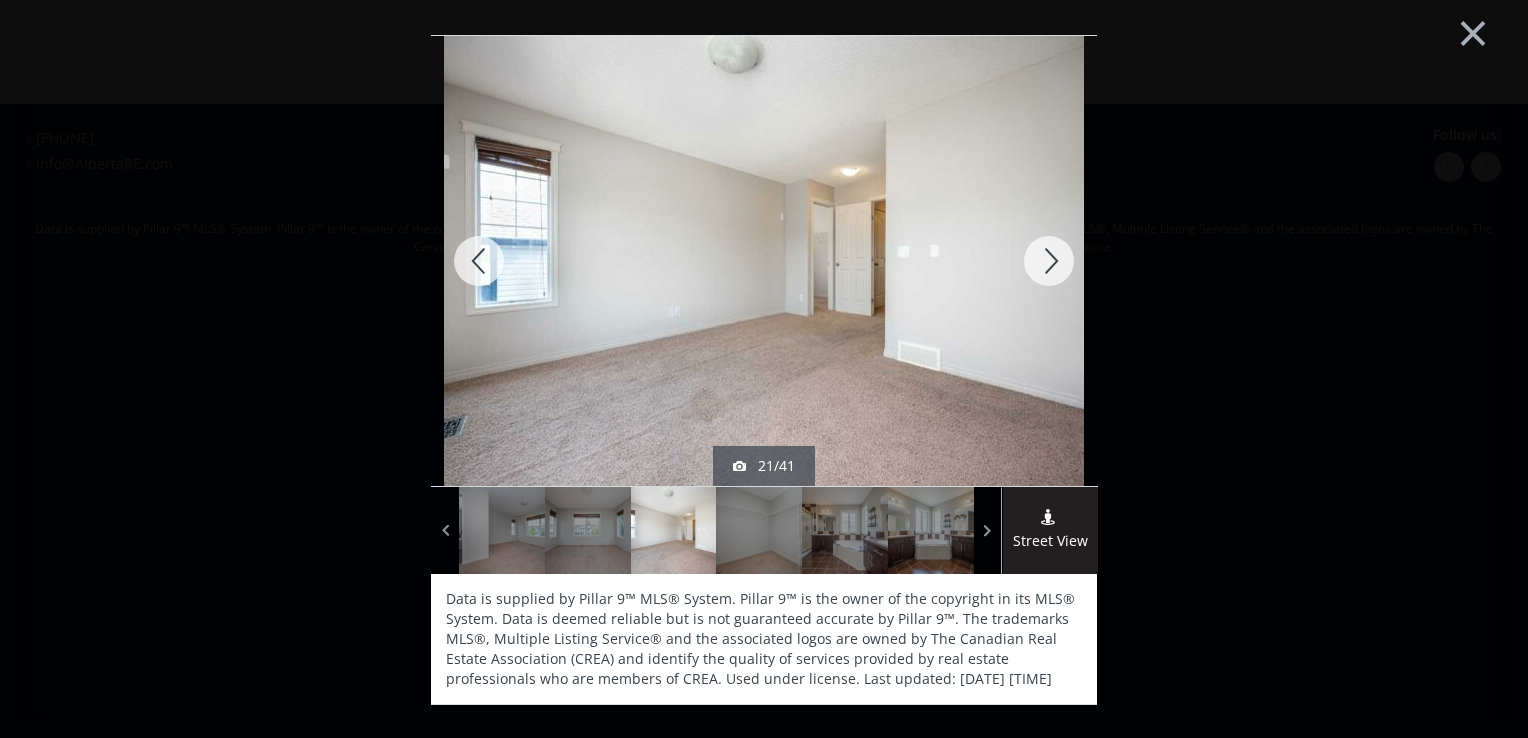click at bounding box center [1049, 261] 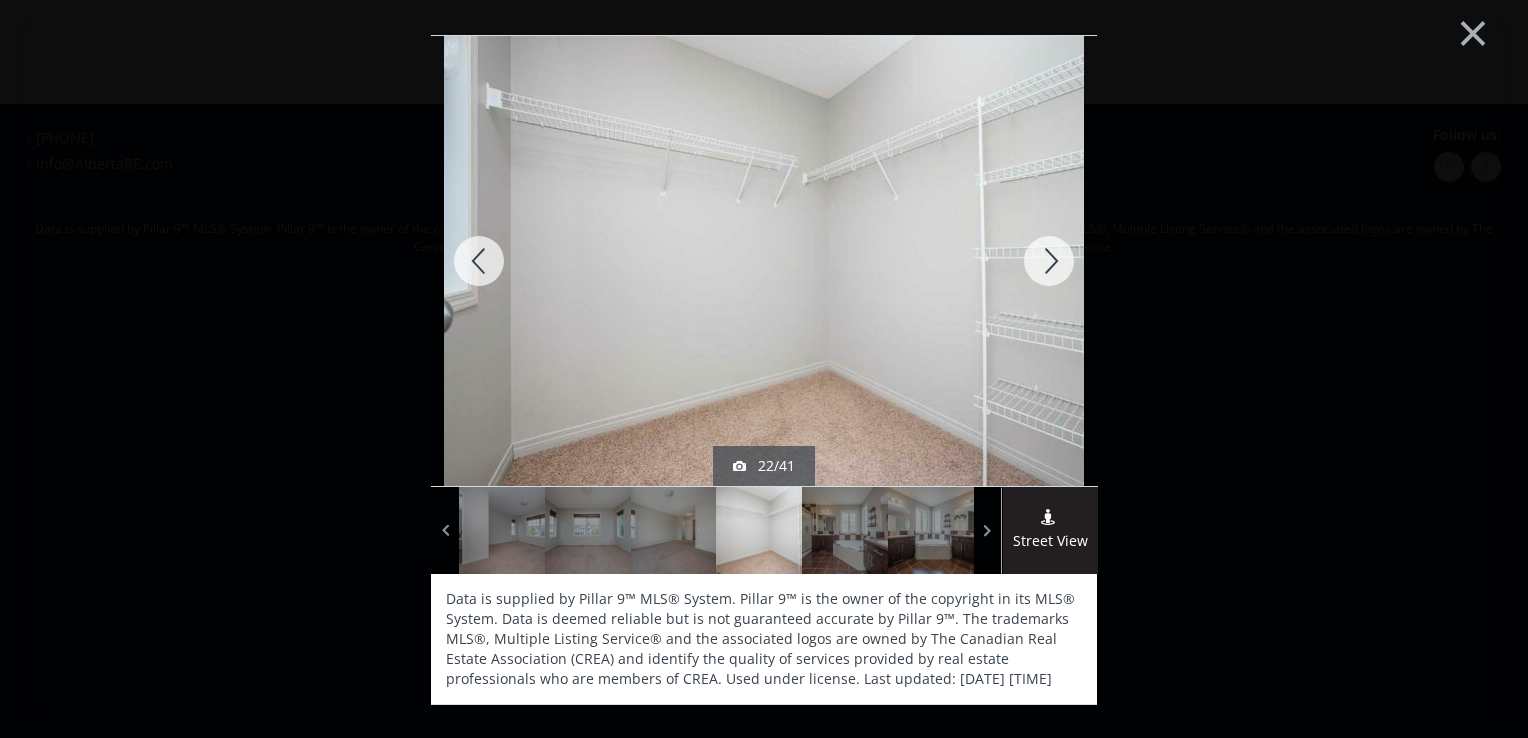 click at bounding box center [1049, 261] 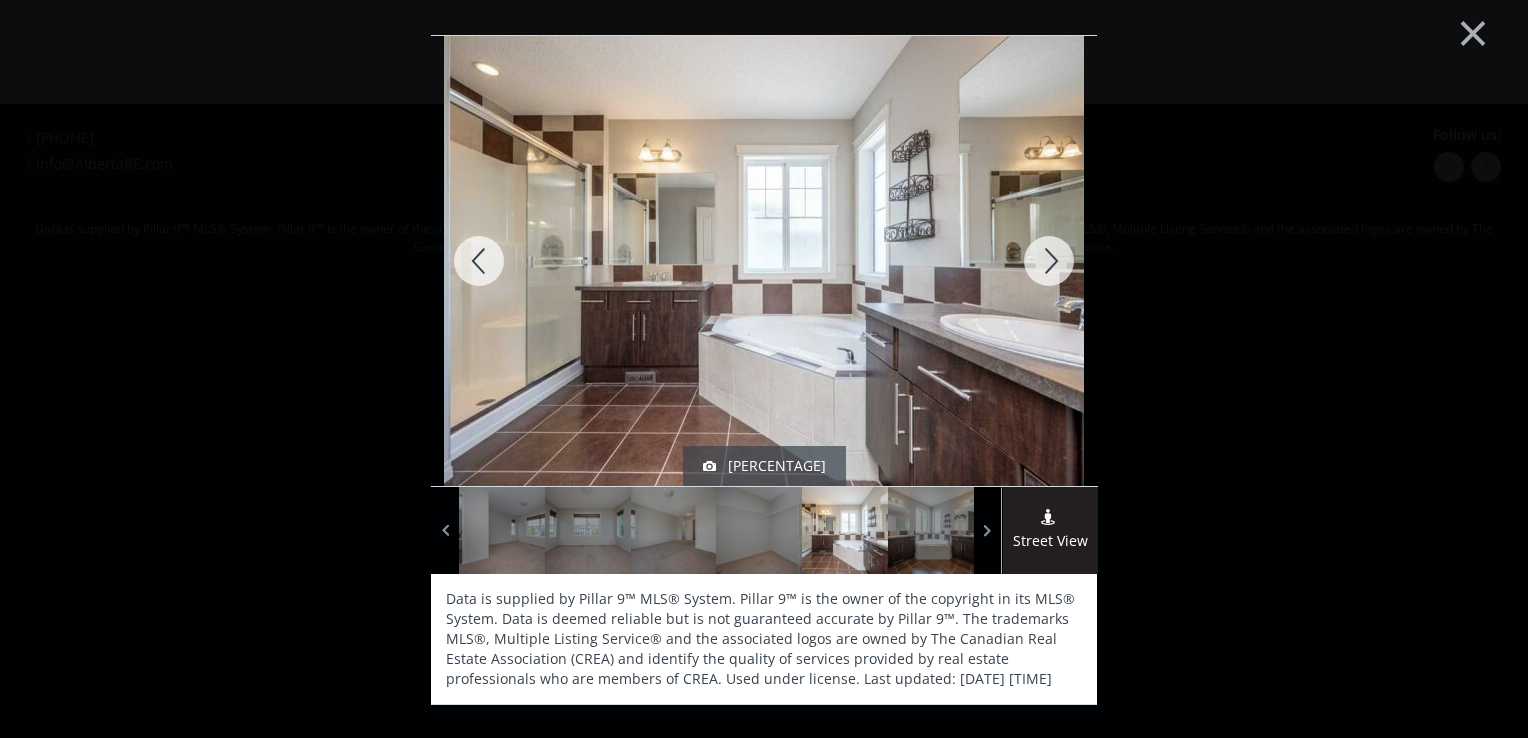 click at bounding box center (1049, 261) 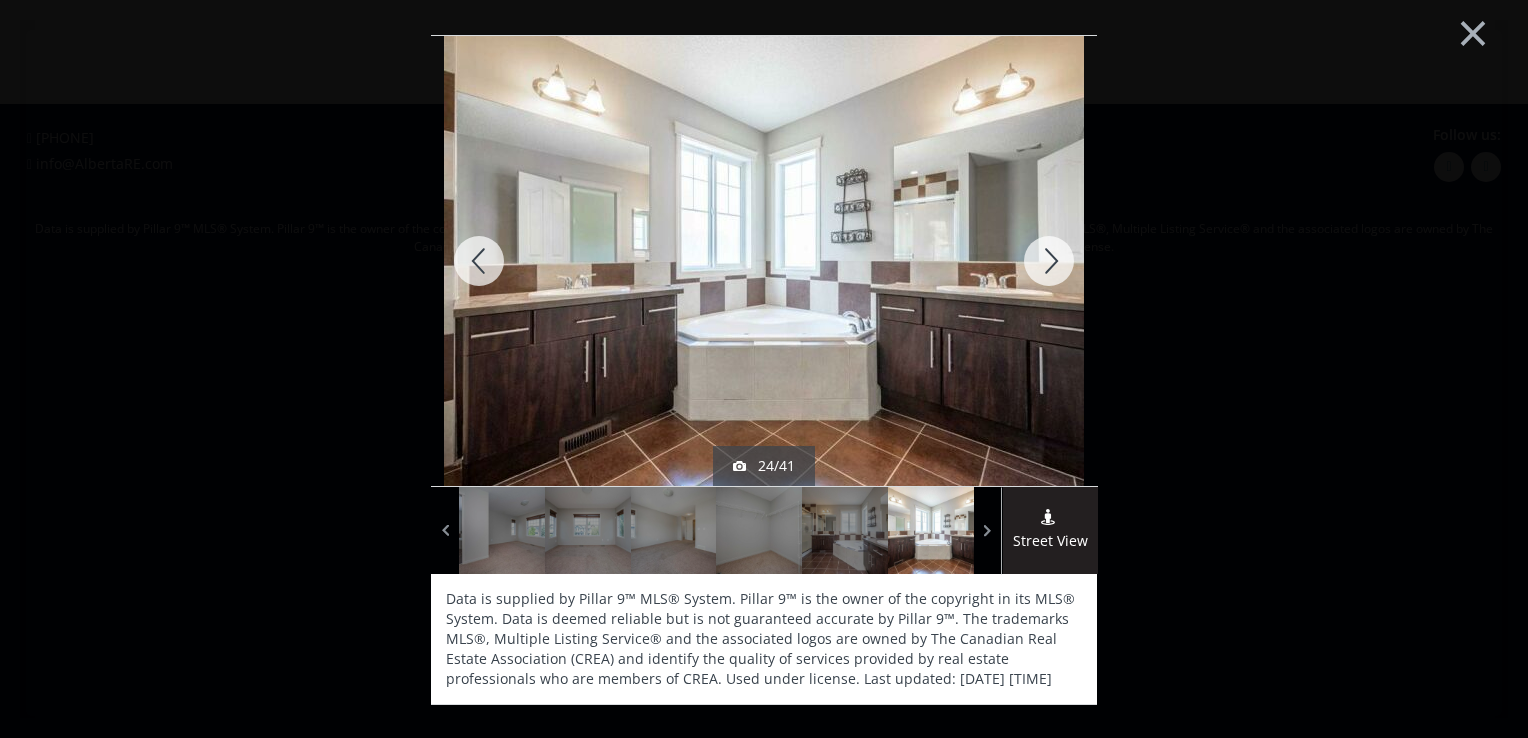 click at bounding box center (1049, 261) 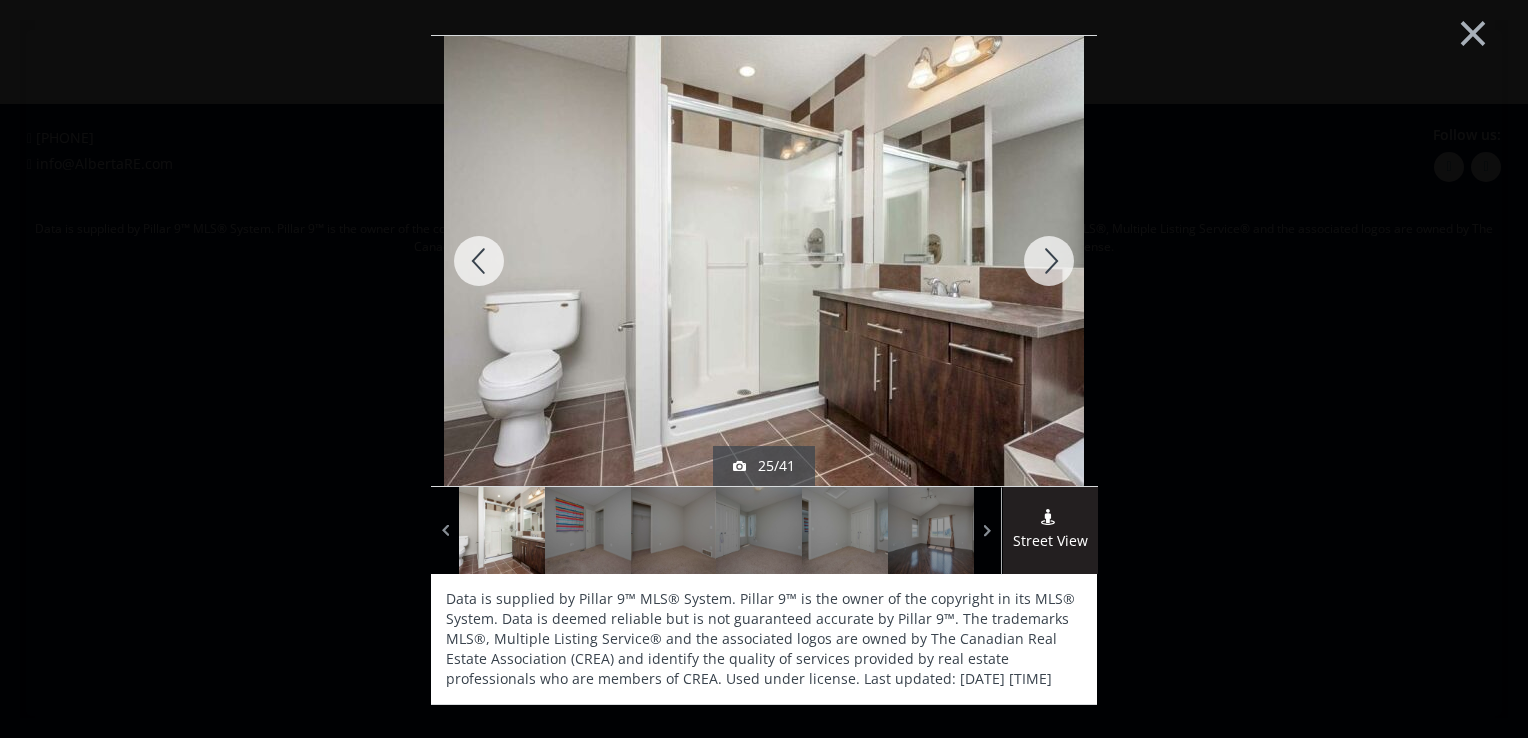click at bounding box center (1049, 261) 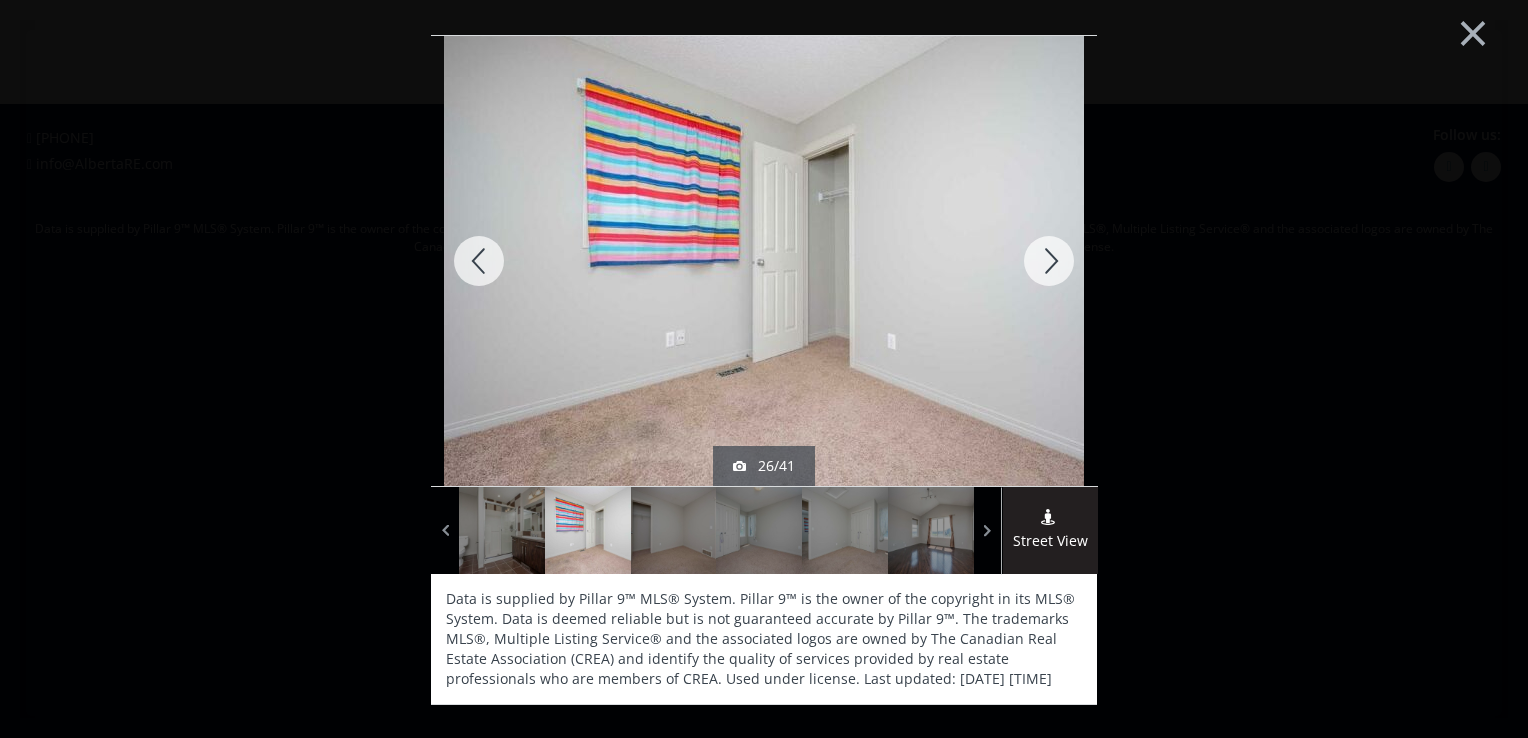 click at bounding box center (1049, 261) 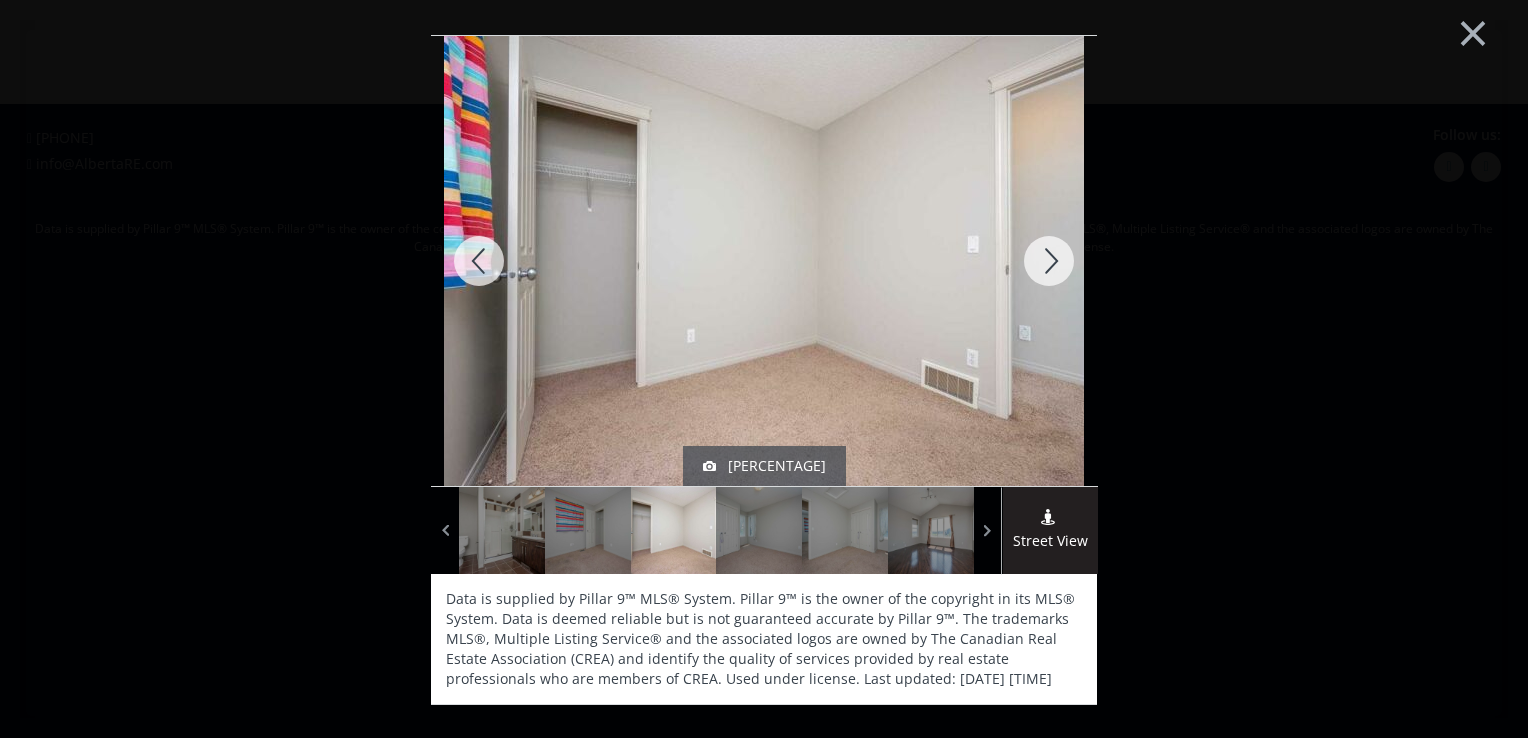 click at bounding box center [1049, 261] 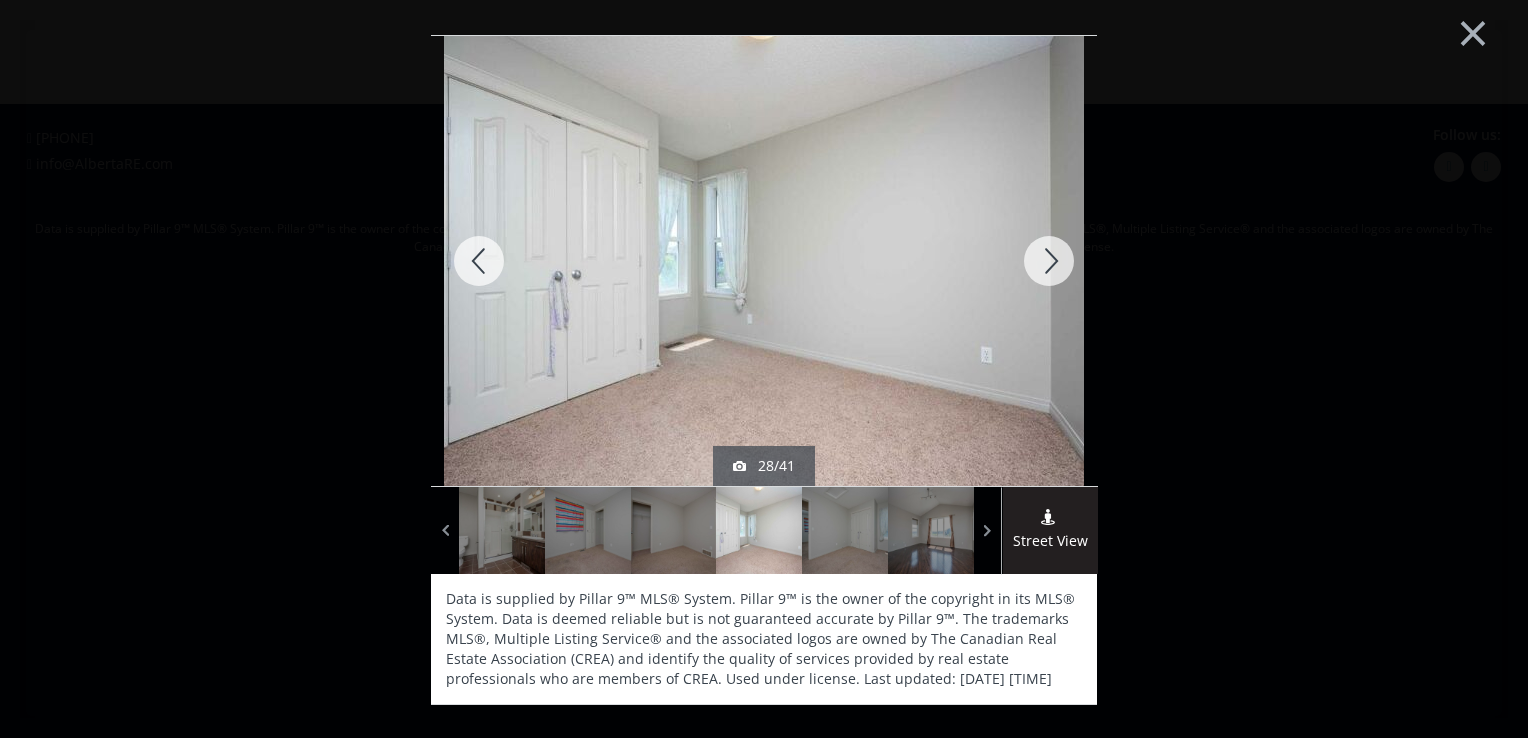 click at bounding box center (1049, 261) 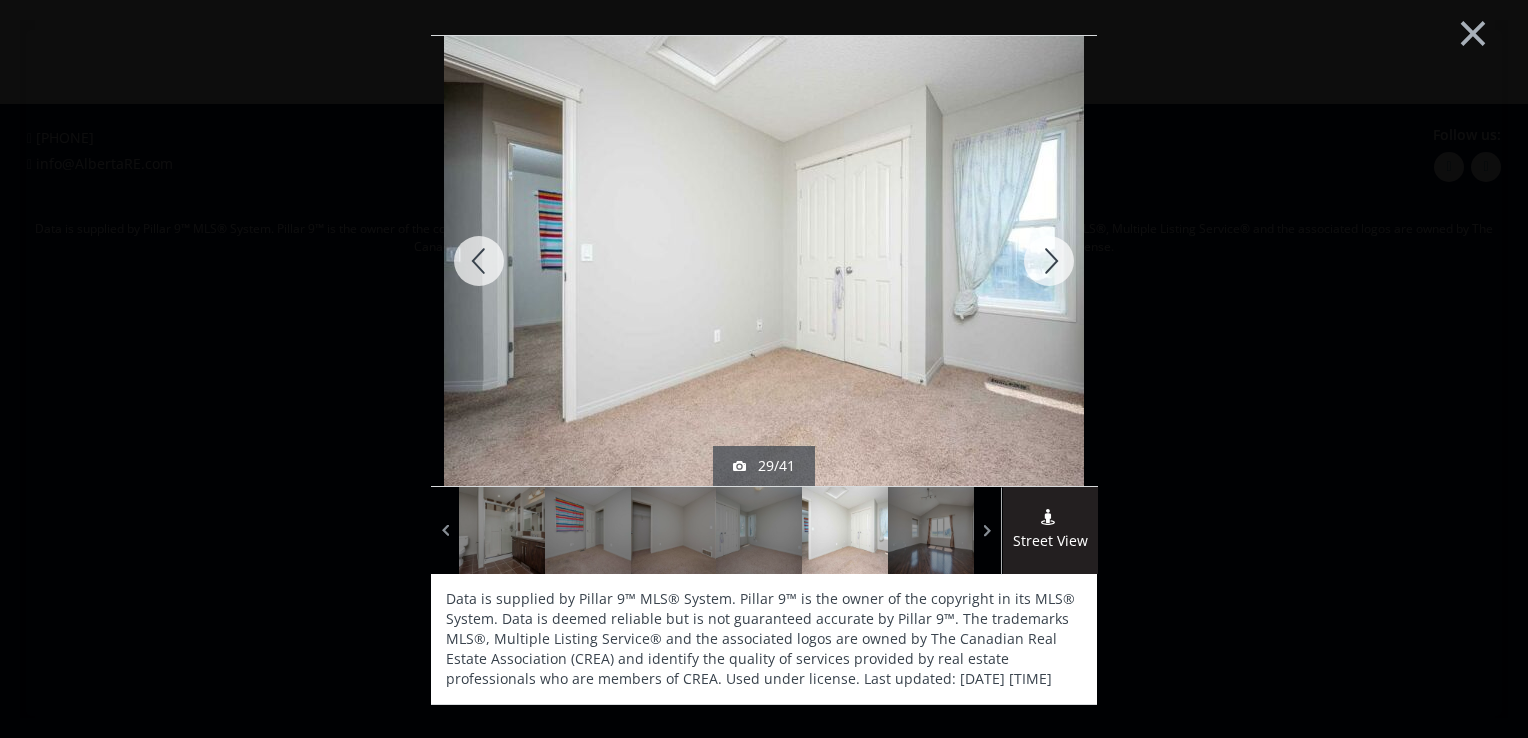 click at bounding box center [1049, 261] 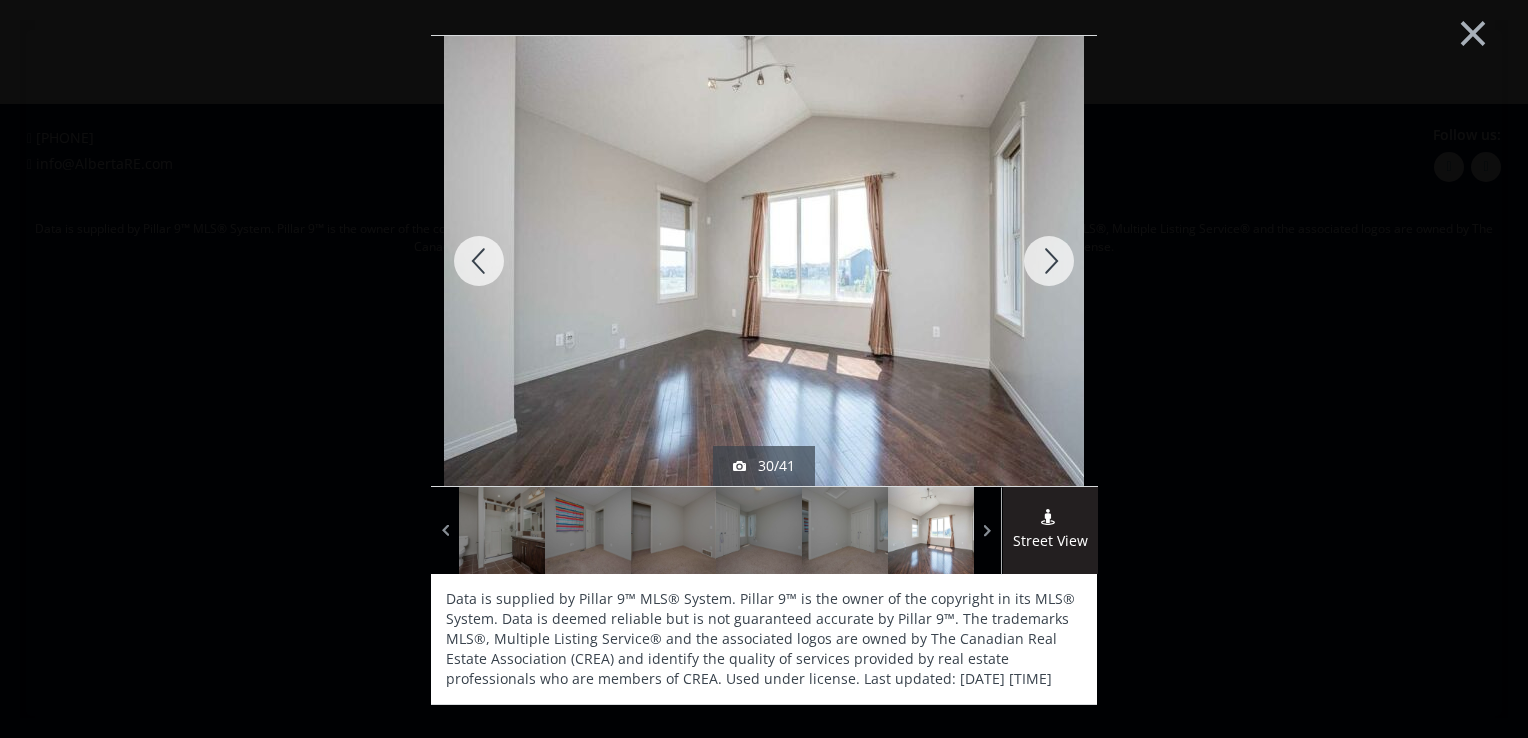 click at bounding box center (1049, 261) 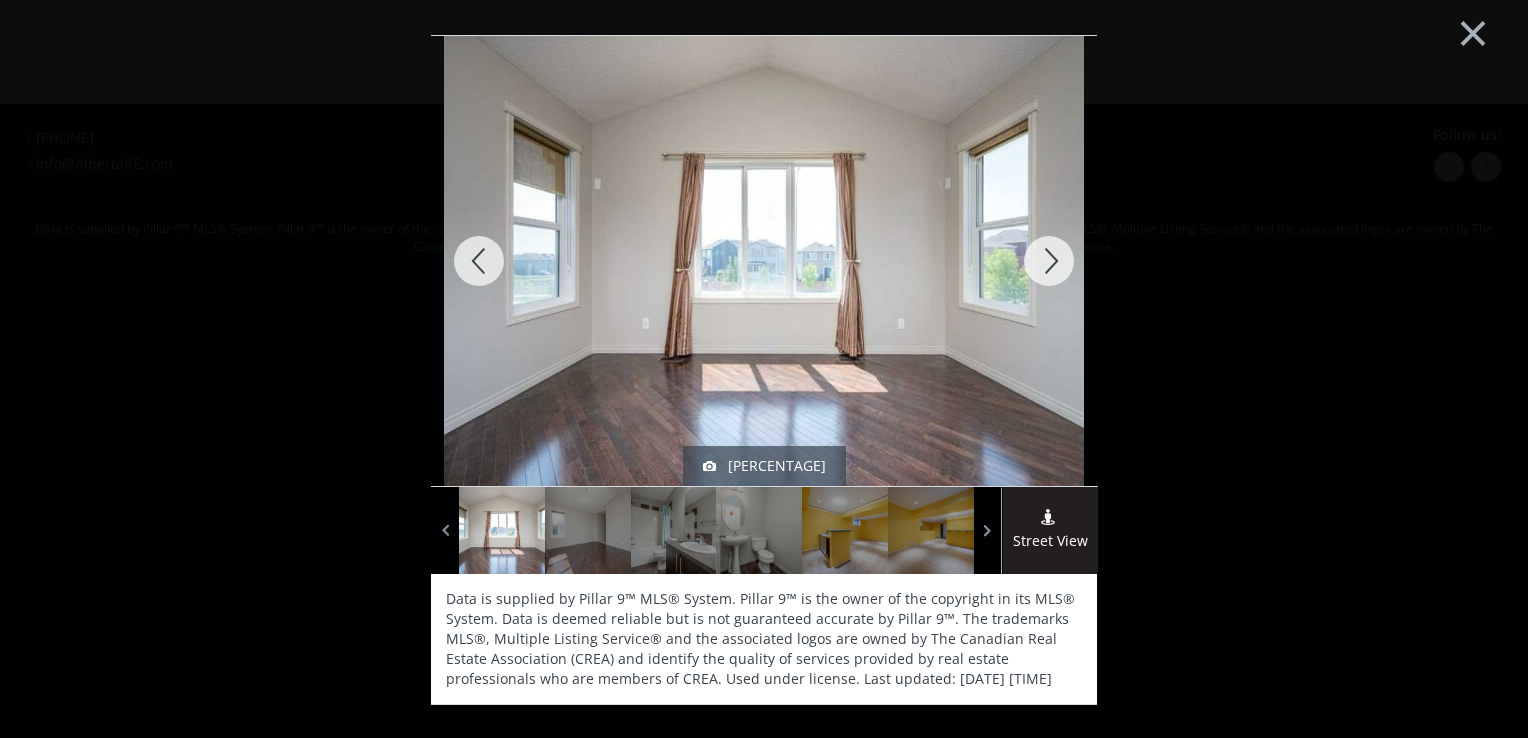 click at bounding box center (1049, 261) 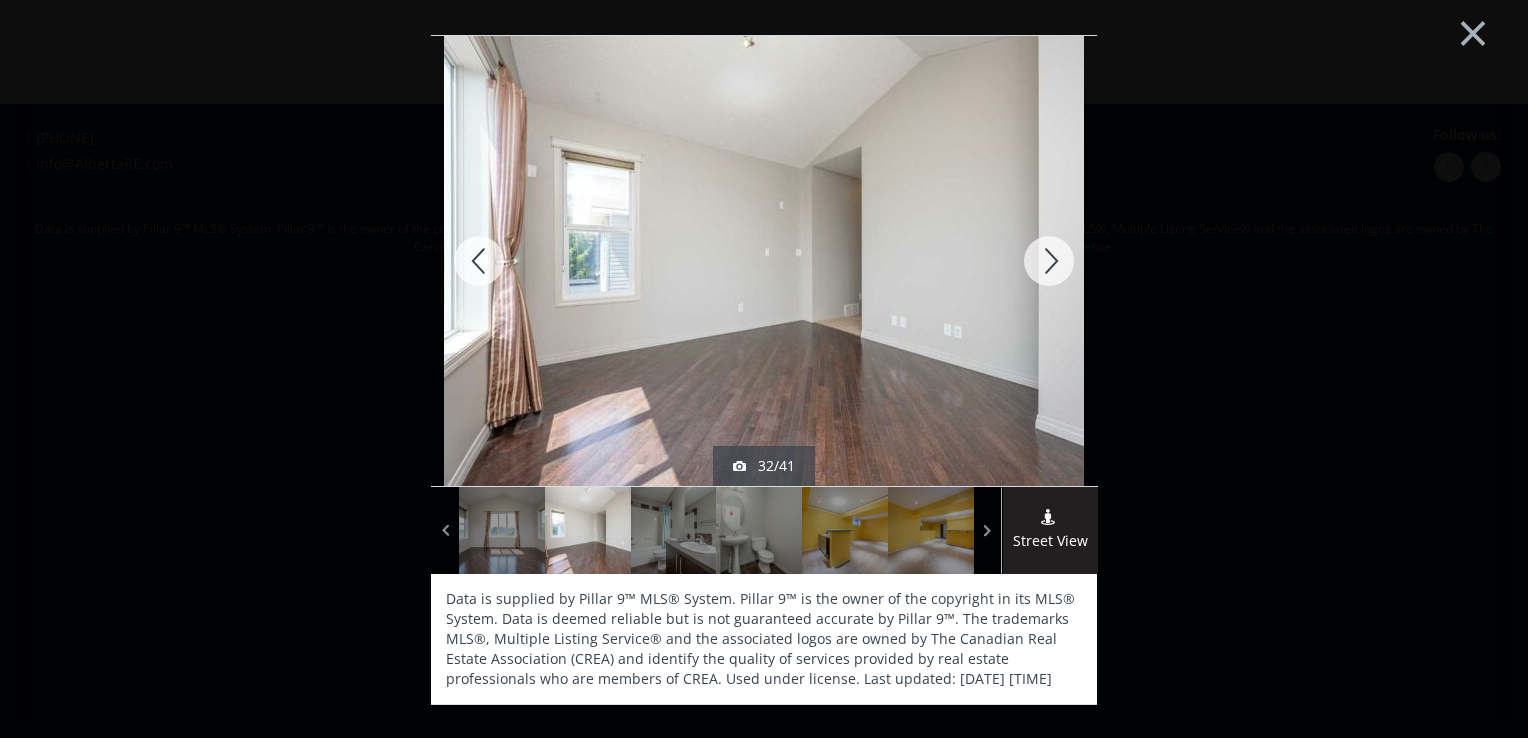 click at bounding box center [1049, 261] 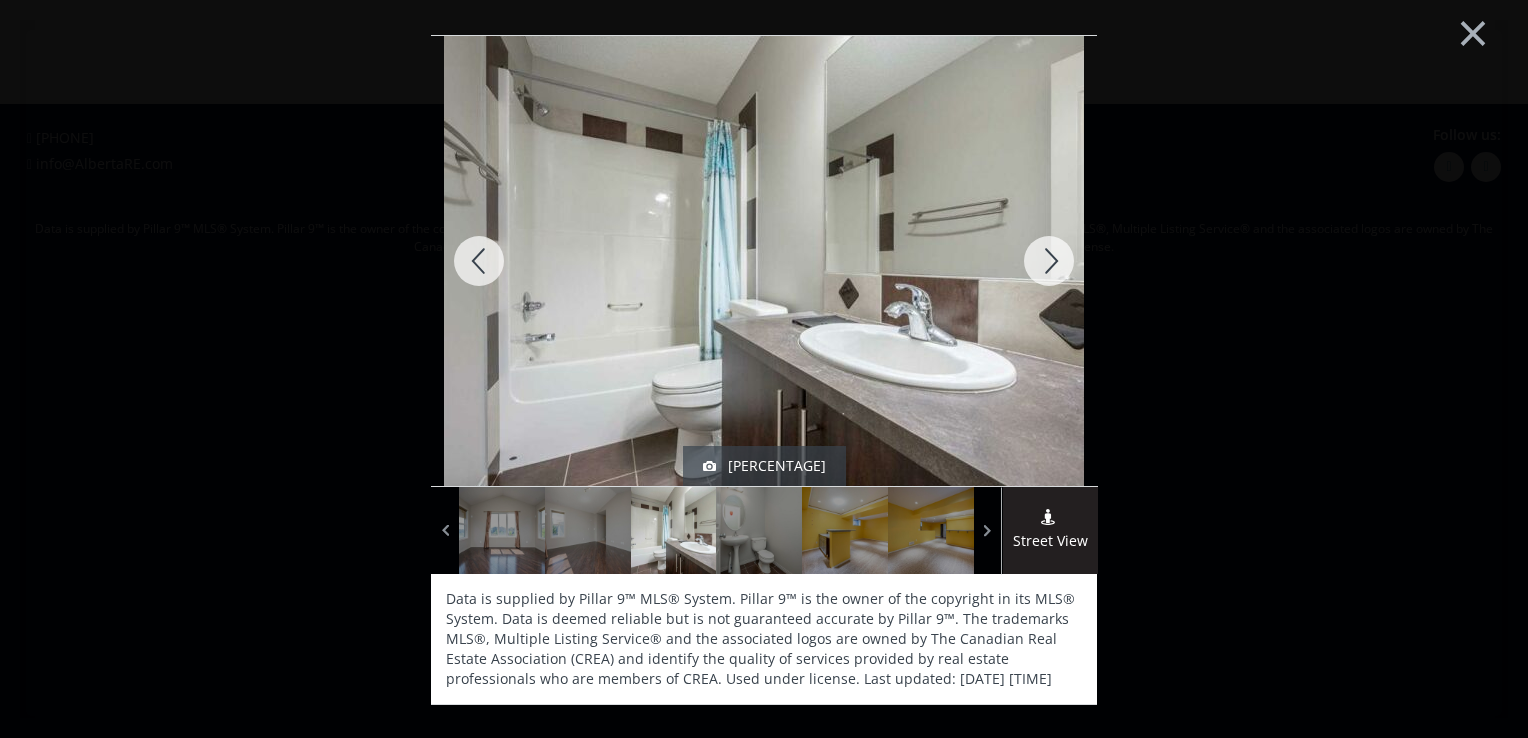 click at bounding box center (1049, 261) 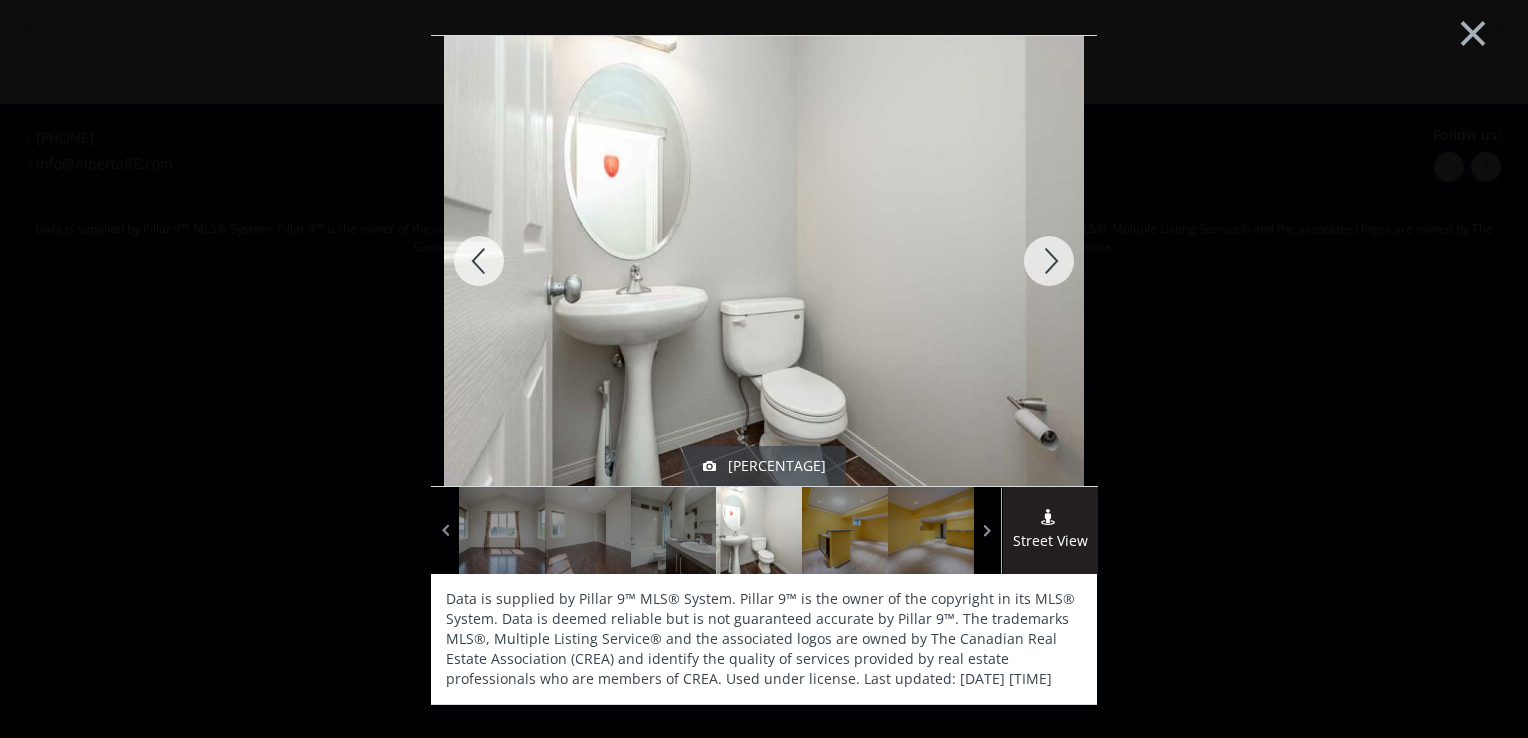 click at bounding box center (1049, 261) 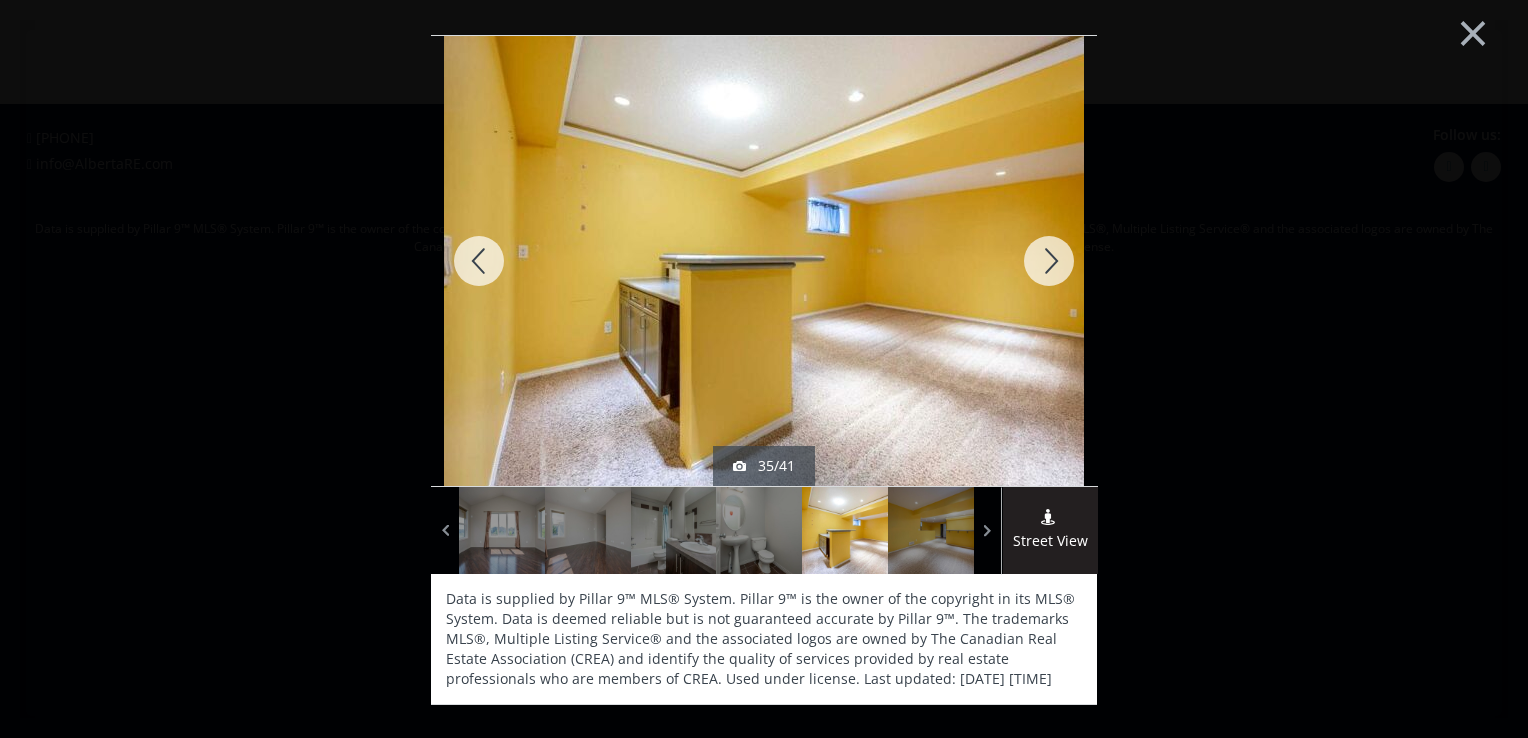click at bounding box center (1049, 261) 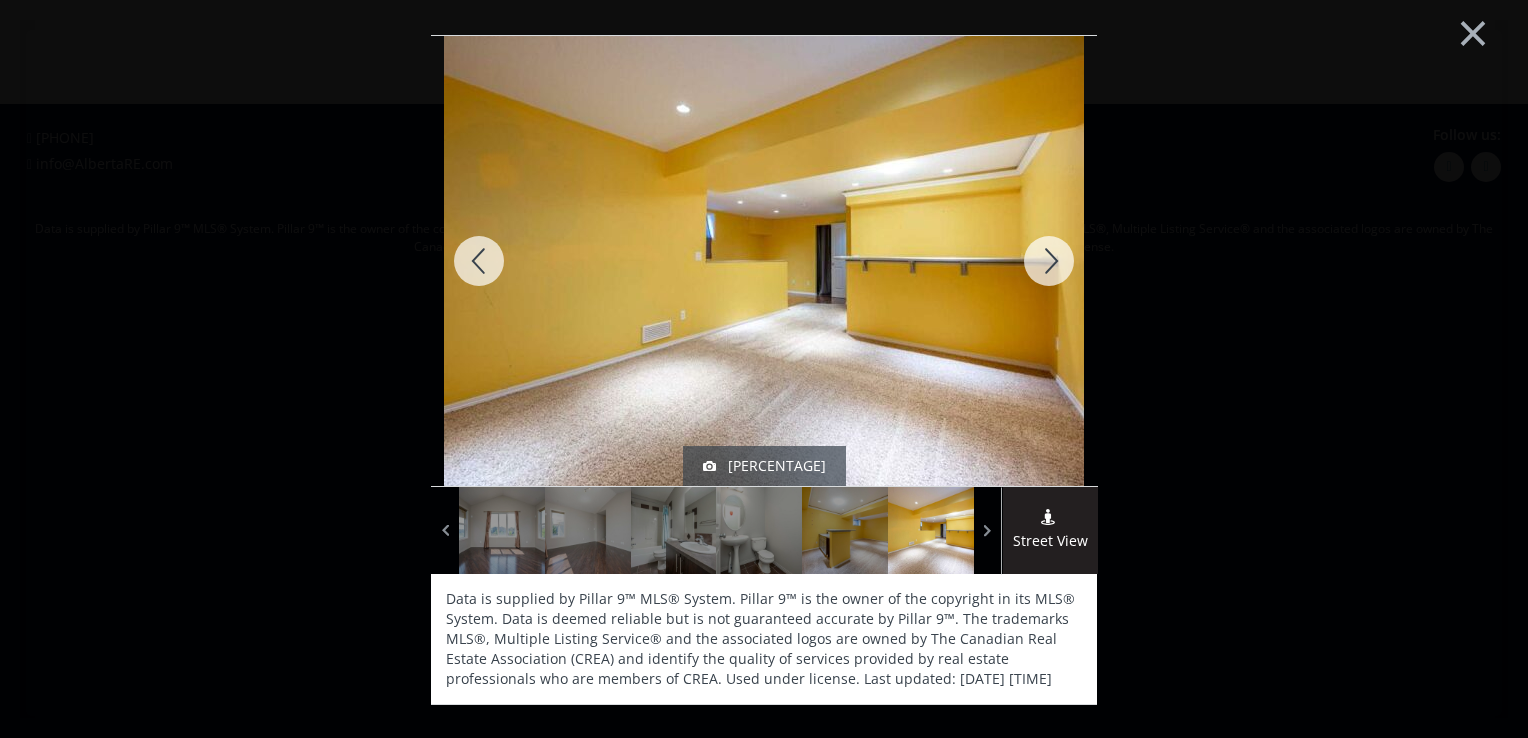 click at bounding box center (1049, 261) 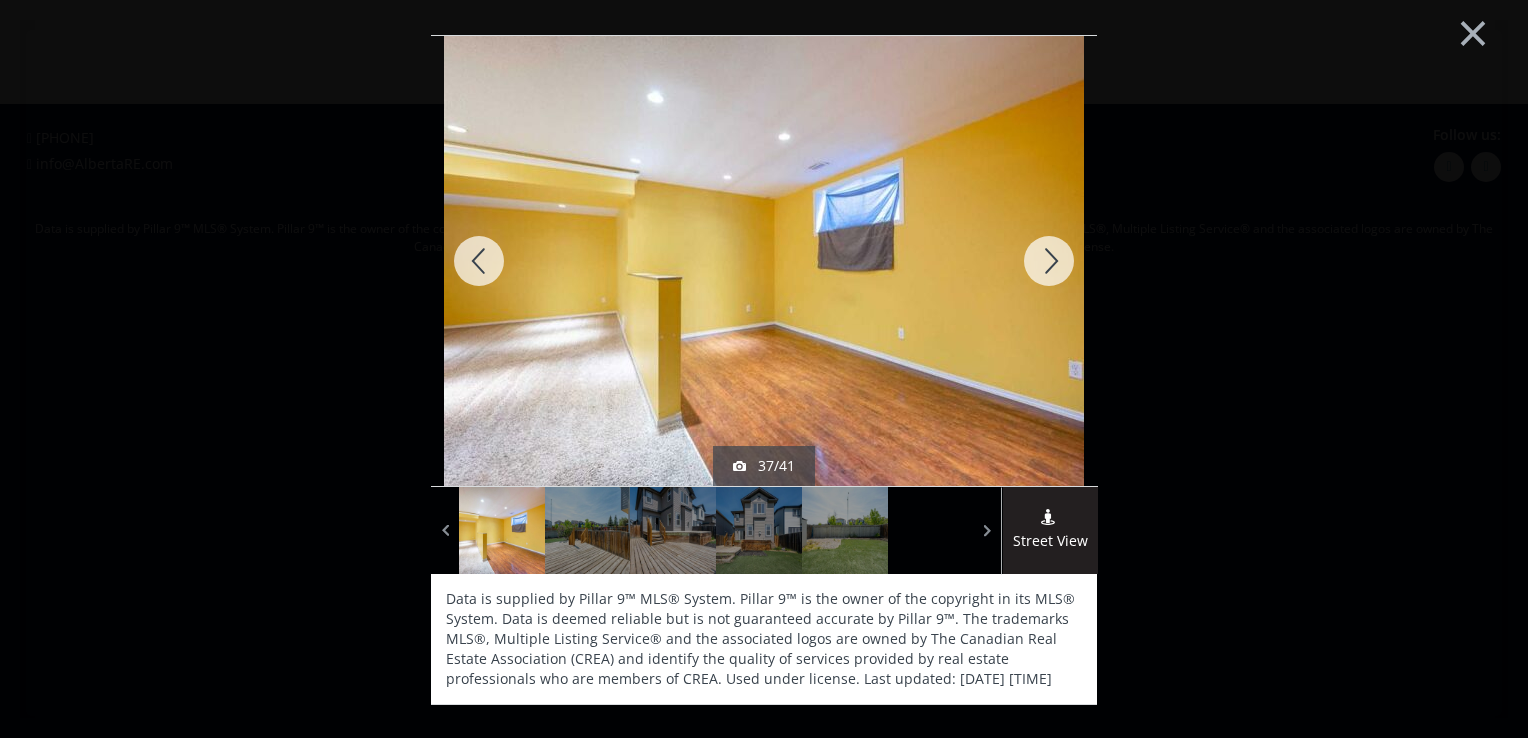 click at bounding box center (1049, 261) 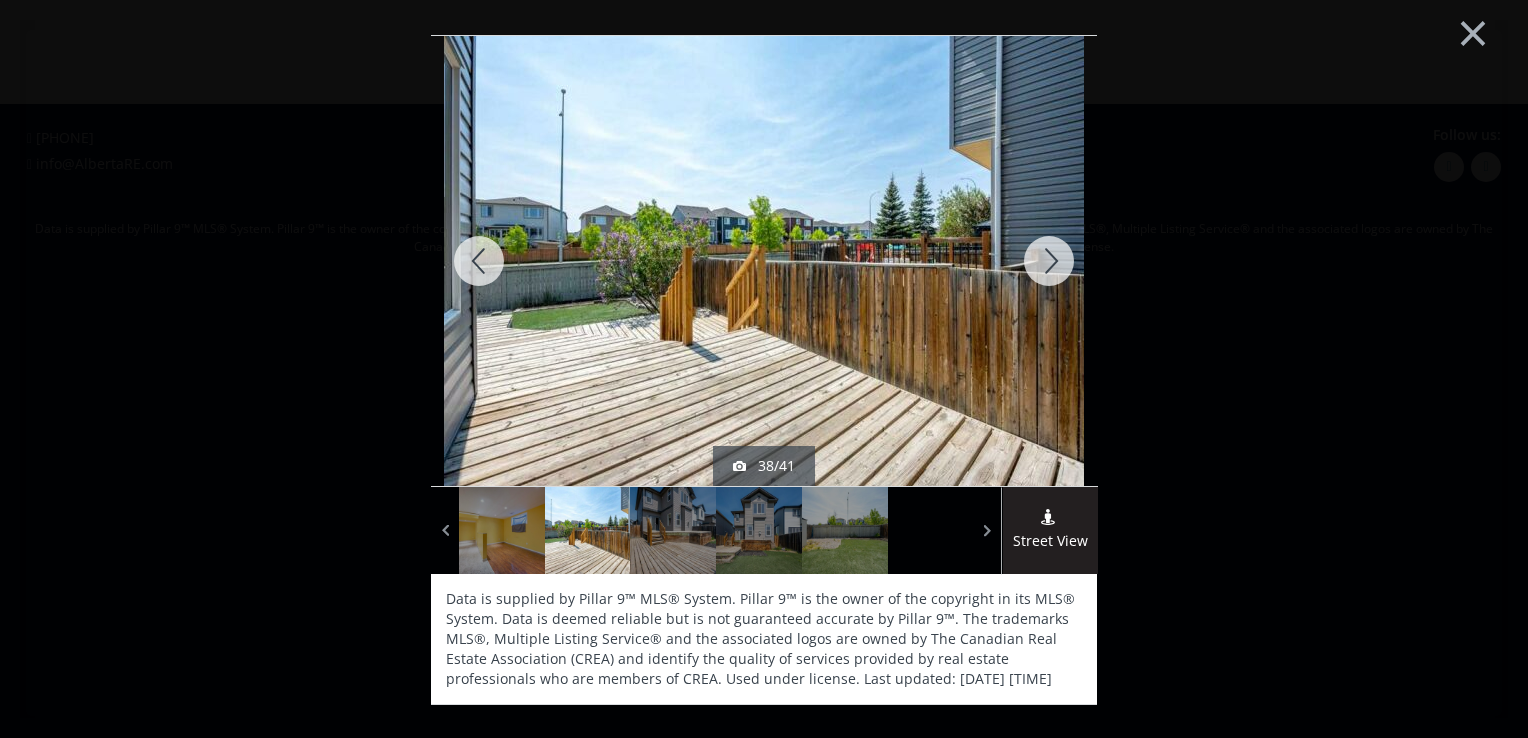 click at bounding box center [1049, 261] 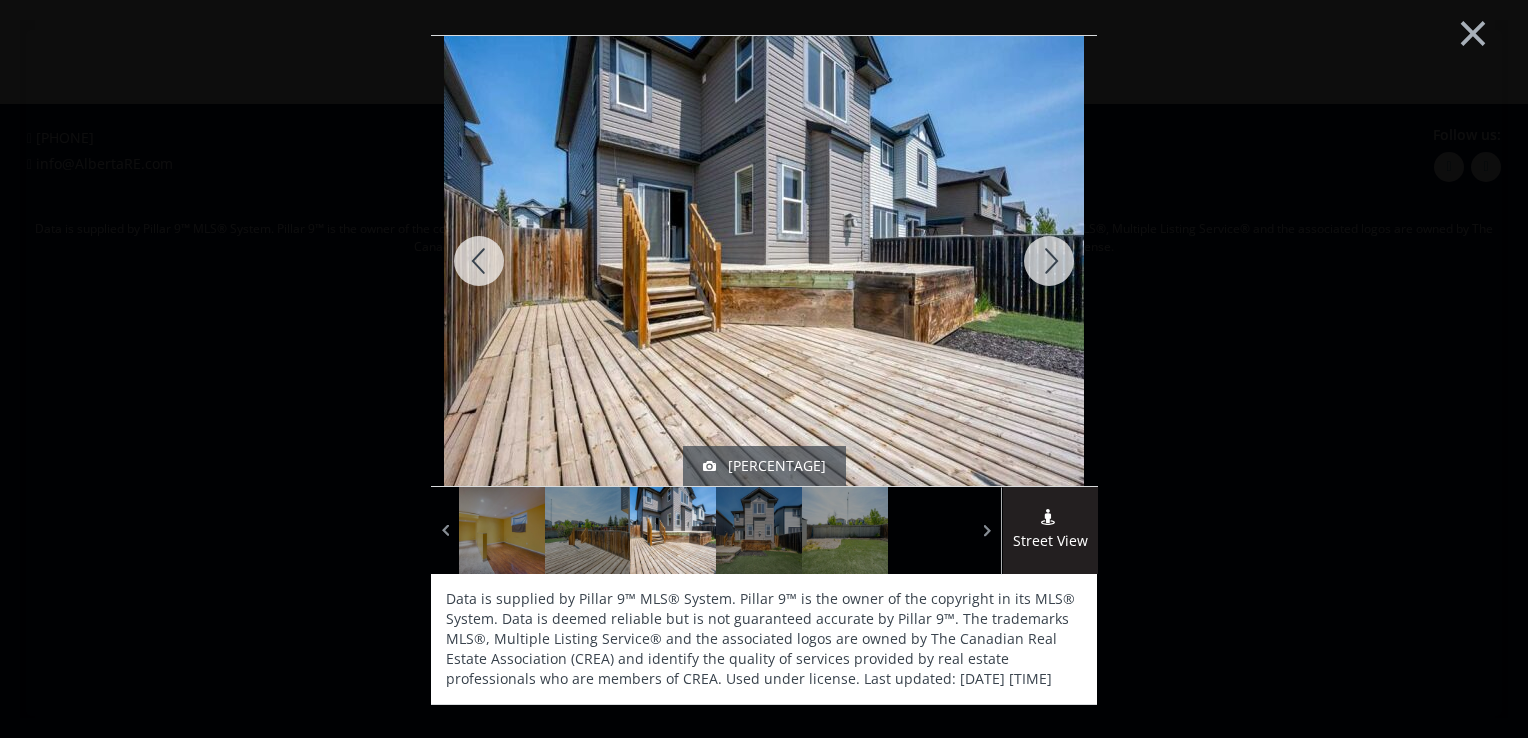 click at bounding box center [1049, 261] 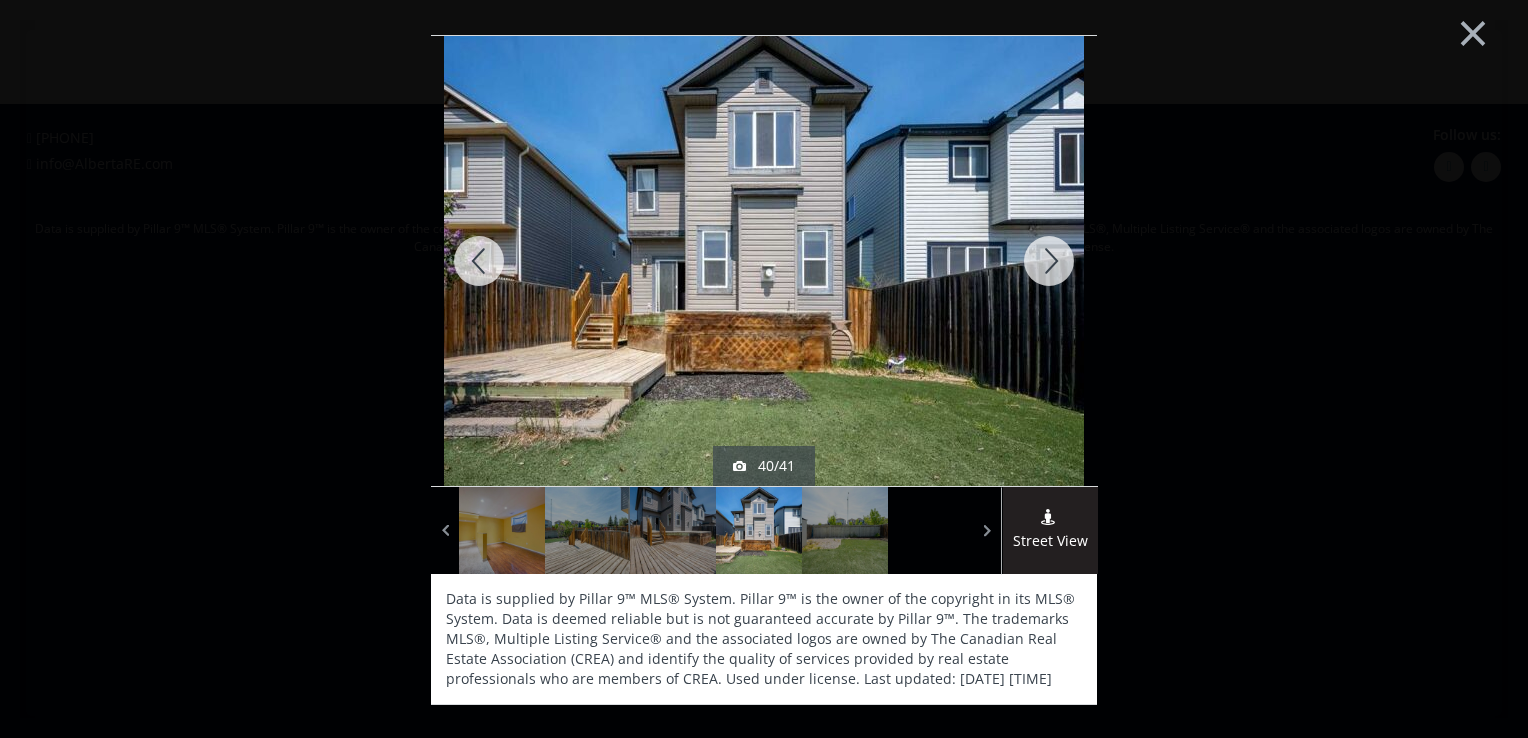 click at bounding box center (1049, 261) 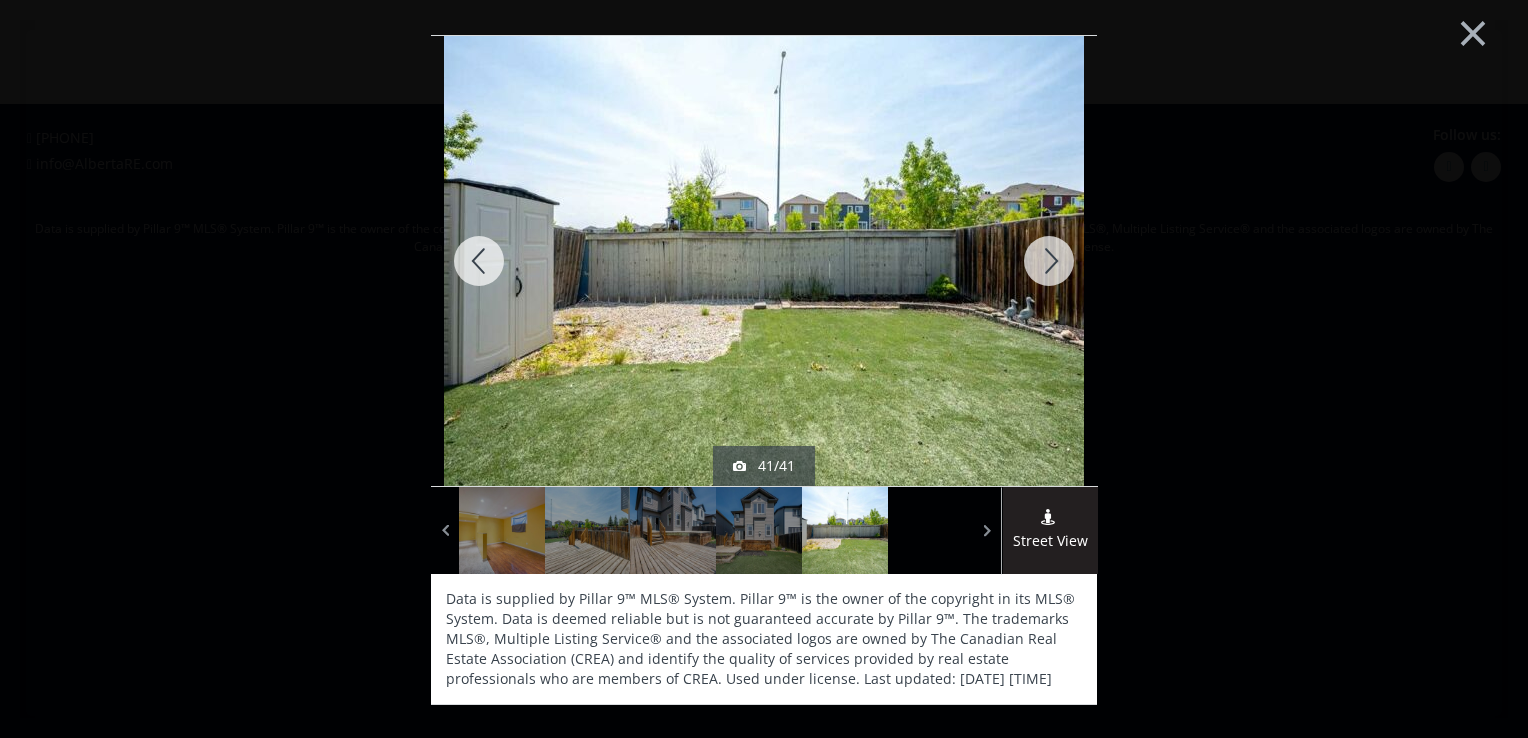 click at bounding box center (1049, 261) 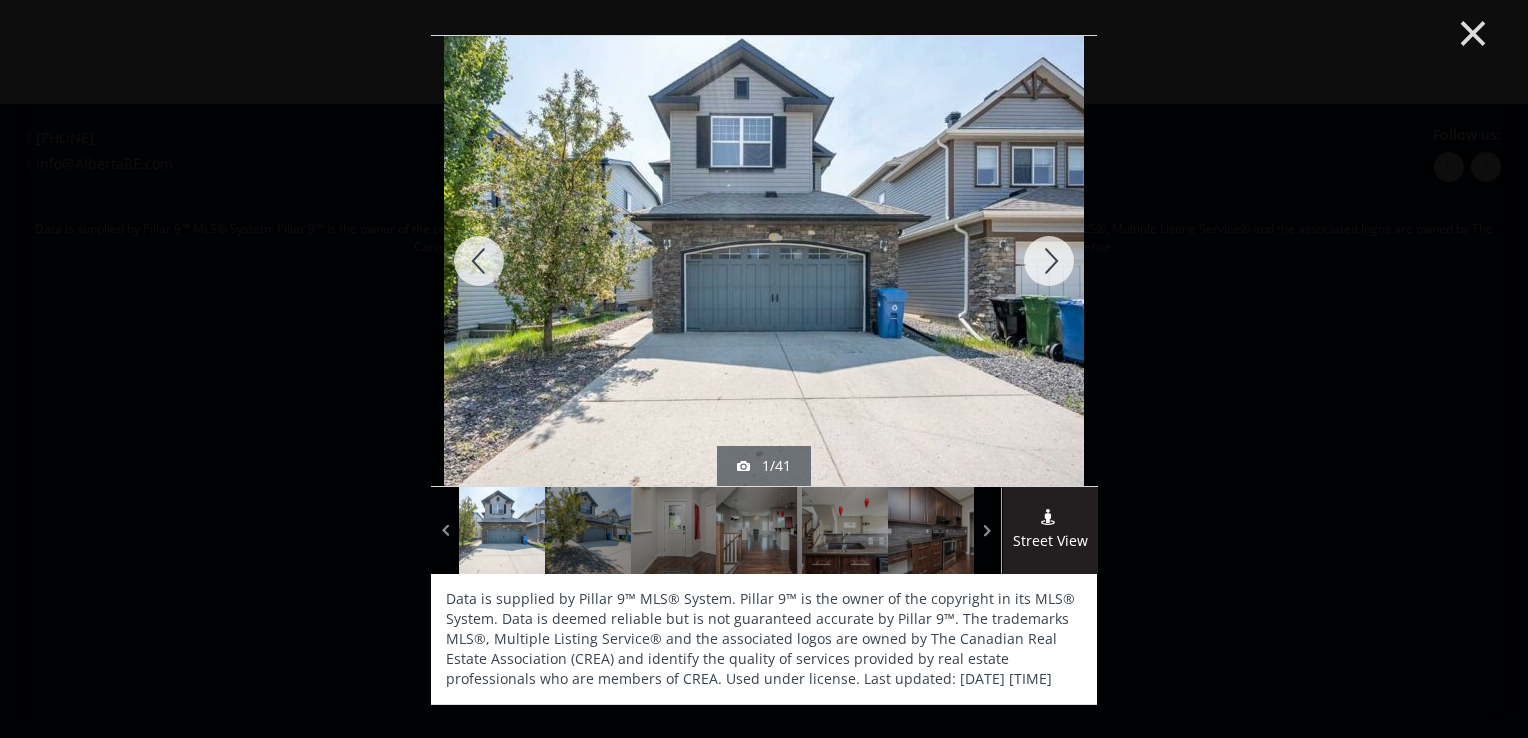 click on "×" at bounding box center [1473, 31] 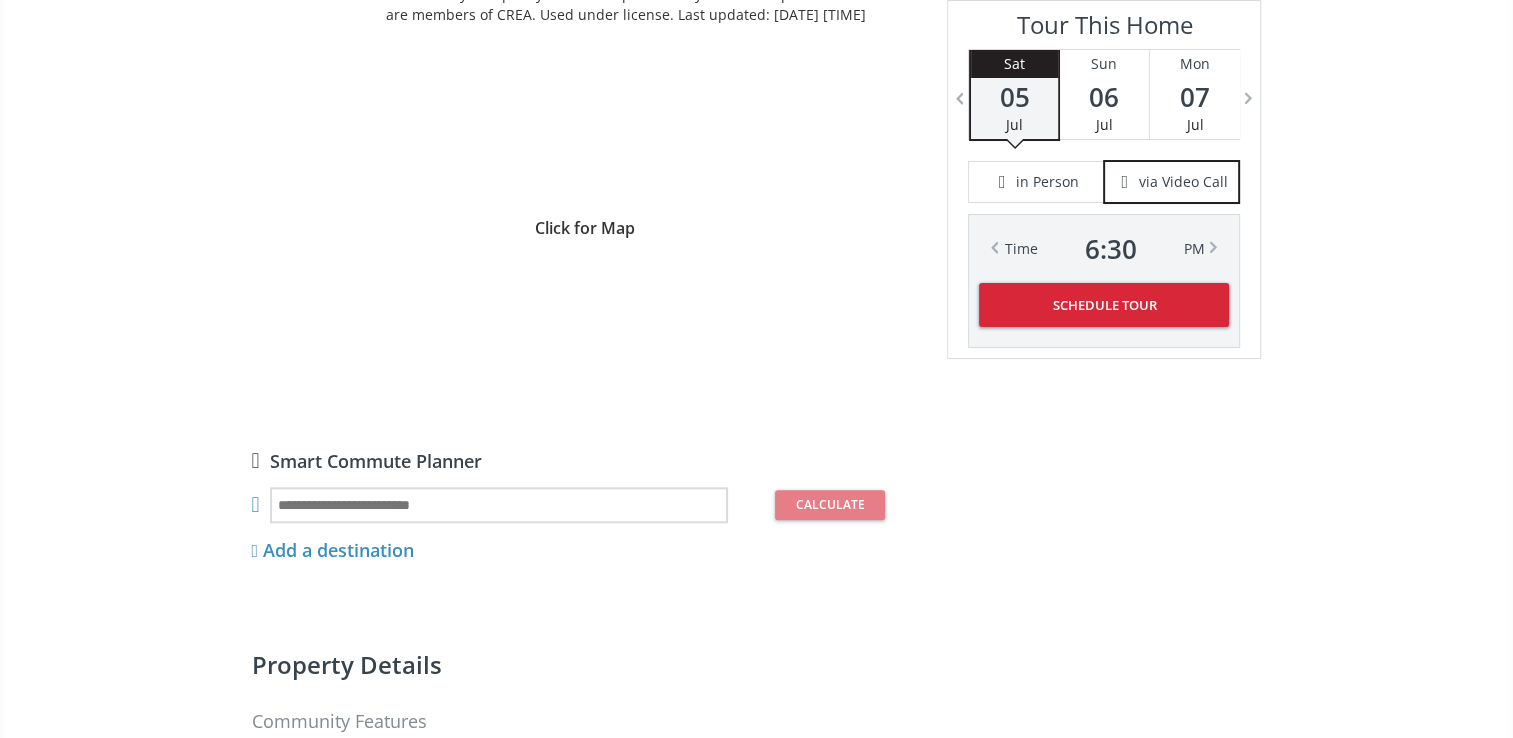 scroll, scrollTop: 1700, scrollLeft: 0, axis: vertical 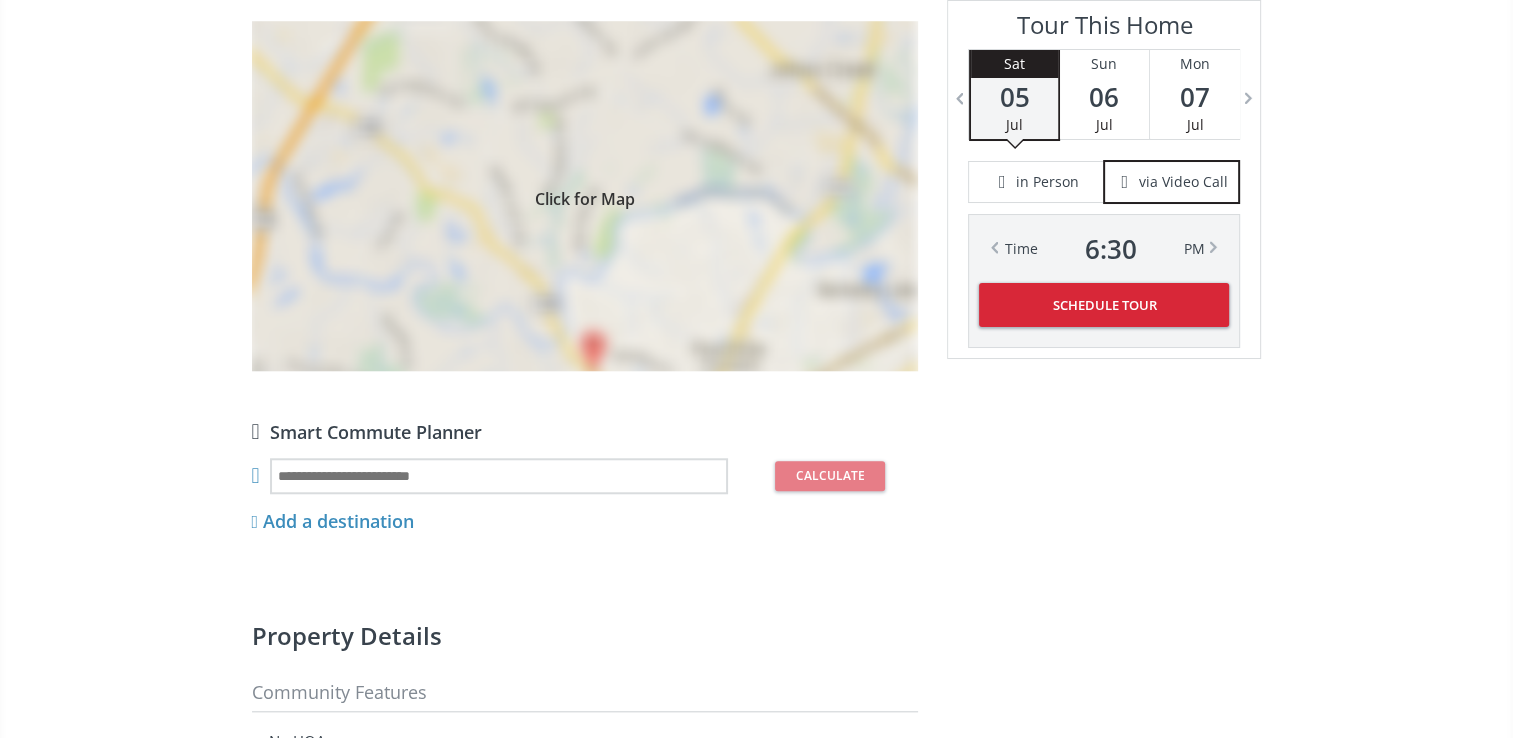 click on "Click for Map" at bounding box center (585, 196) 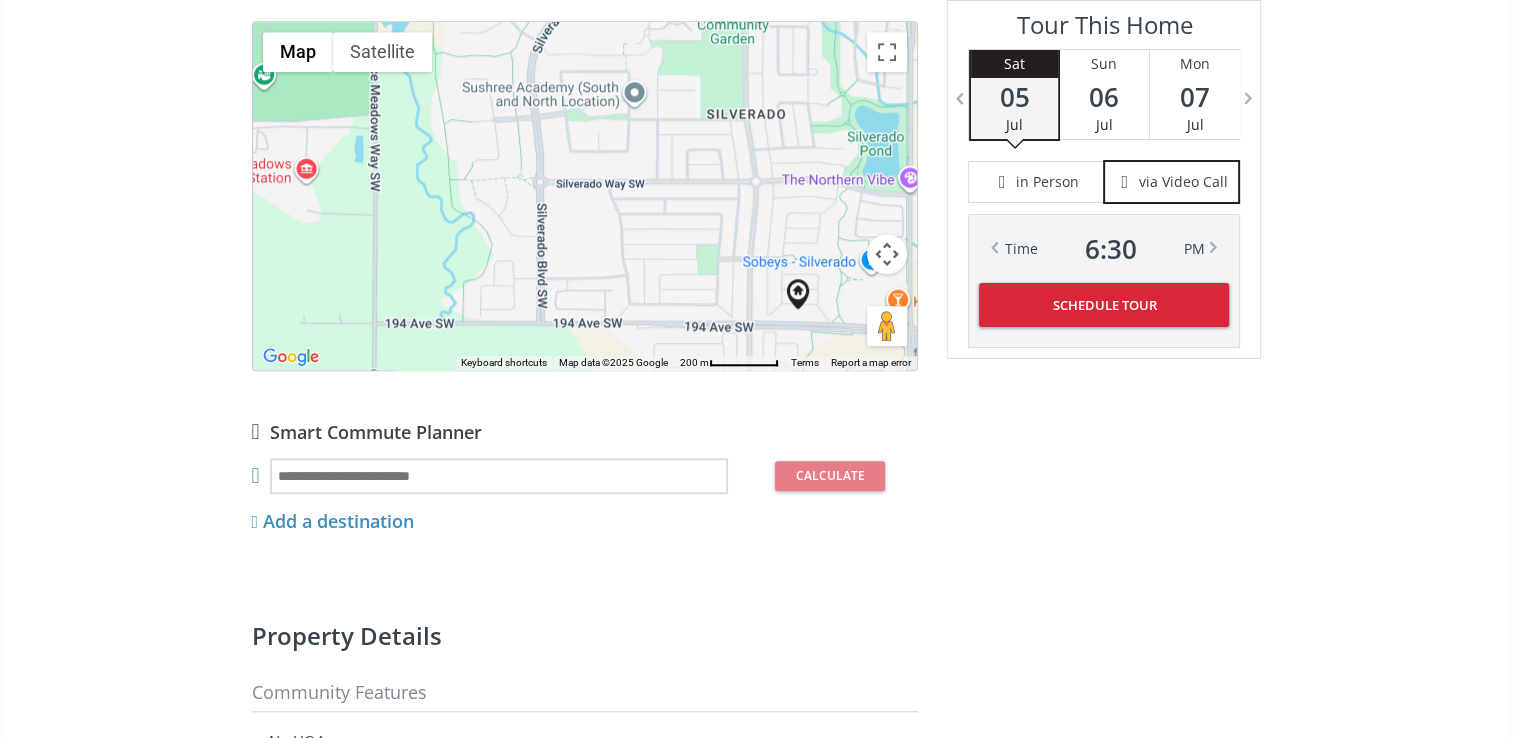 drag, startPoint x: 634, startPoint y: 206, endPoint x: 849, endPoint y: 328, distance: 247.20235 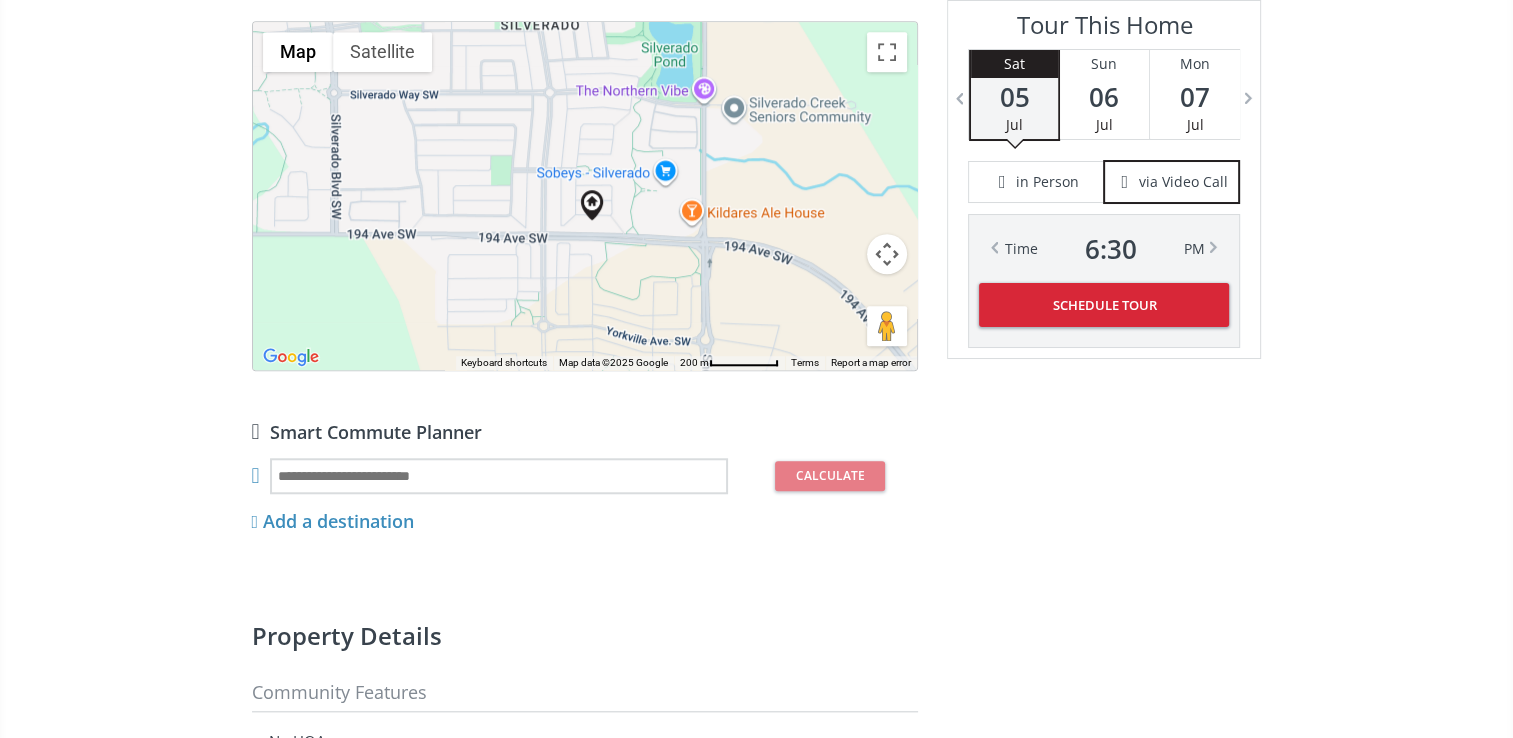 drag, startPoint x: 648, startPoint y: 155, endPoint x: 443, endPoint y: 69, distance: 222.30835 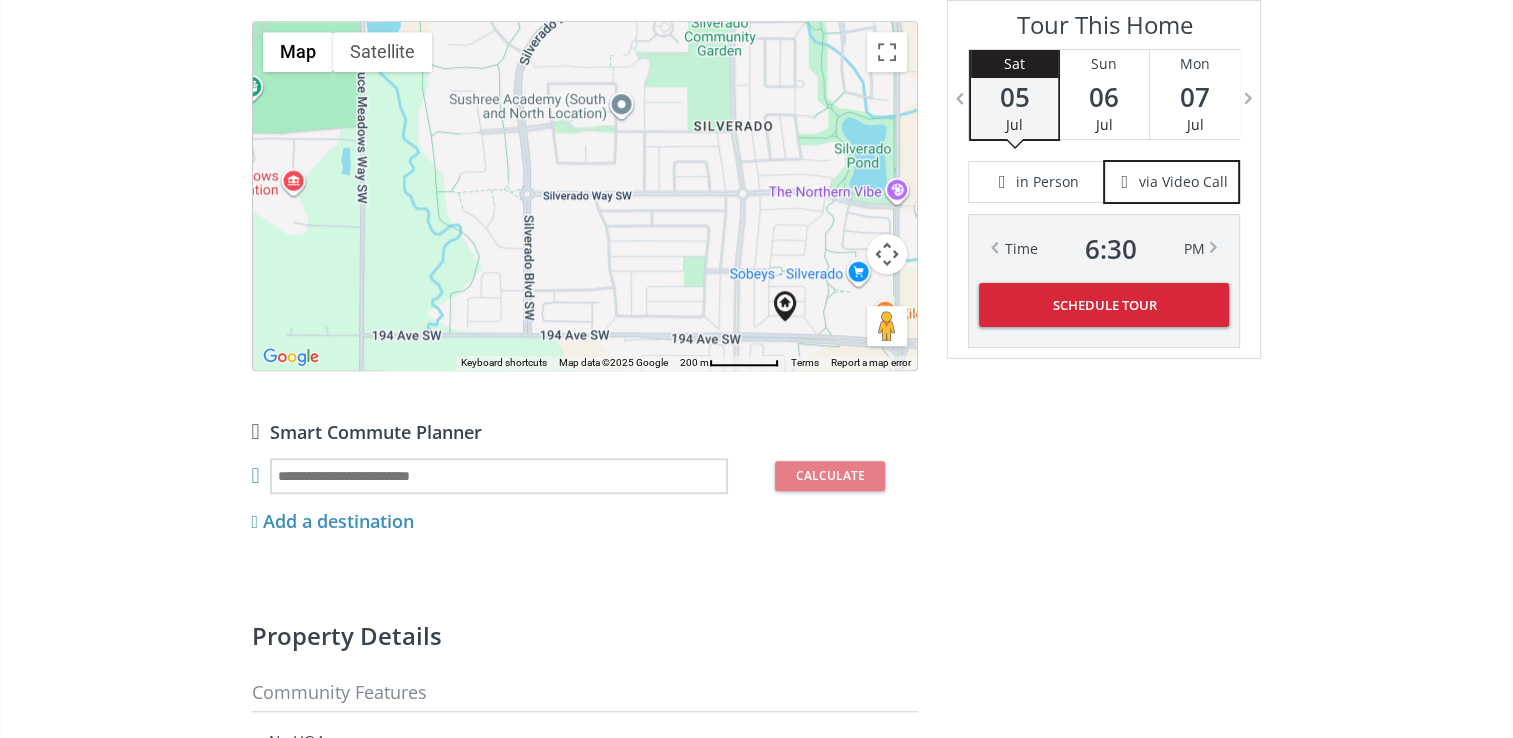 drag, startPoint x: 461, startPoint y: 176, endPoint x: 655, endPoint y: 280, distance: 220.11815 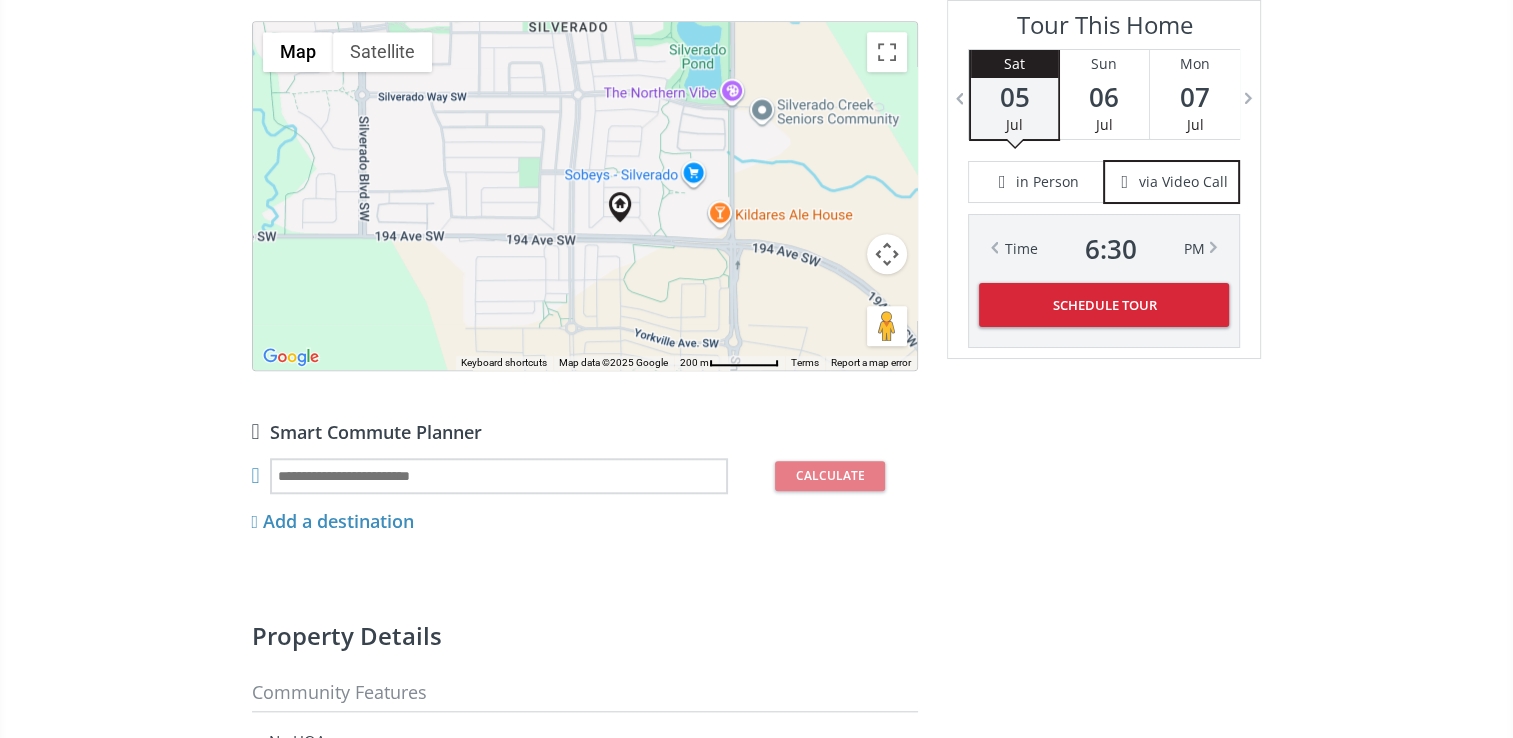 drag, startPoint x: 641, startPoint y: 272, endPoint x: 467, endPoint y: 166, distance: 203.74493 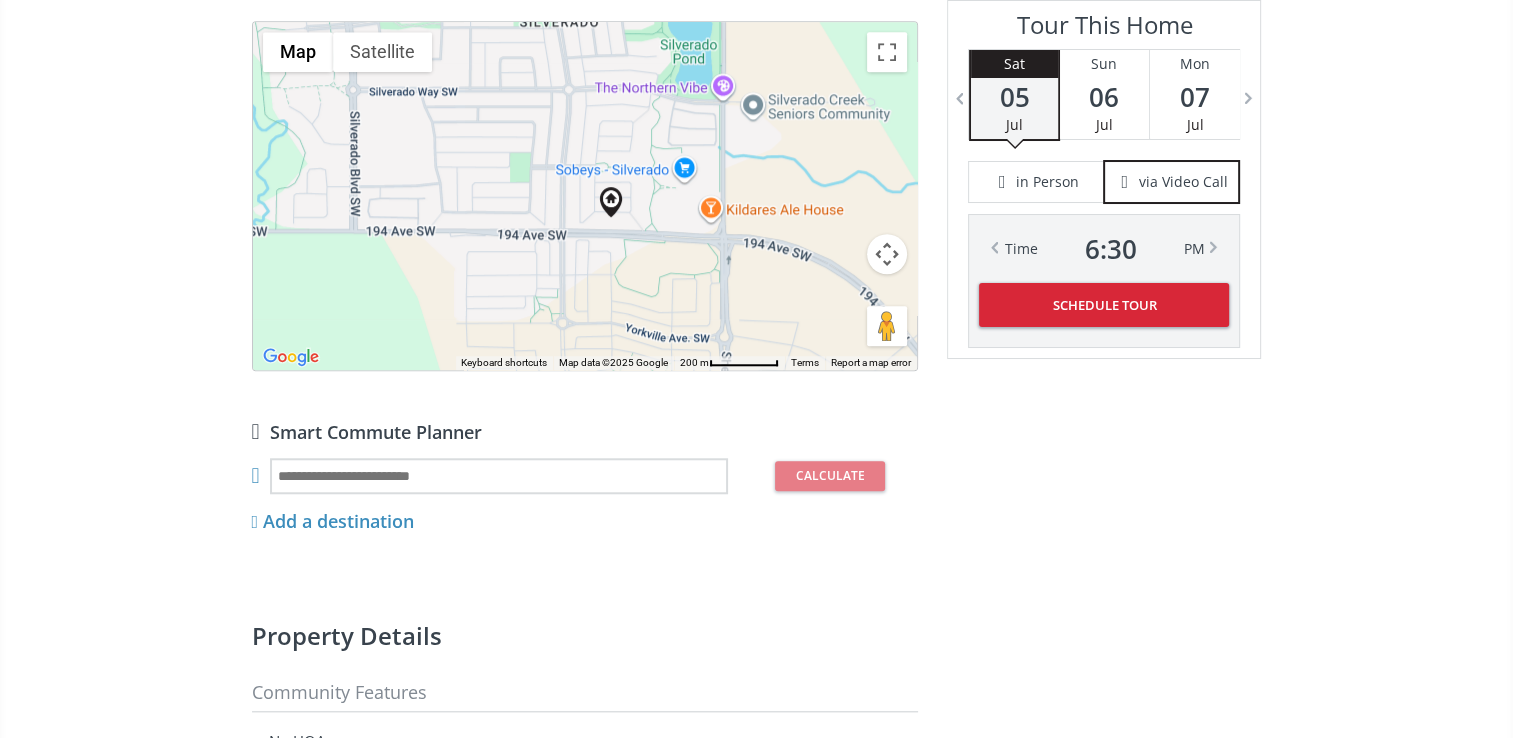 click on "To navigate, press the arrow keys." at bounding box center [585, 196] 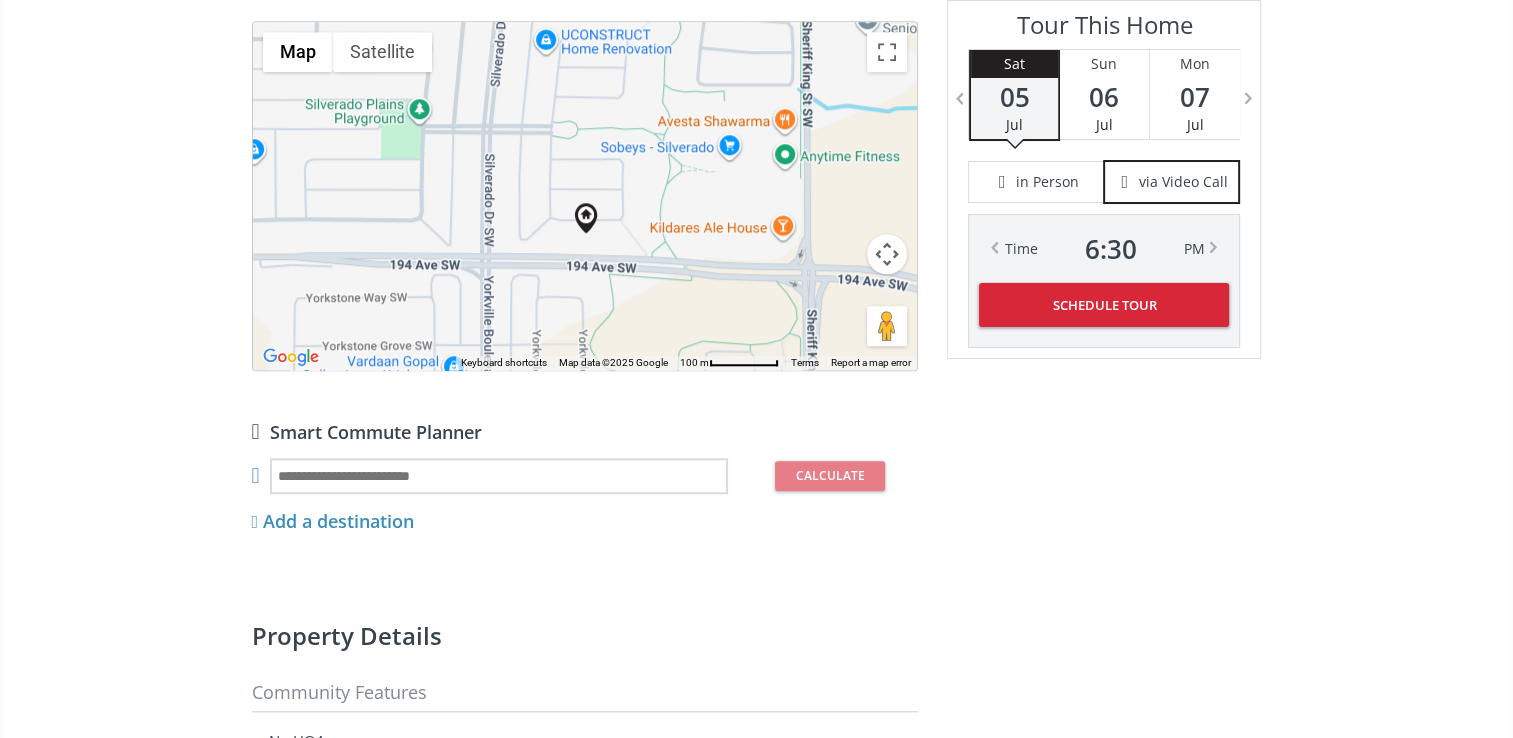 click on "To navigate, press the arrow keys." at bounding box center (585, 196) 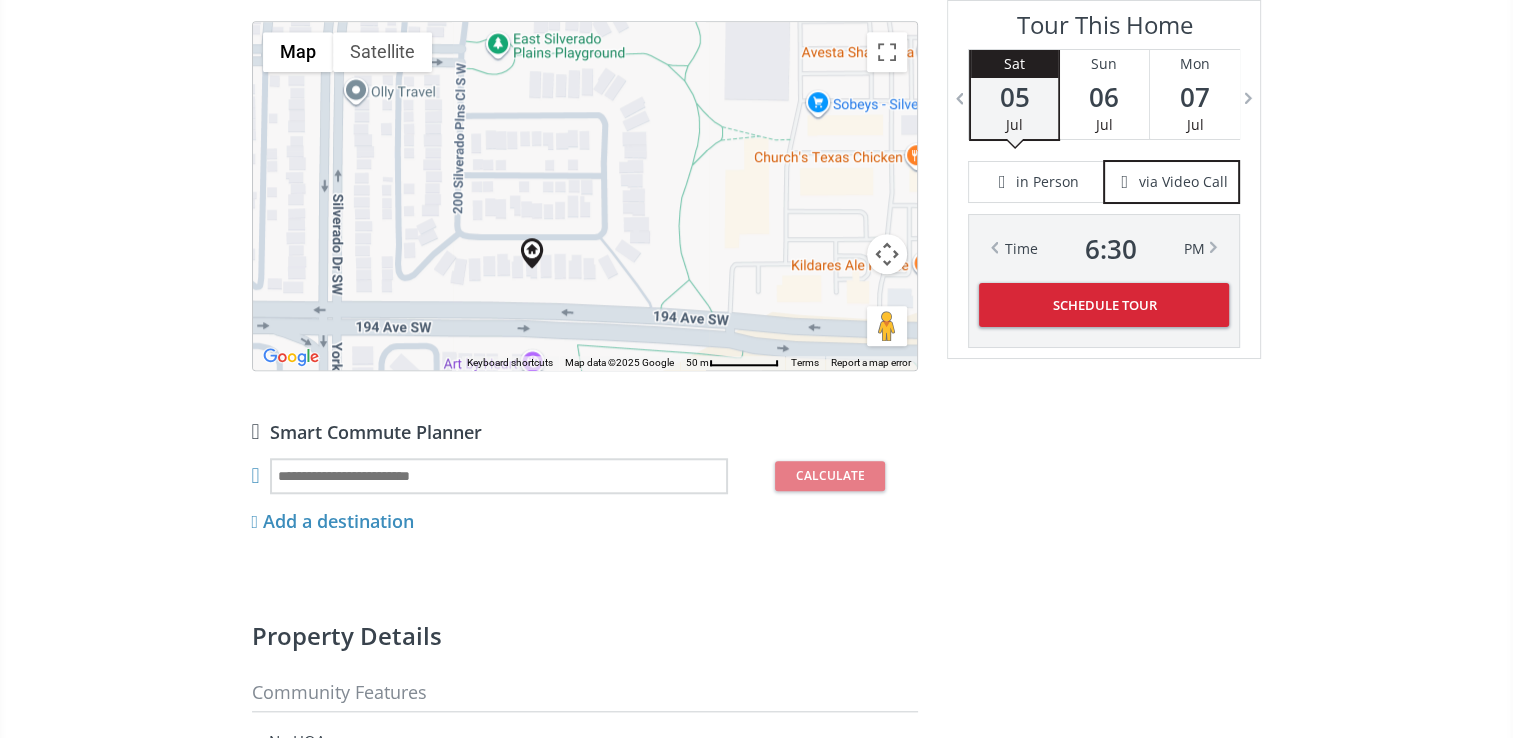 click on "To navigate, press the arrow keys." at bounding box center (585, 196) 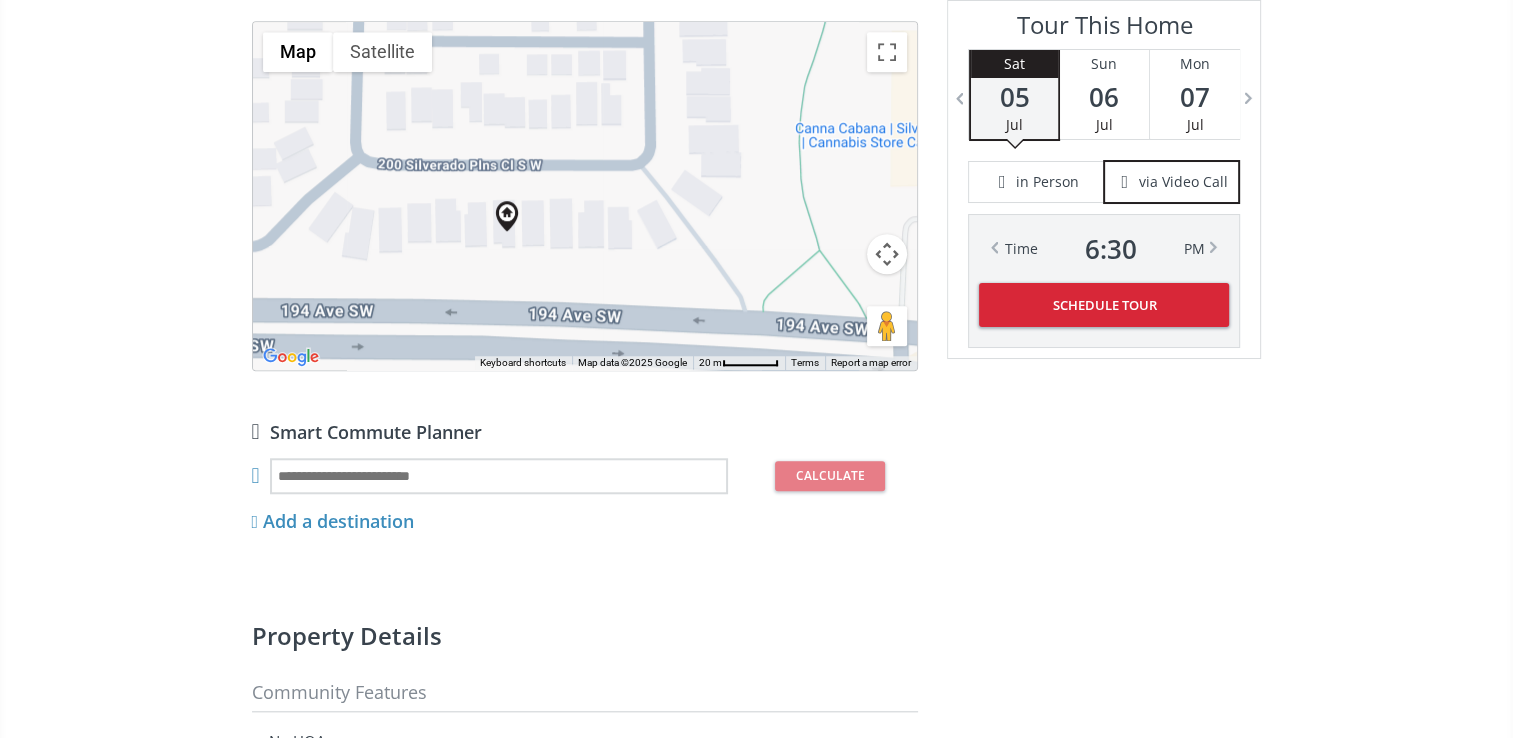 drag, startPoint x: 581, startPoint y: 266, endPoint x: 652, endPoint y: 183, distance: 109.22454 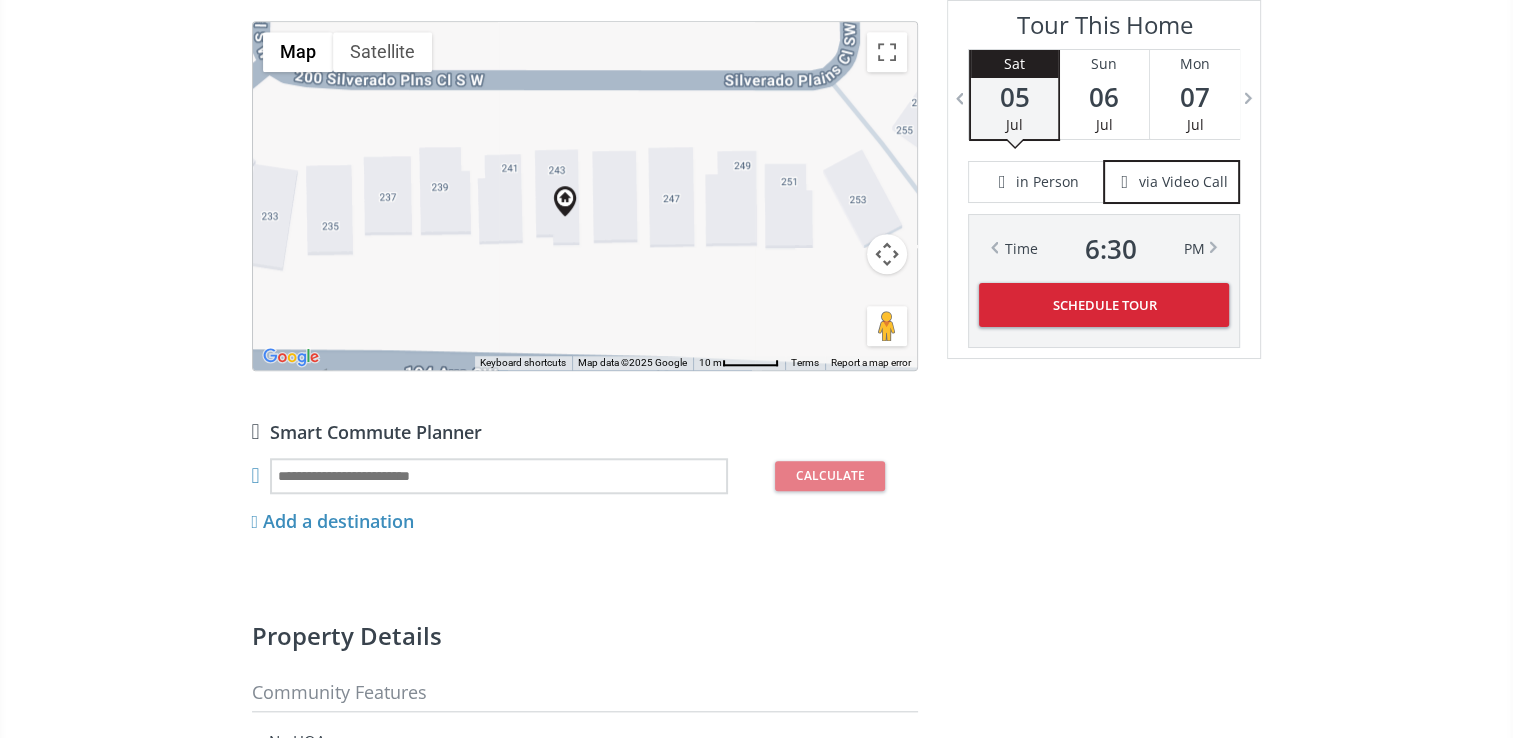 drag, startPoint x: 556, startPoint y: 258, endPoint x: 710, endPoint y: 213, distance: 160.44002 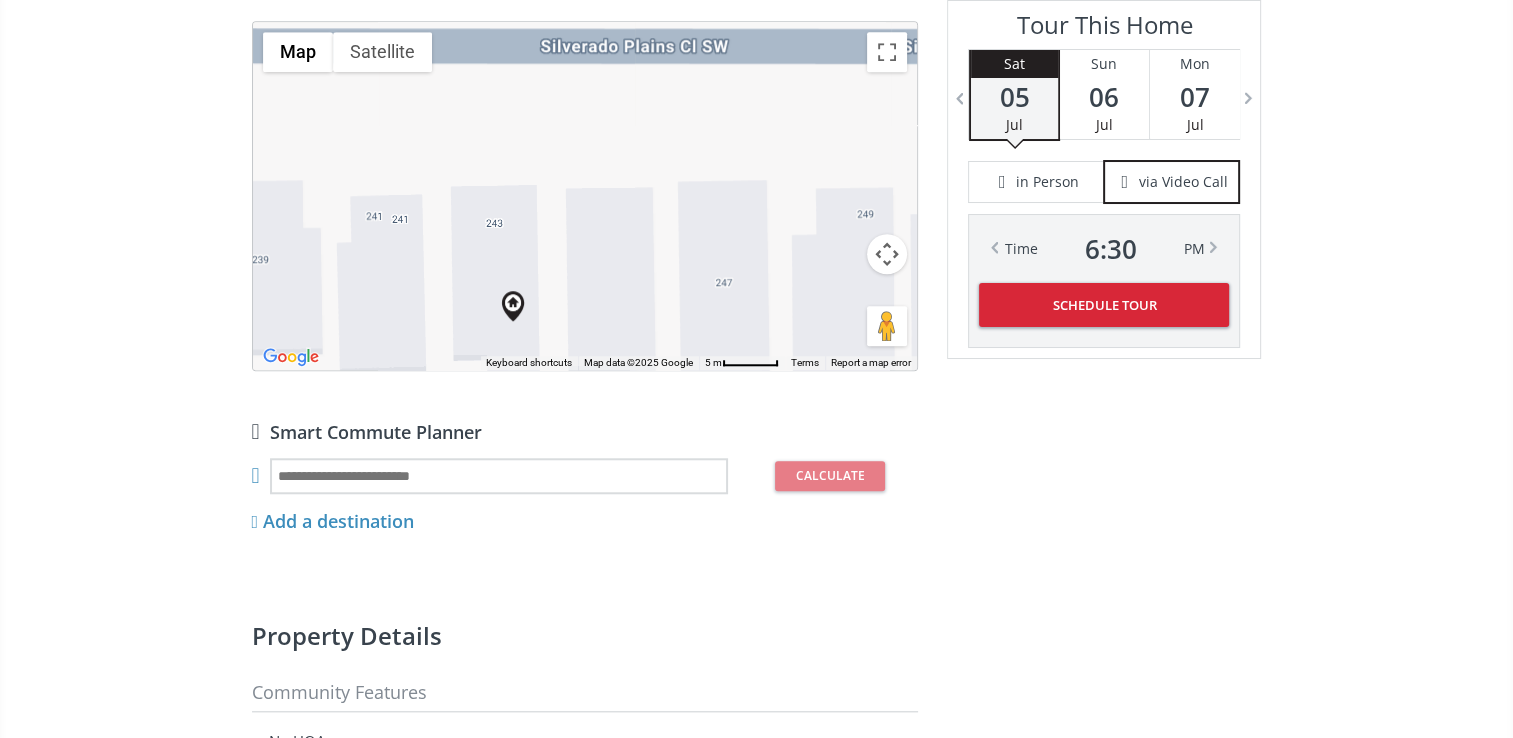 drag, startPoint x: 632, startPoint y: 132, endPoint x: 676, endPoint y: 171, distance: 58.796257 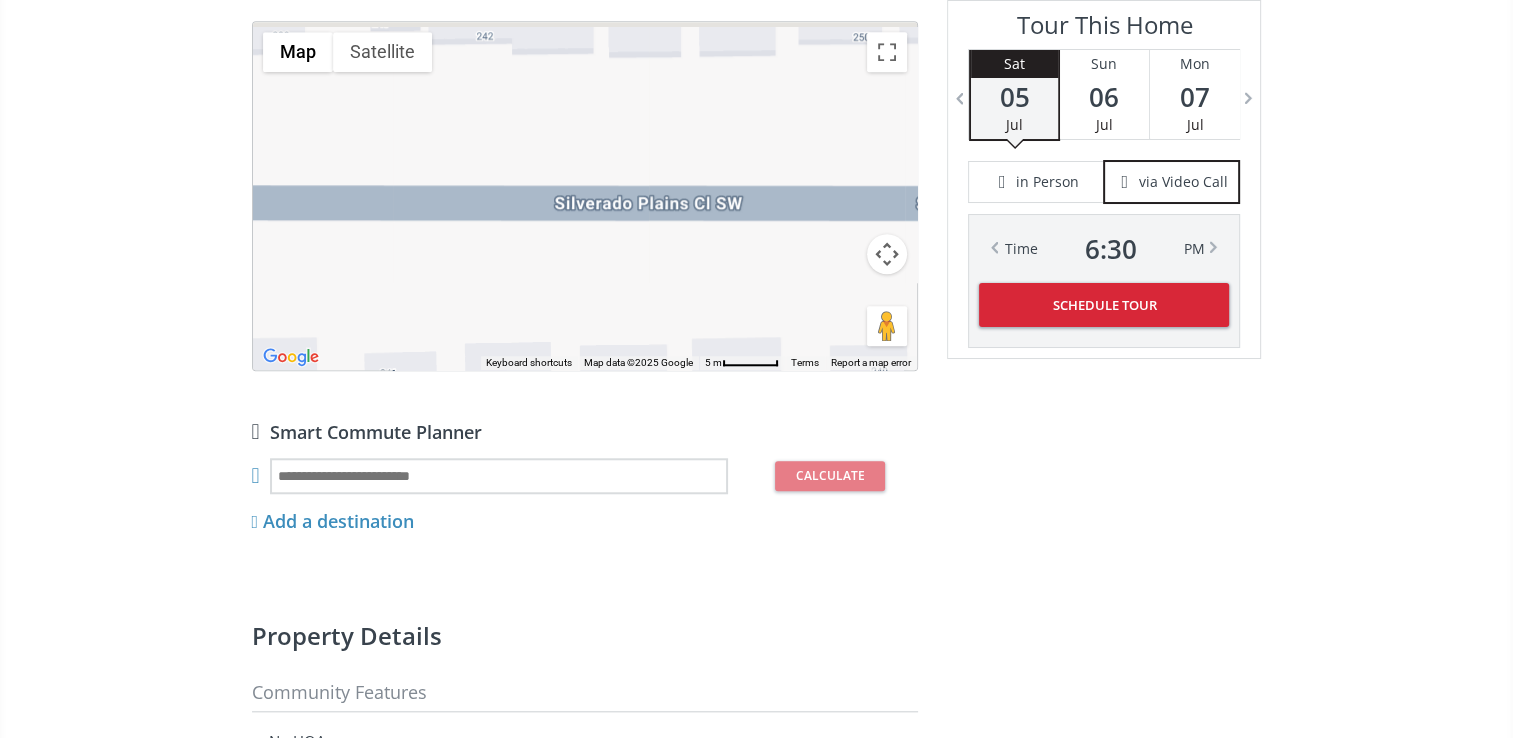 drag, startPoint x: 684, startPoint y: 163, endPoint x: 700, endPoint y: 279, distance: 117.09825 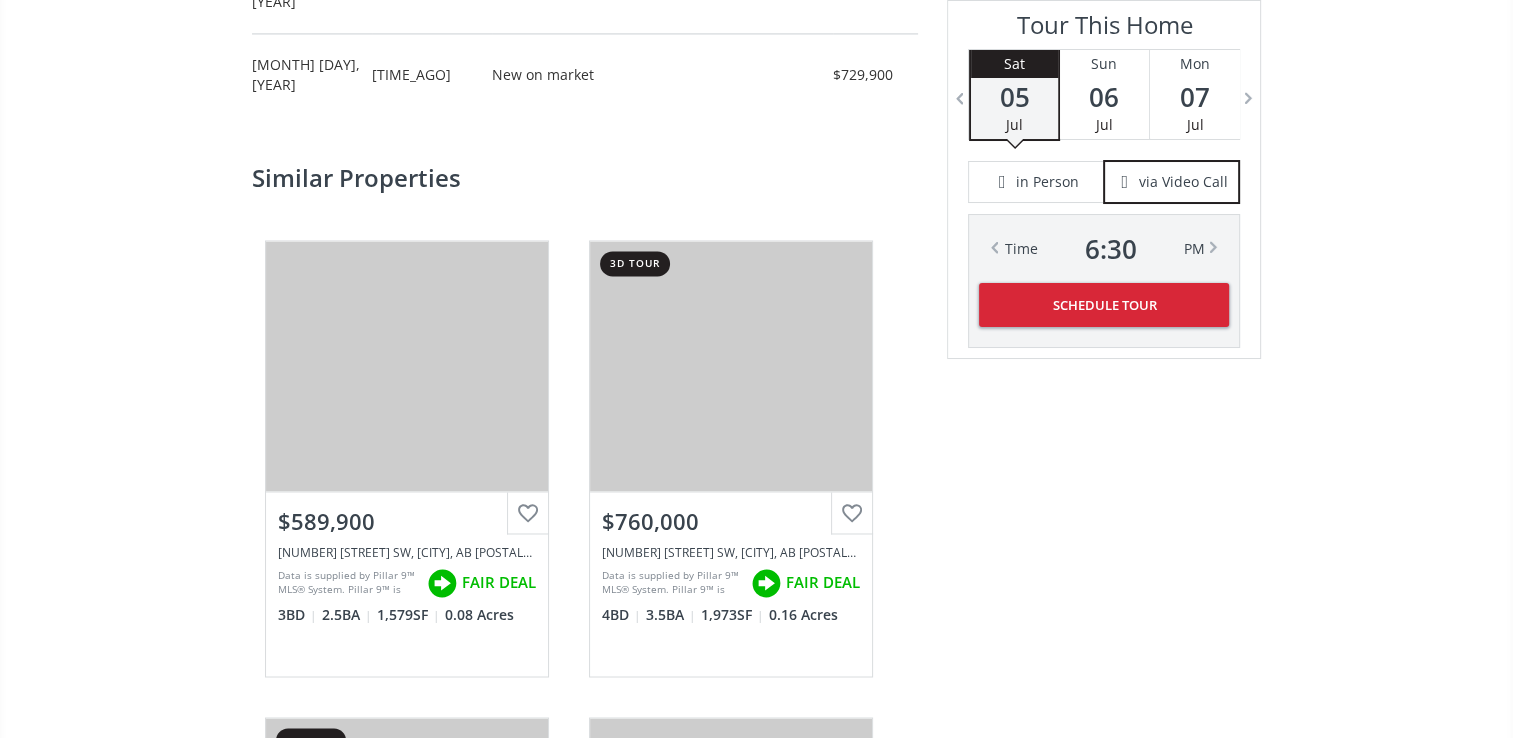 scroll, scrollTop: 3200, scrollLeft: 0, axis: vertical 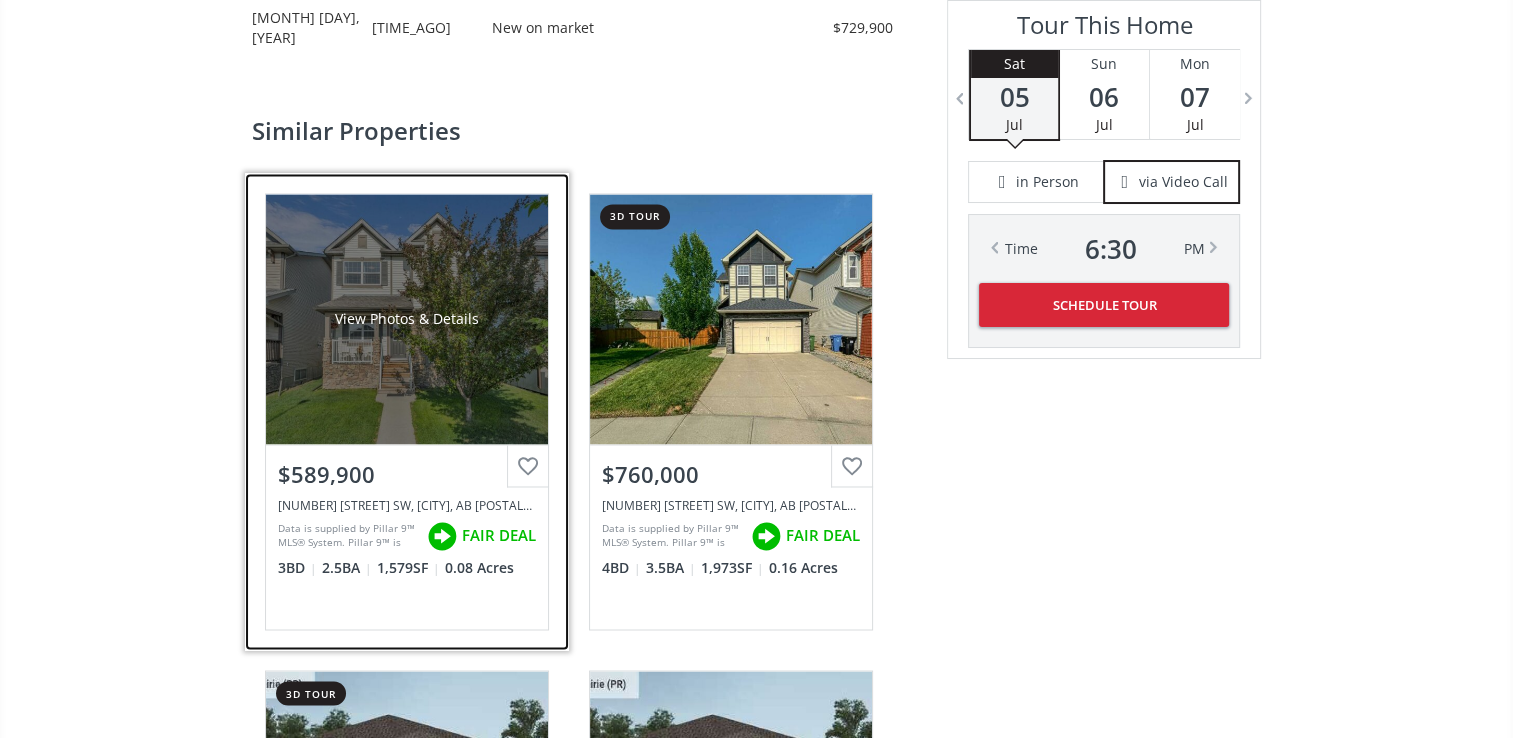 click on "View Photos & Details" at bounding box center [407, 319] 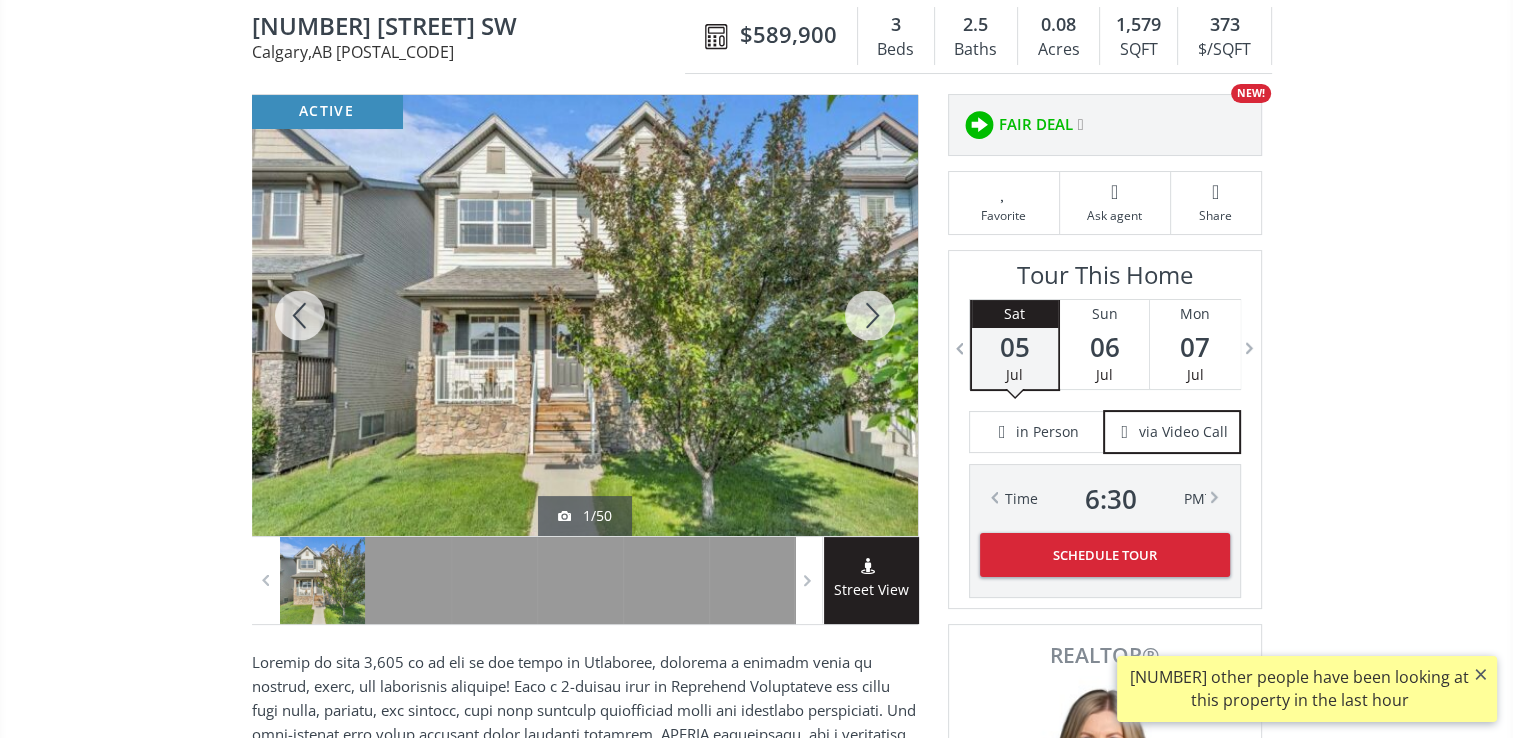 scroll, scrollTop: 200, scrollLeft: 0, axis: vertical 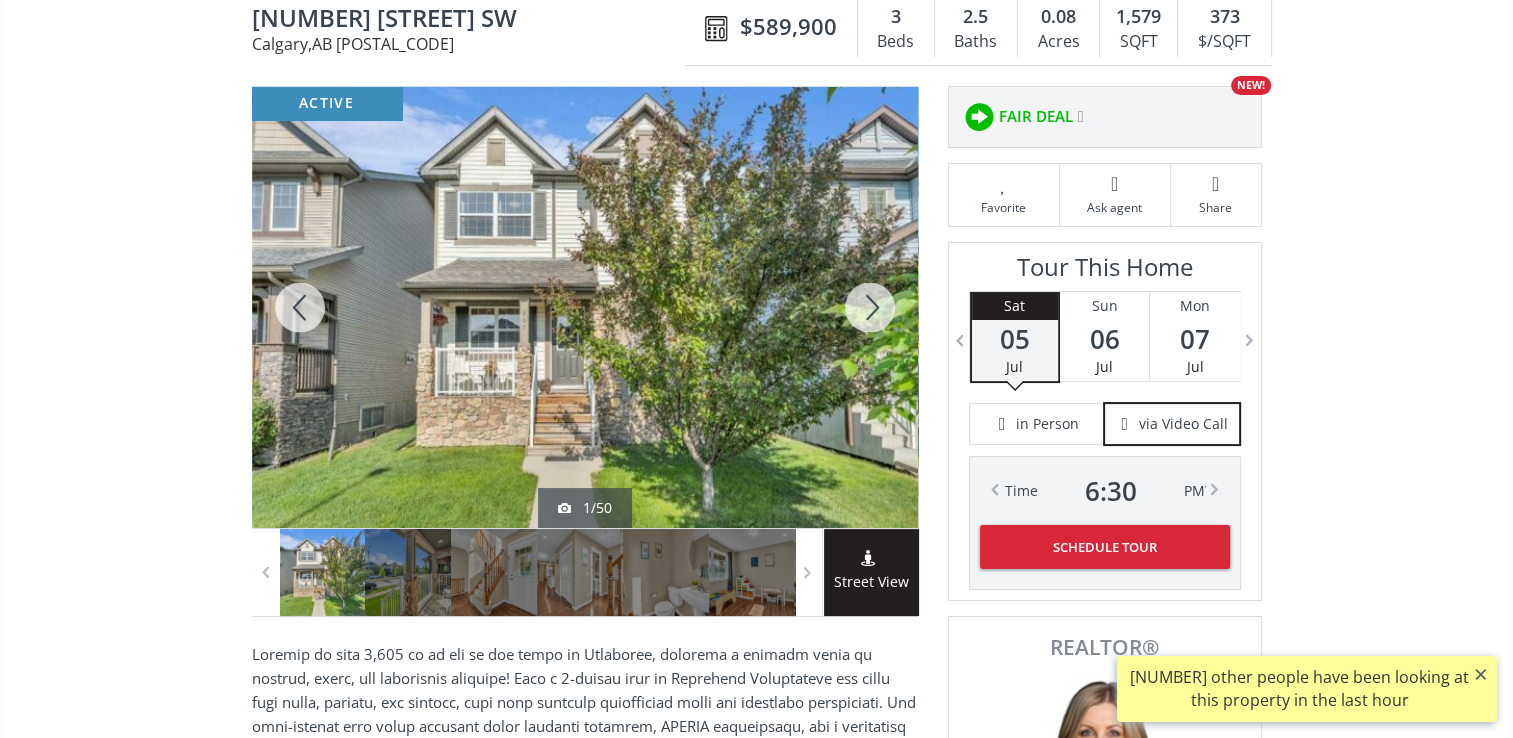click at bounding box center [585, 307] 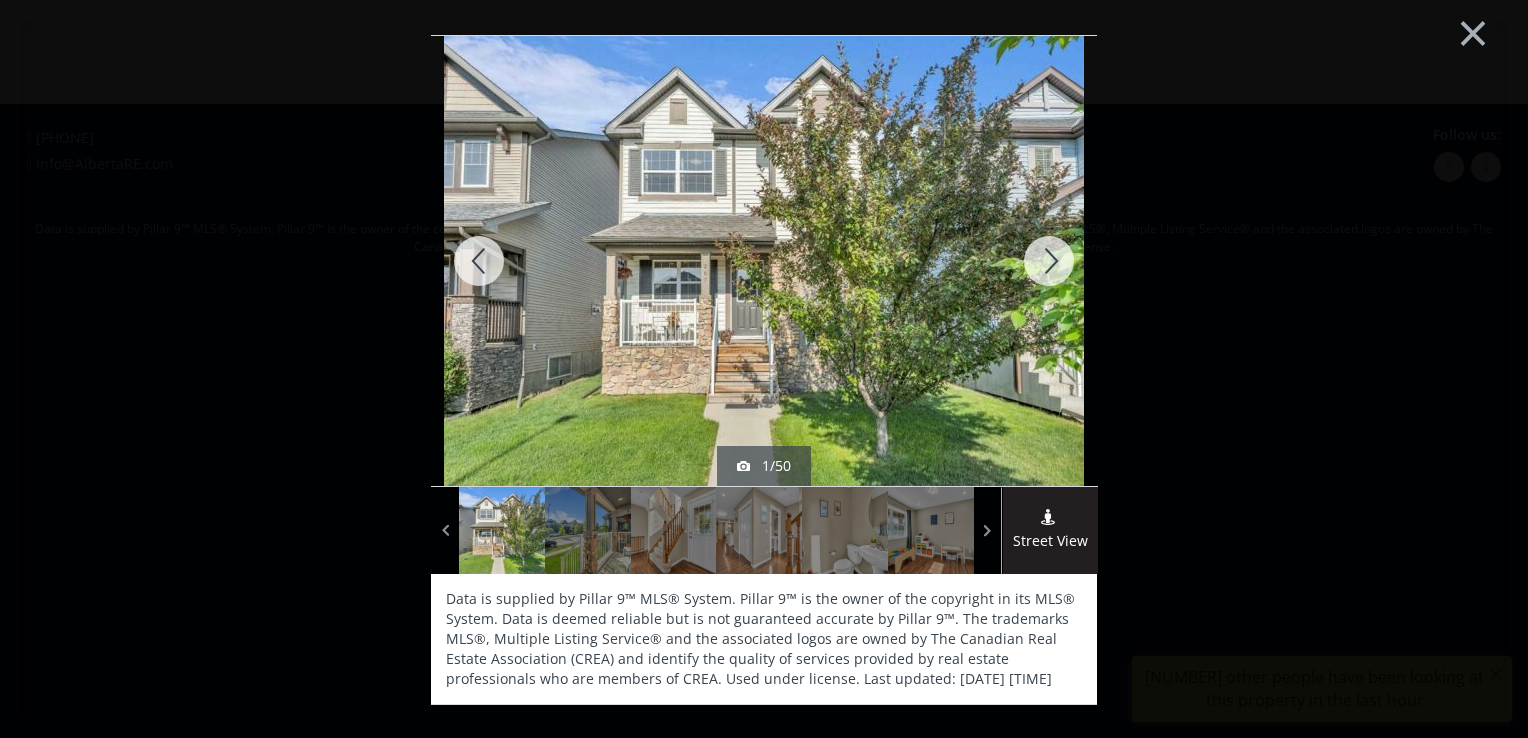click at bounding box center (1049, 261) 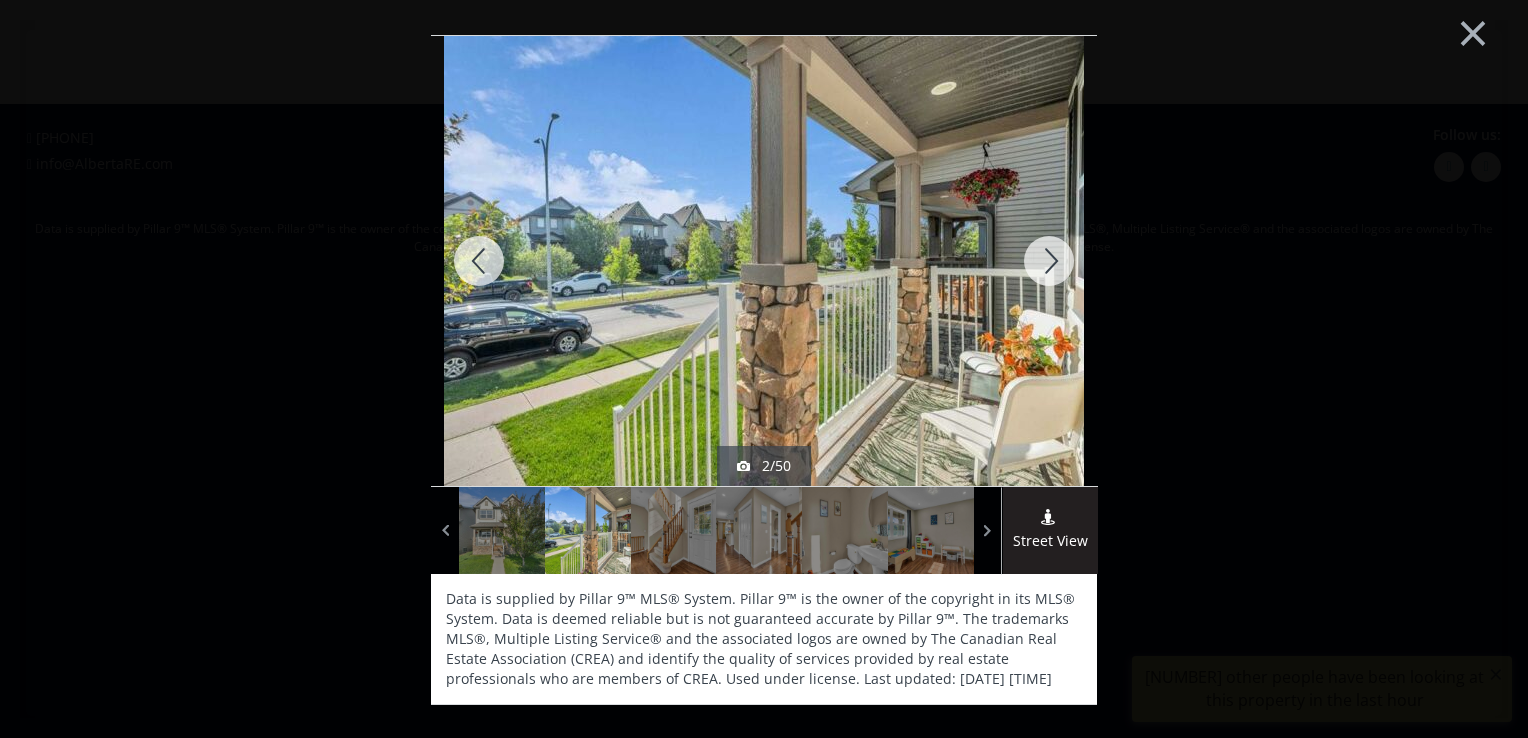 click at bounding box center [1049, 261] 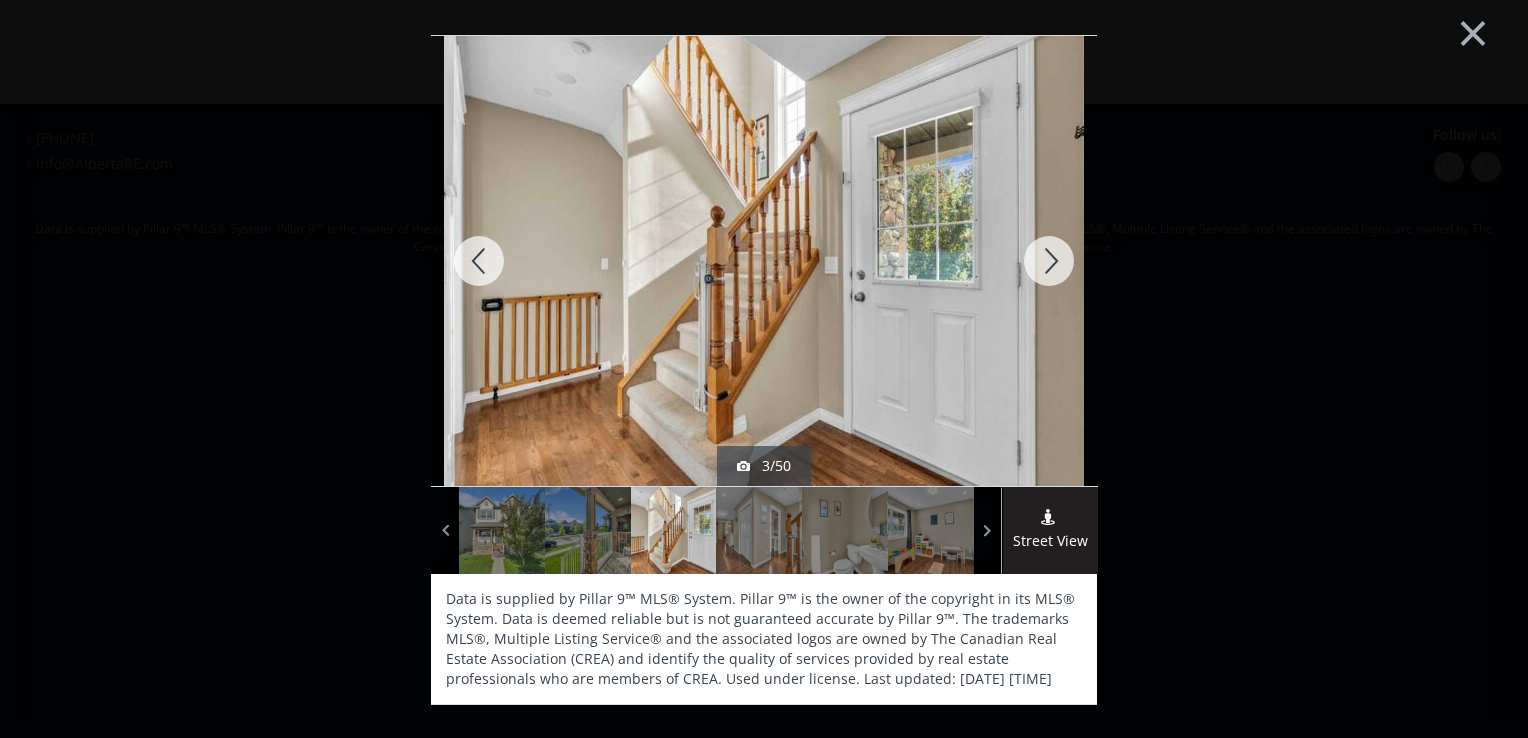 click at bounding box center [1049, 261] 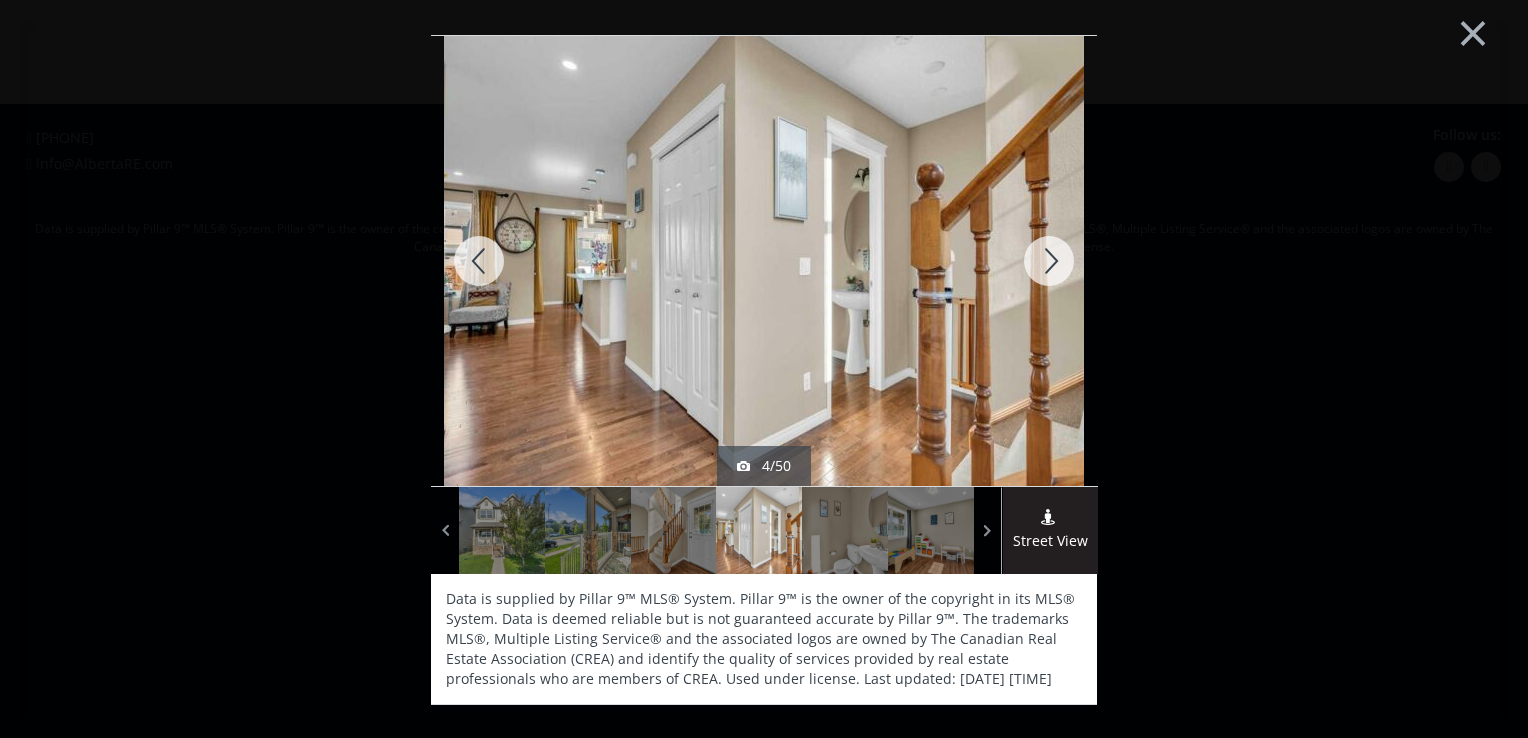 click at bounding box center (1049, 261) 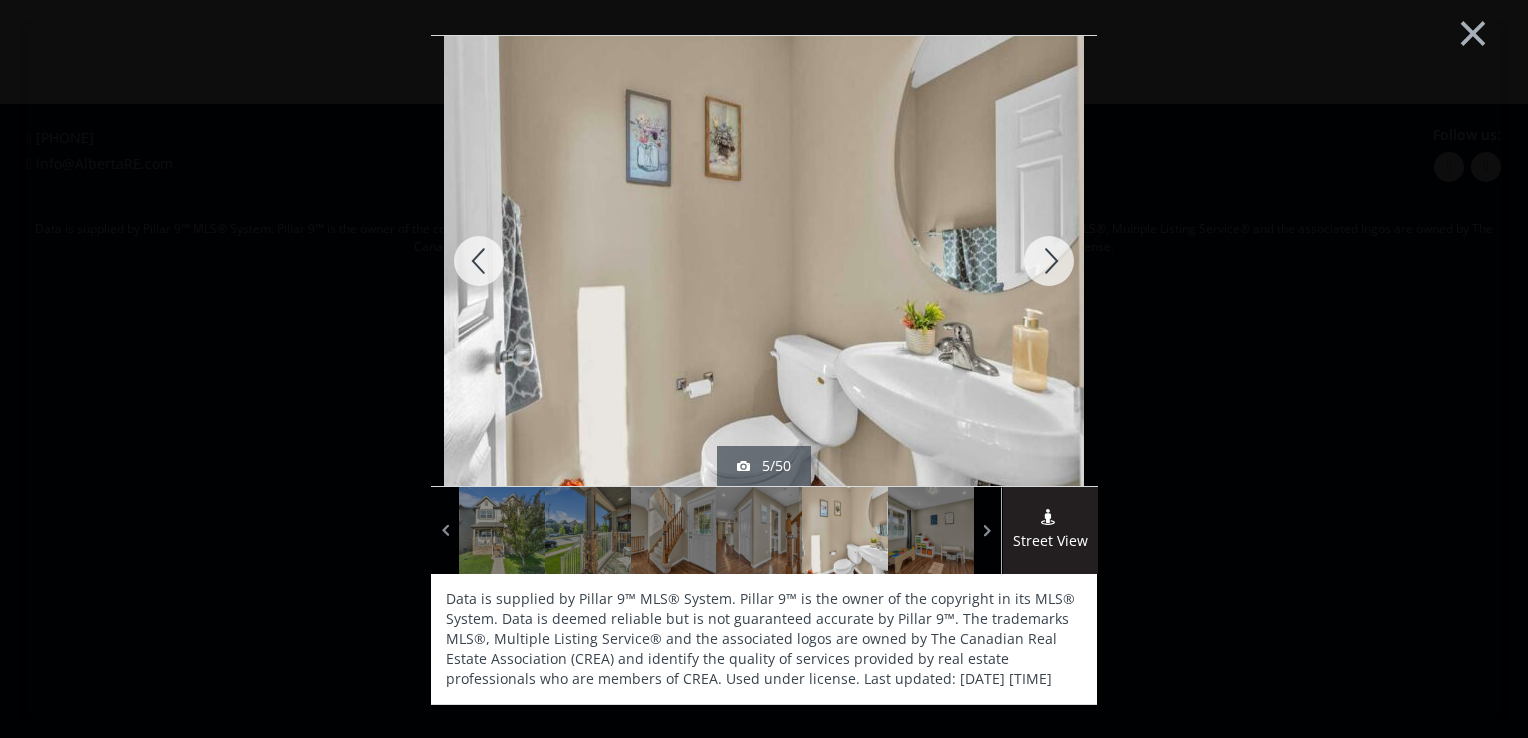 click at bounding box center [1049, 261] 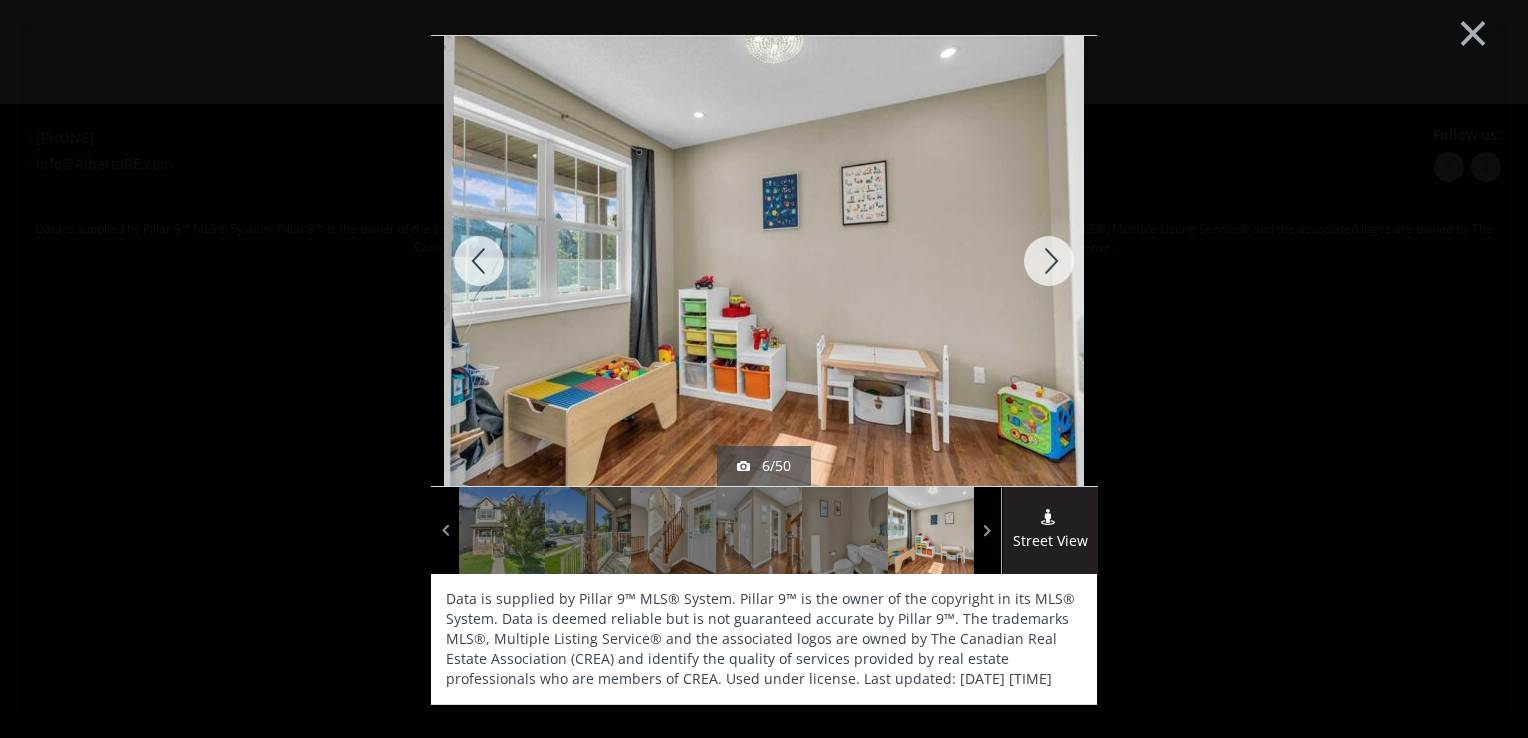 click at bounding box center [1049, 261] 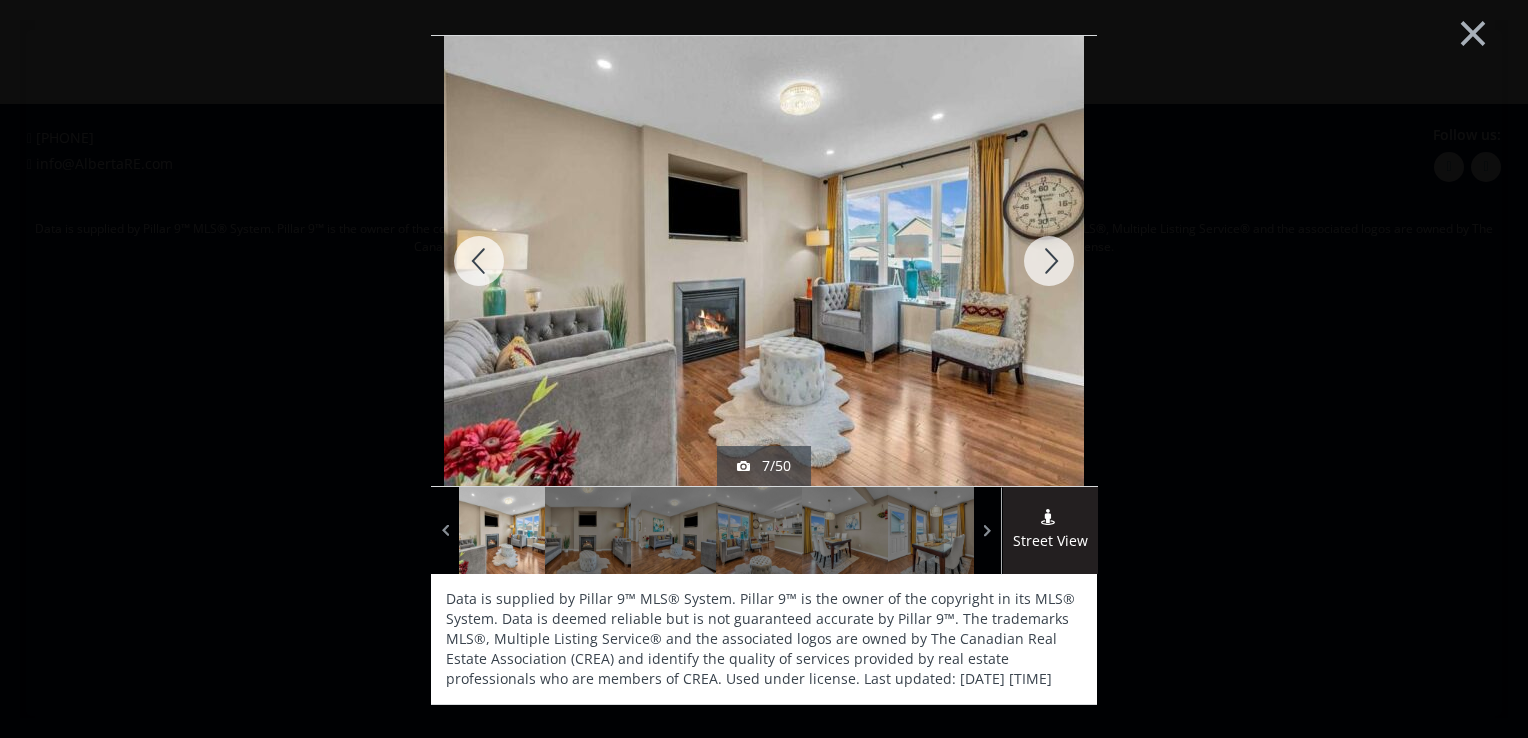 click at bounding box center [1049, 261] 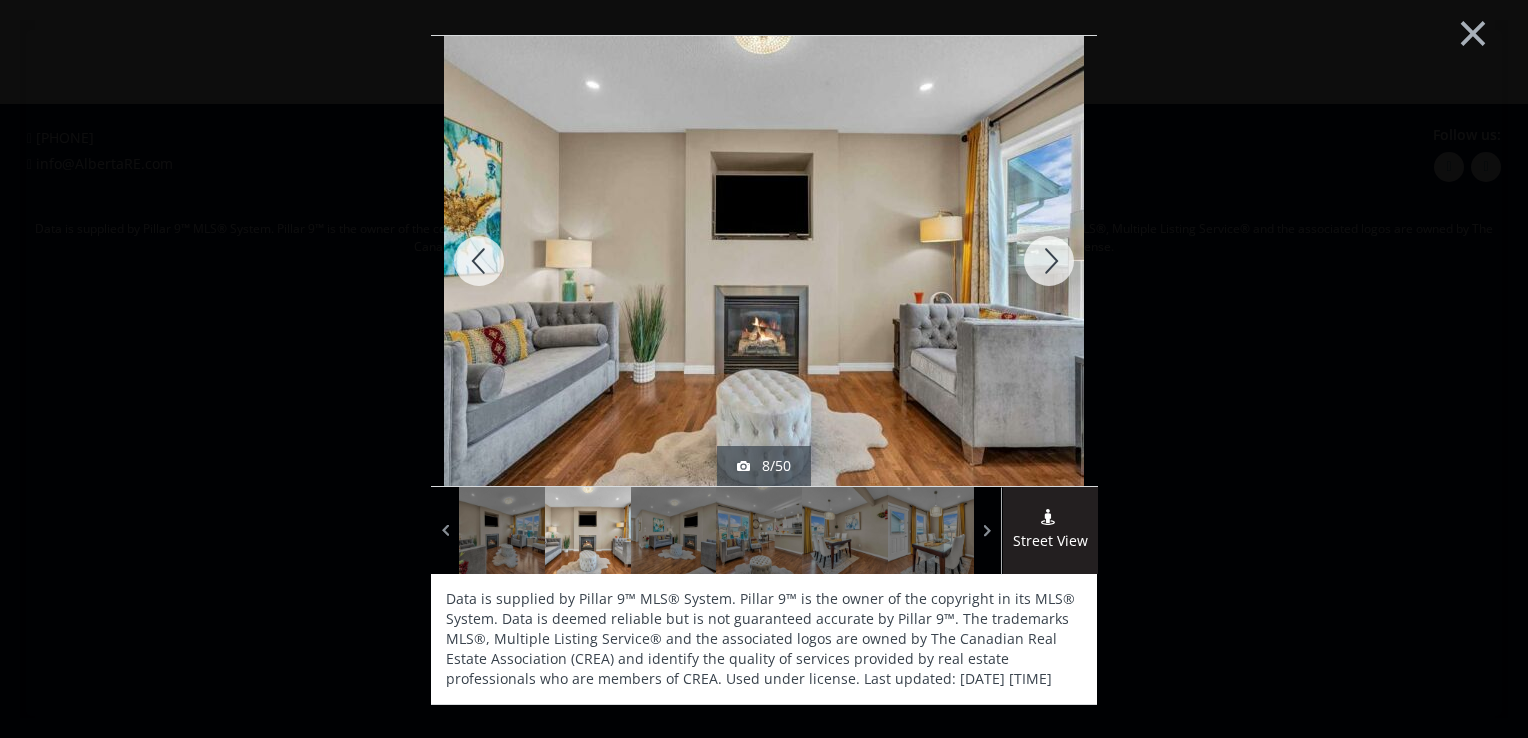 click at bounding box center (1049, 261) 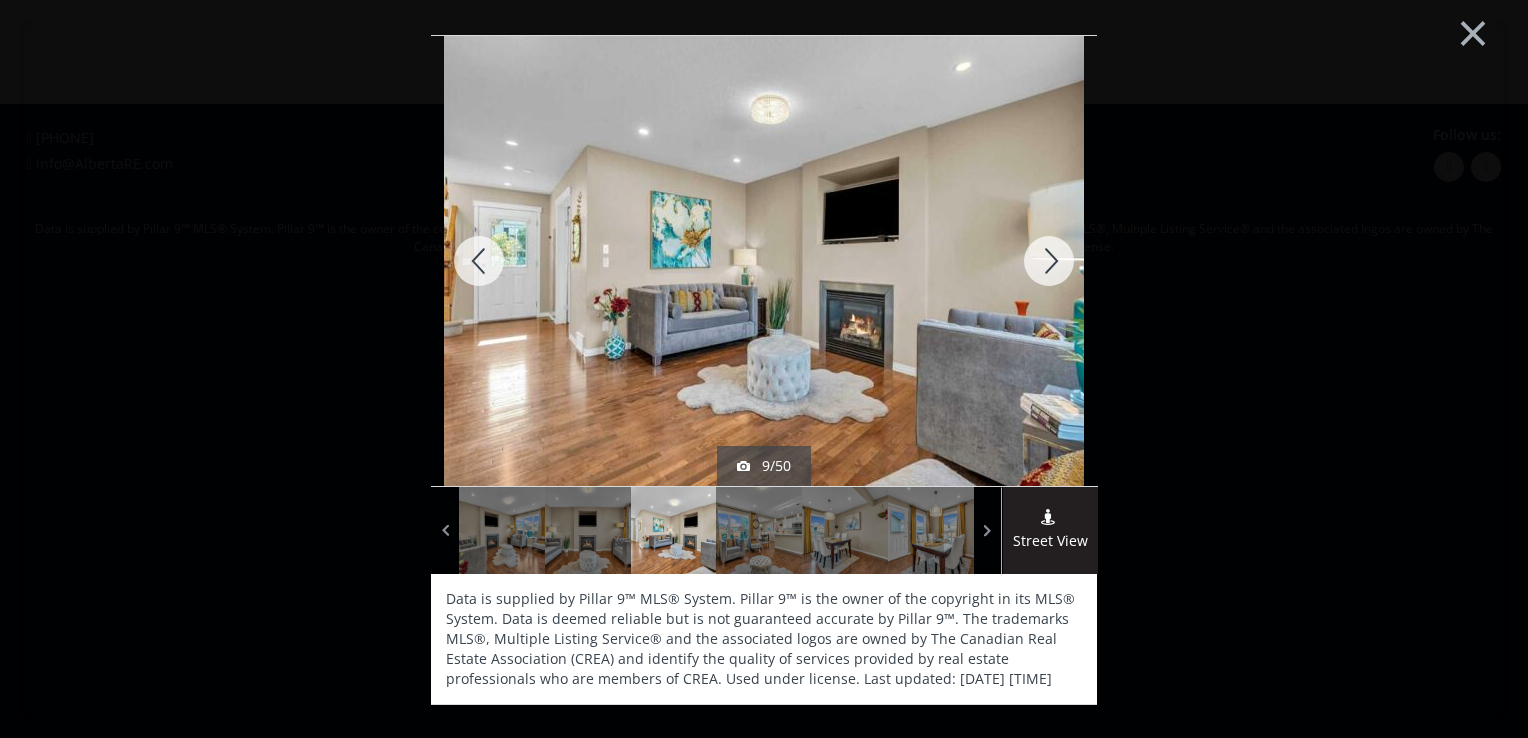 click at bounding box center [1049, 261] 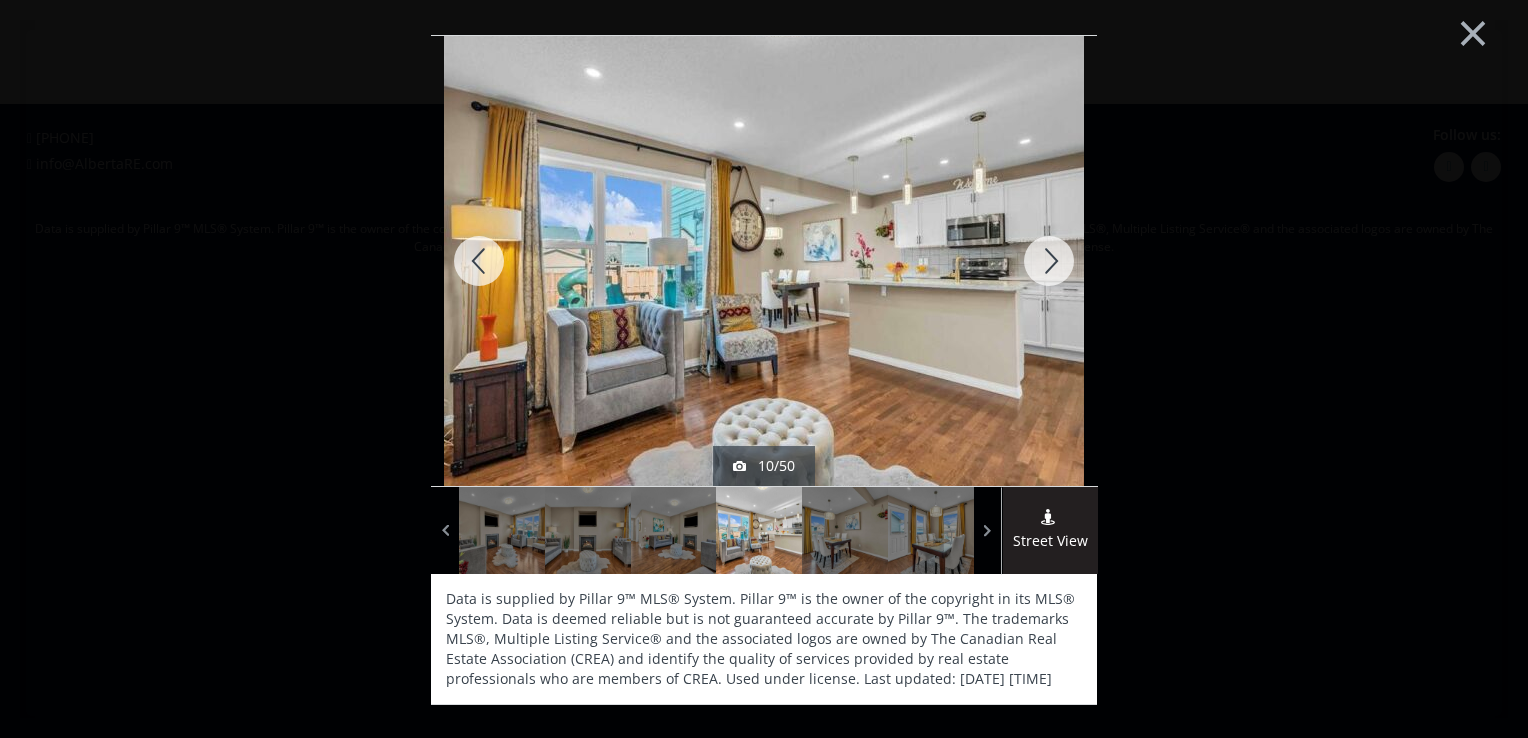 click at bounding box center [1049, 261] 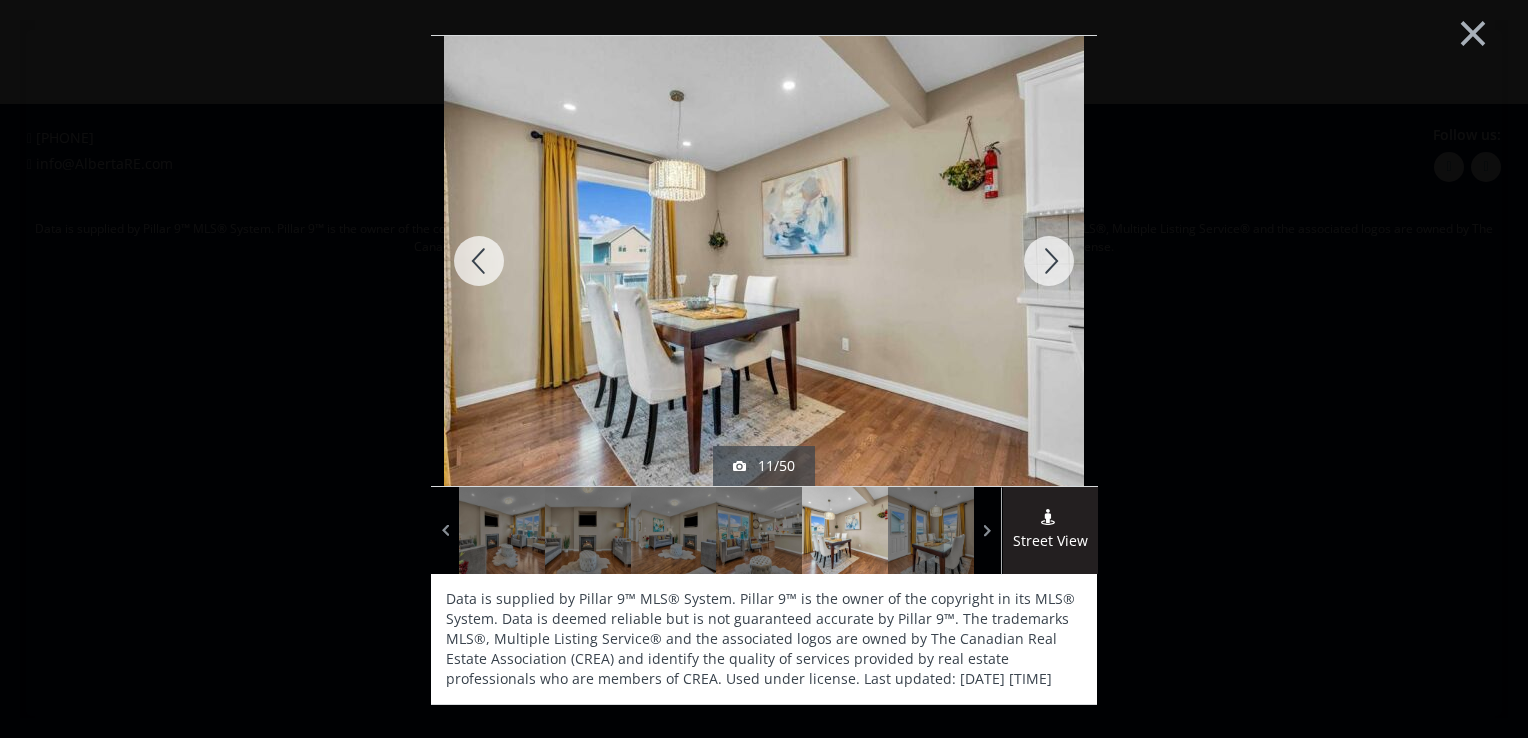 click at bounding box center [1049, 261] 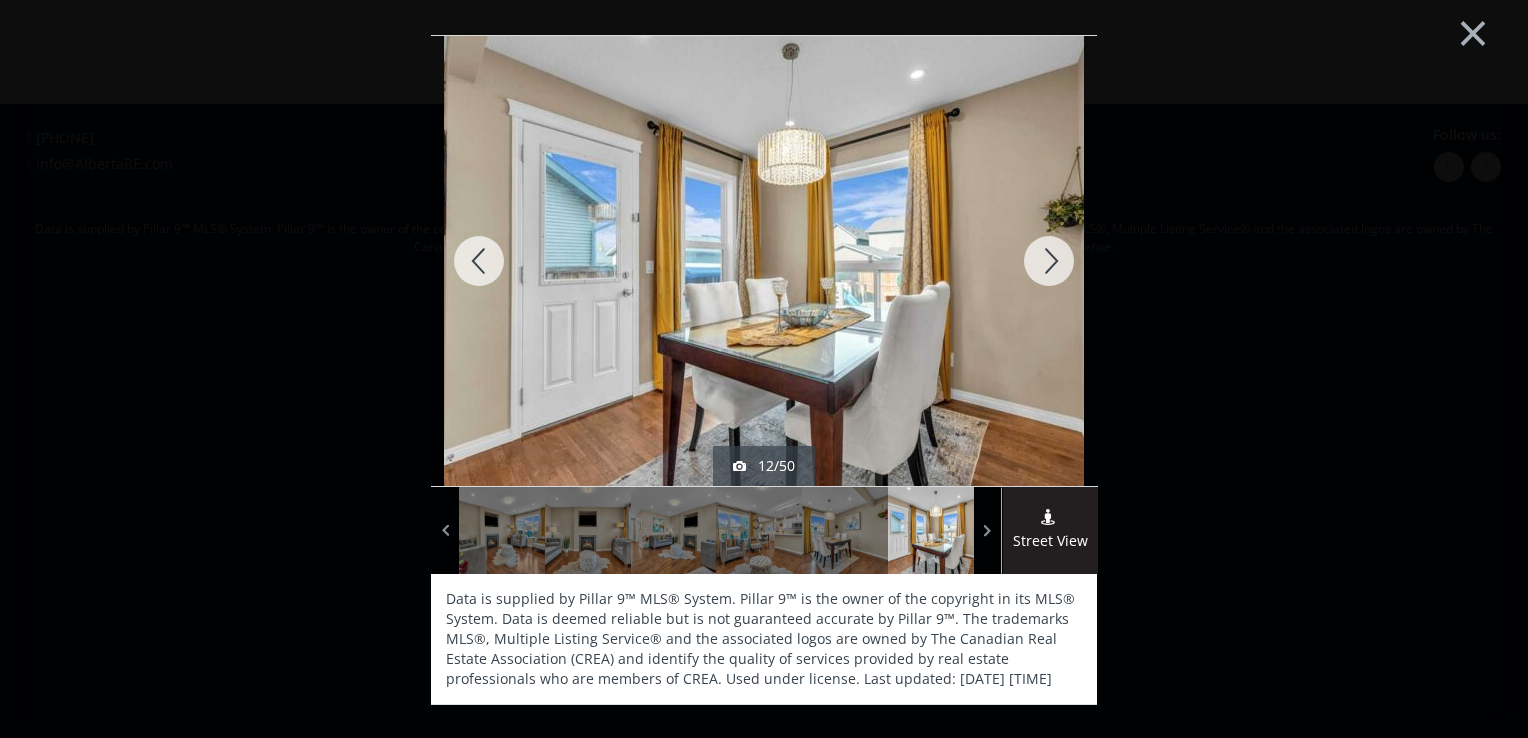 click at bounding box center [1049, 261] 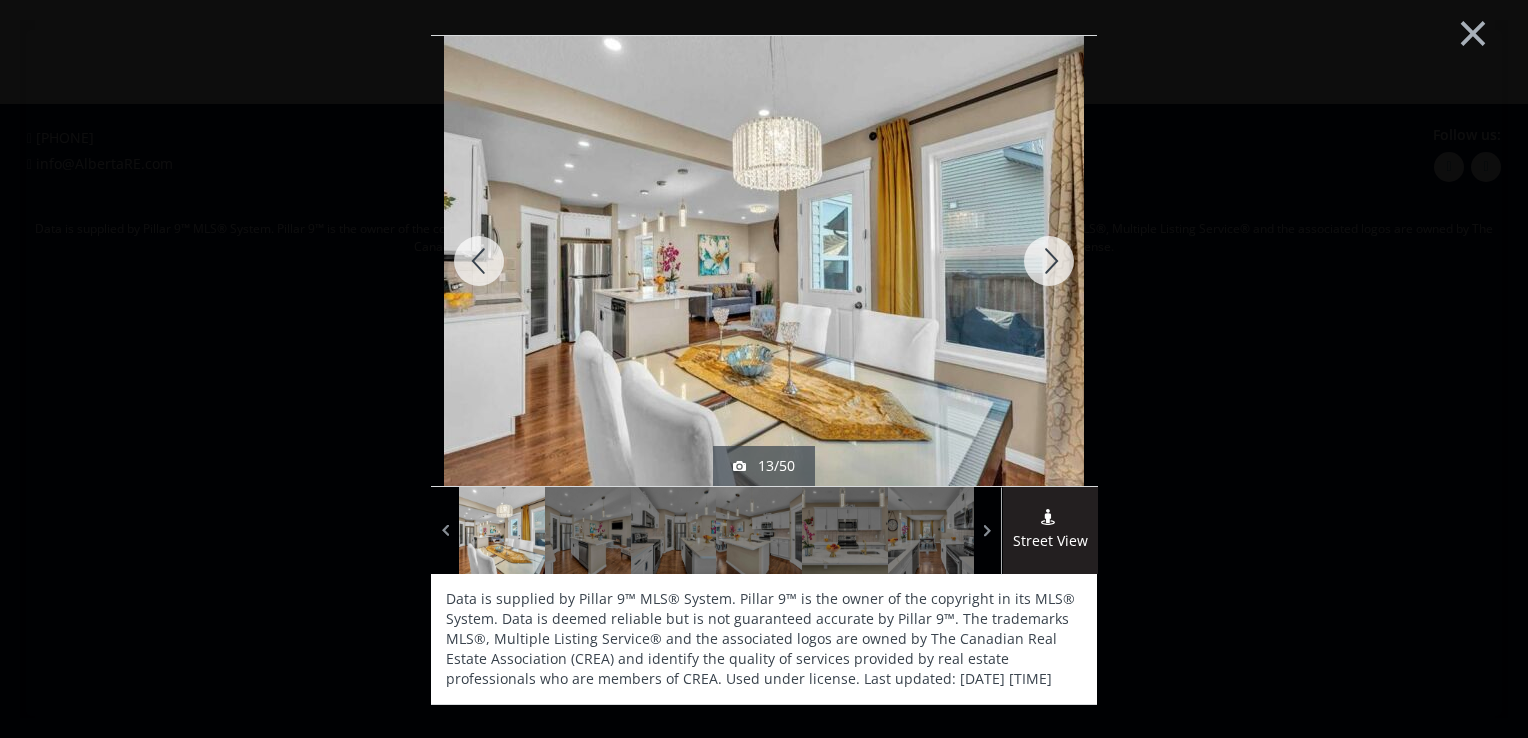 click at bounding box center [1049, 261] 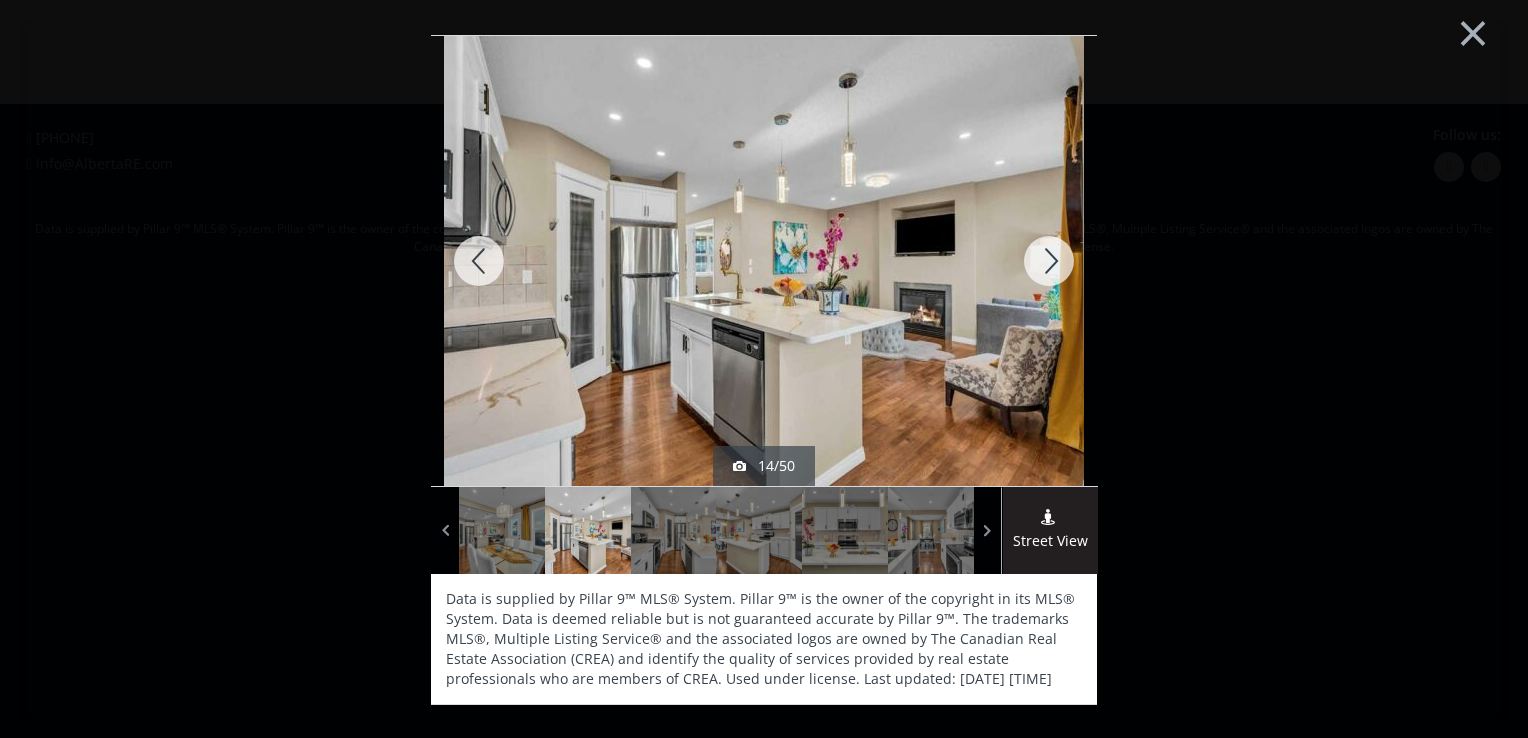 click at bounding box center (1049, 261) 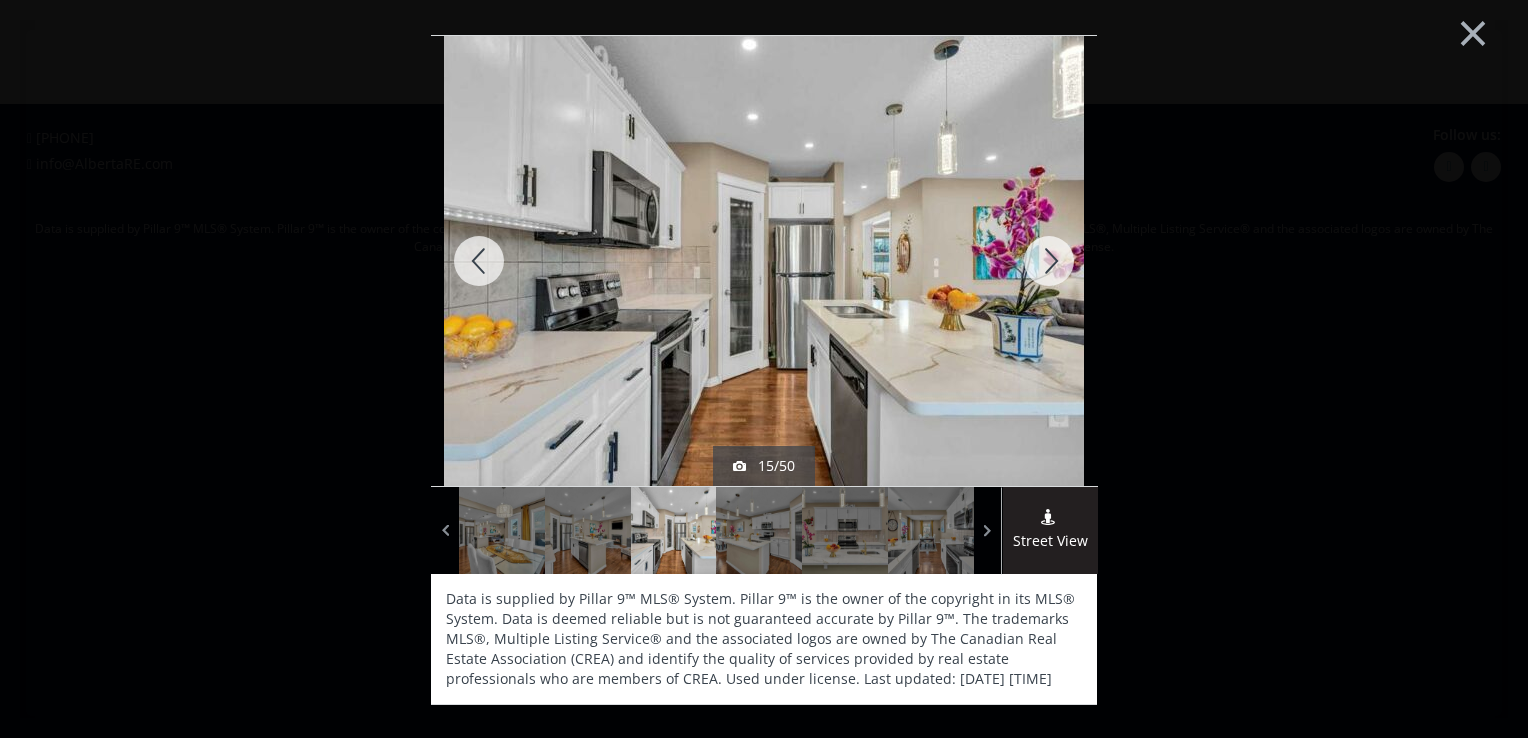 click at bounding box center [1049, 261] 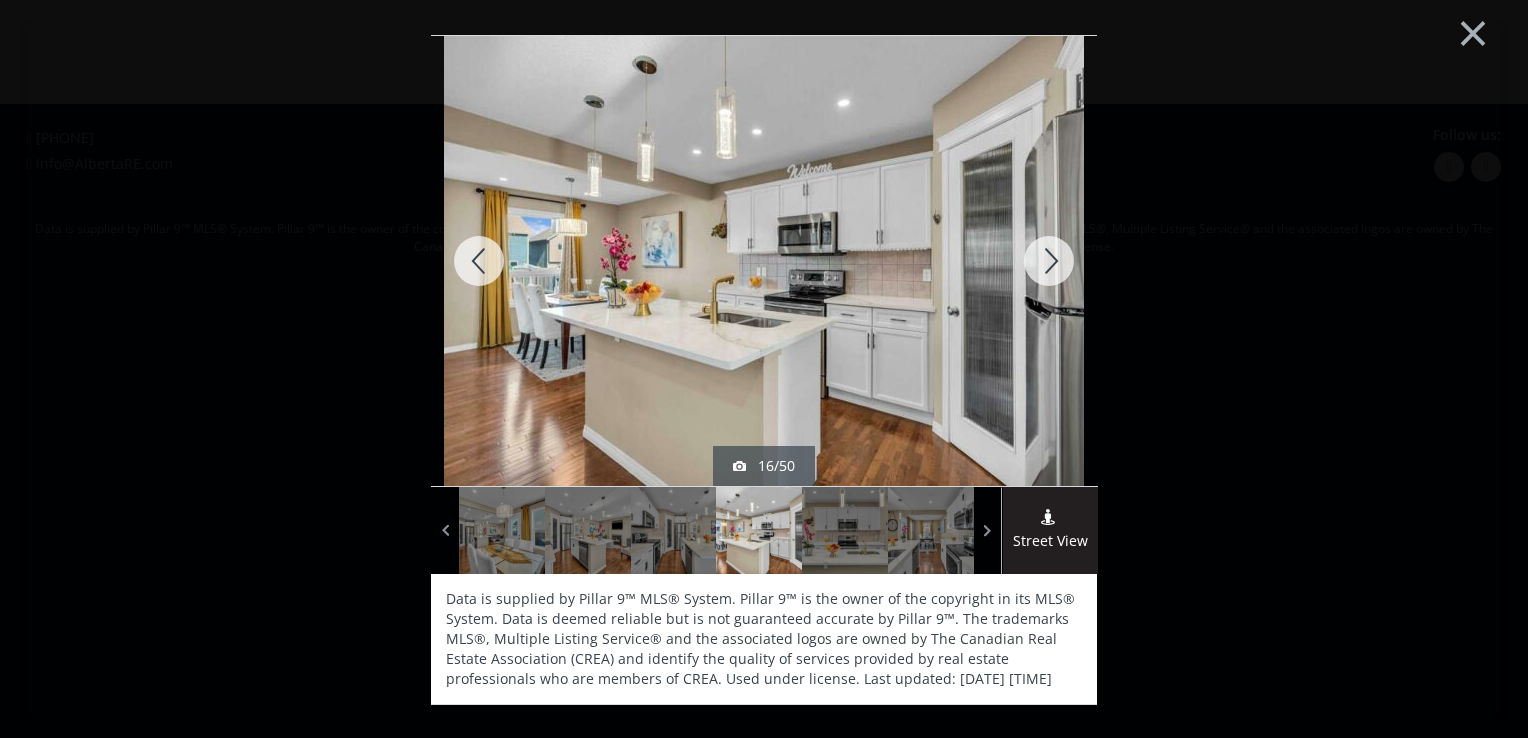 click at bounding box center (1049, 261) 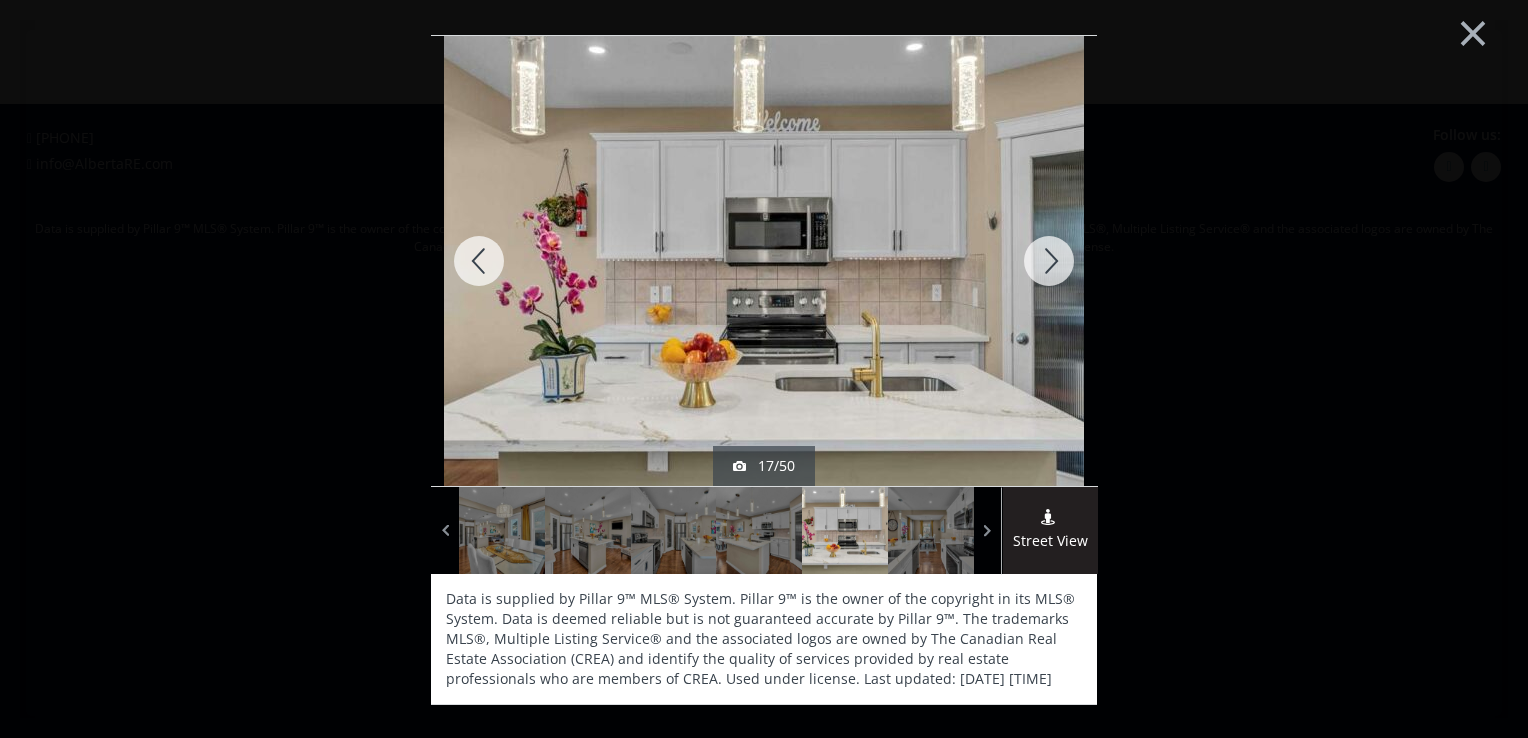 click at bounding box center (1049, 261) 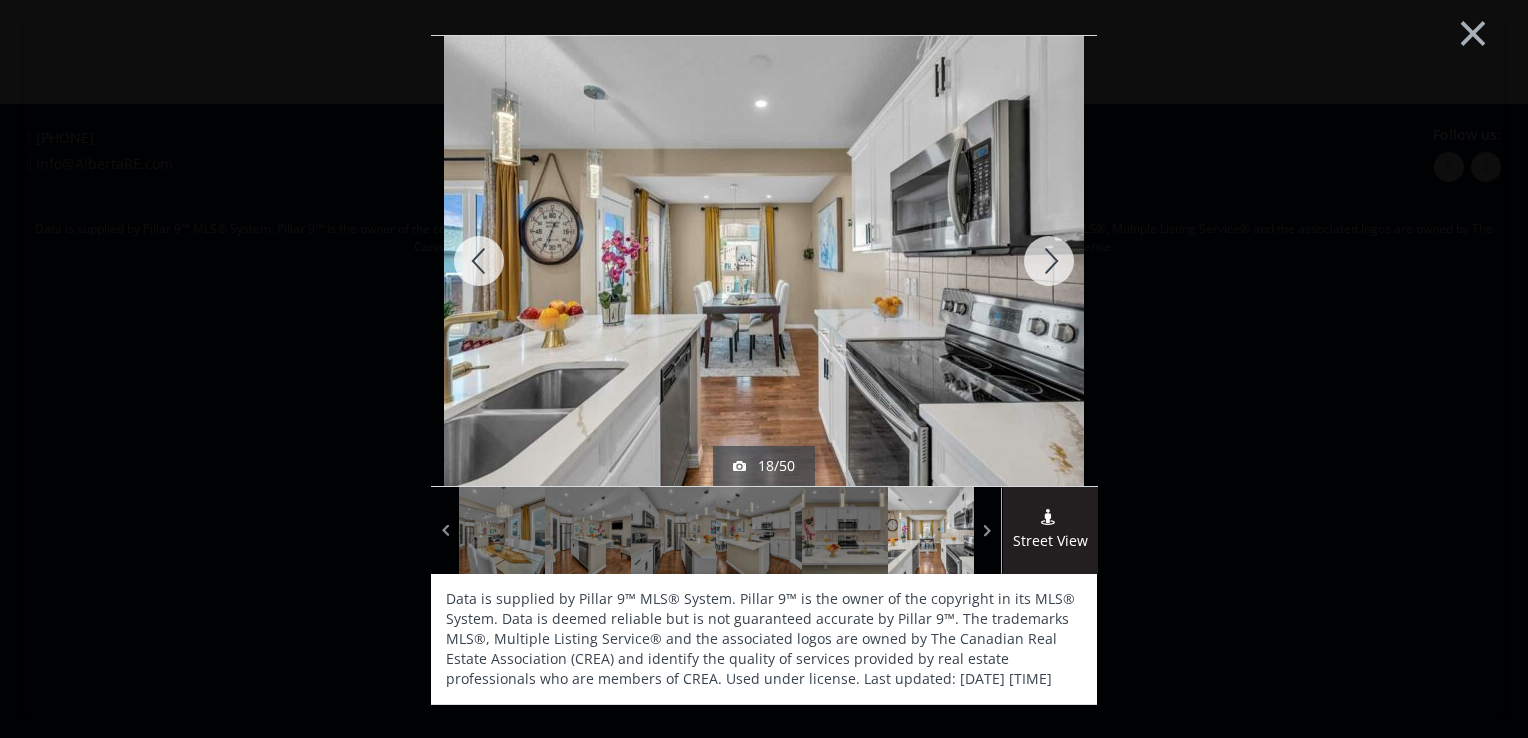 click at bounding box center [1049, 261] 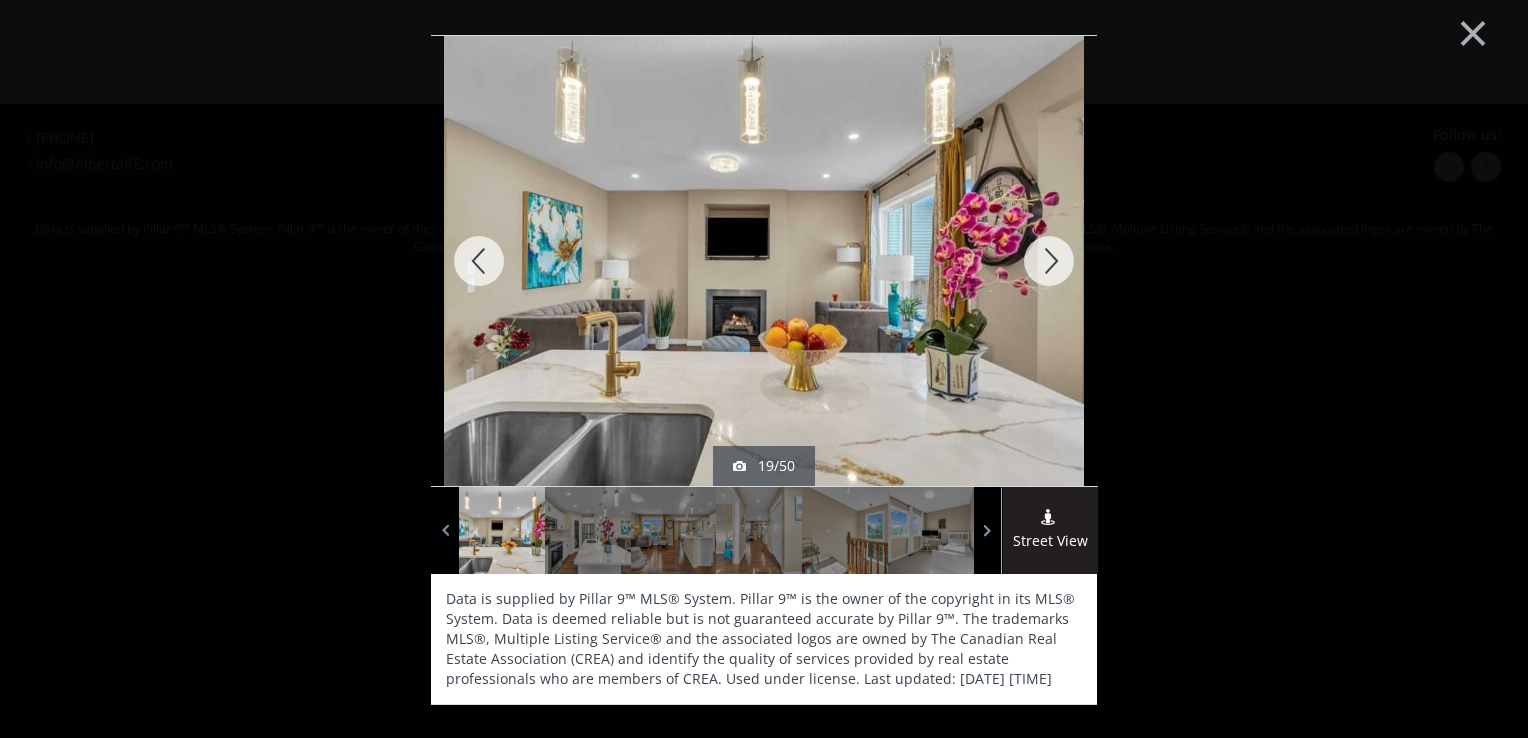 click at bounding box center (1049, 261) 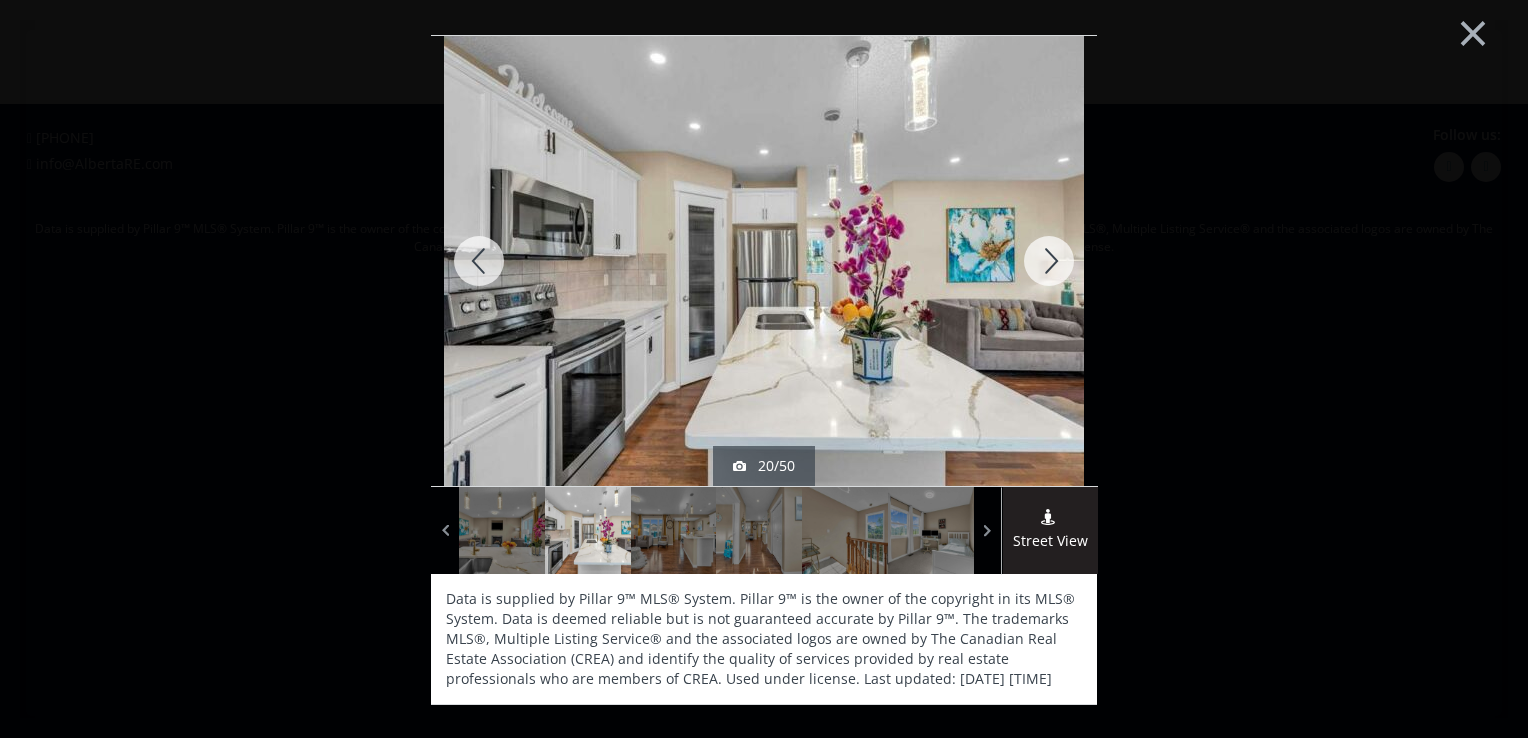 click at bounding box center [1049, 261] 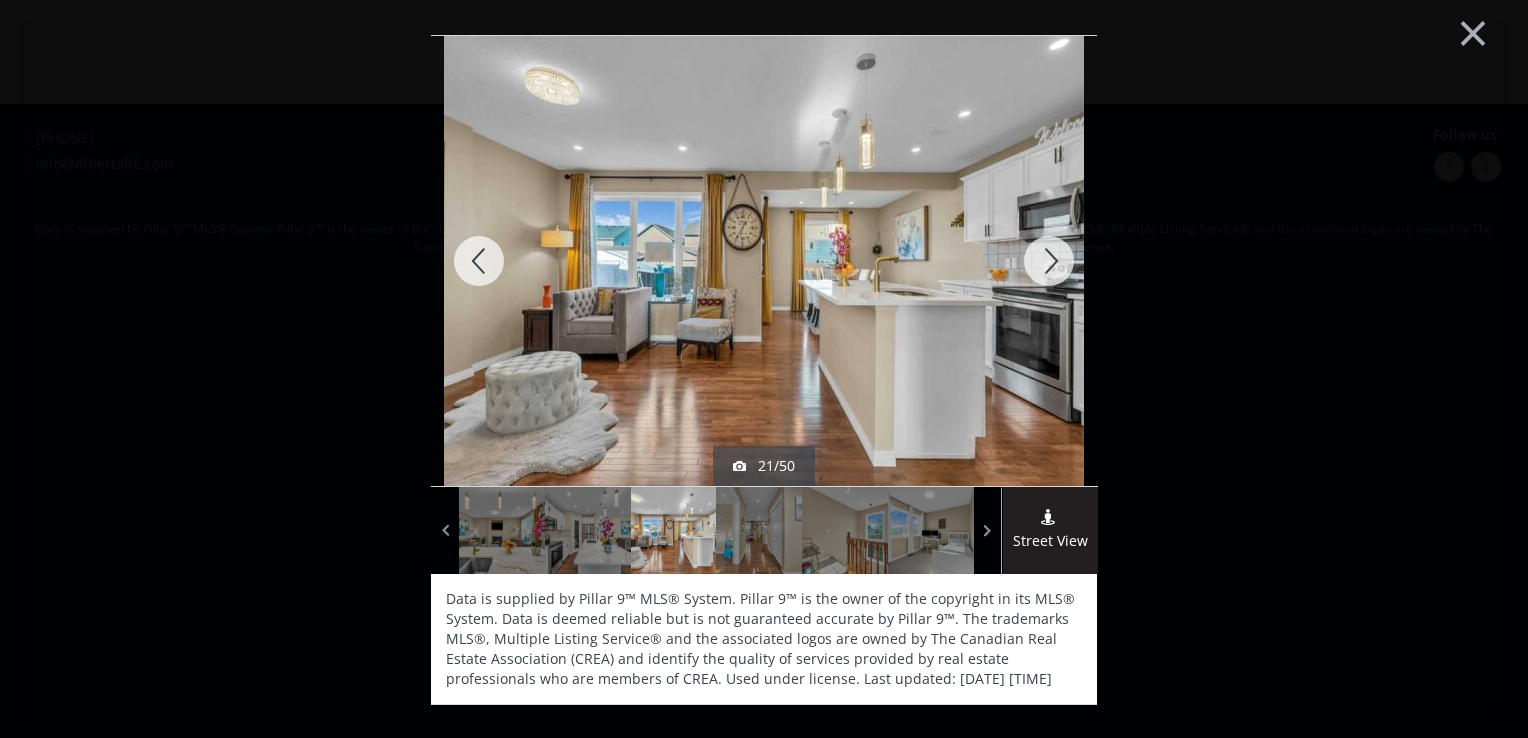 click at bounding box center (1049, 261) 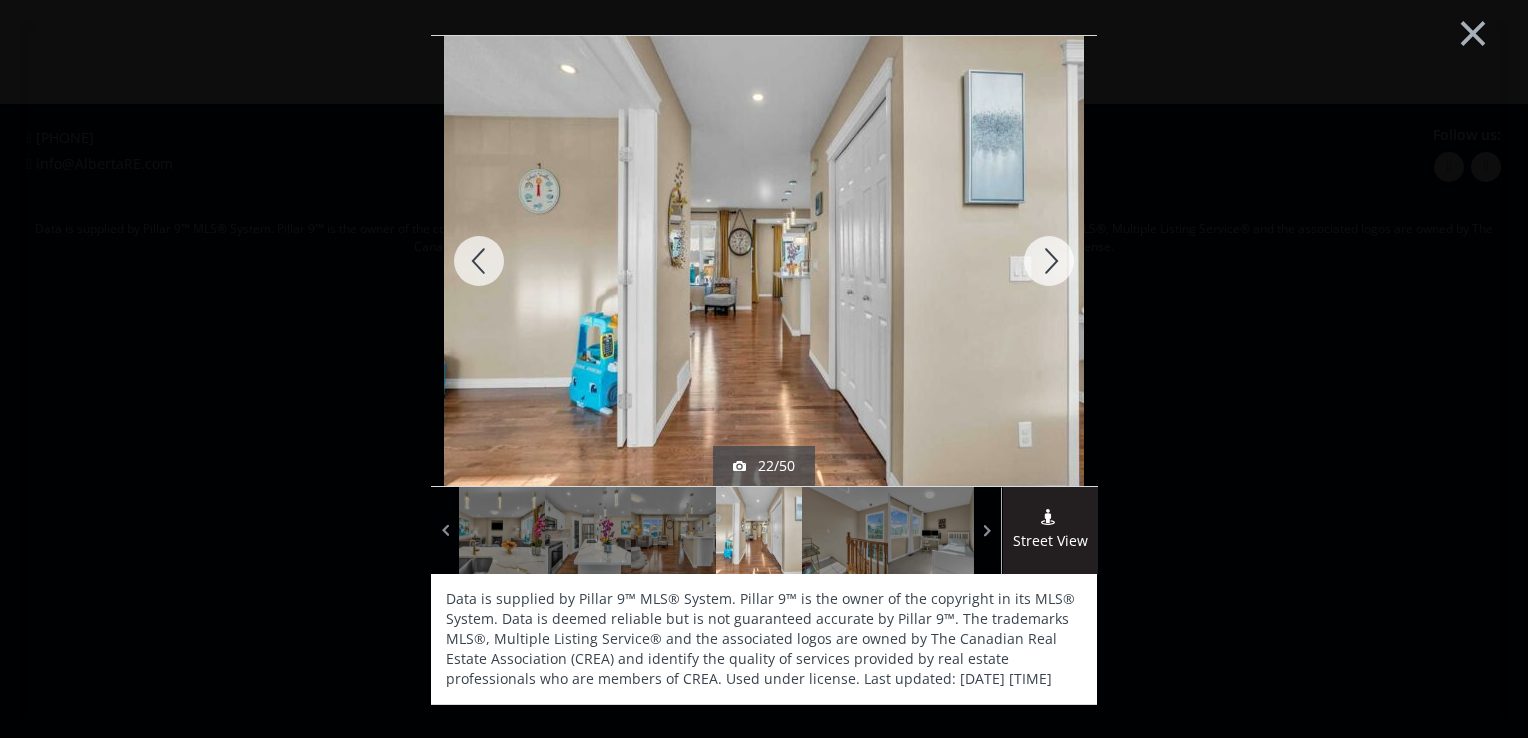 click at bounding box center [1049, 261] 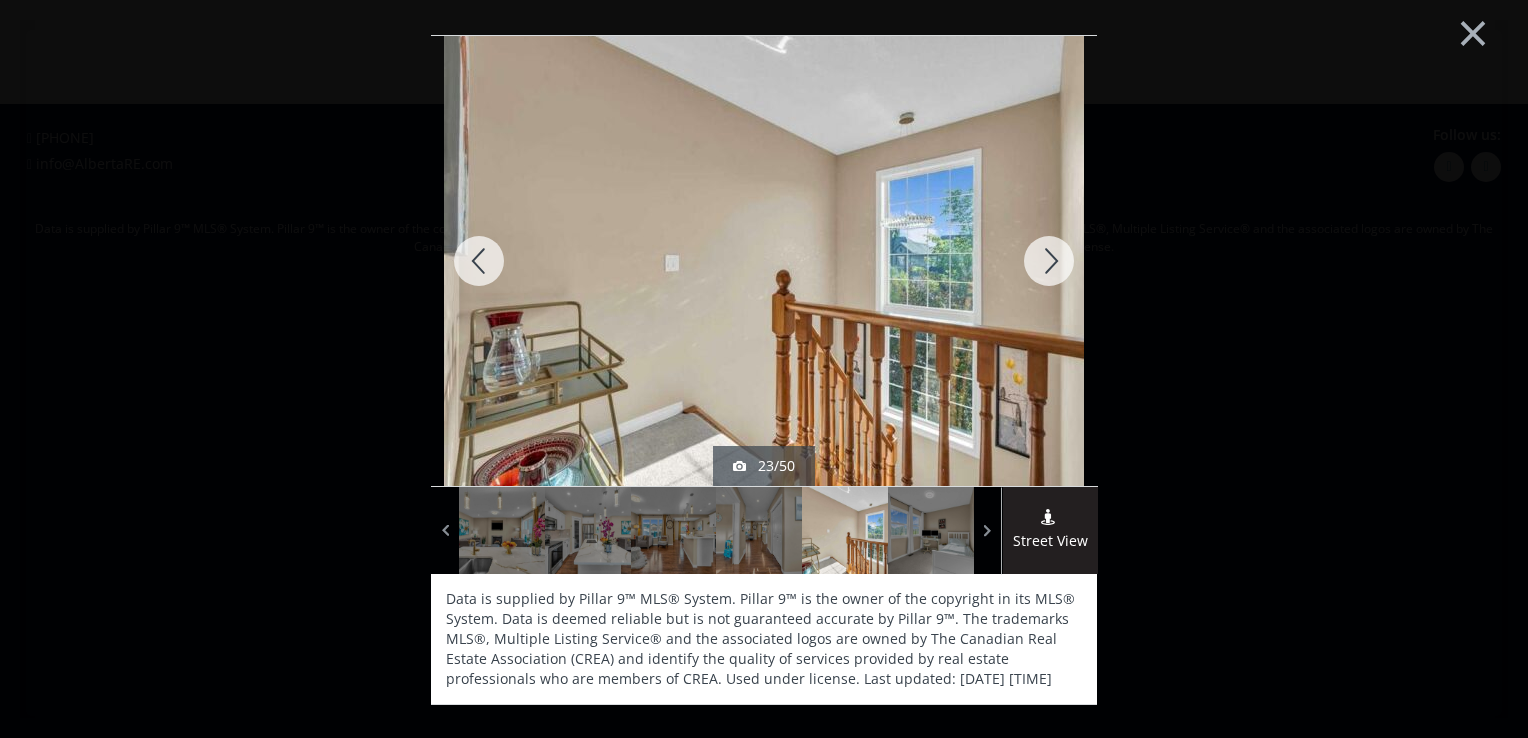 click at bounding box center (1049, 261) 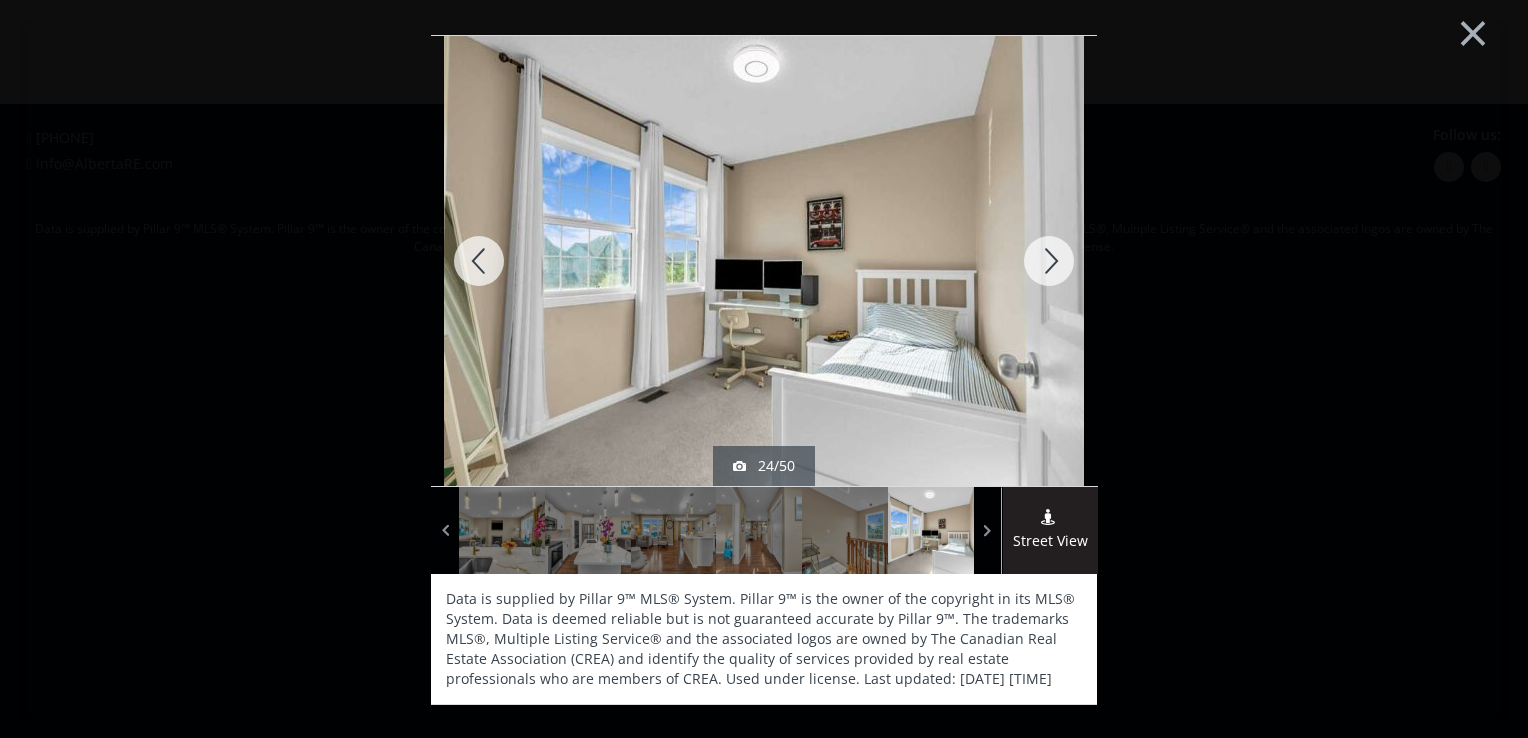 click at bounding box center (1049, 261) 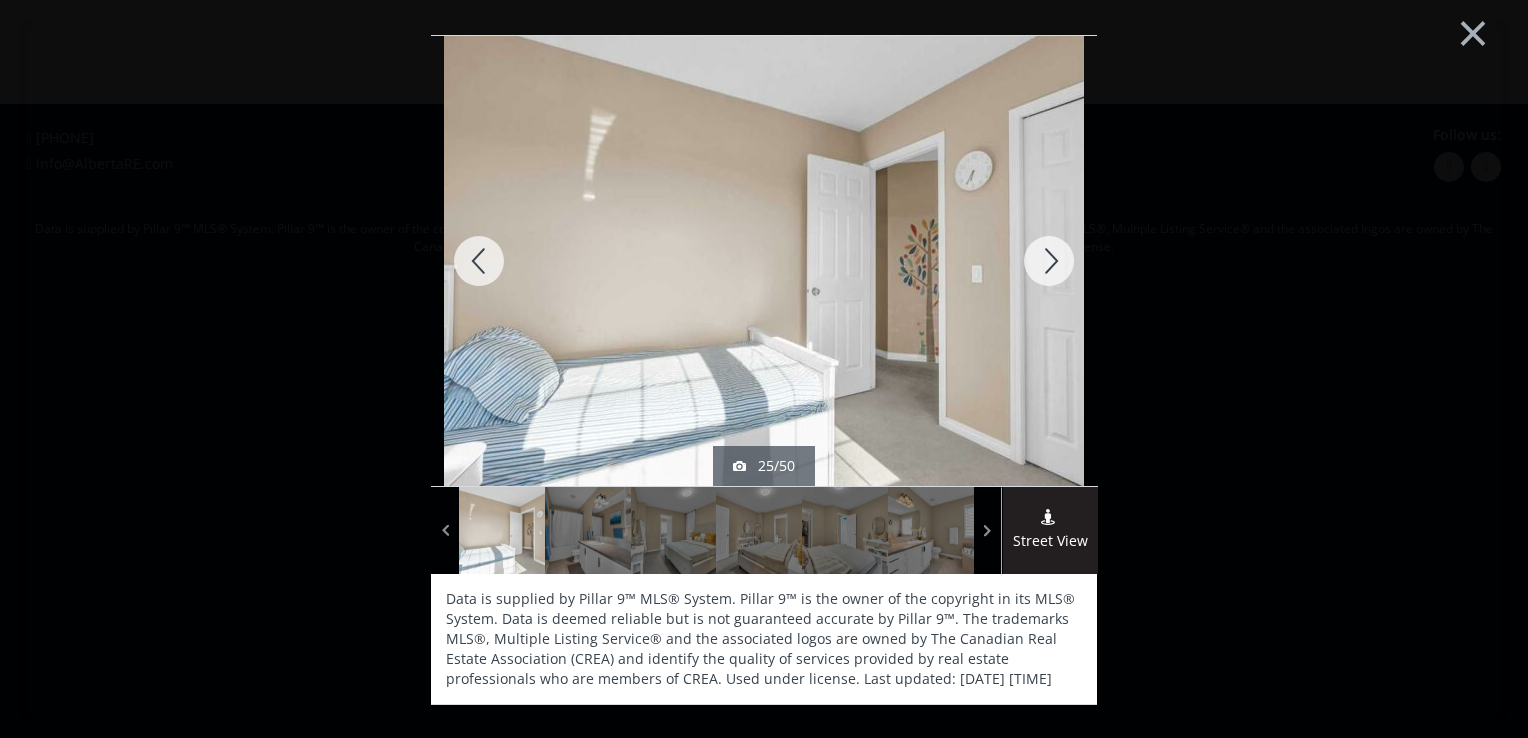 click at bounding box center (1049, 261) 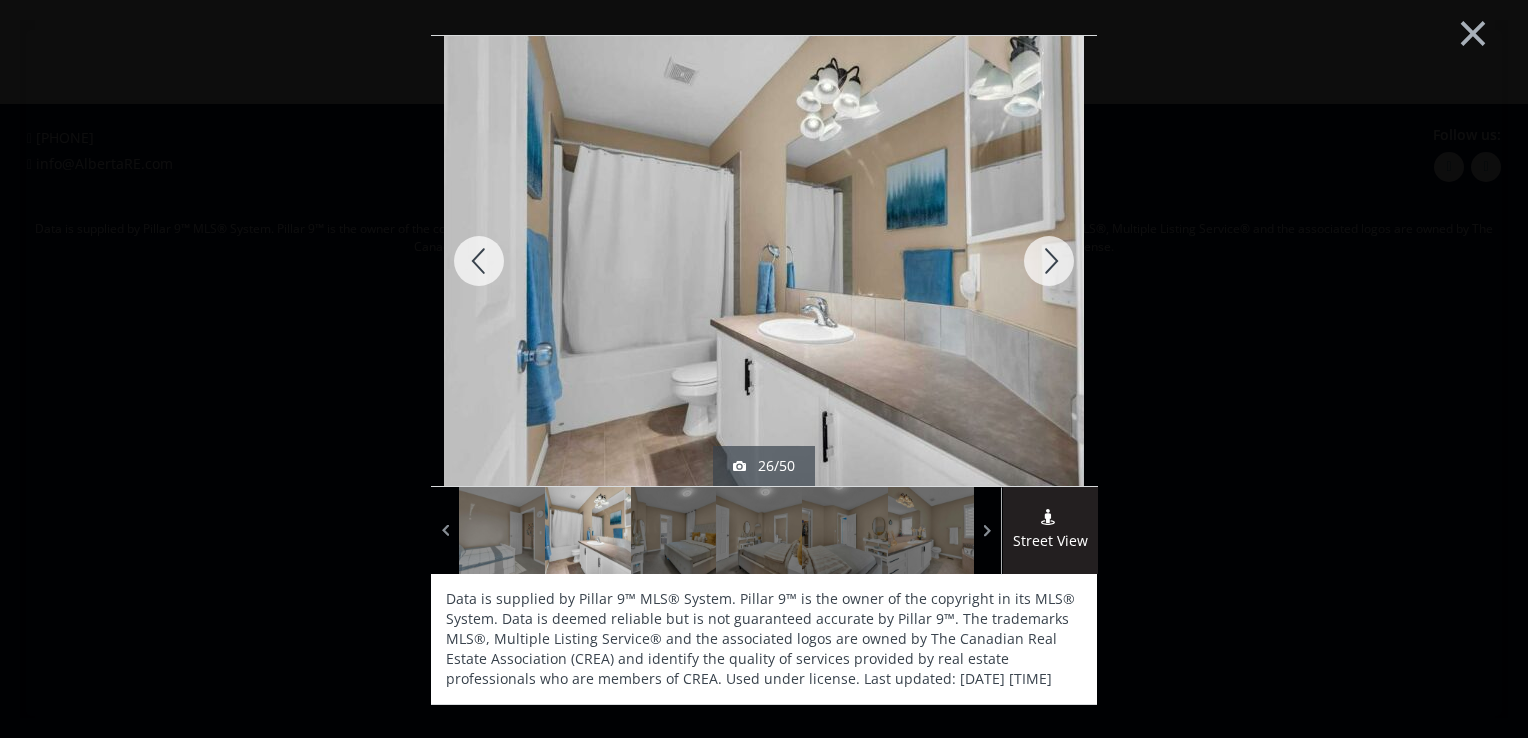 click at bounding box center [1049, 261] 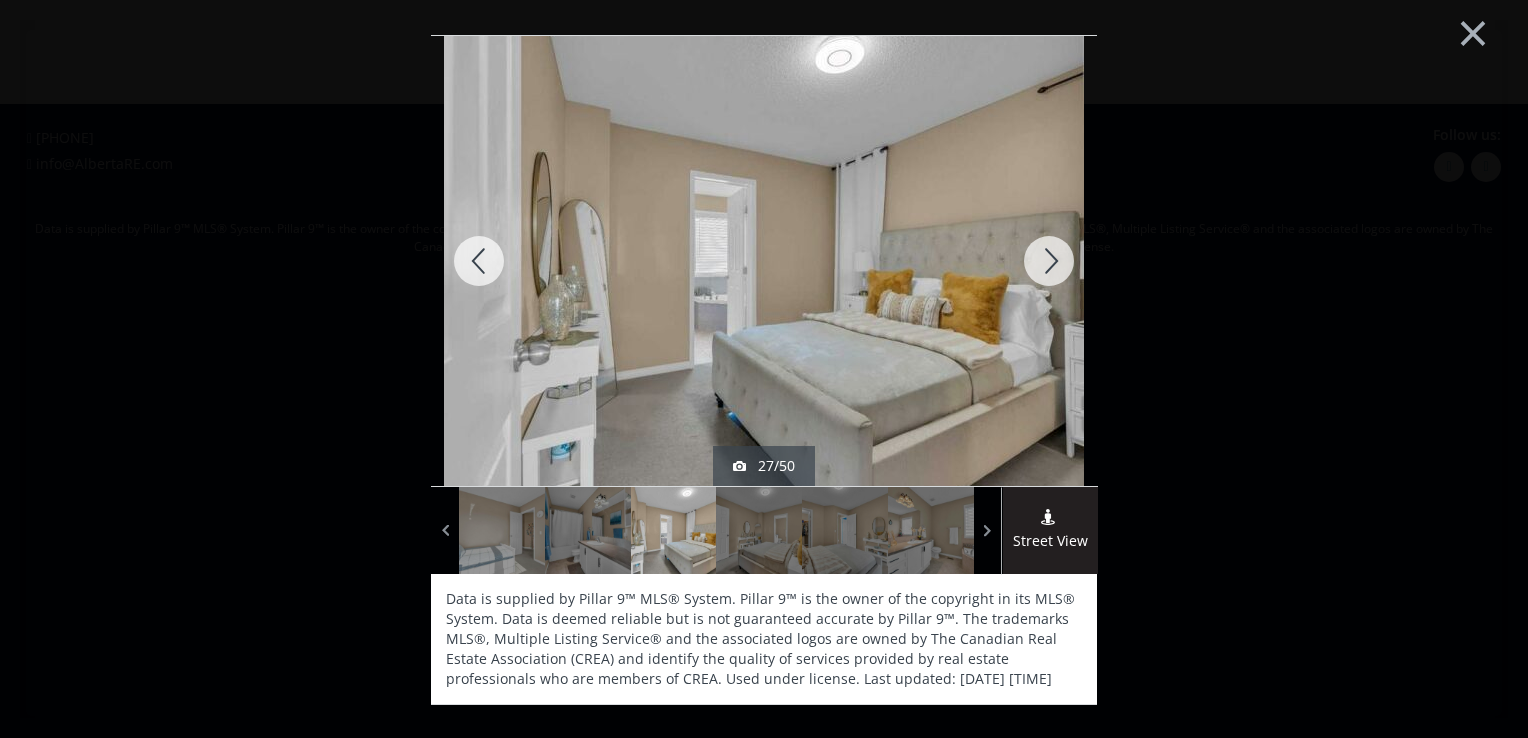 click at bounding box center [1049, 261] 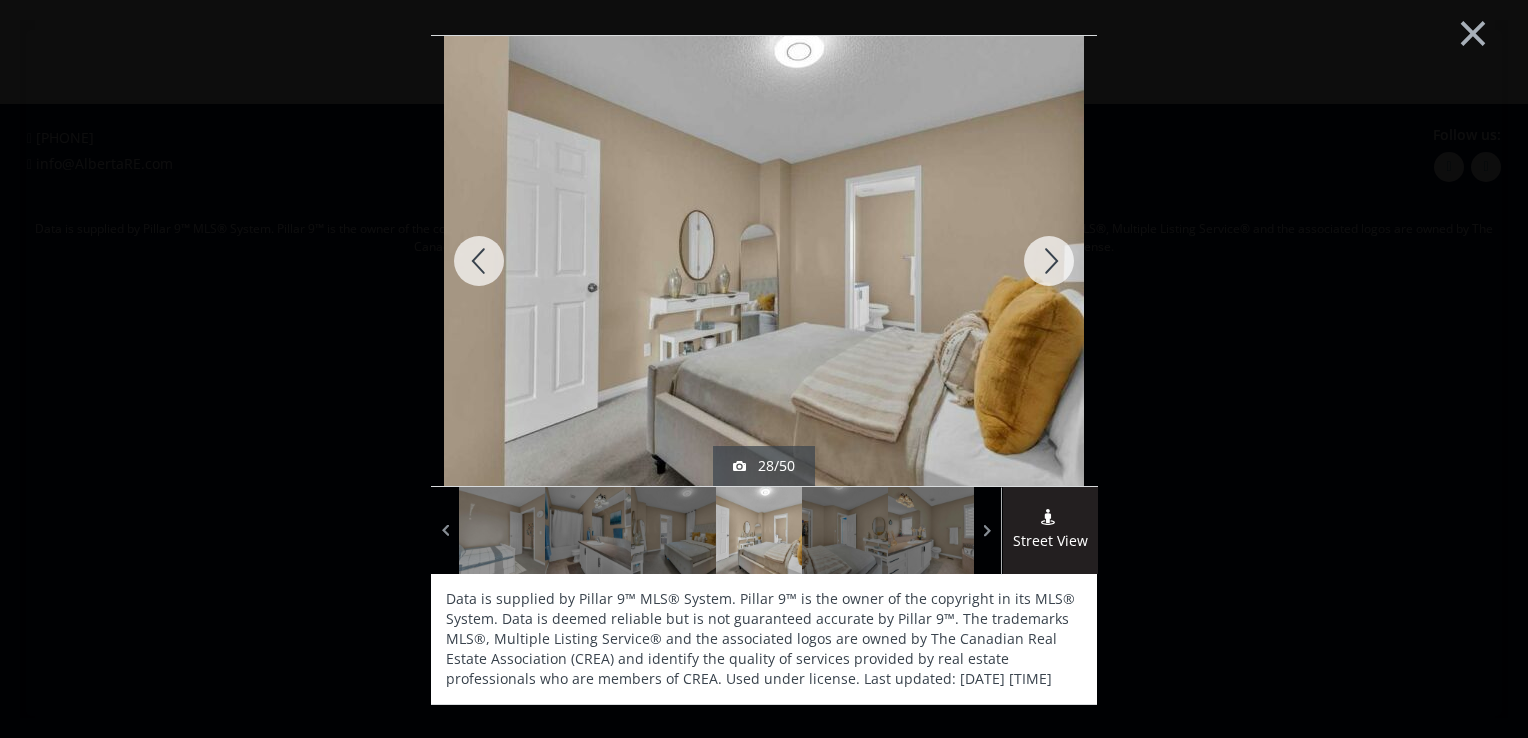 click at bounding box center (1049, 261) 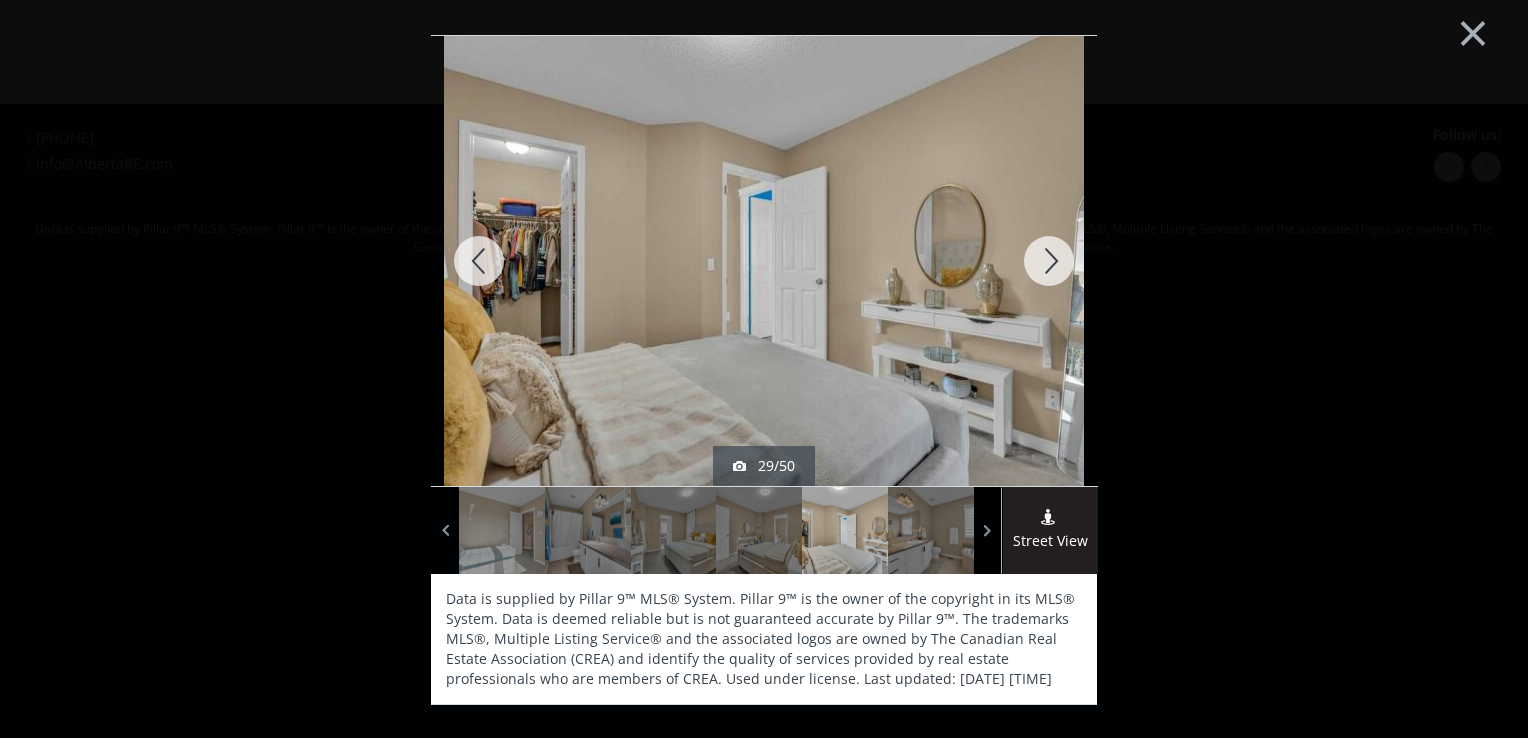 click at bounding box center [1049, 261] 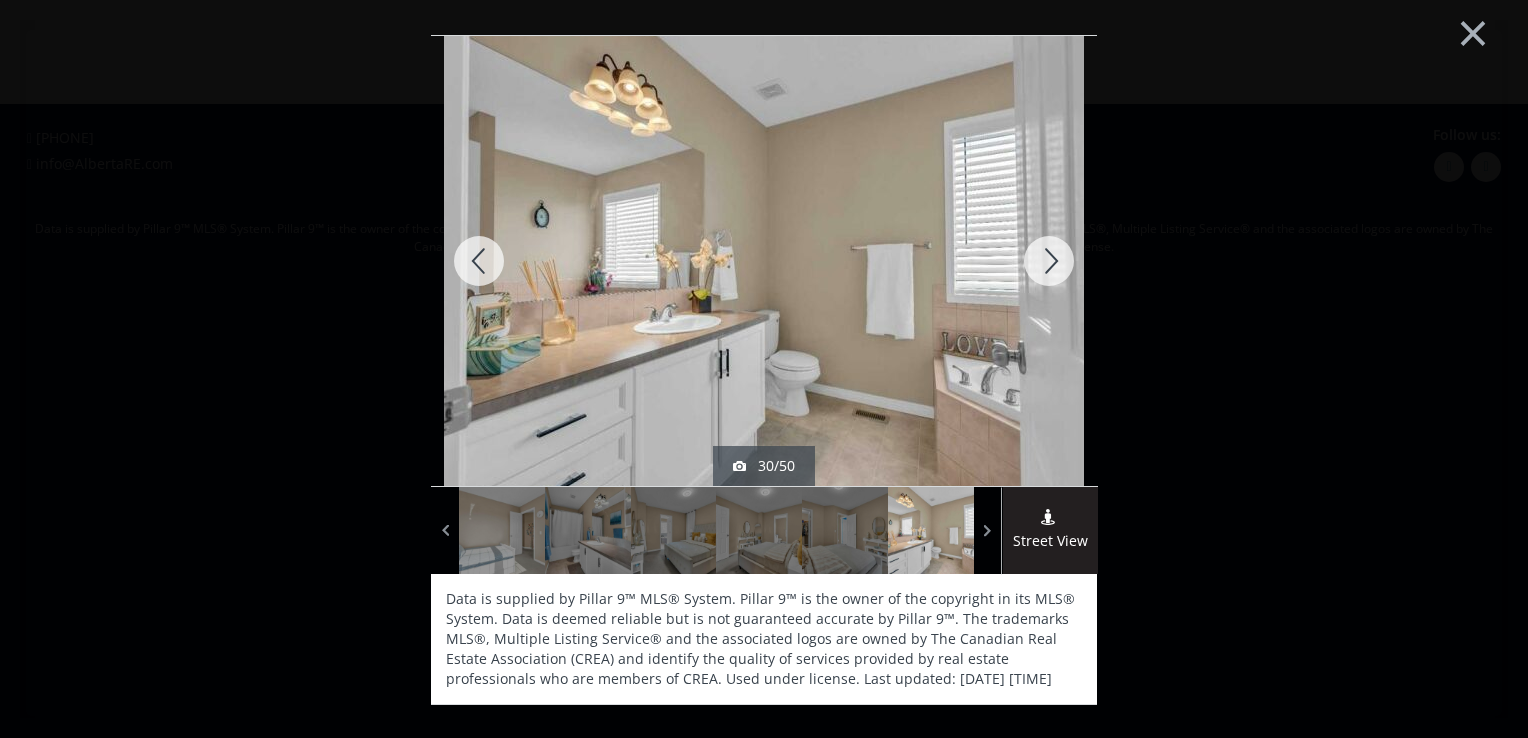 click at bounding box center (1049, 261) 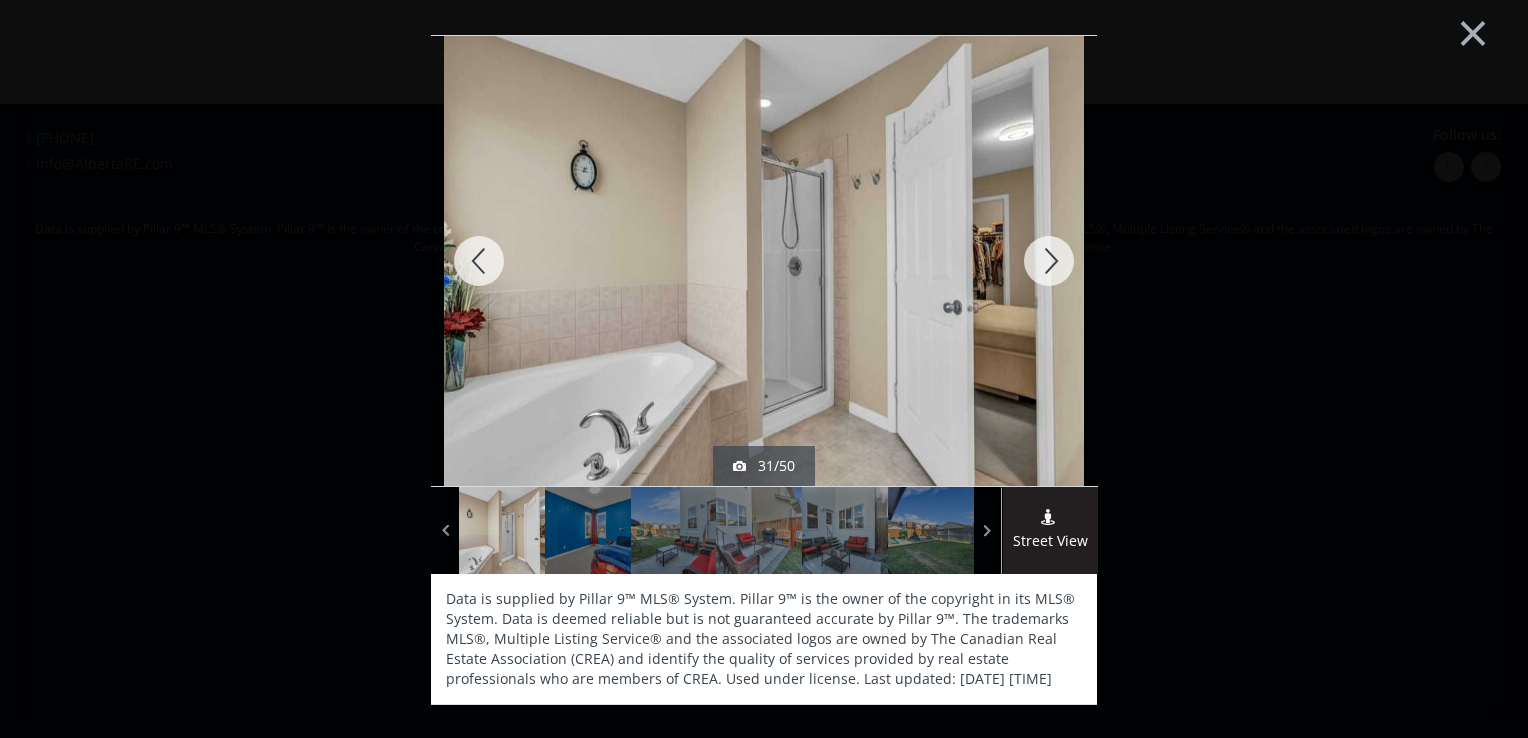 click at bounding box center (1049, 261) 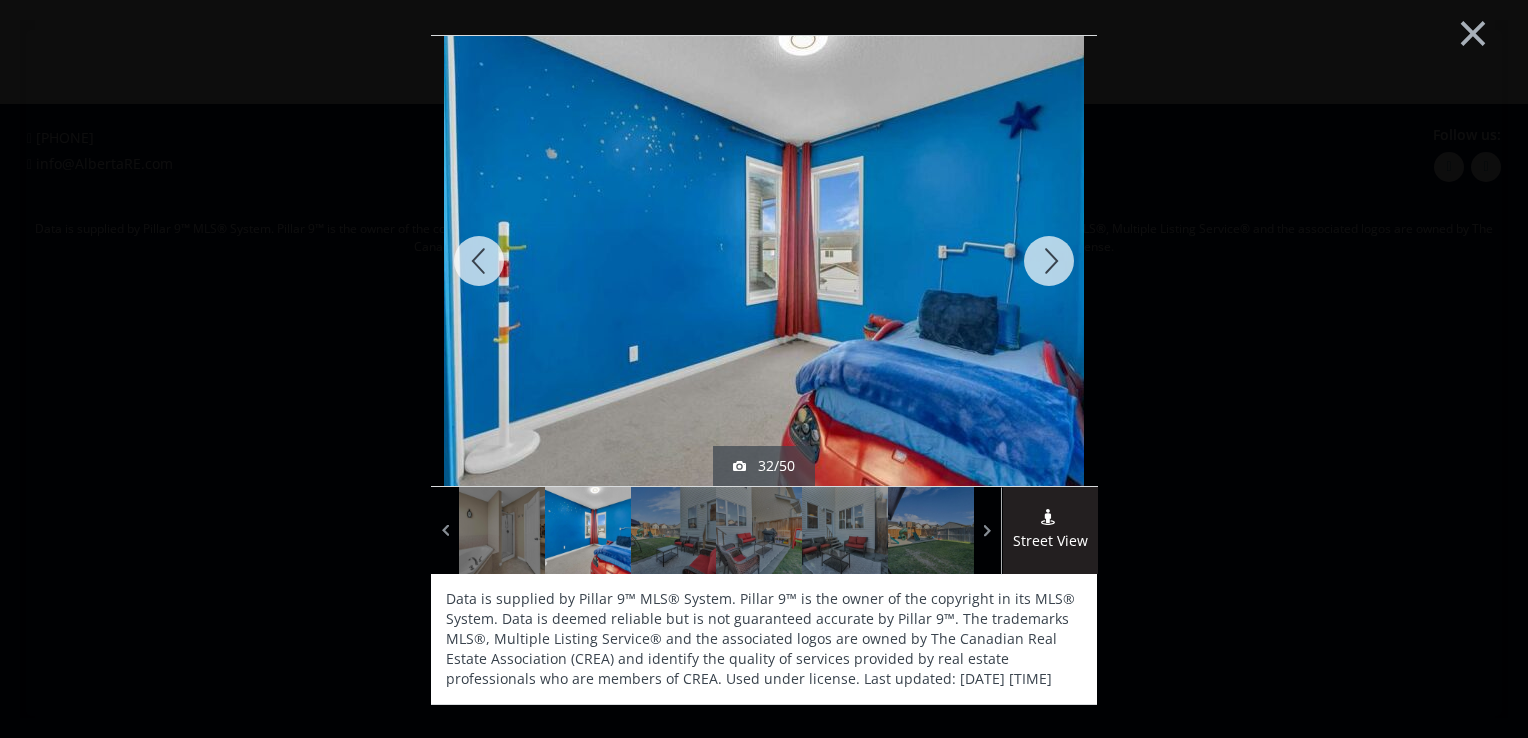 click at bounding box center [1049, 261] 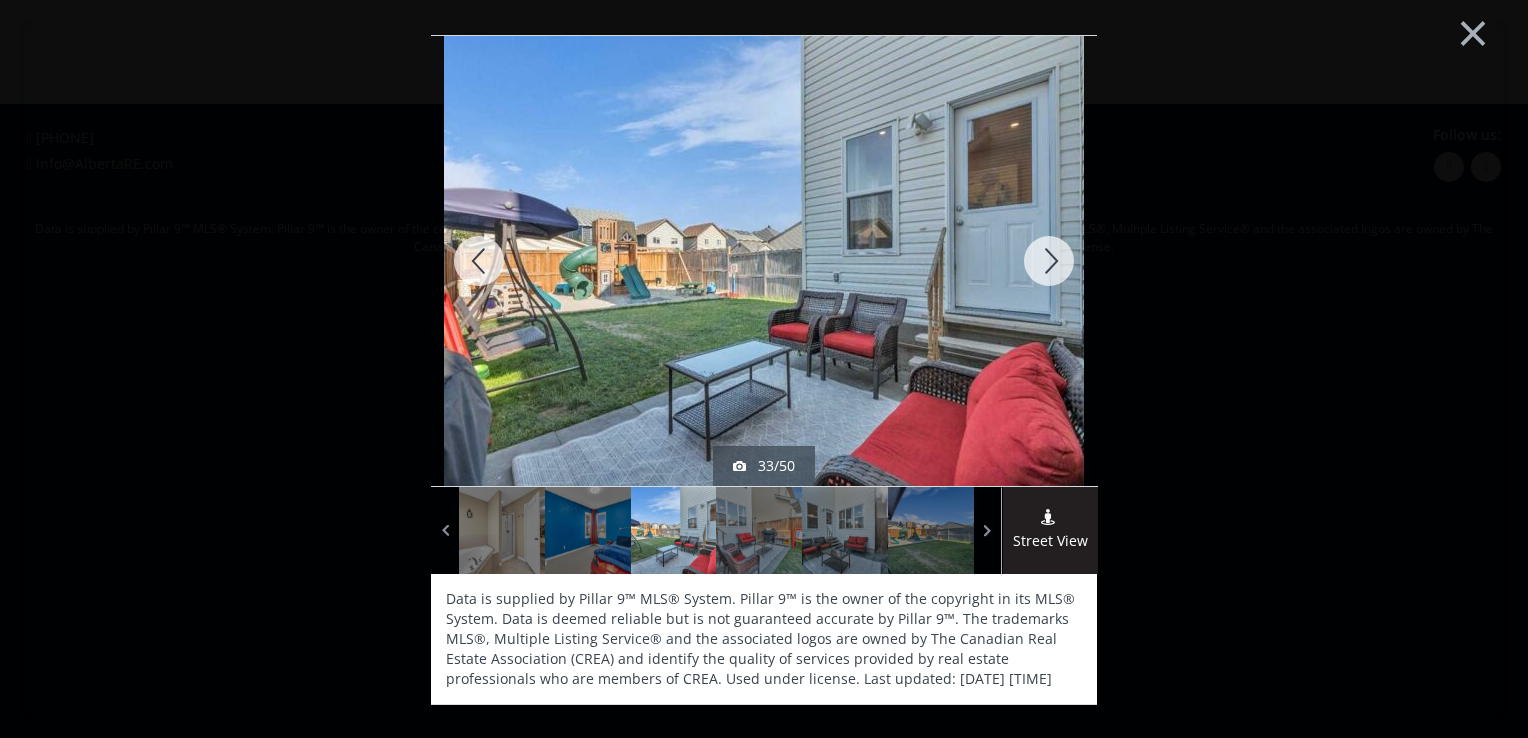 click at bounding box center [1049, 261] 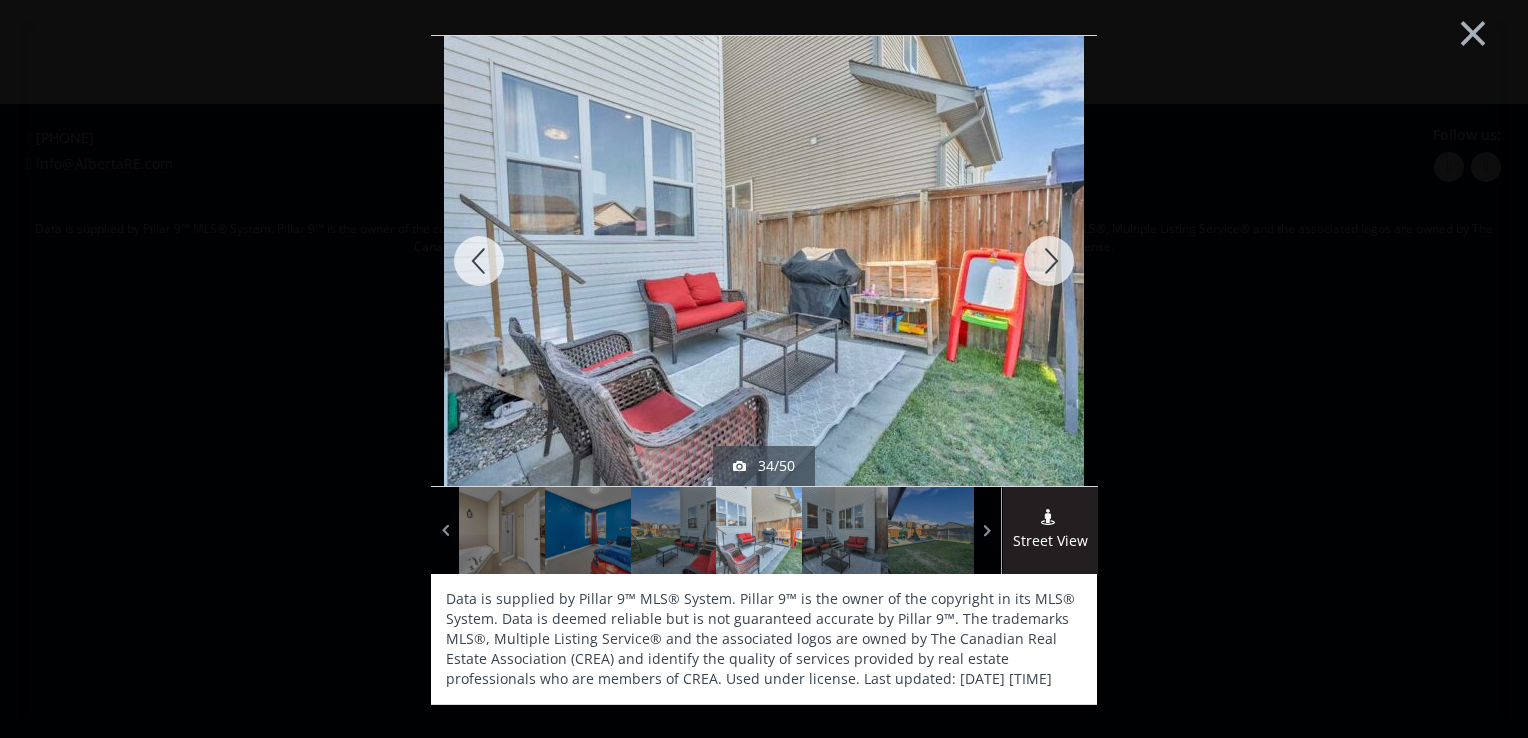 click at bounding box center [1049, 261] 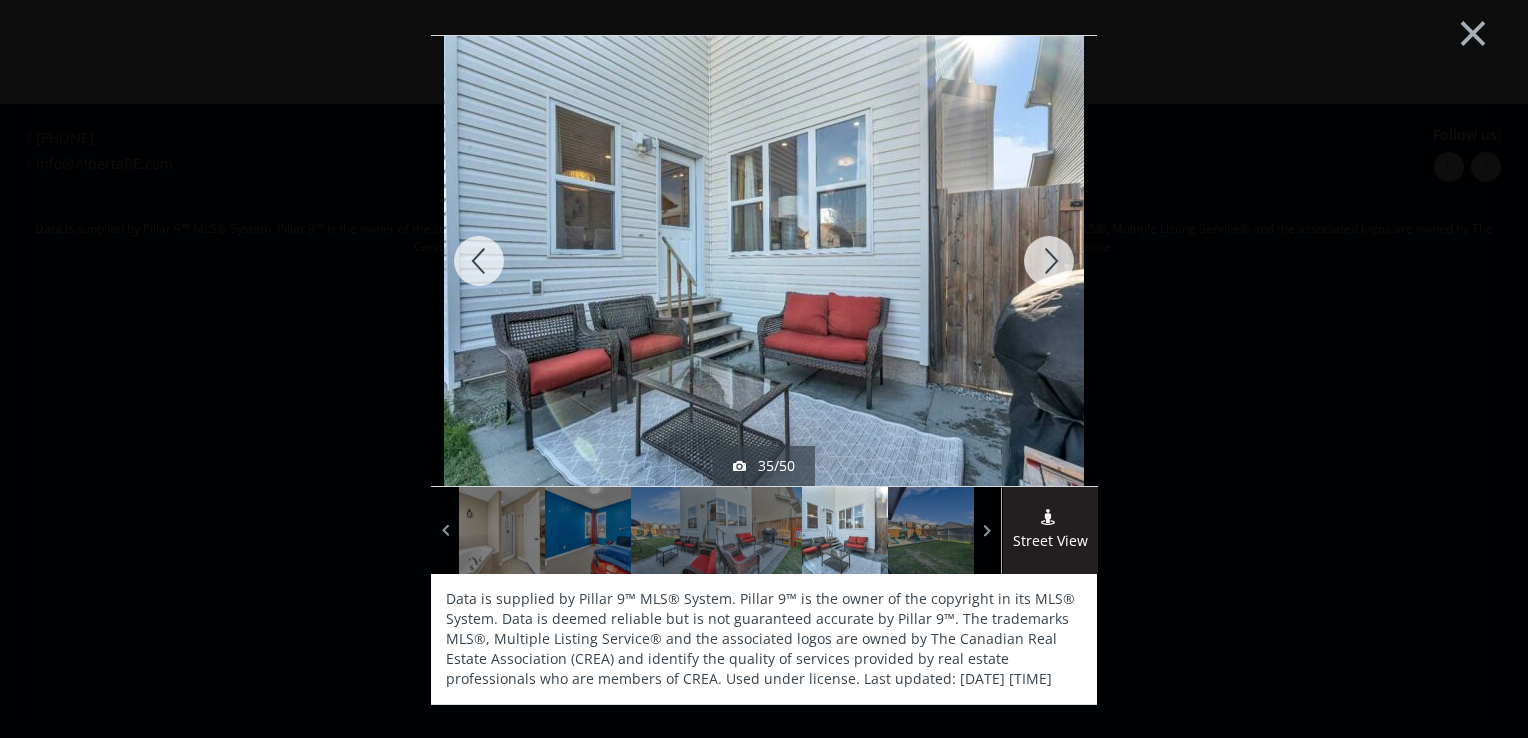 click at bounding box center [1049, 261] 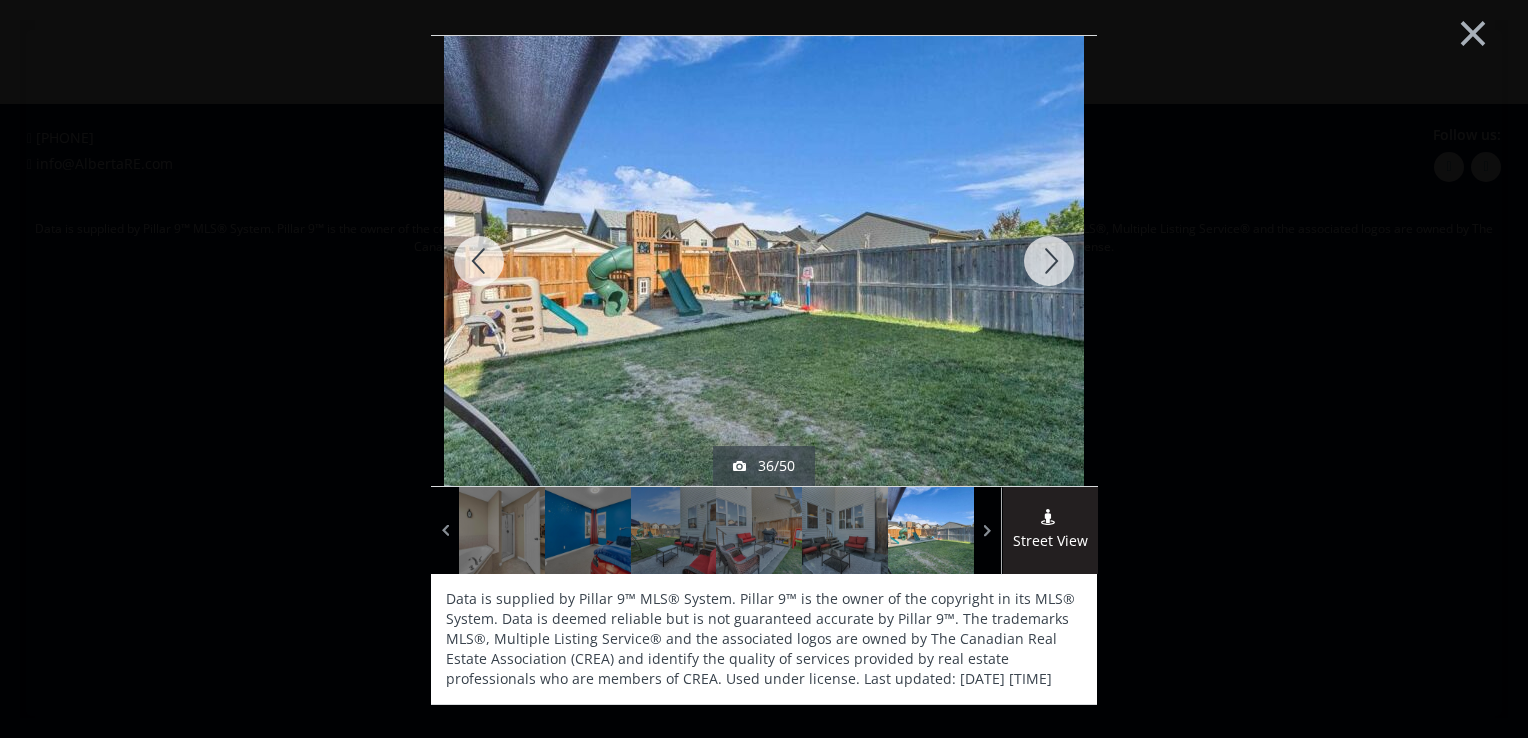 click at bounding box center (1049, 261) 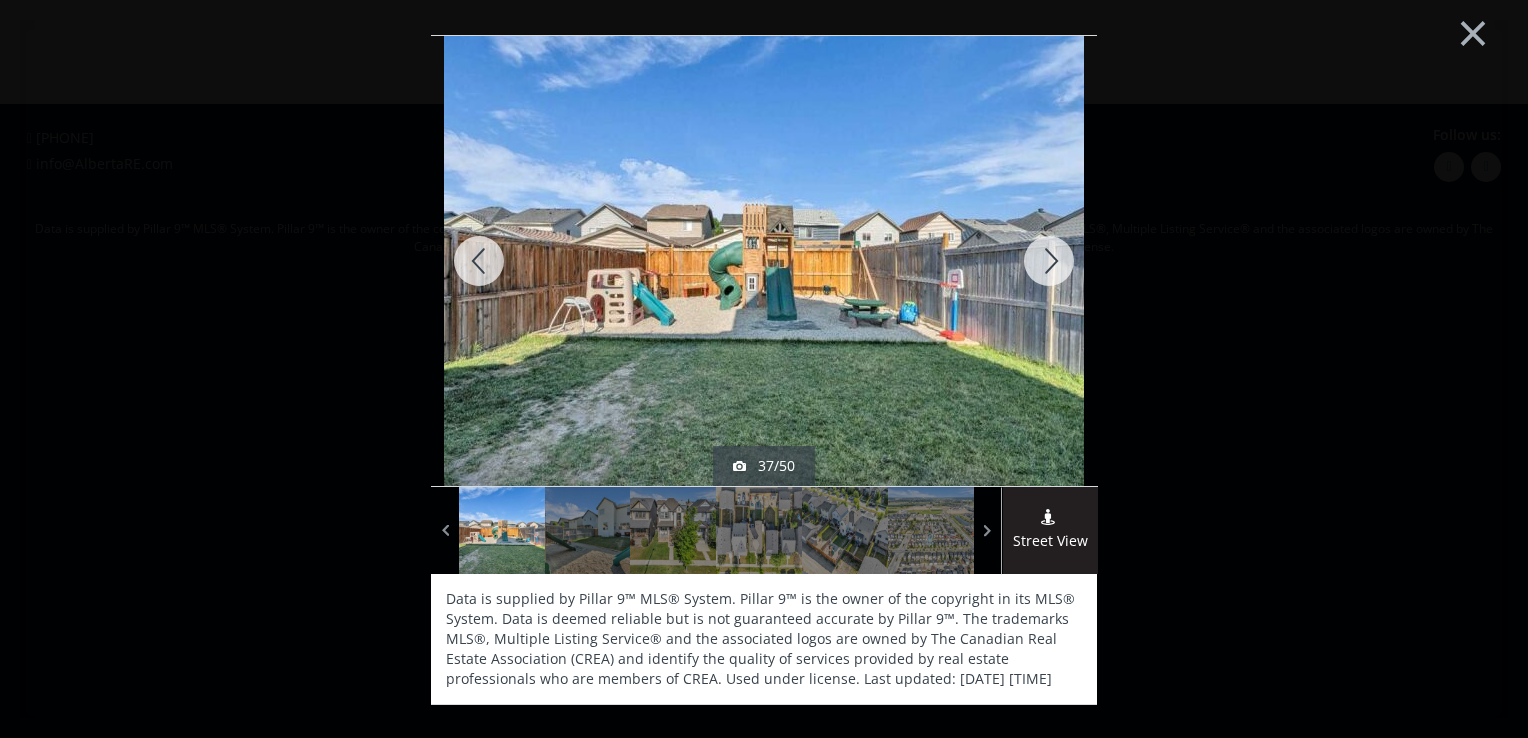 click at bounding box center [1049, 261] 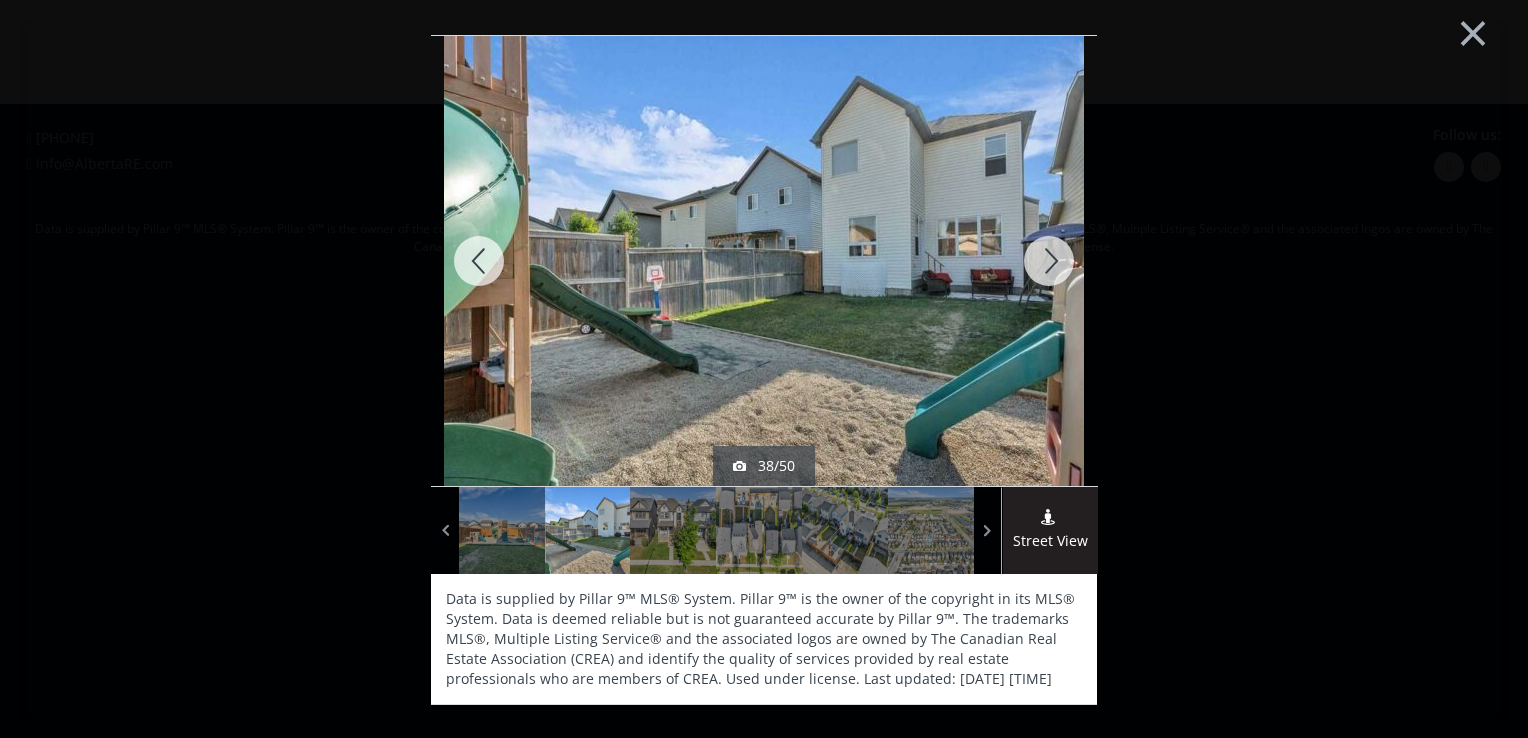 click at bounding box center [1049, 261] 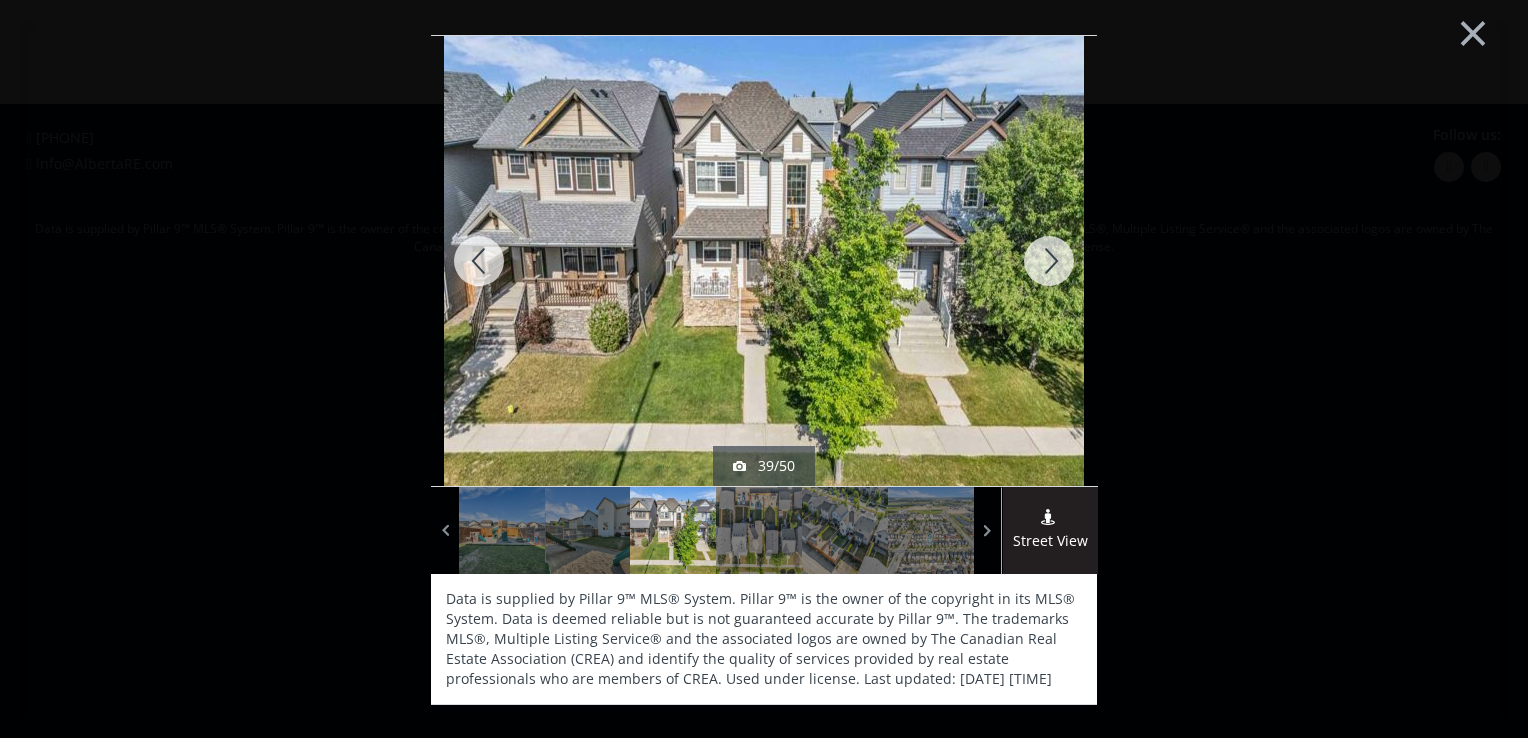 click at bounding box center [1049, 261] 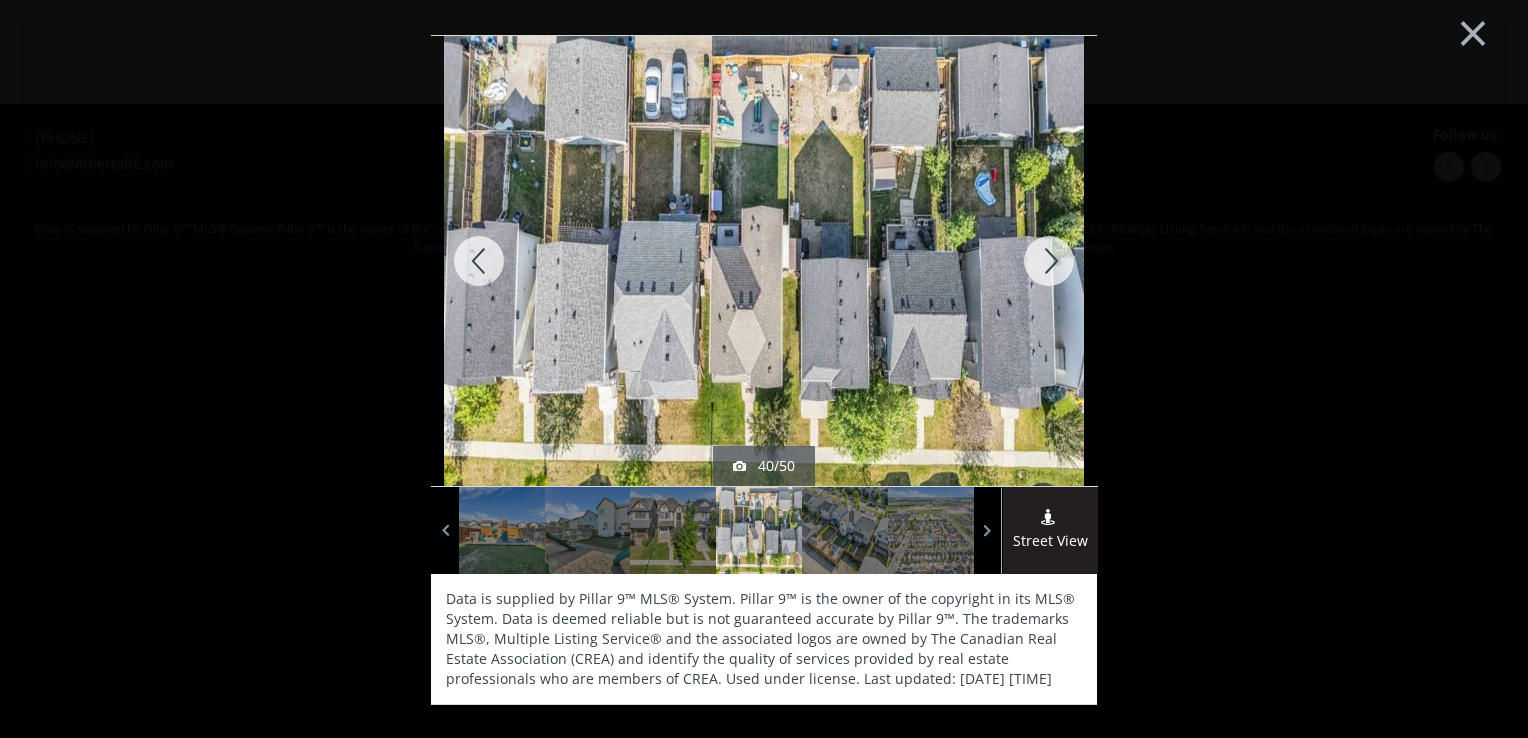 click at bounding box center [1049, 261] 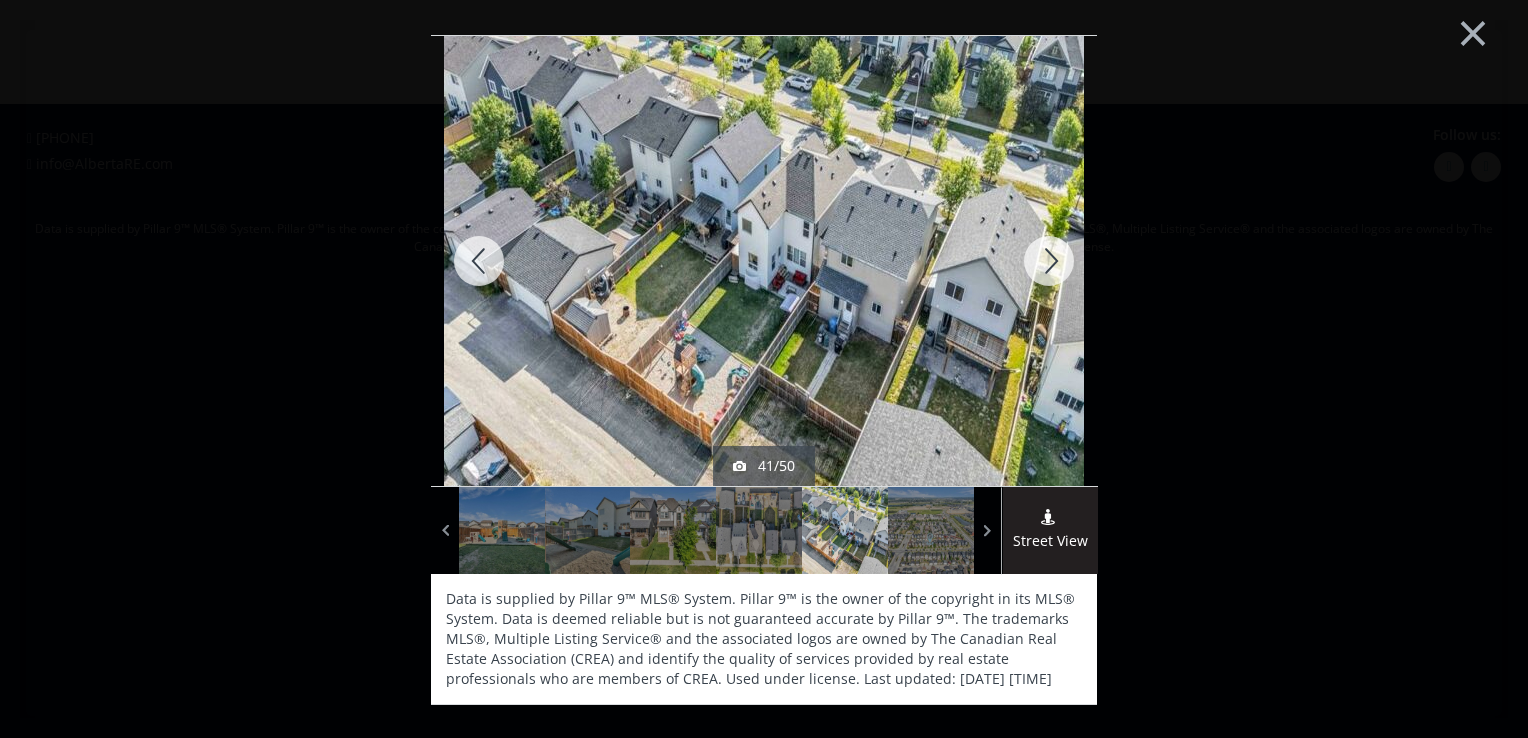 click at bounding box center [1049, 261] 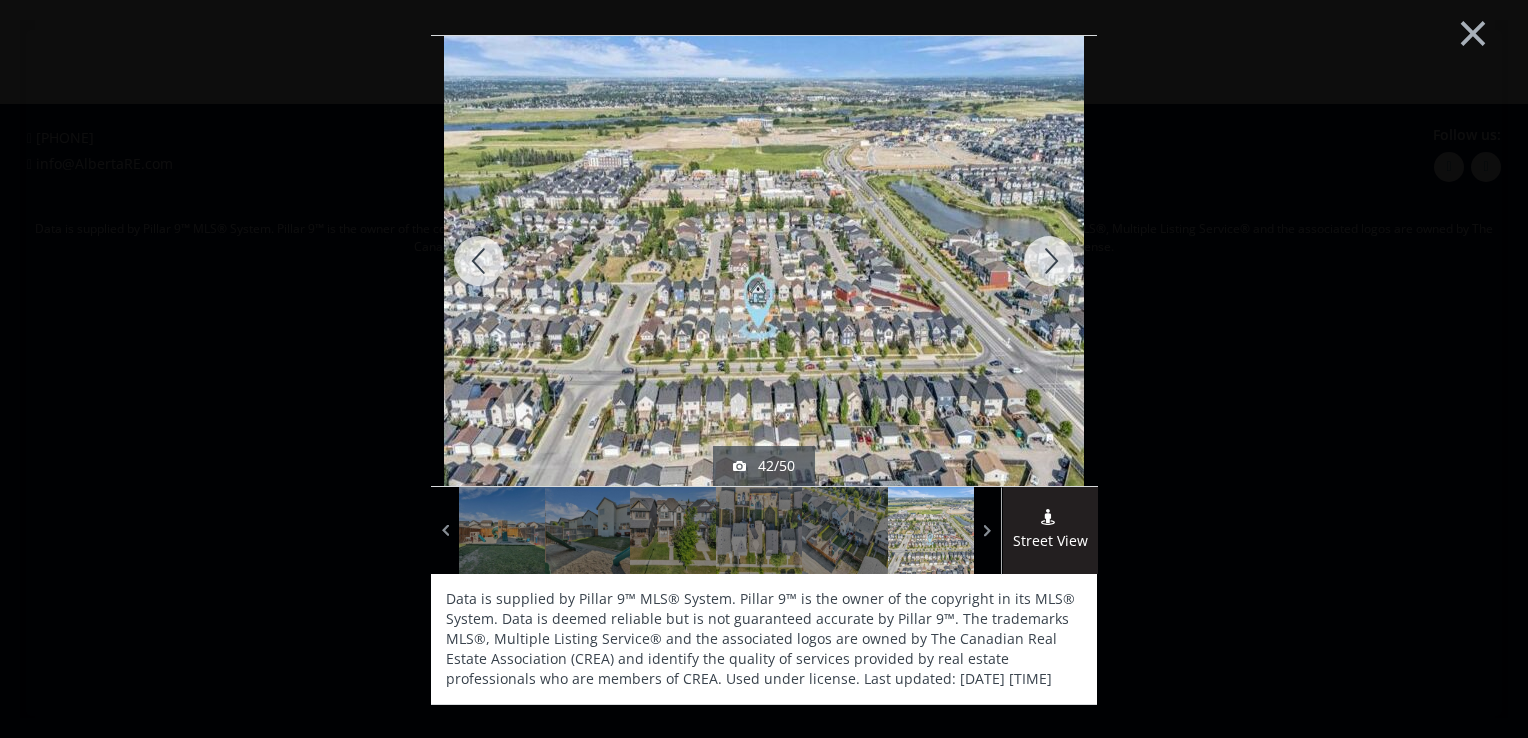 click at bounding box center (1049, 261) 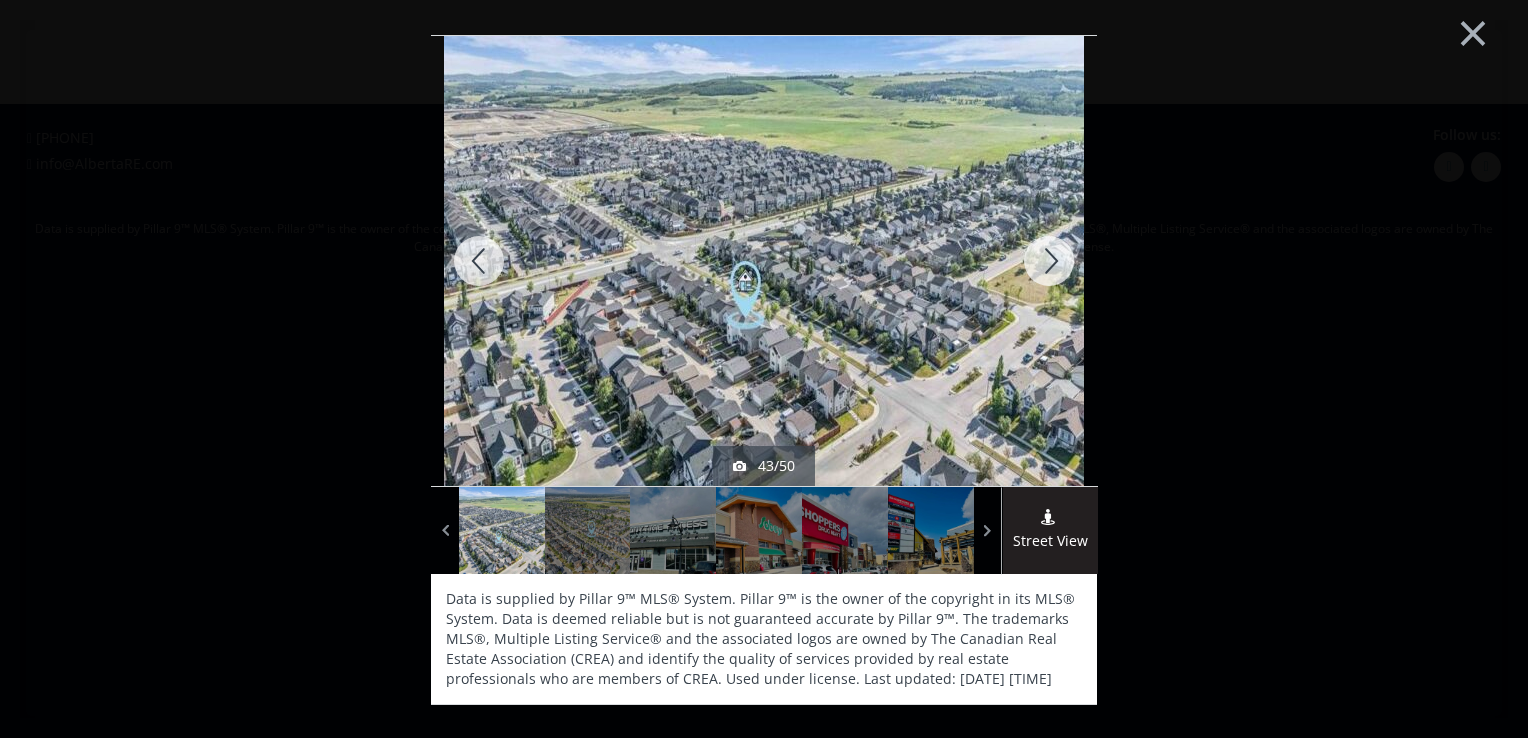 click at bounding box center (1049, 261) 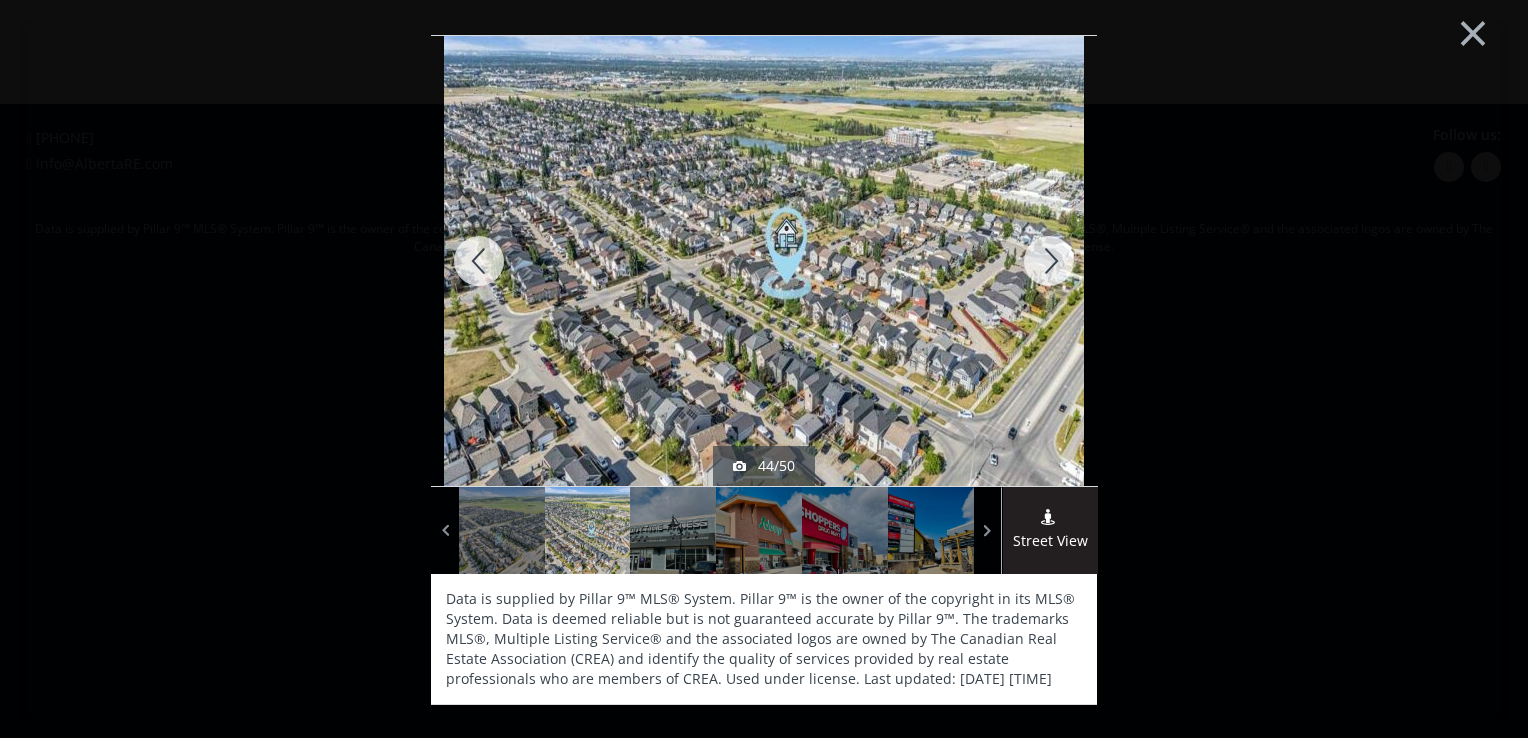 click at bounding box center [1049, 261] 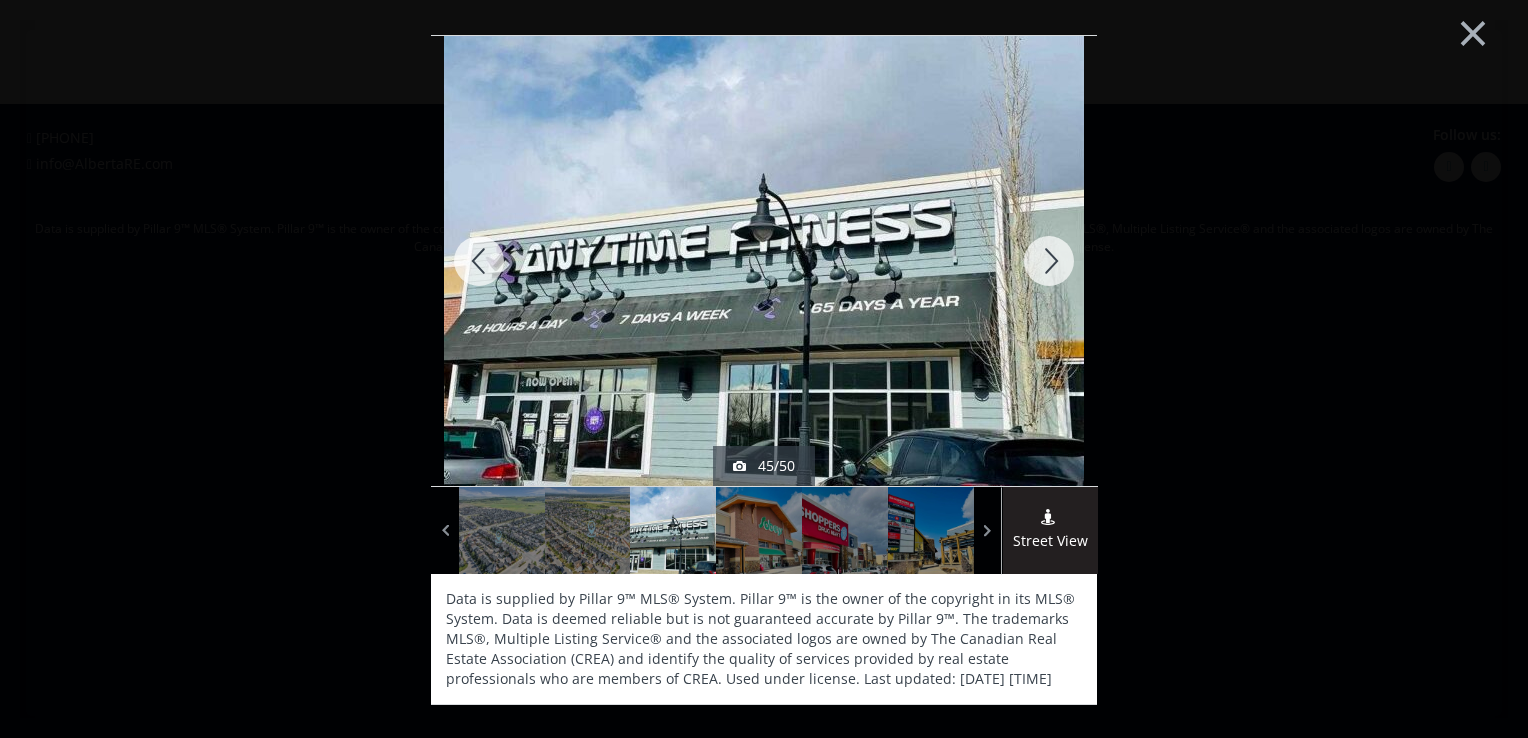 click at bounding box center (1049, 261) 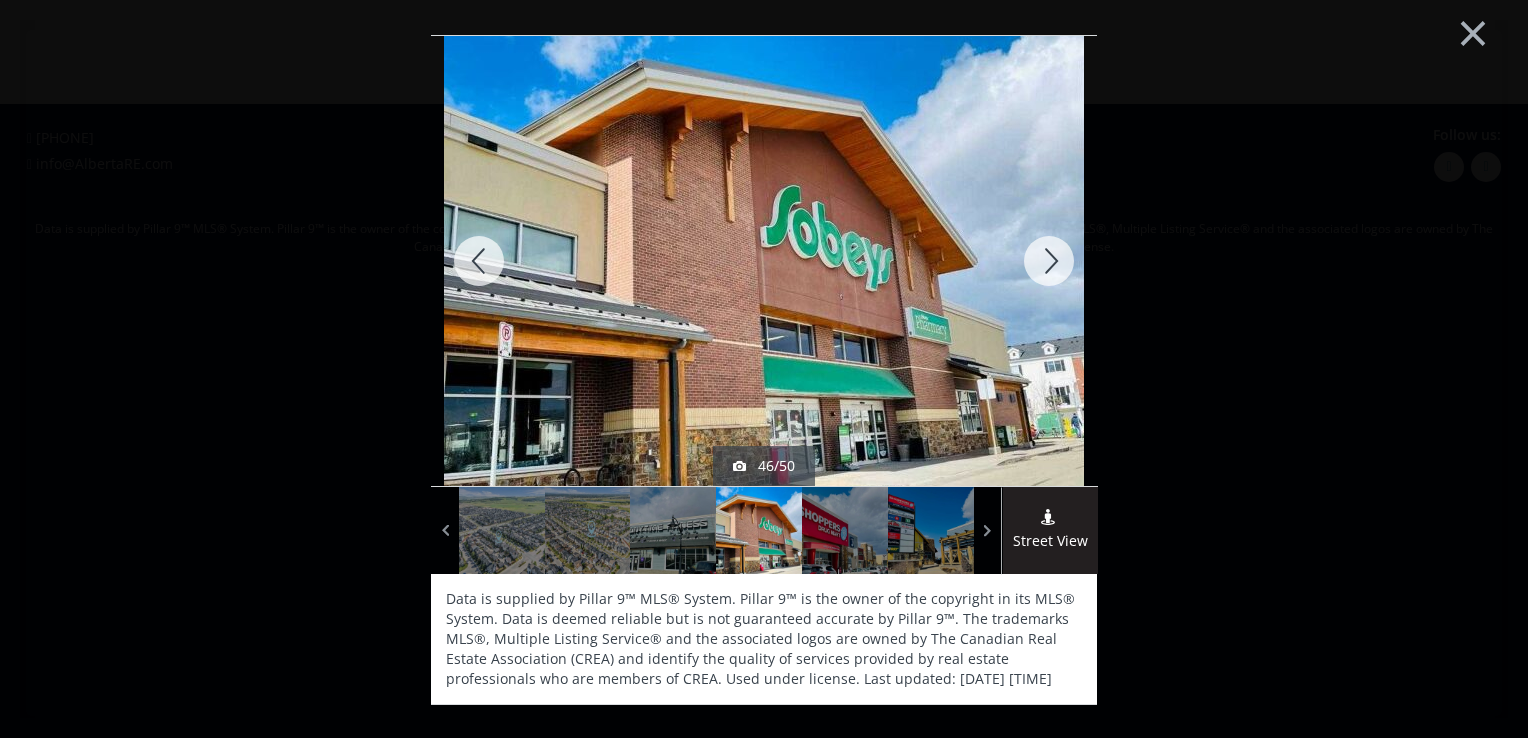 click at bounding box center (1049, 261) 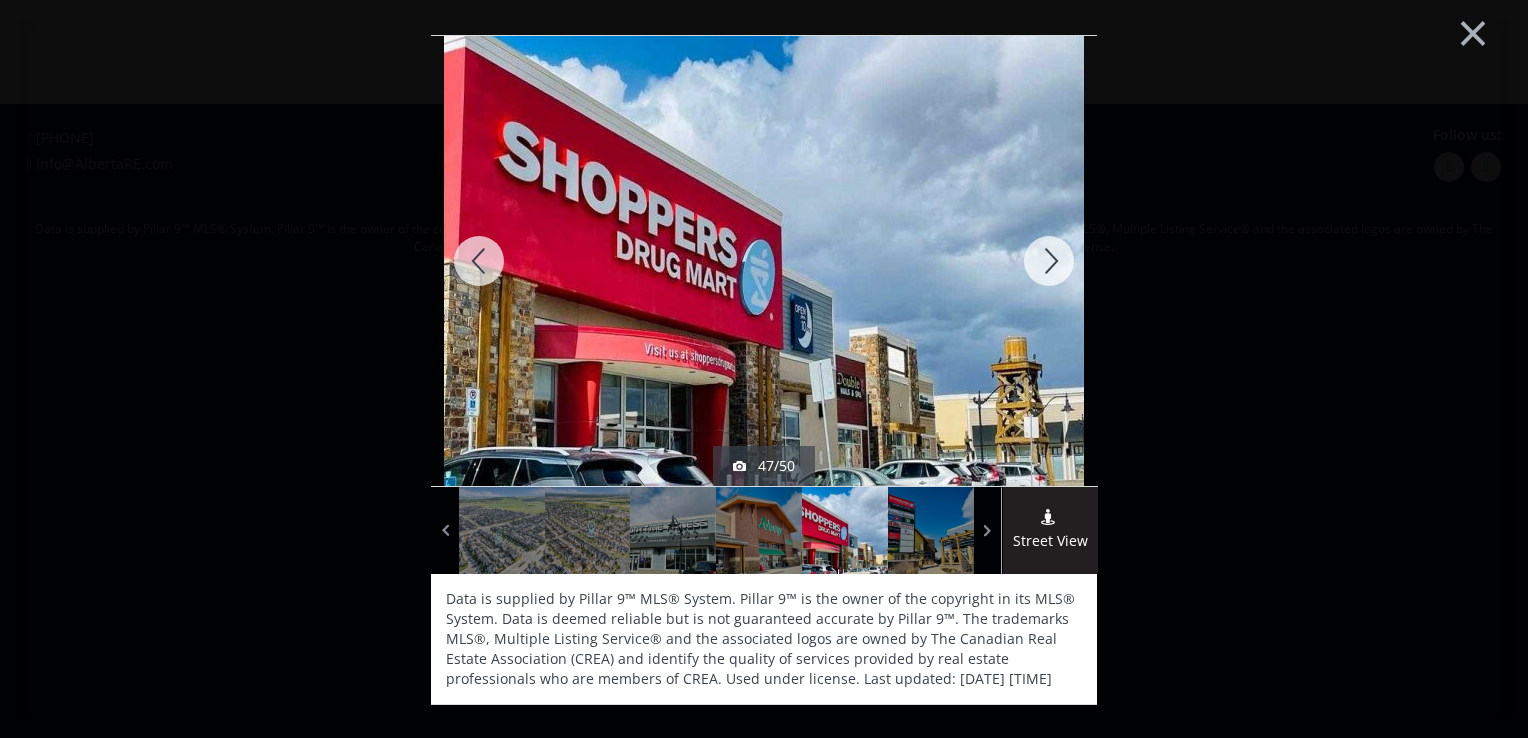 click at bounding box center [1049, 261] 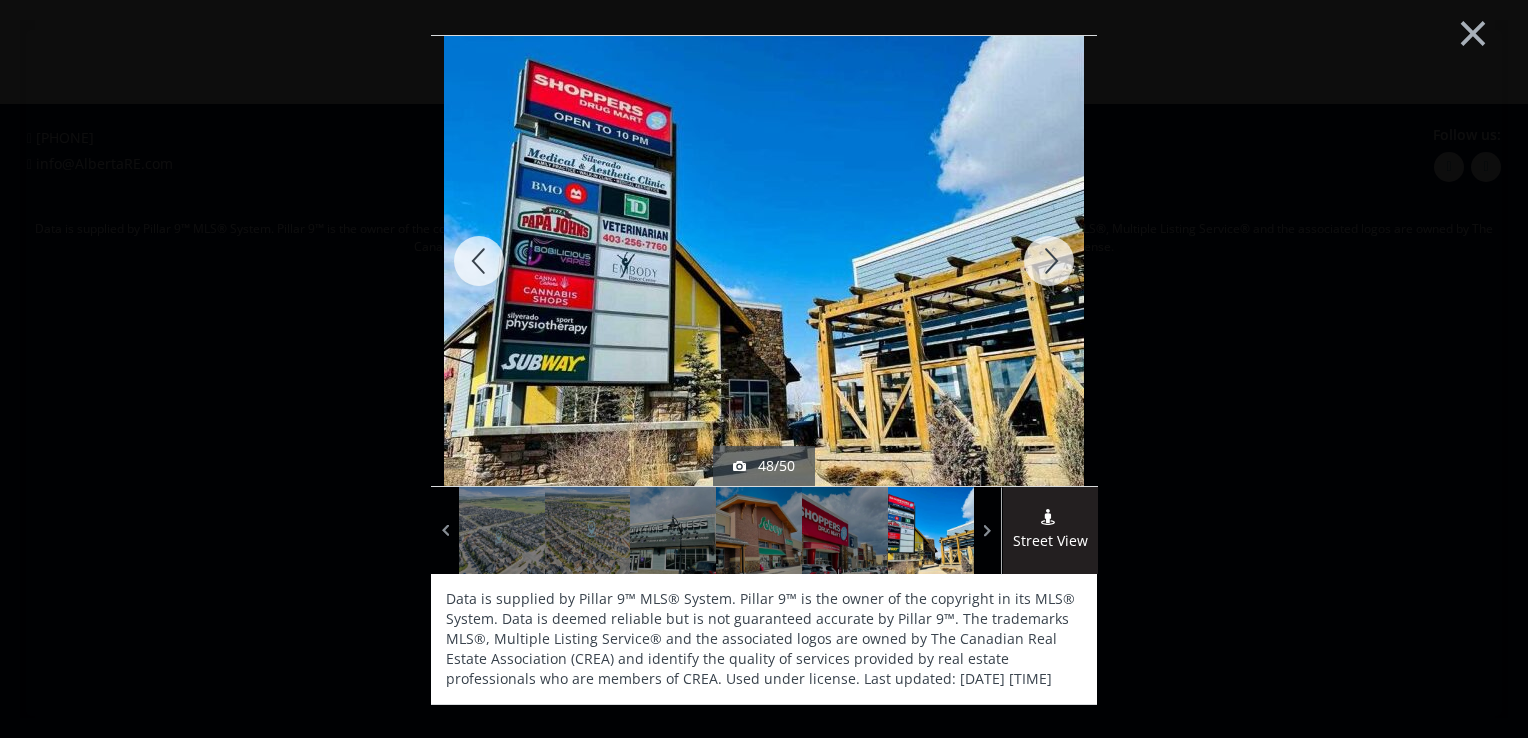 click at bounding box center (1049, 261) 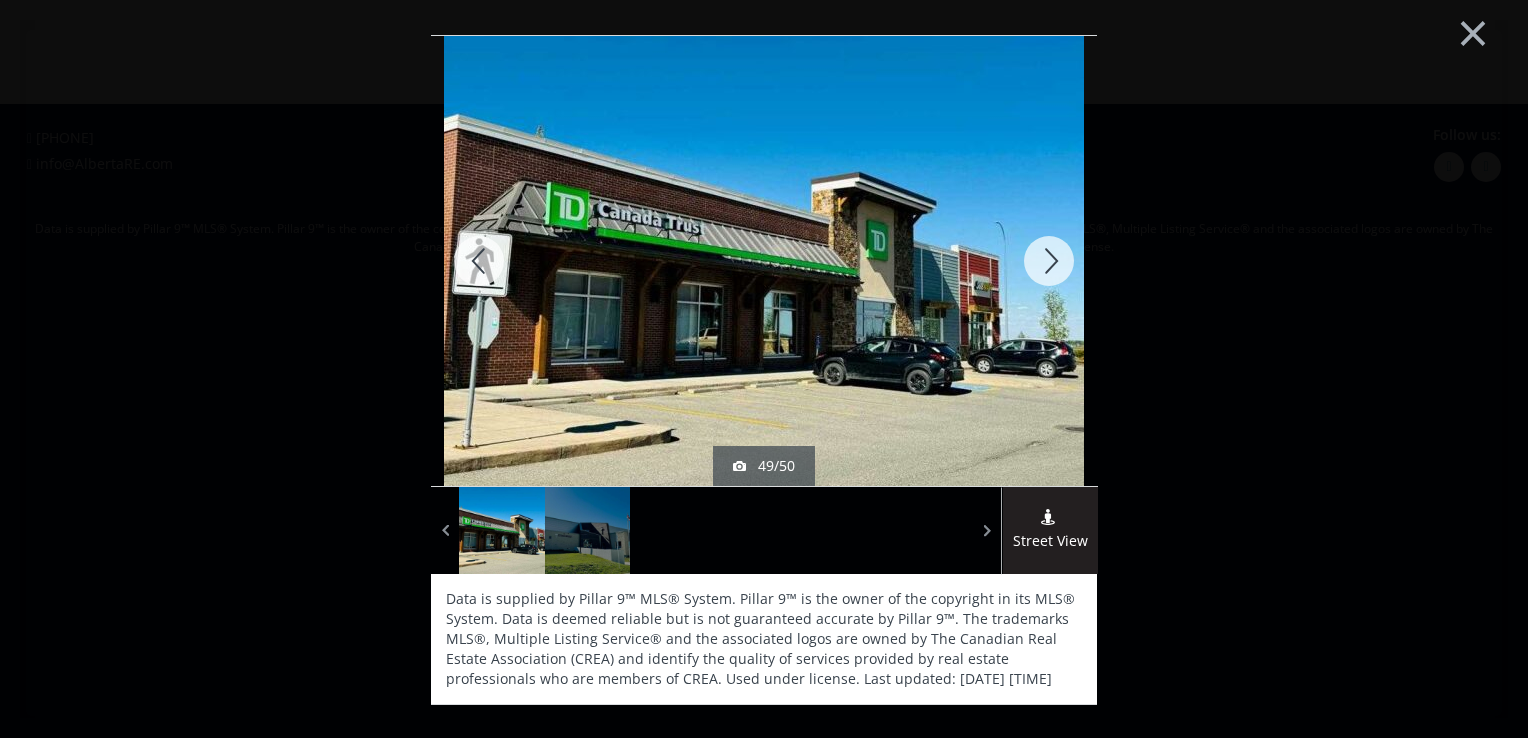 click at bounding box center (1049, 261) 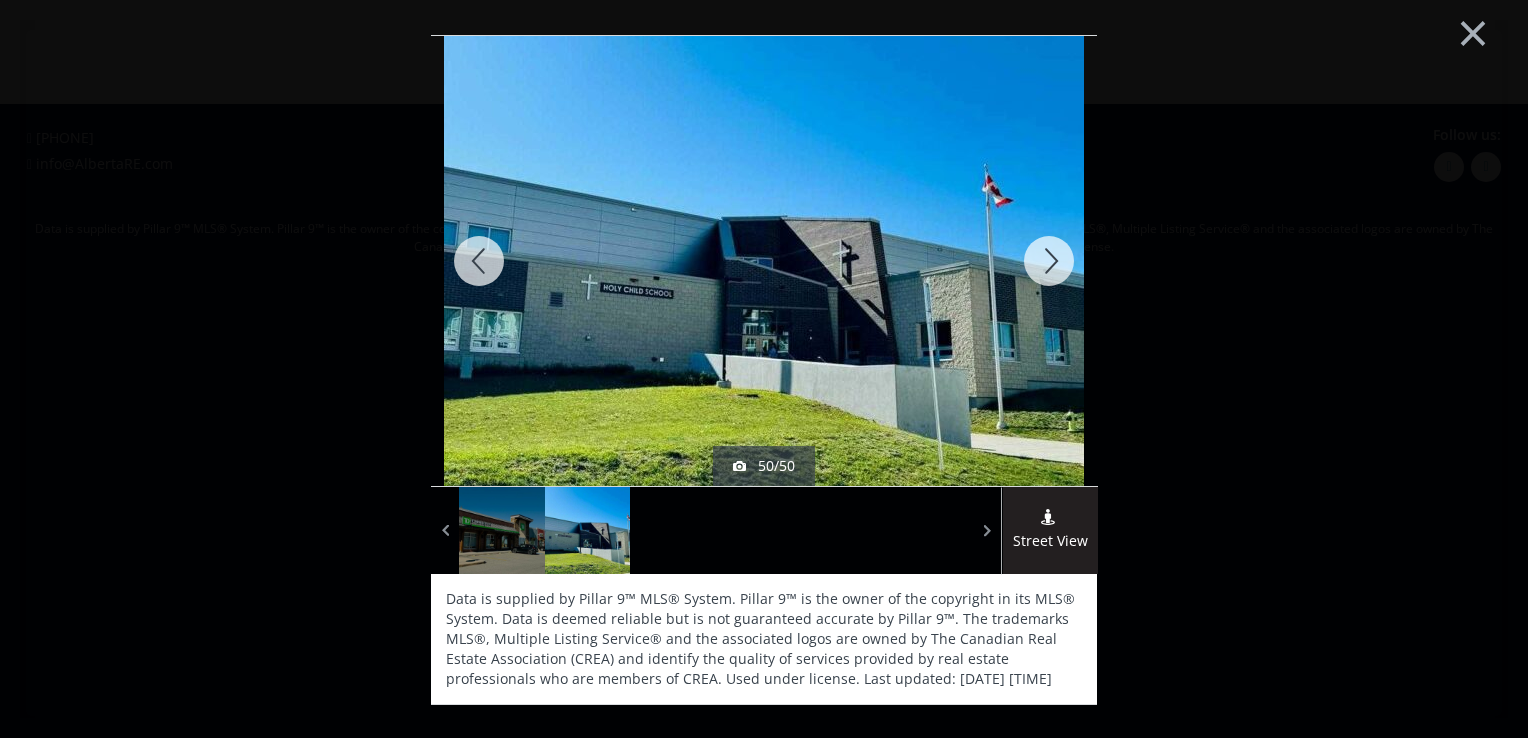 click at bounding box center [1049, 261] 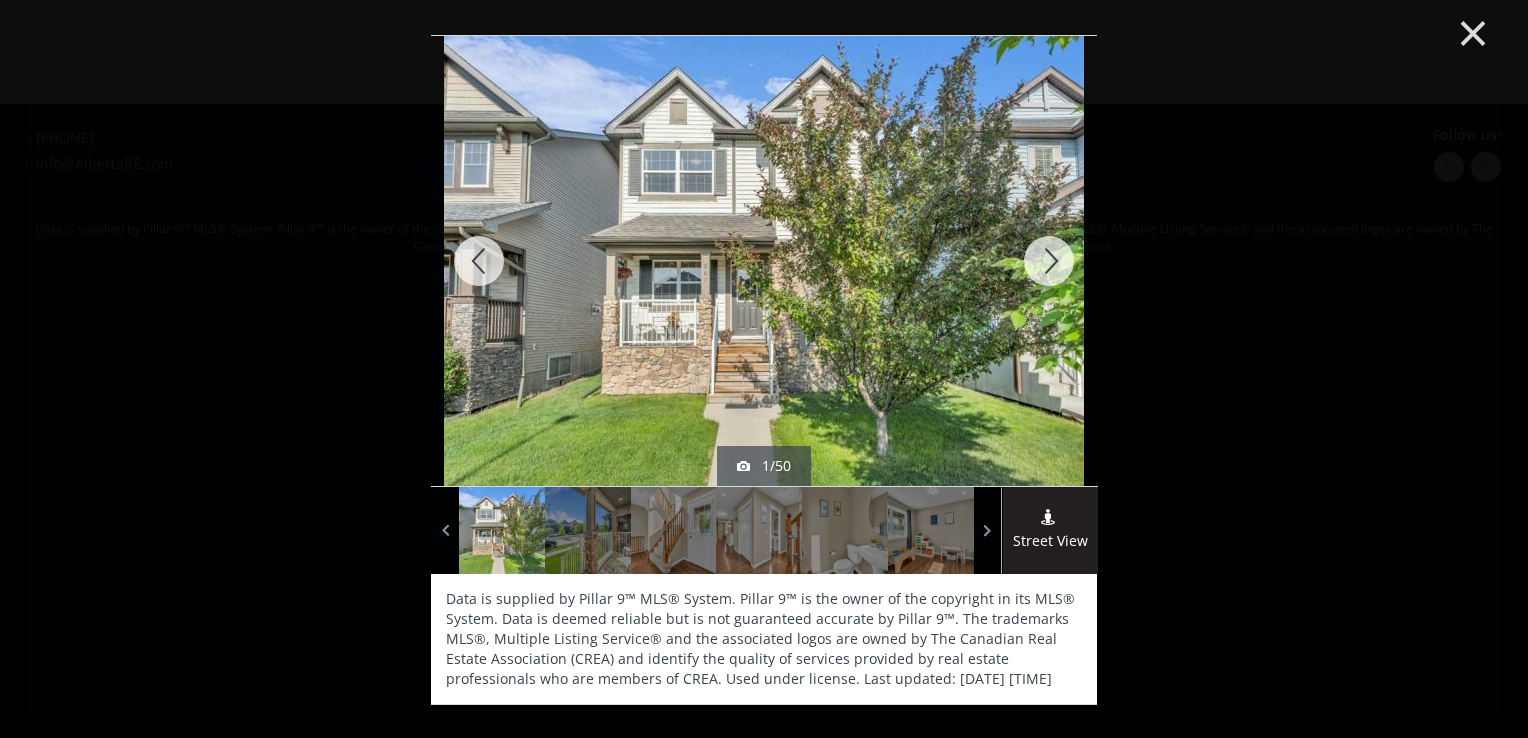 click on "×" at bounding box center [1473, 31] 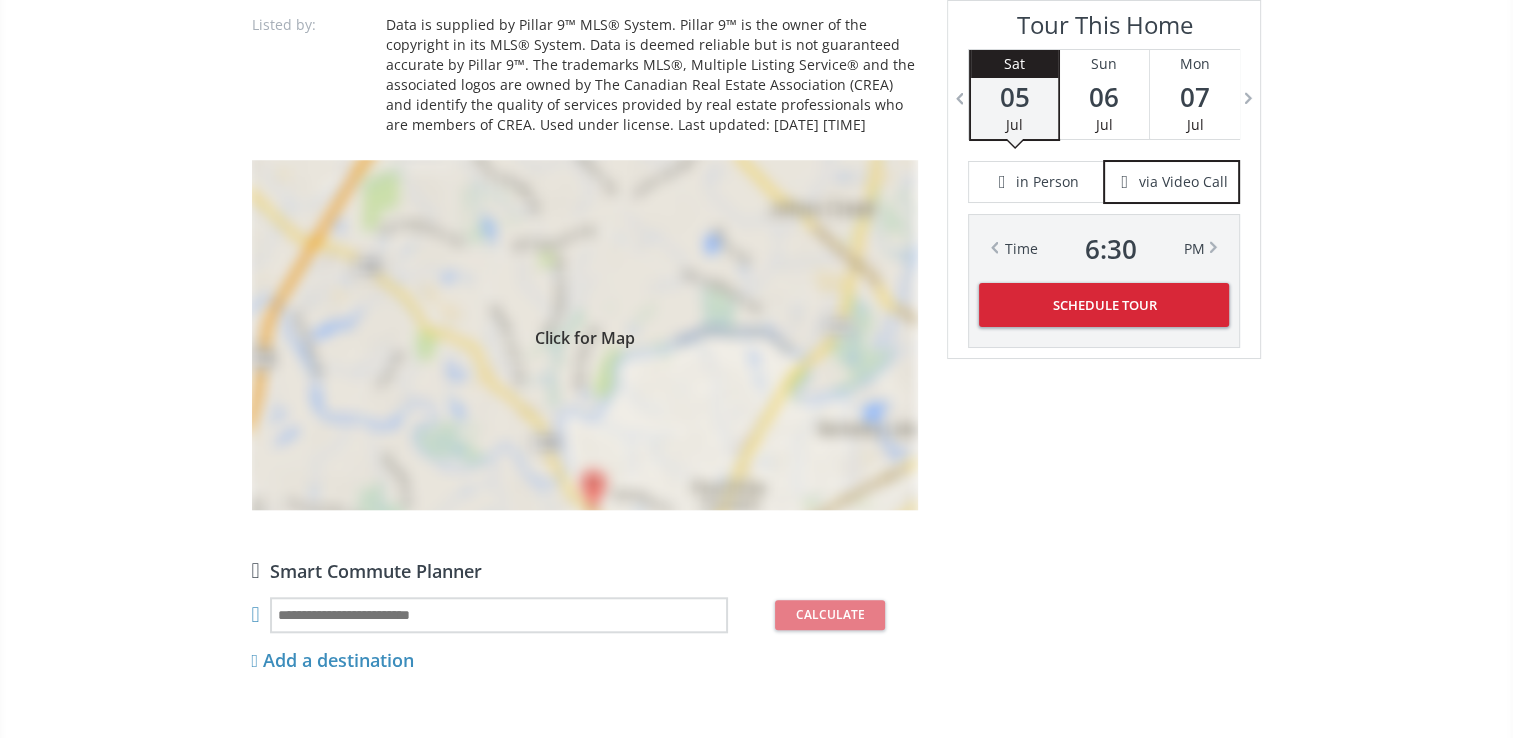 scroll, scrollTop: 1700, scrollLeft: 0, axis: vertical 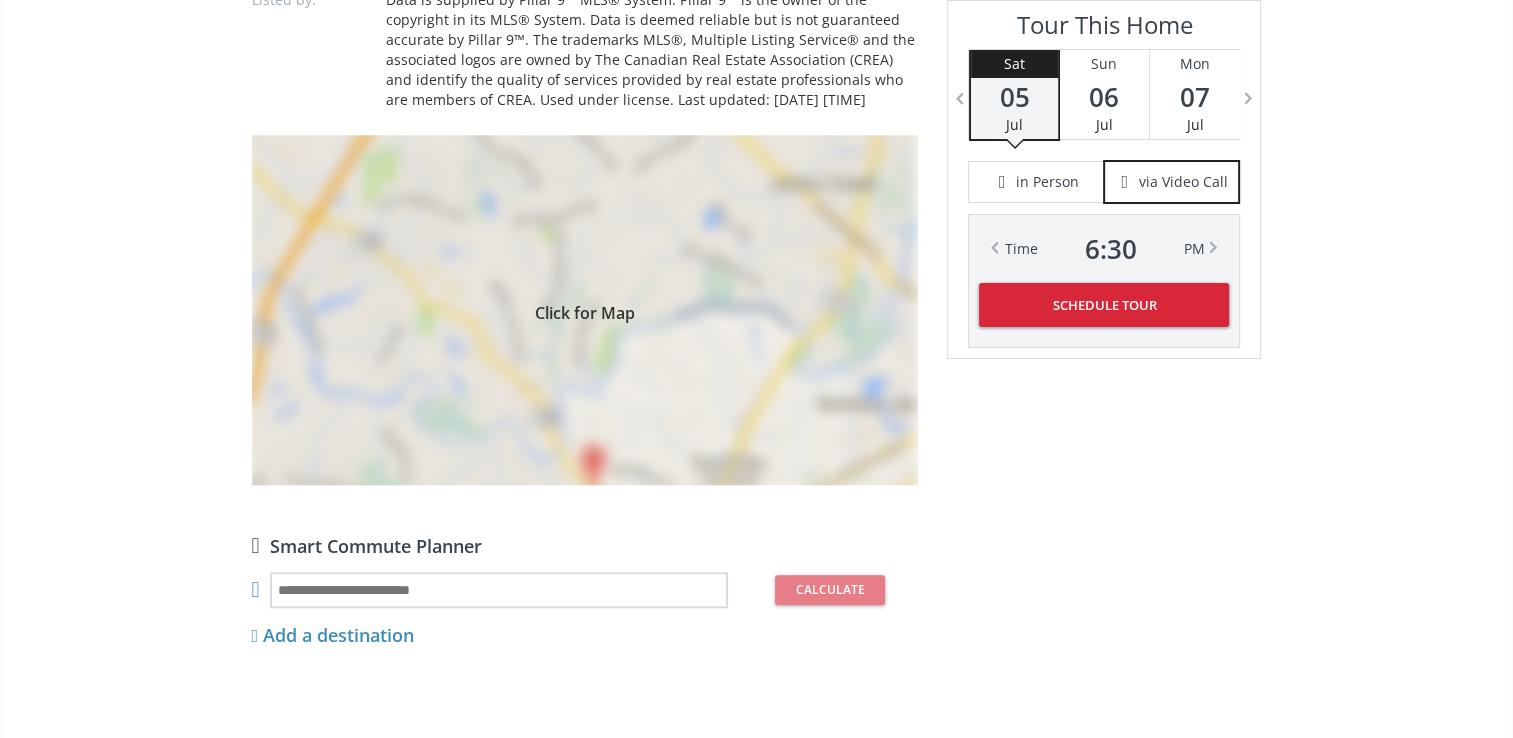 click on "Click for Map" at bounding box center [585, 310] 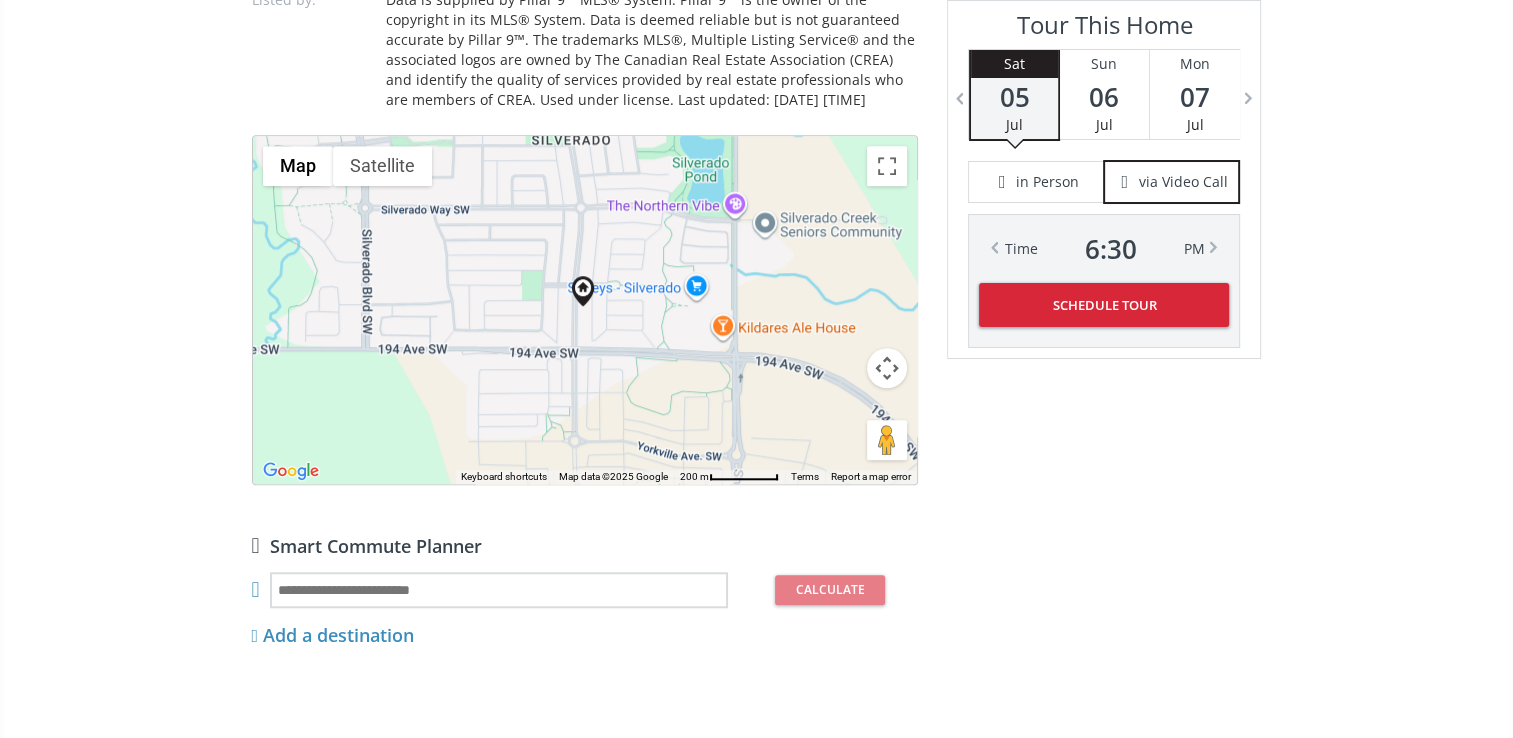 click on "To navigate, press the arrow keys." at bounding box center (585, 310) 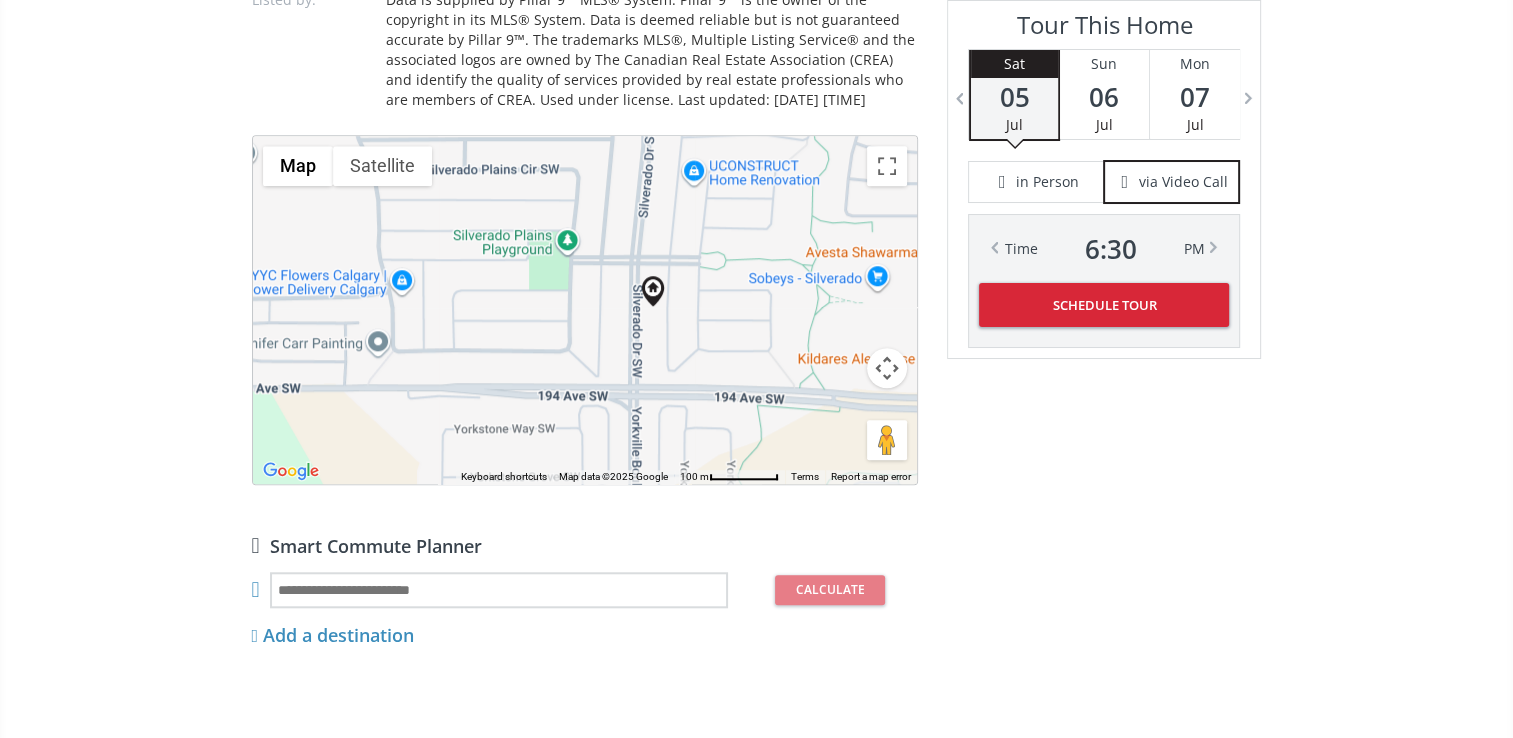 drag, startPoint x: 592, startPoint y: 320, endPoint x: 727, endPoint y: 333, distance: 135.62448 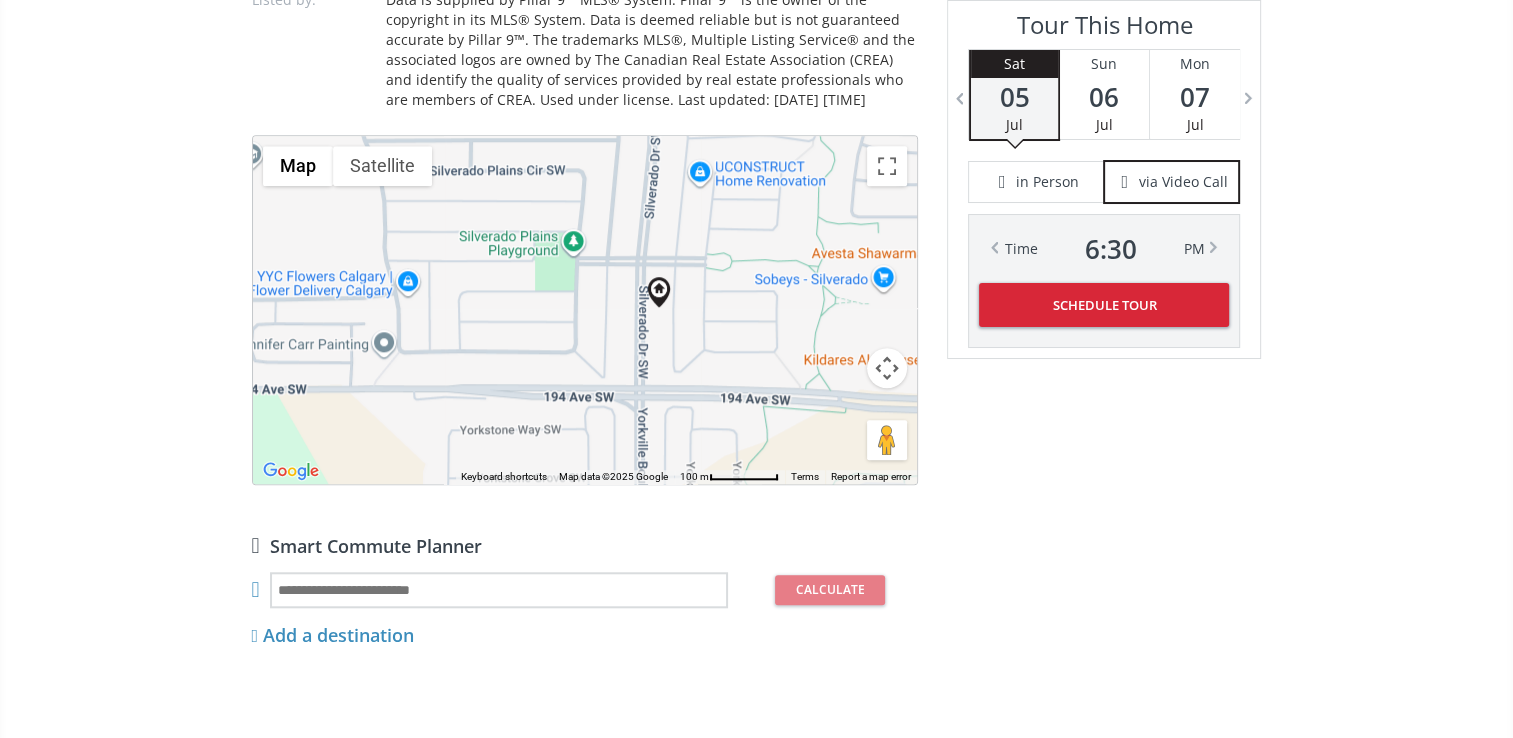 click on "To navigate, press the arrow keys." at bounding box center [585, 310] 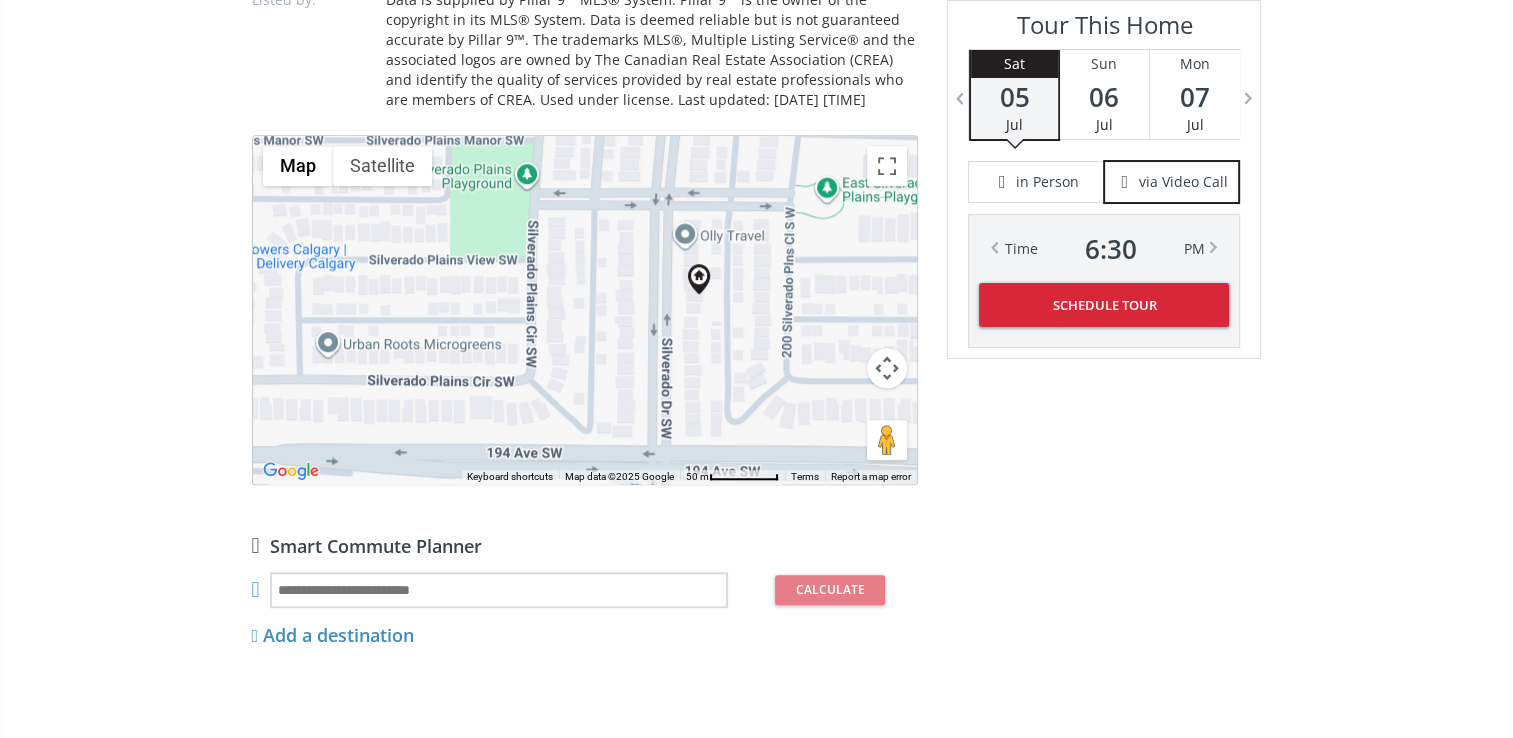 drag, startPoint x: 674, startPoint y: 317, endPoint x: 738, endPoint y: 327, distance: 64.77654 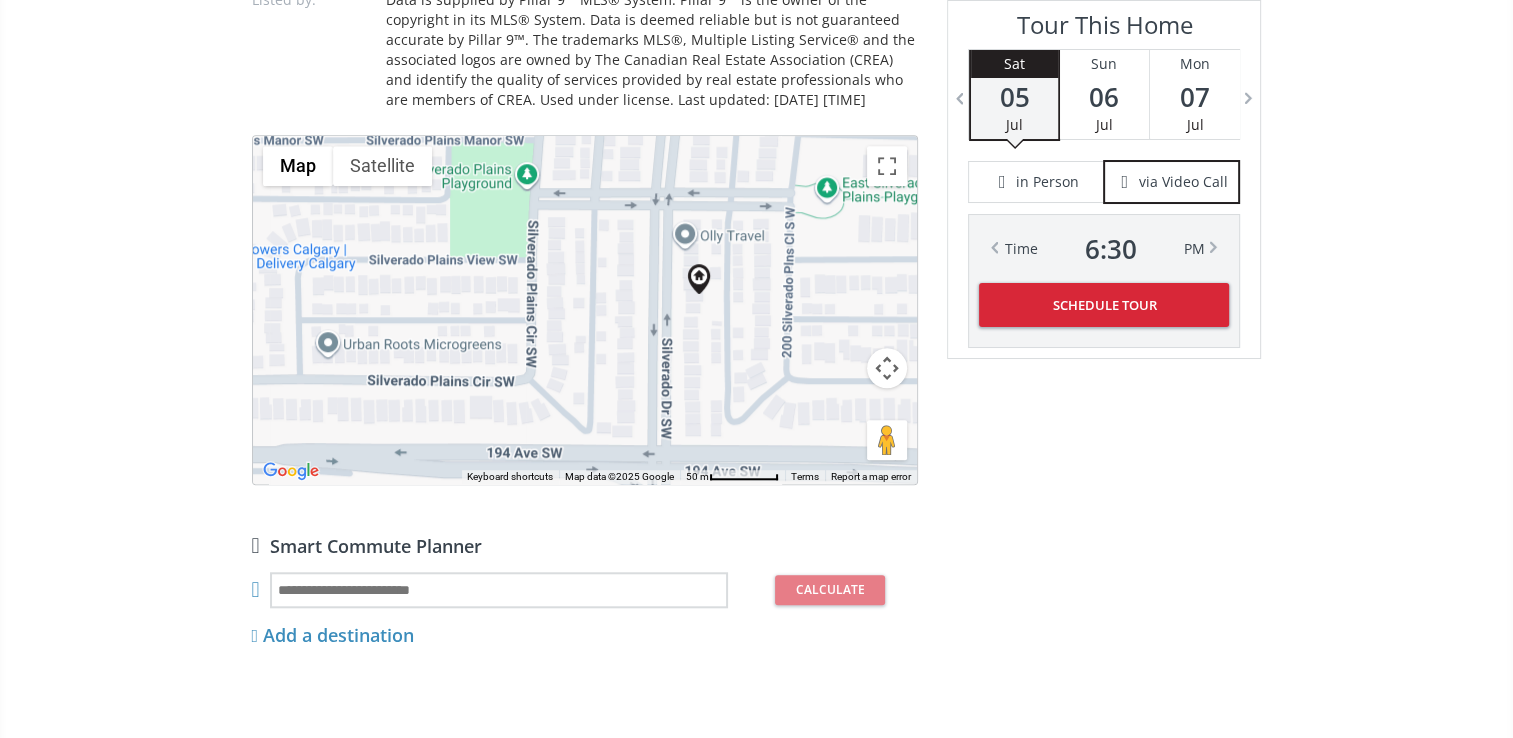click on "To navigate, press the arrow keys." at bounding box center (585, 310) 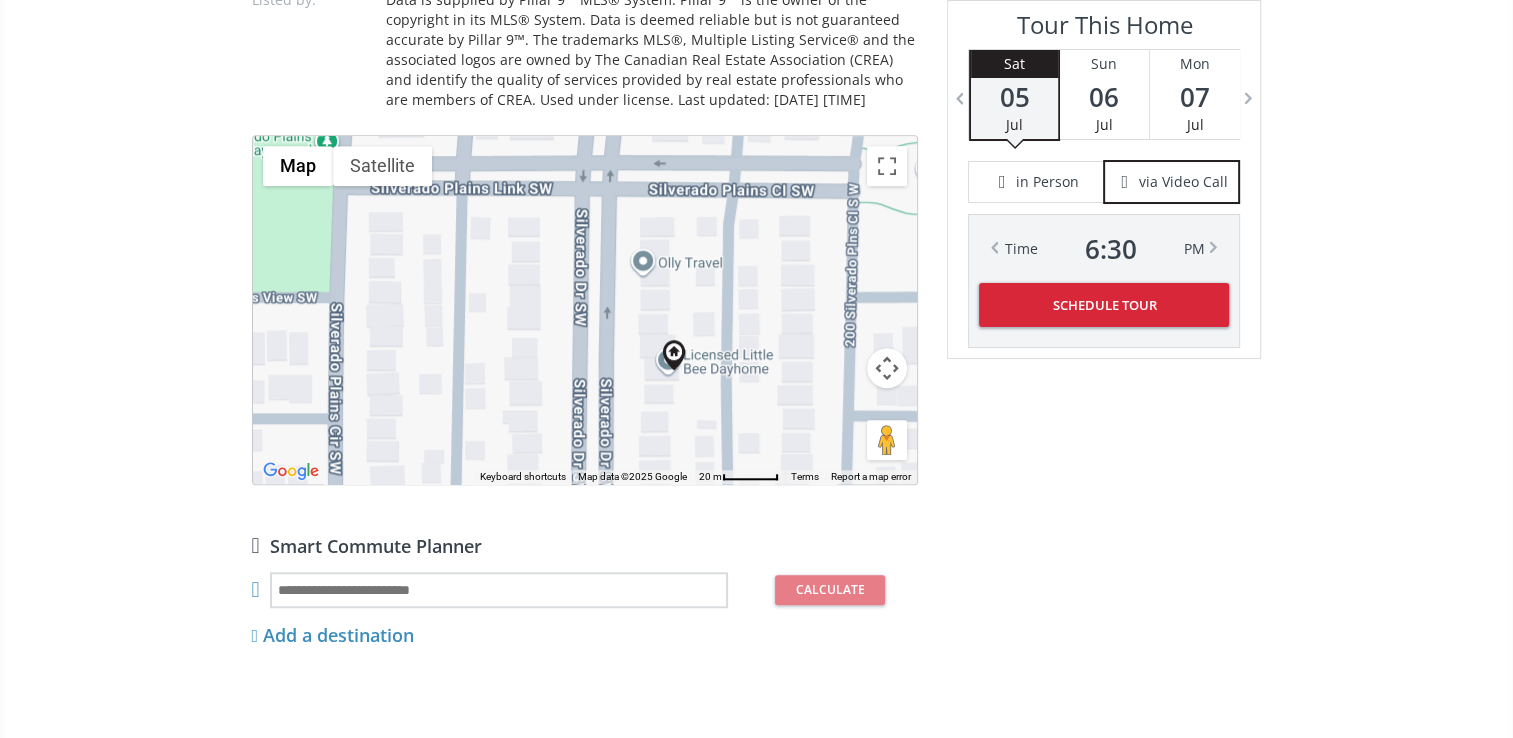 drag, startPoint x: 699, startPoint y: 322, endPoint x: 692, endPoint y: 426, distance: 104.23531 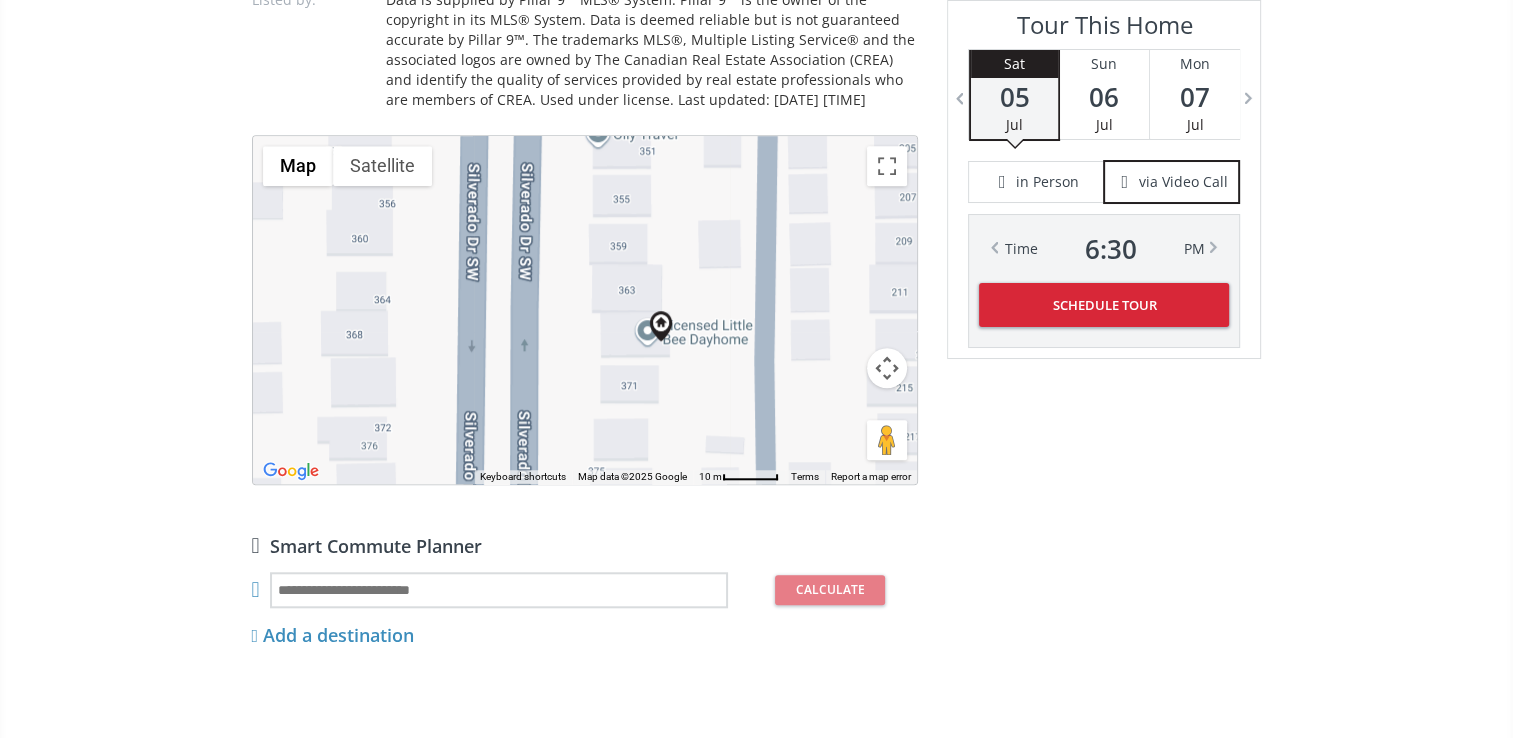 click on "To navigate, press the arrow keys." at bounding box center [585, 310] 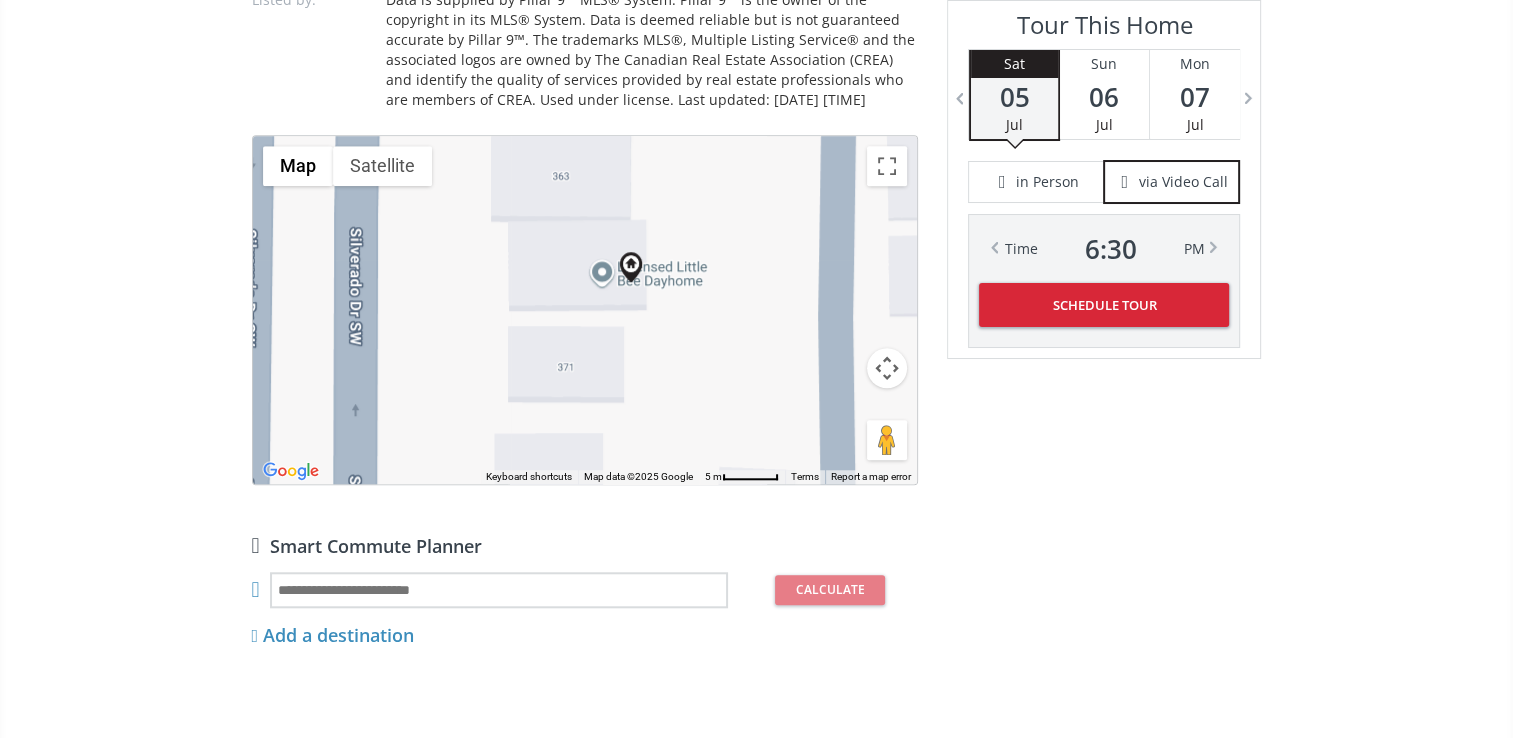 click on "To navigate, press the arrow keys." at bounding box center (585, 310) 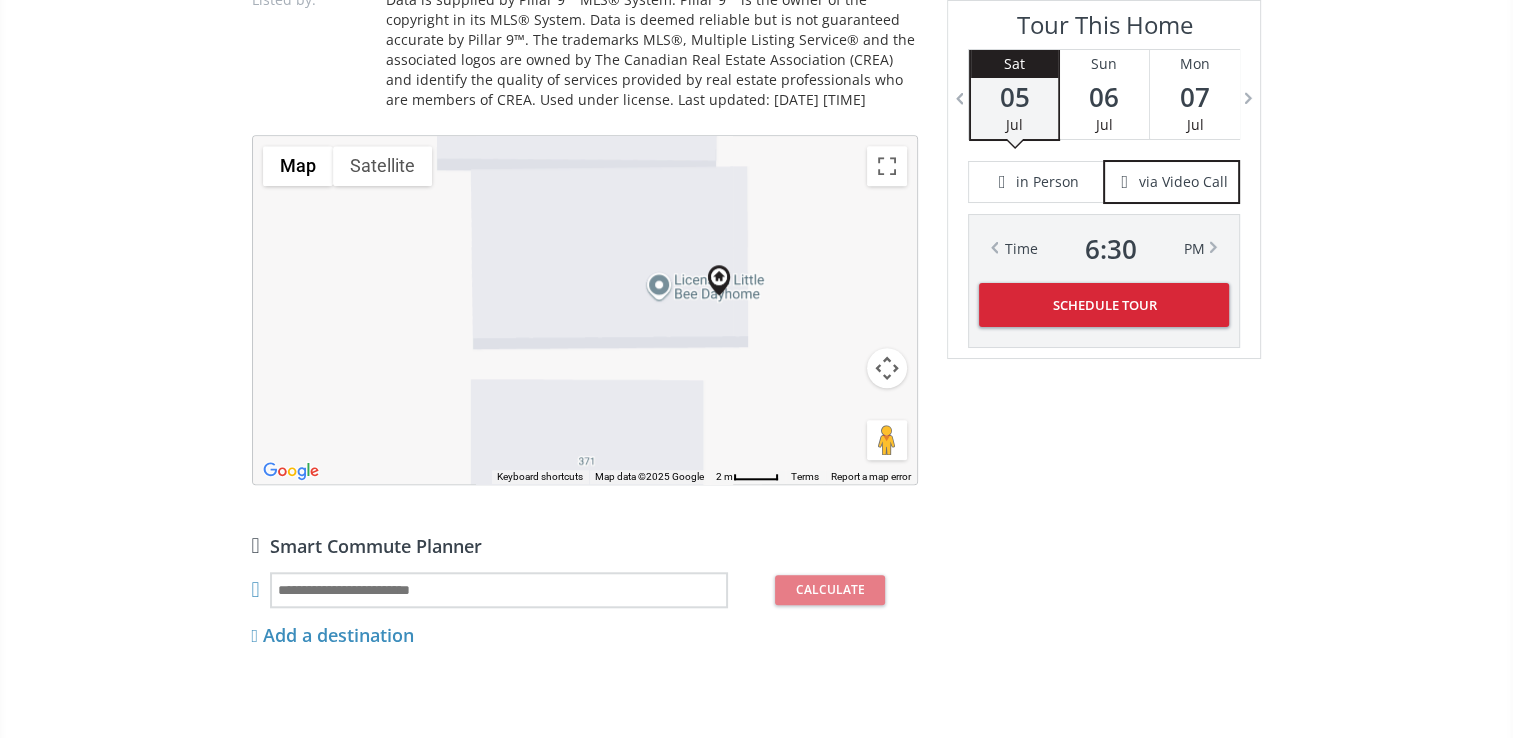 drag, startPoint x: 668, startPoint y: 298, endPoint x: 817, endPoint y: 435, distance: 202.41048 